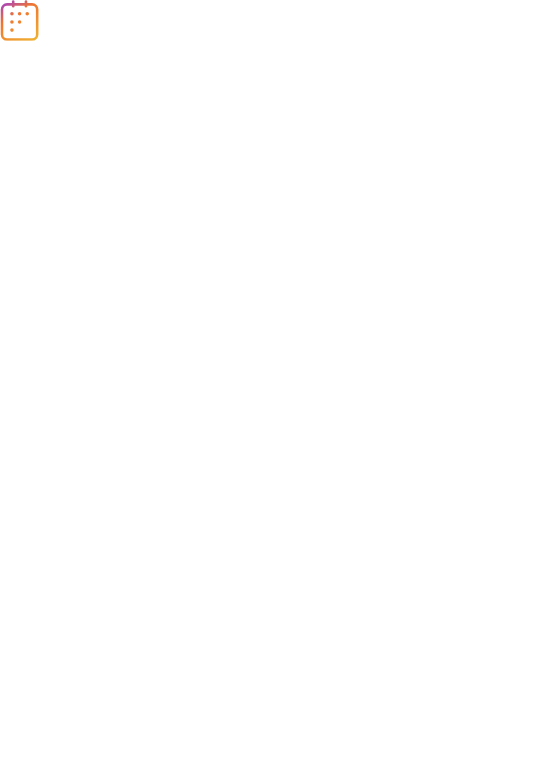 scroll, scrollTop: 0, scrollLeft: 0, axis: both 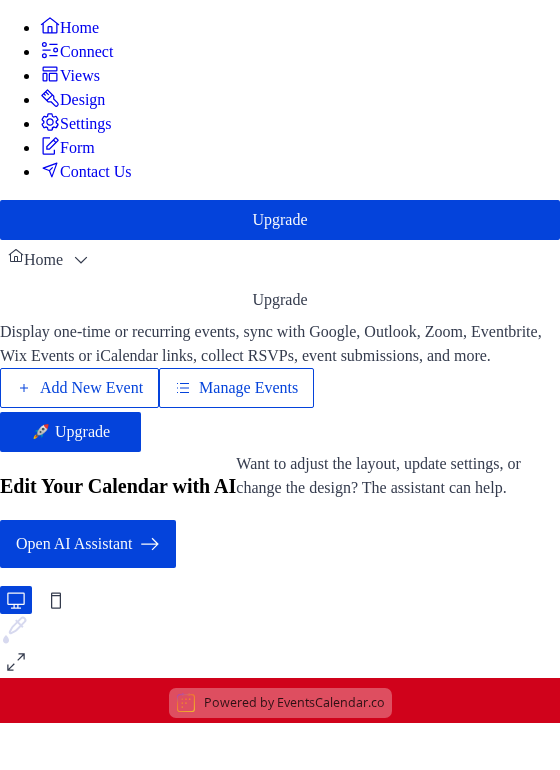 click on "Add New Event" at bounding box center (91, 388) 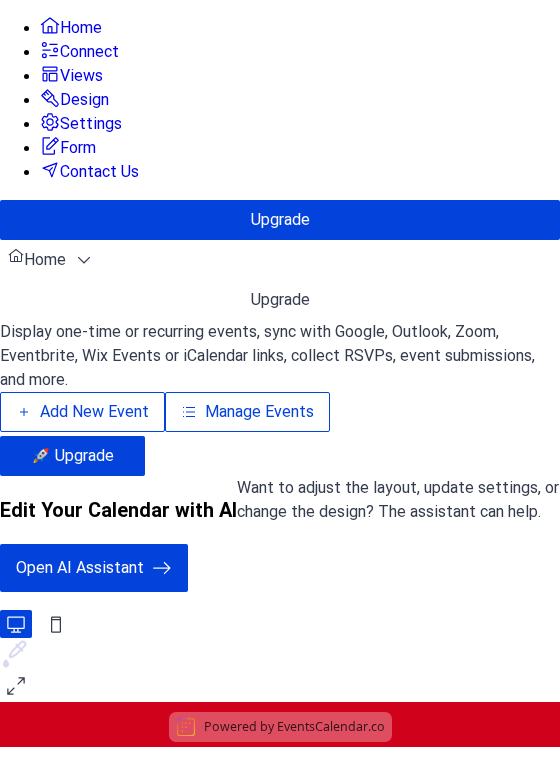 click on "Manage Events" at bounding box center [259, 412] 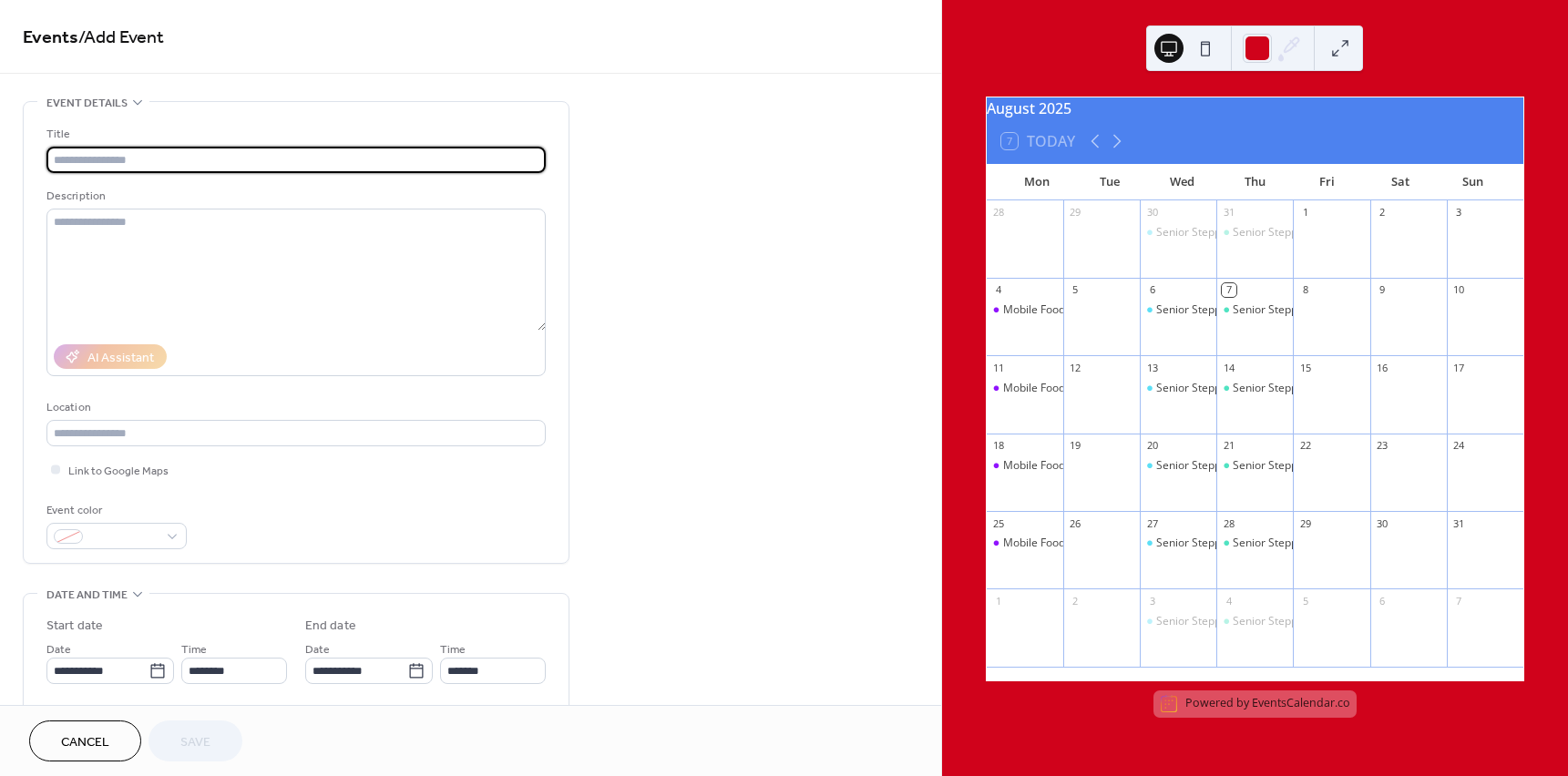 scroll, scrollTop: 0, scrollLeft: 0, axis: both 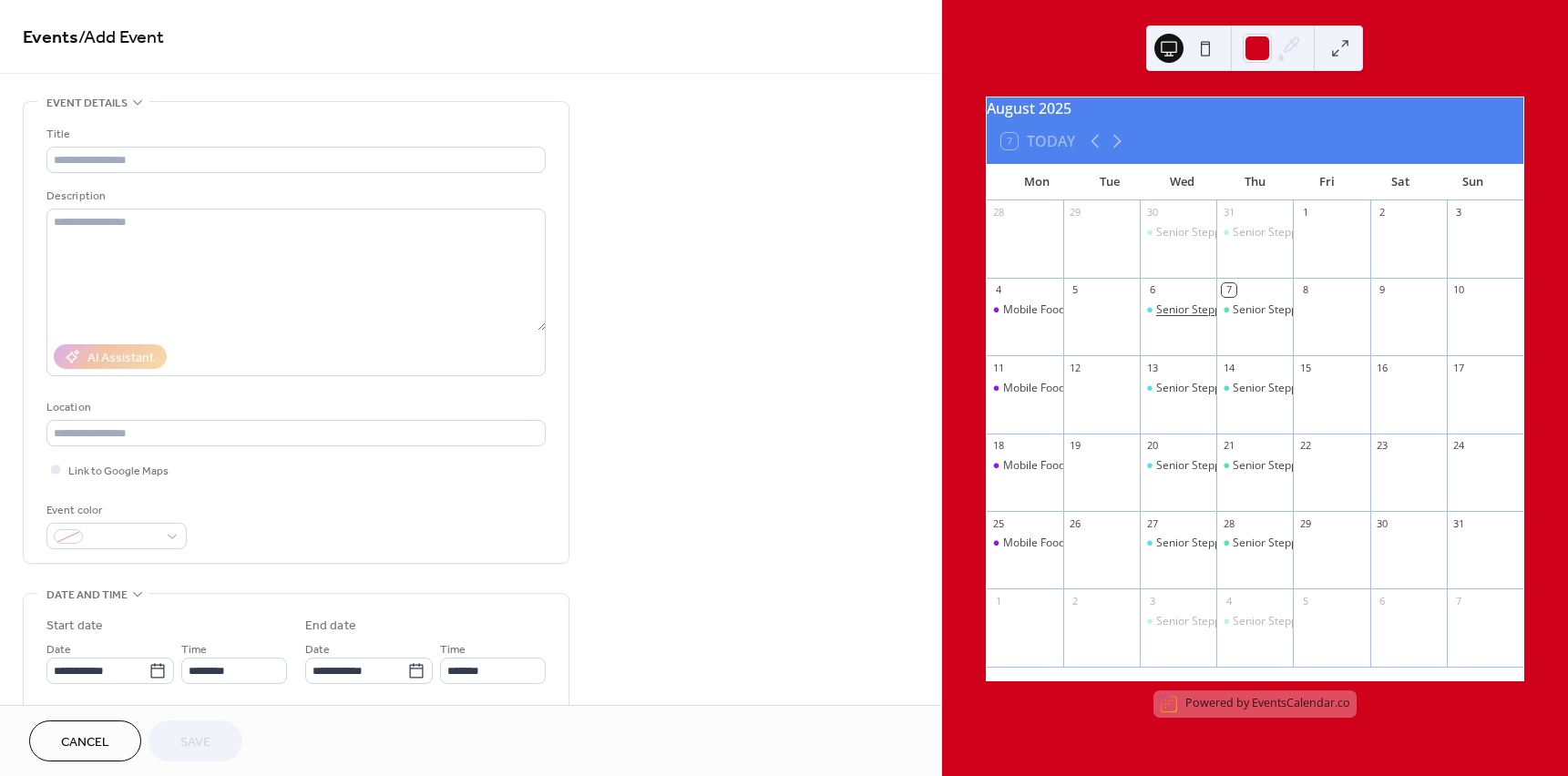 click on "Senior Steppers" at bounding box center [1196, 310] 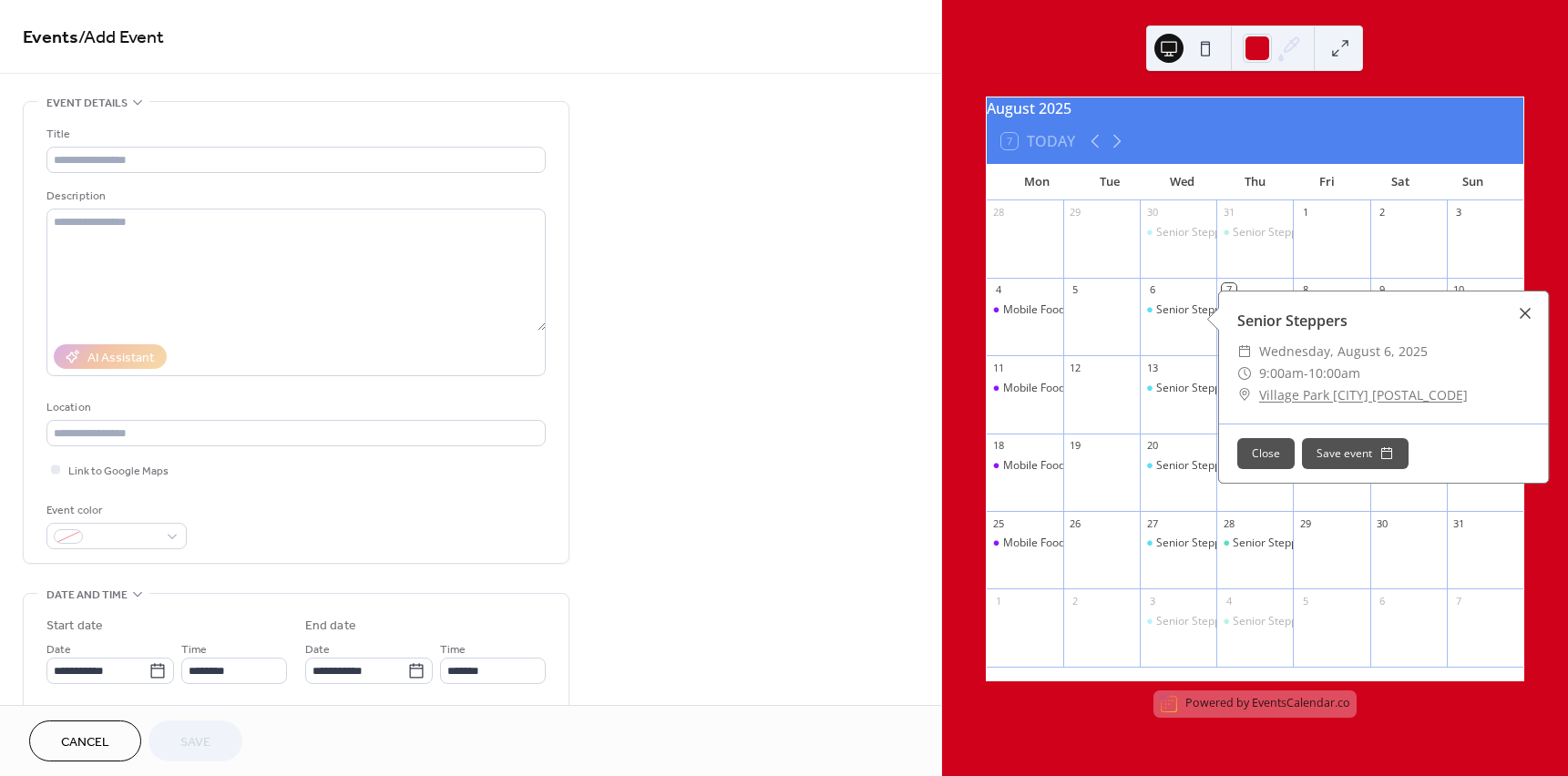 click at bounding box center [1525, 313] 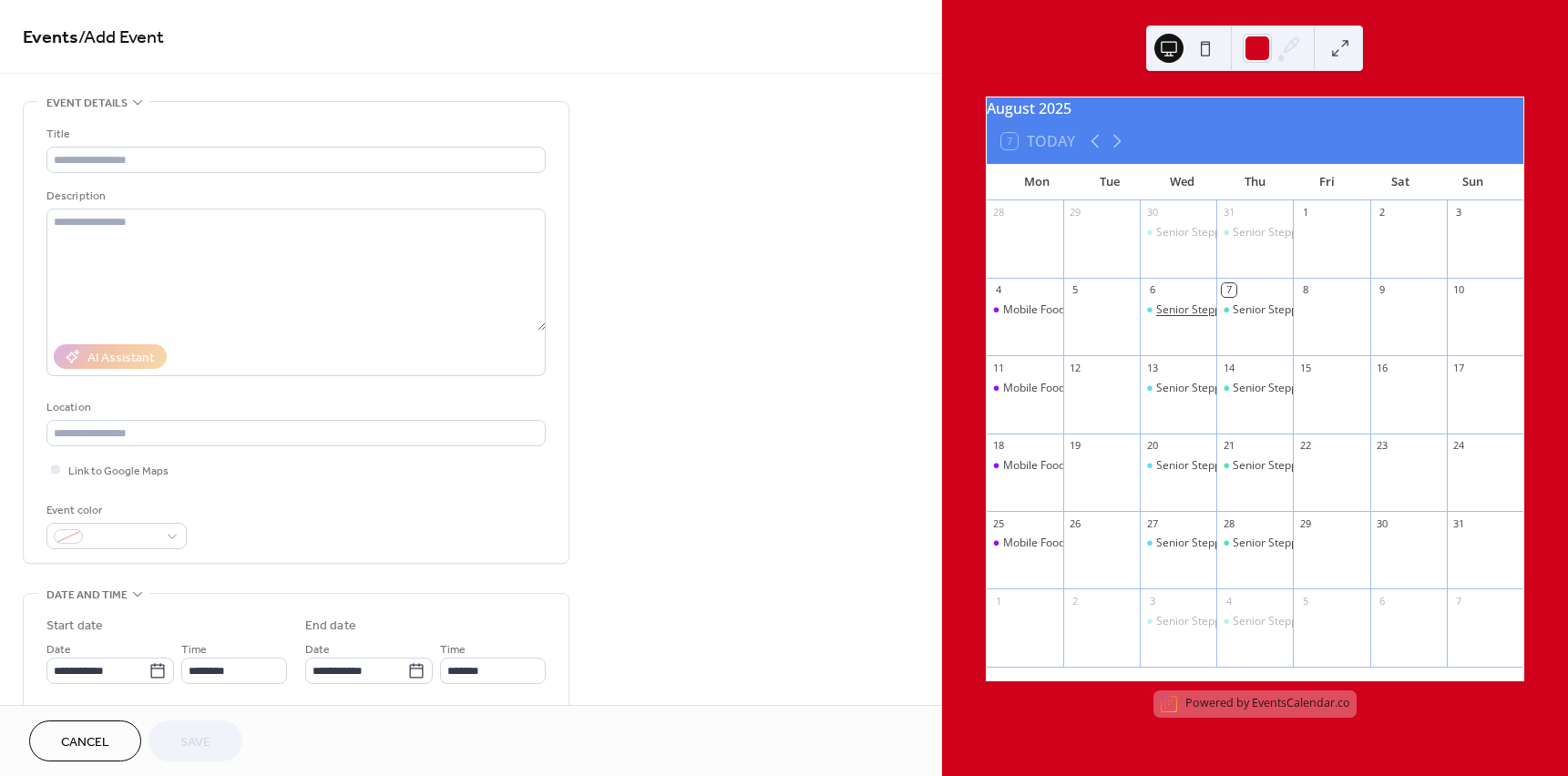 click on "Senior Steppers" at bounding box center (1196, 310) 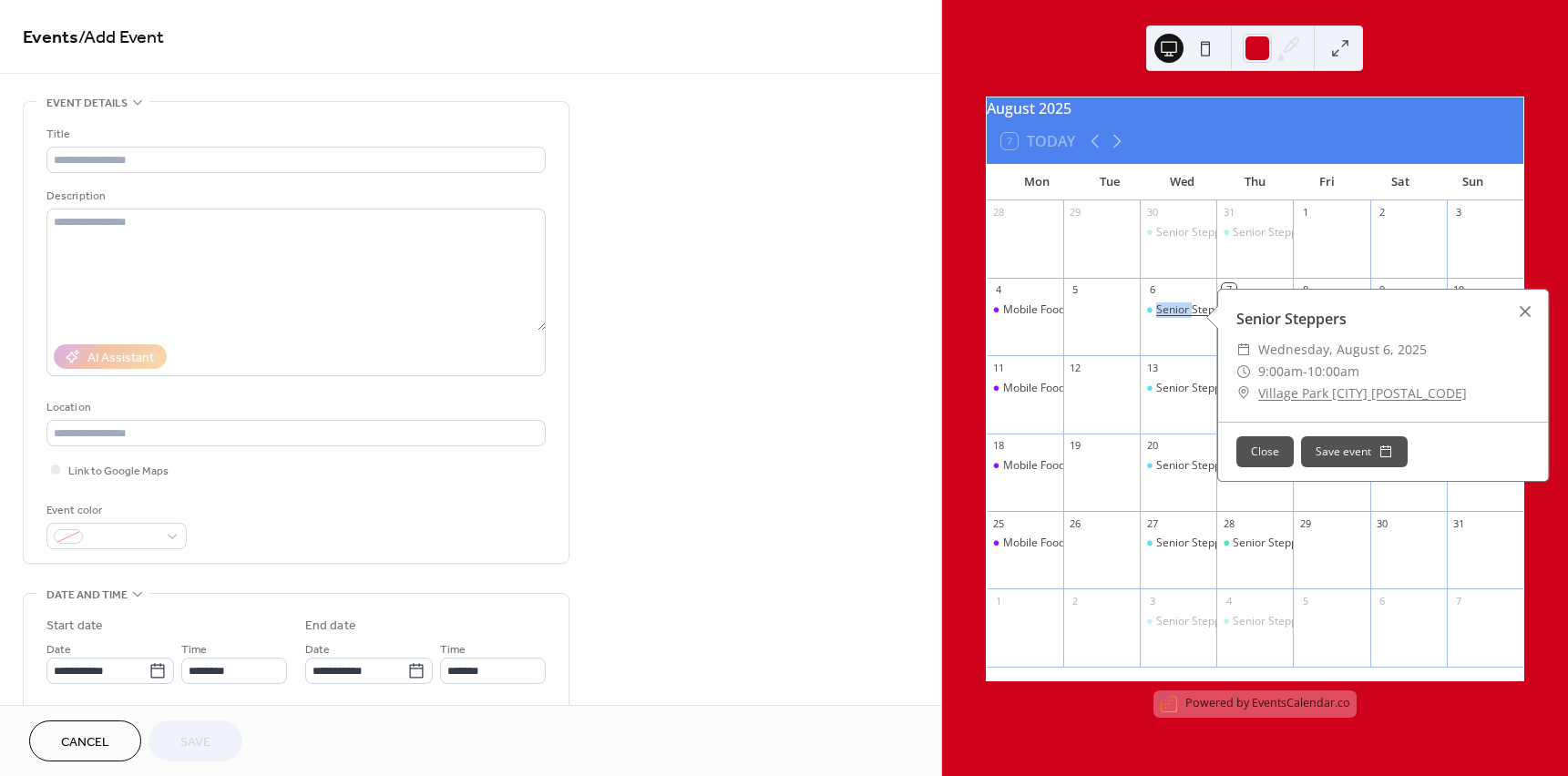 click on "Senior Steppers" at bounding box center (1196, 310) 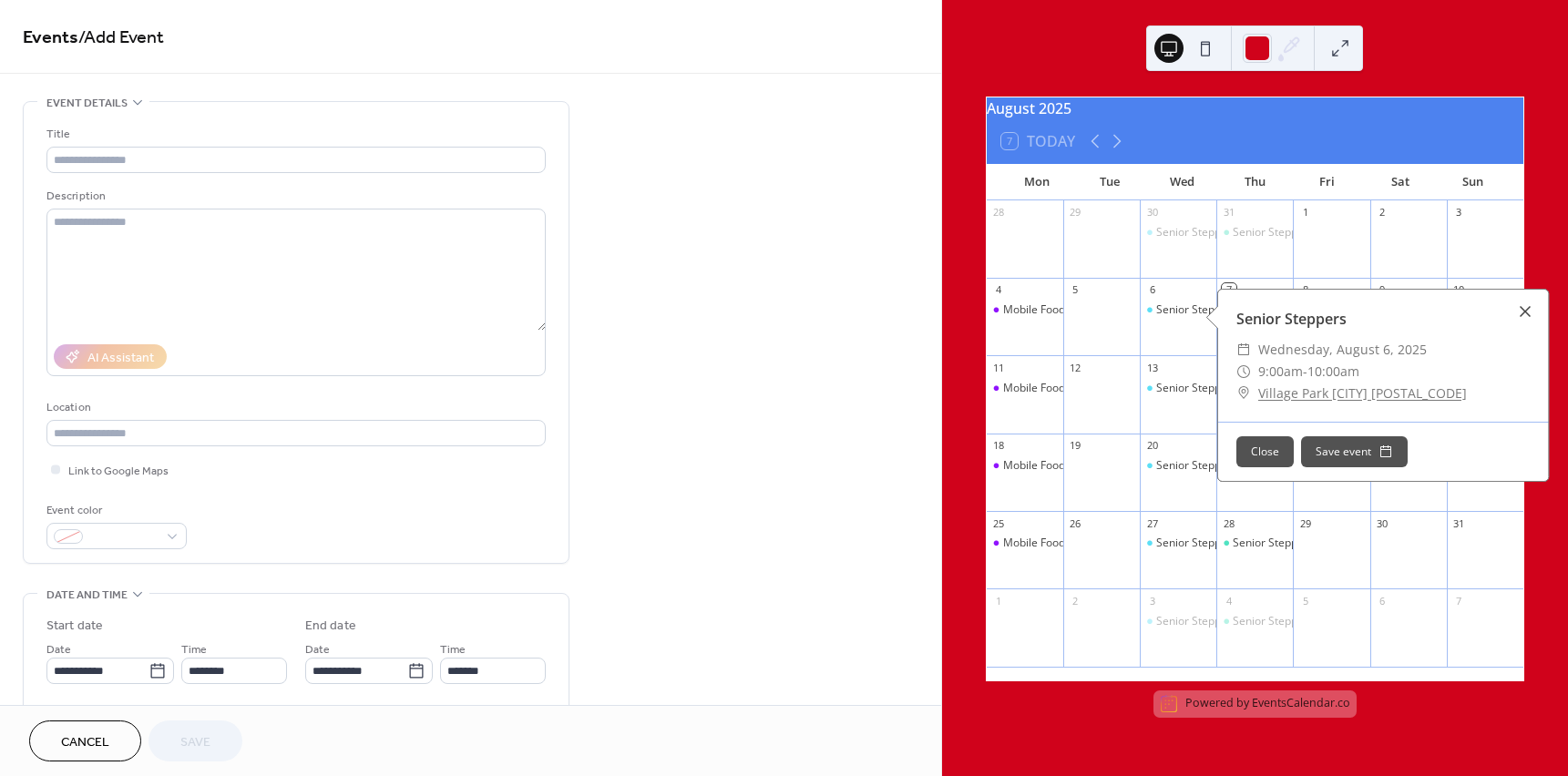 click at bounding box center [1525, 311] 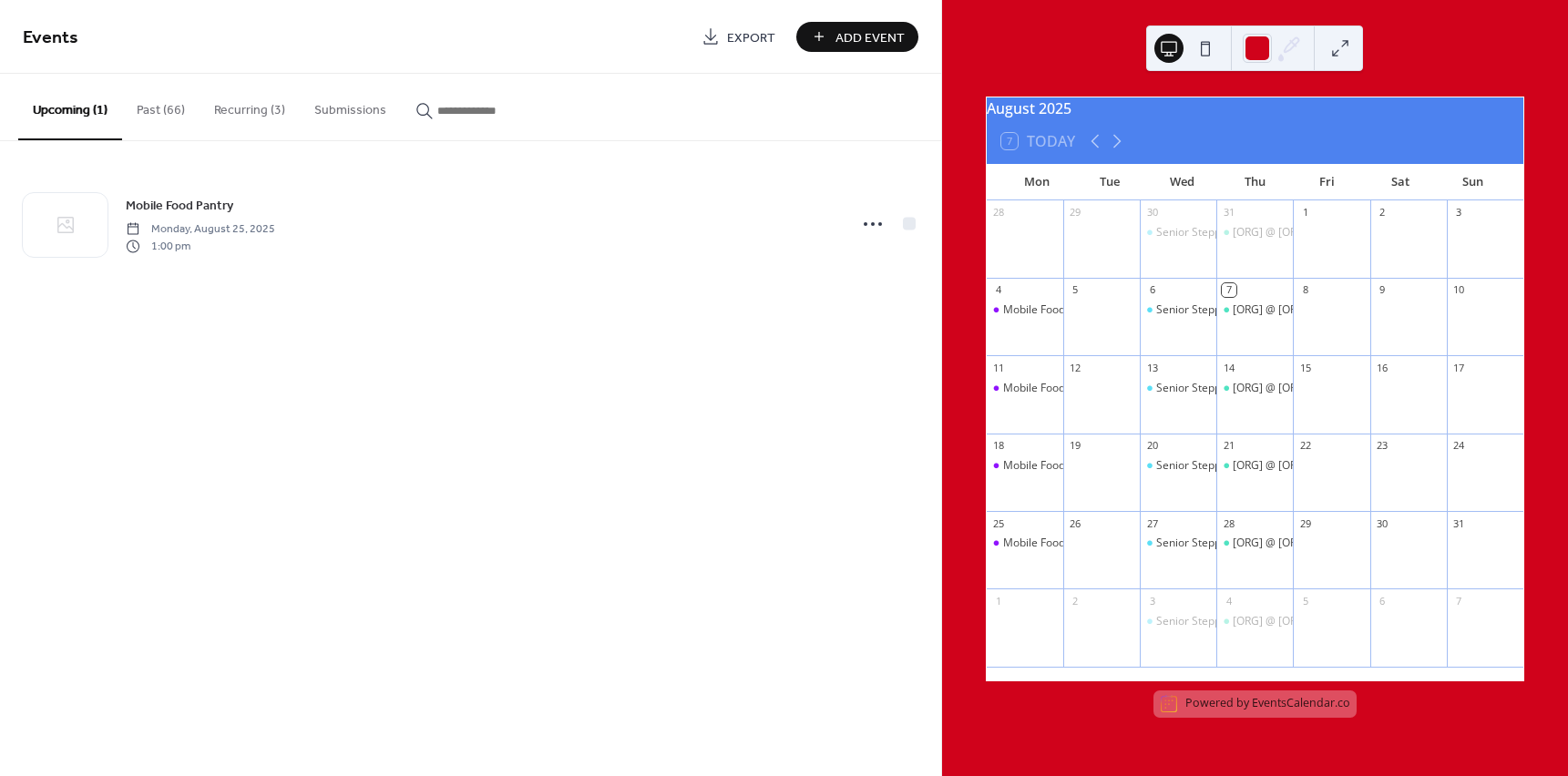 scroll, scrollTop: 0, scrollLeft: 0, axis: both 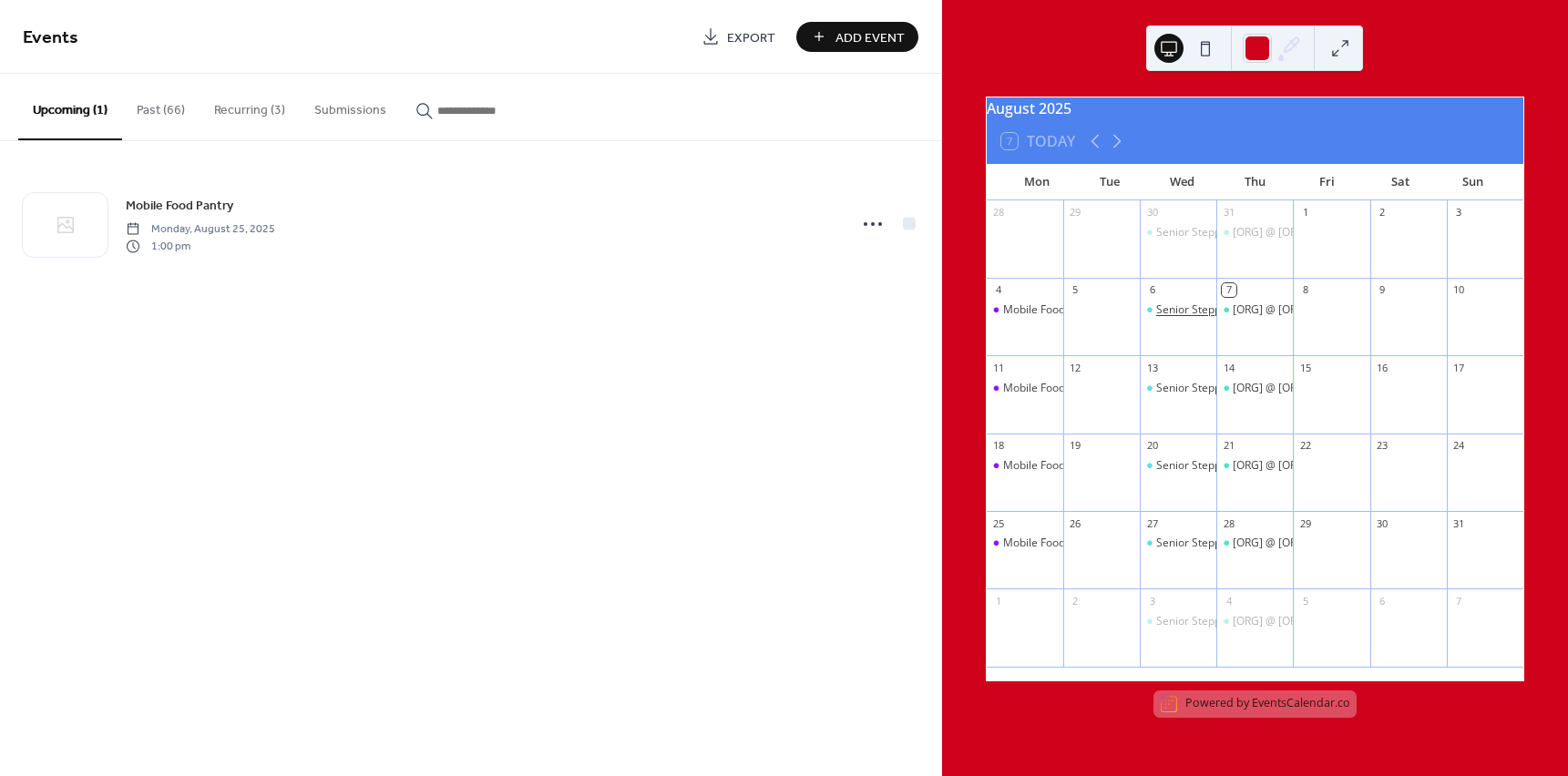 click on "Senior Steppers" at bounding box center (1196, 310) 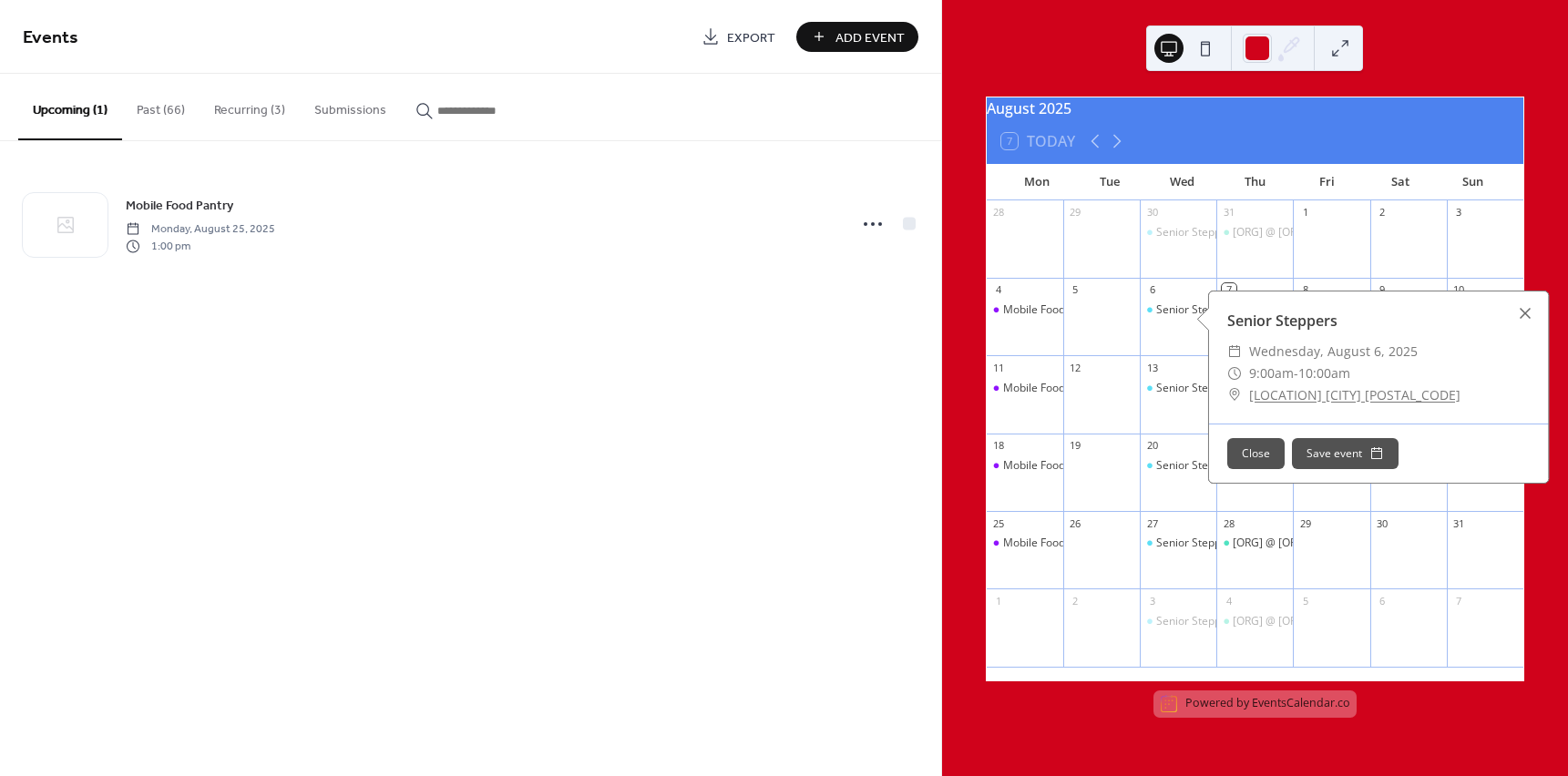 click on "Senior Steppers" at bounding box center (1196, 310) 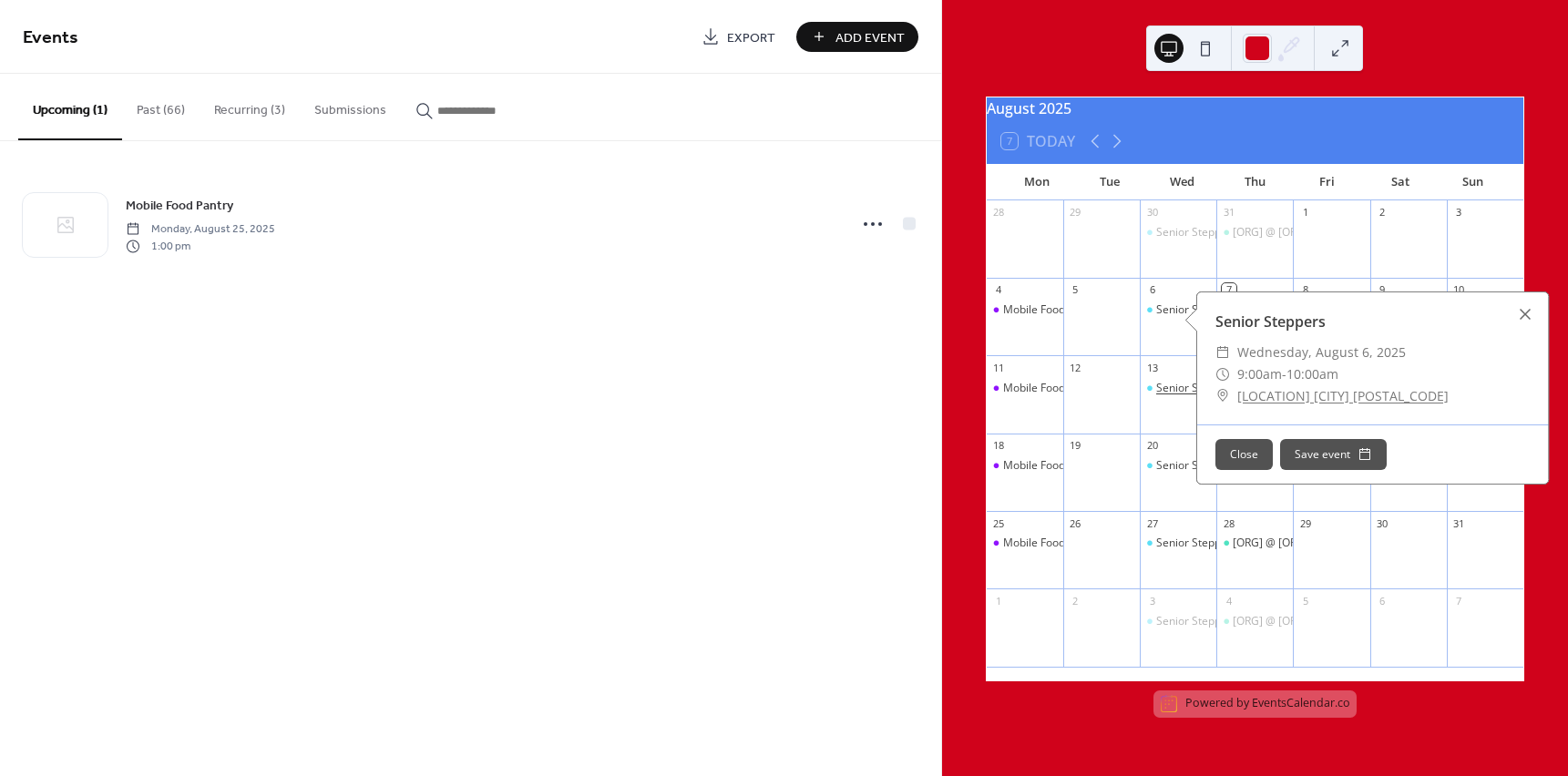click on "Senior Steppers" at bounding box center (1196, 388) 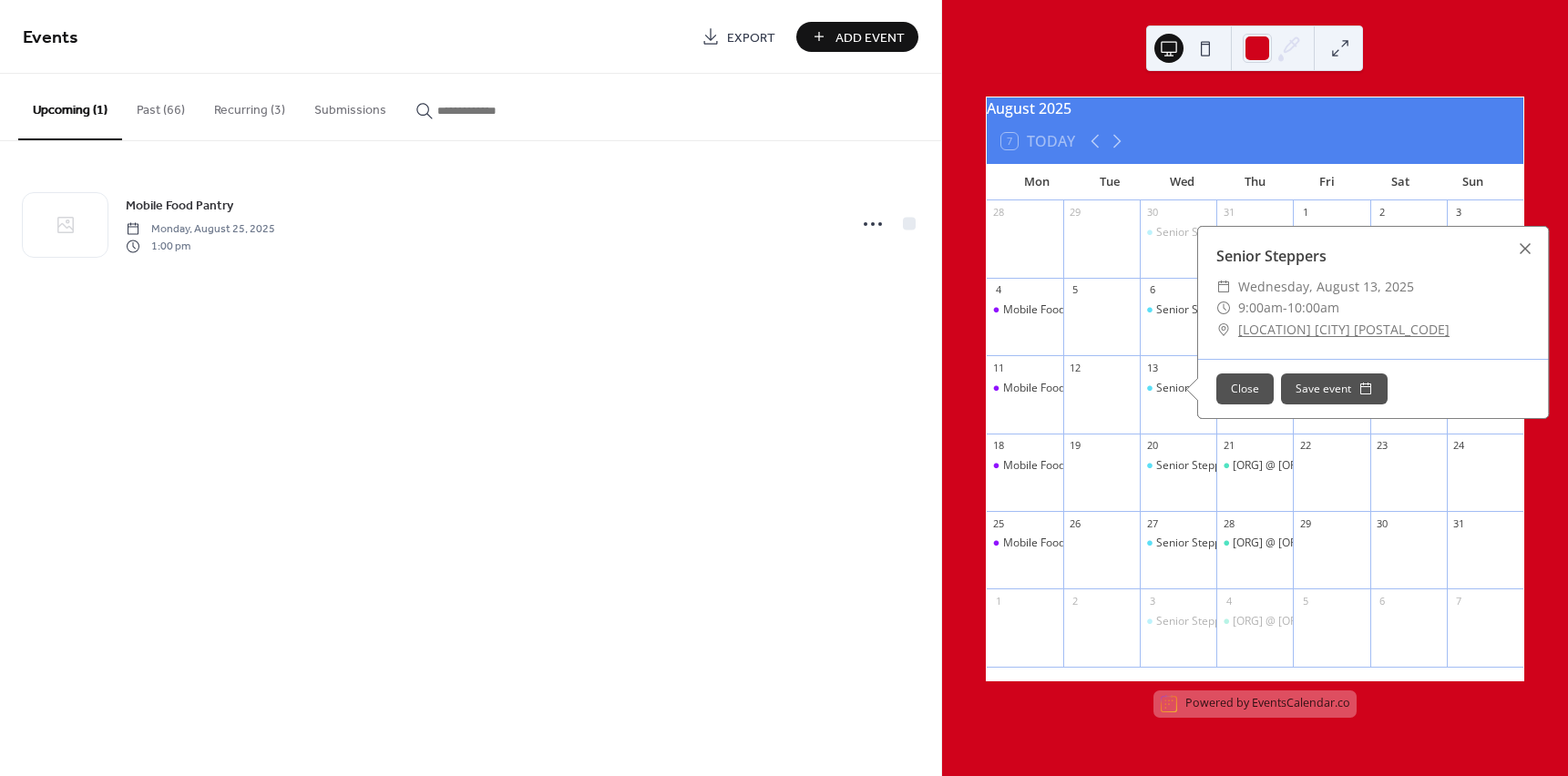 click on "Upcoming (1)" at bounding box center (70, 107) 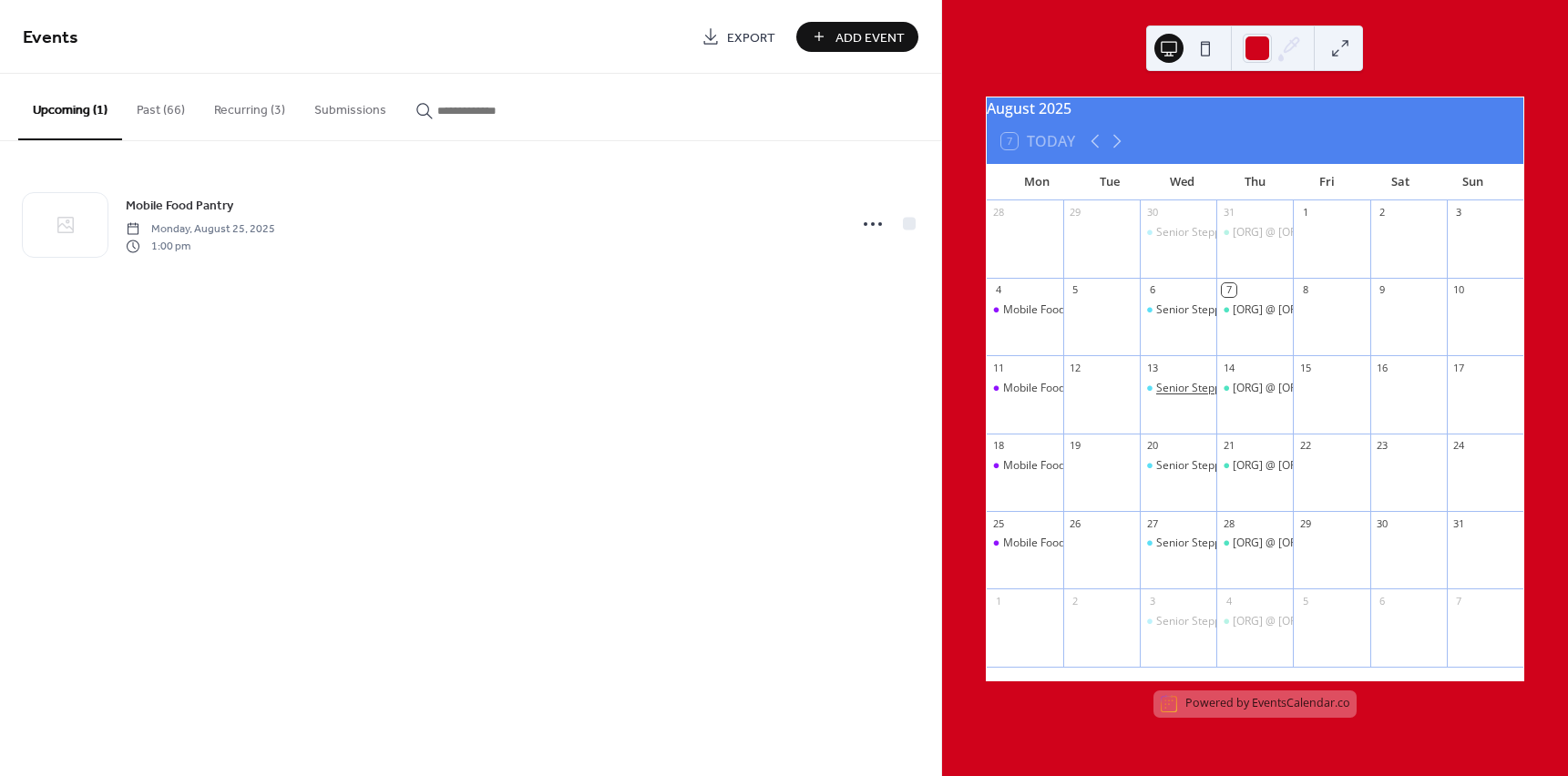 click on "Senior Steppers" at bounding box center [1196, 388] 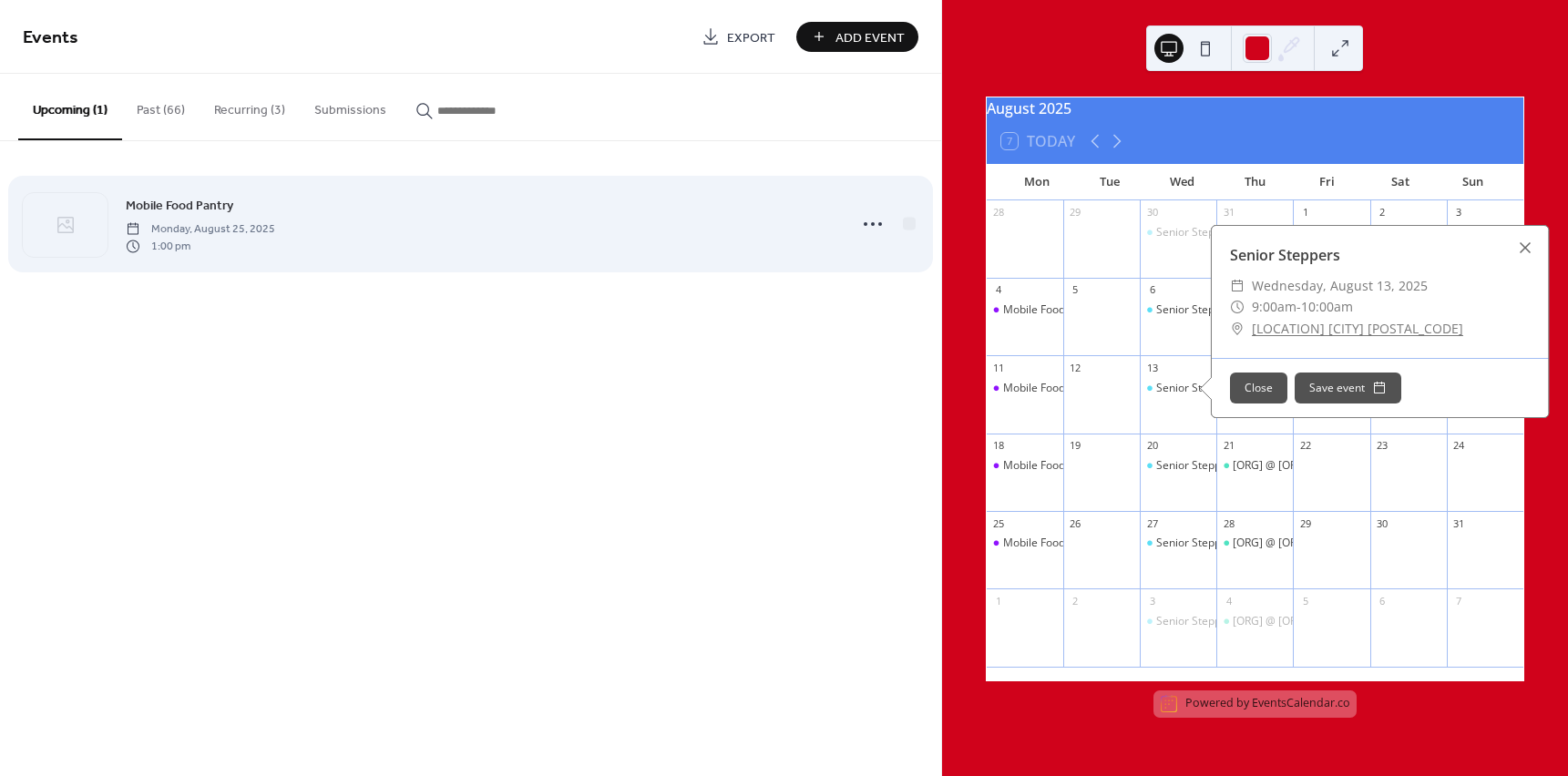 click on "Mobile Food Pantry Monday, August 25, 2025 1:00 pm" at bounding box center (480, 224) 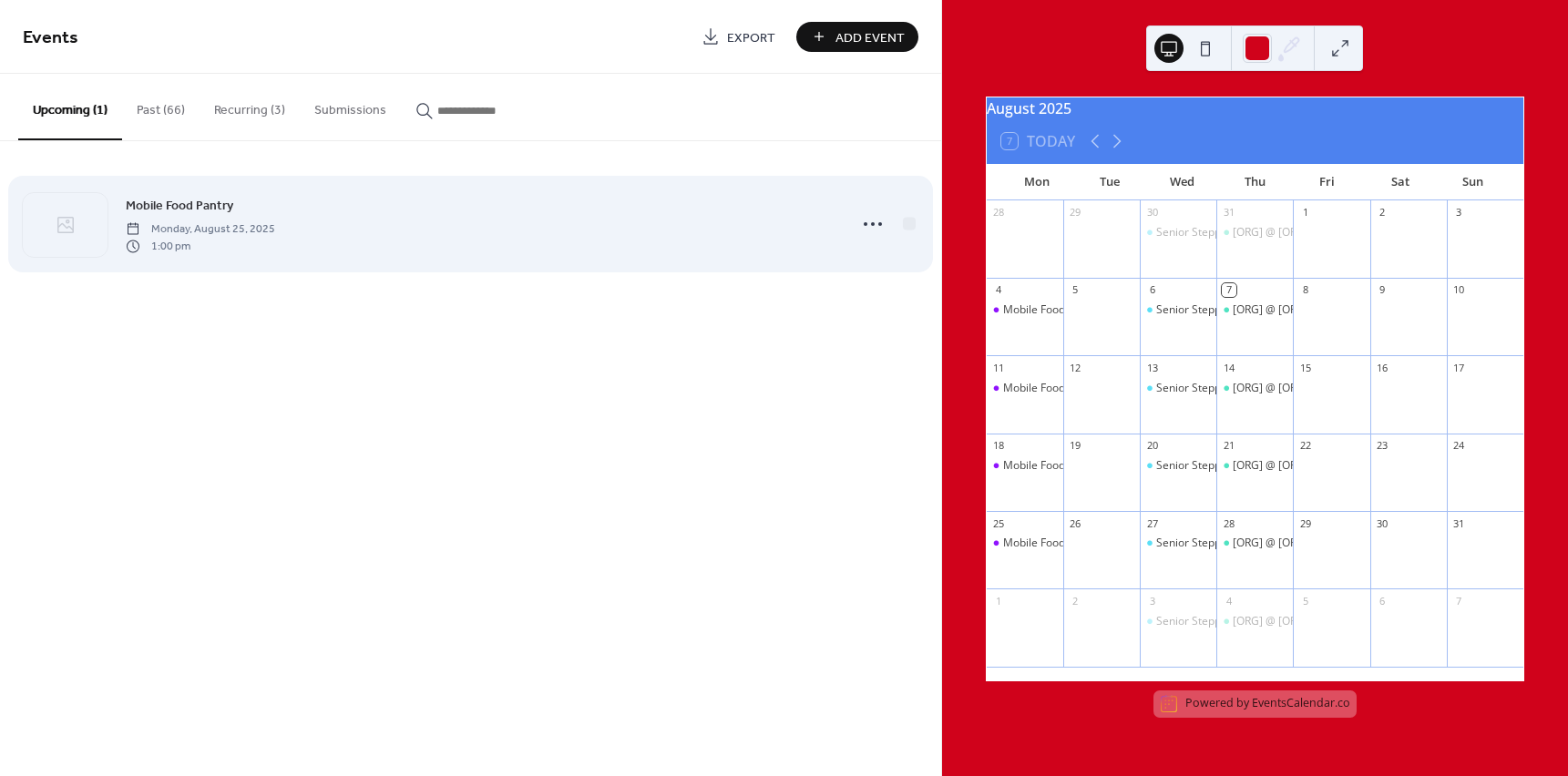 click on "1:00 pm" at bounding box center [200, 246] 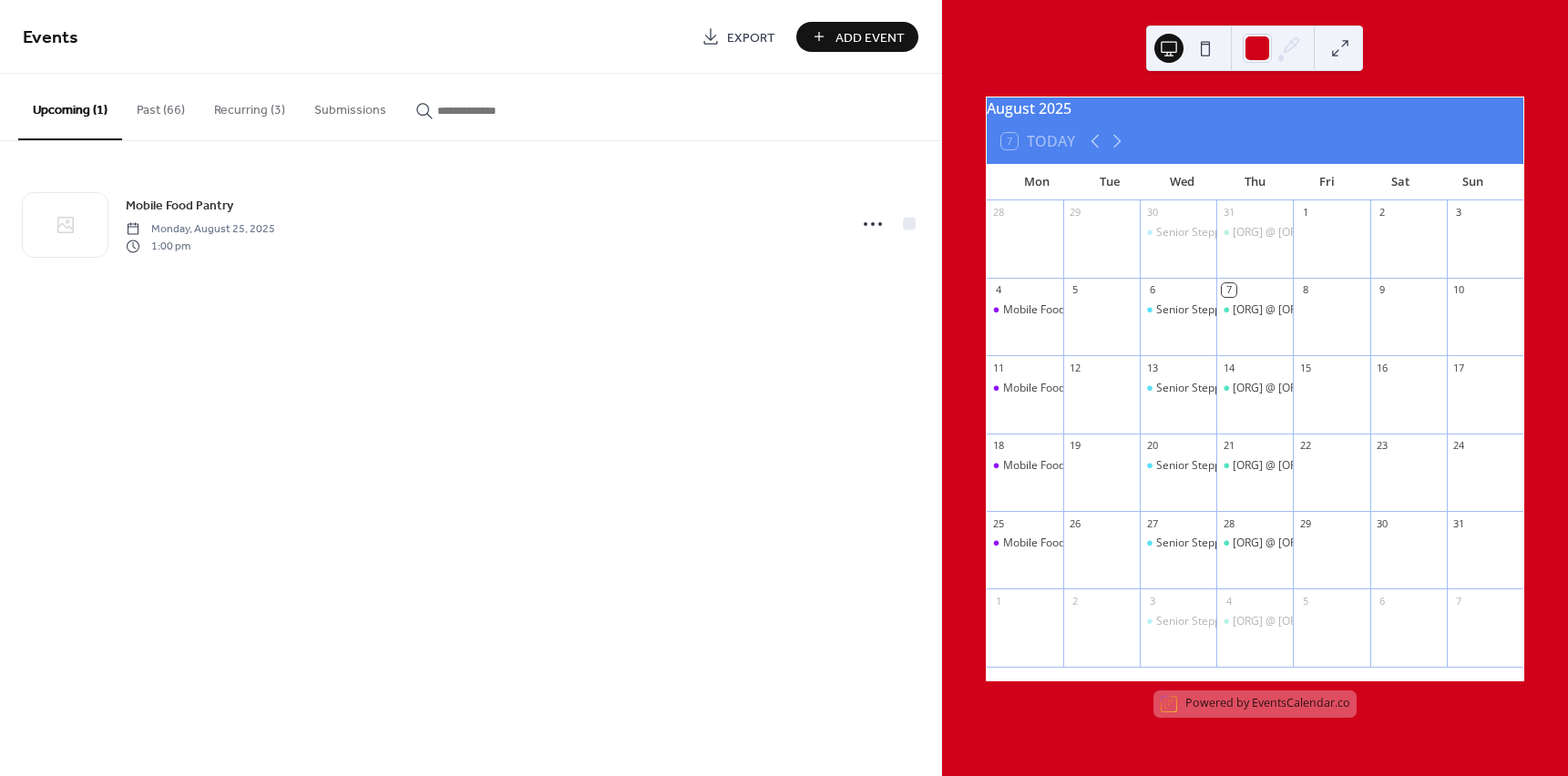 click on "Past (66)" at bounding box center (160, 106) 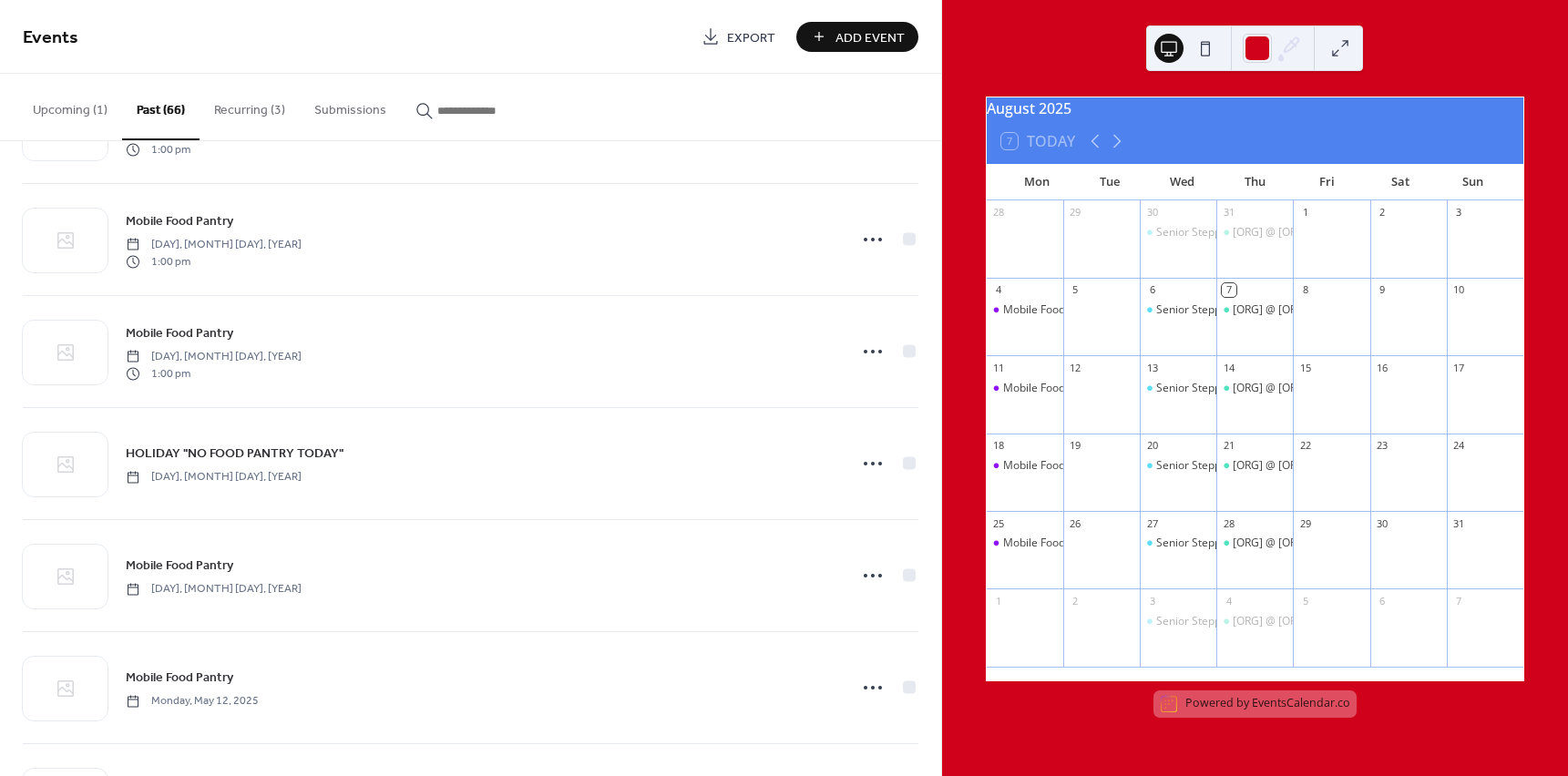 scroll, scrollTop: 0, scrollLeft: 0, axis: both 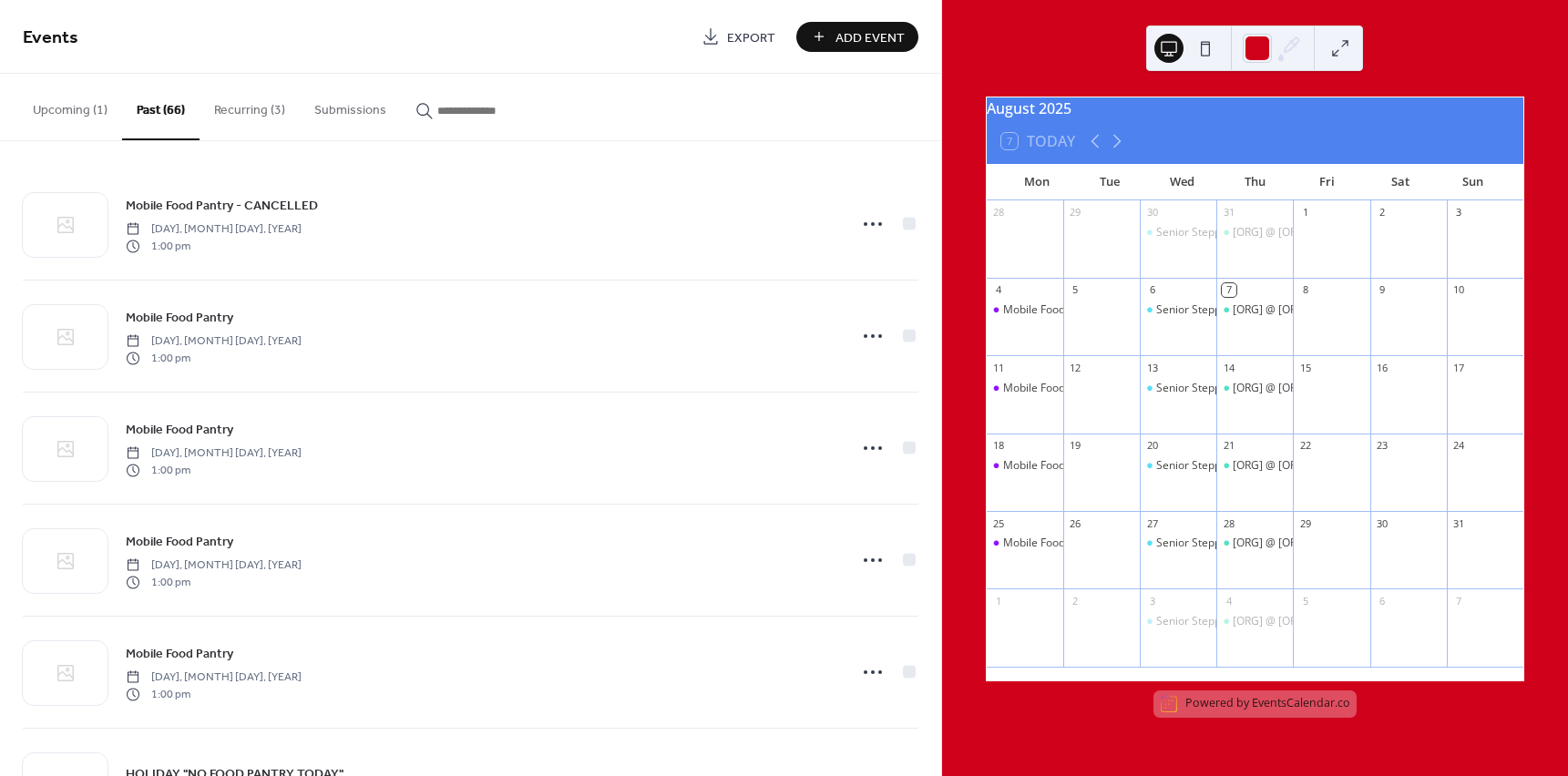 click on "Upcoming (1)" at bounding box center [70, 106] 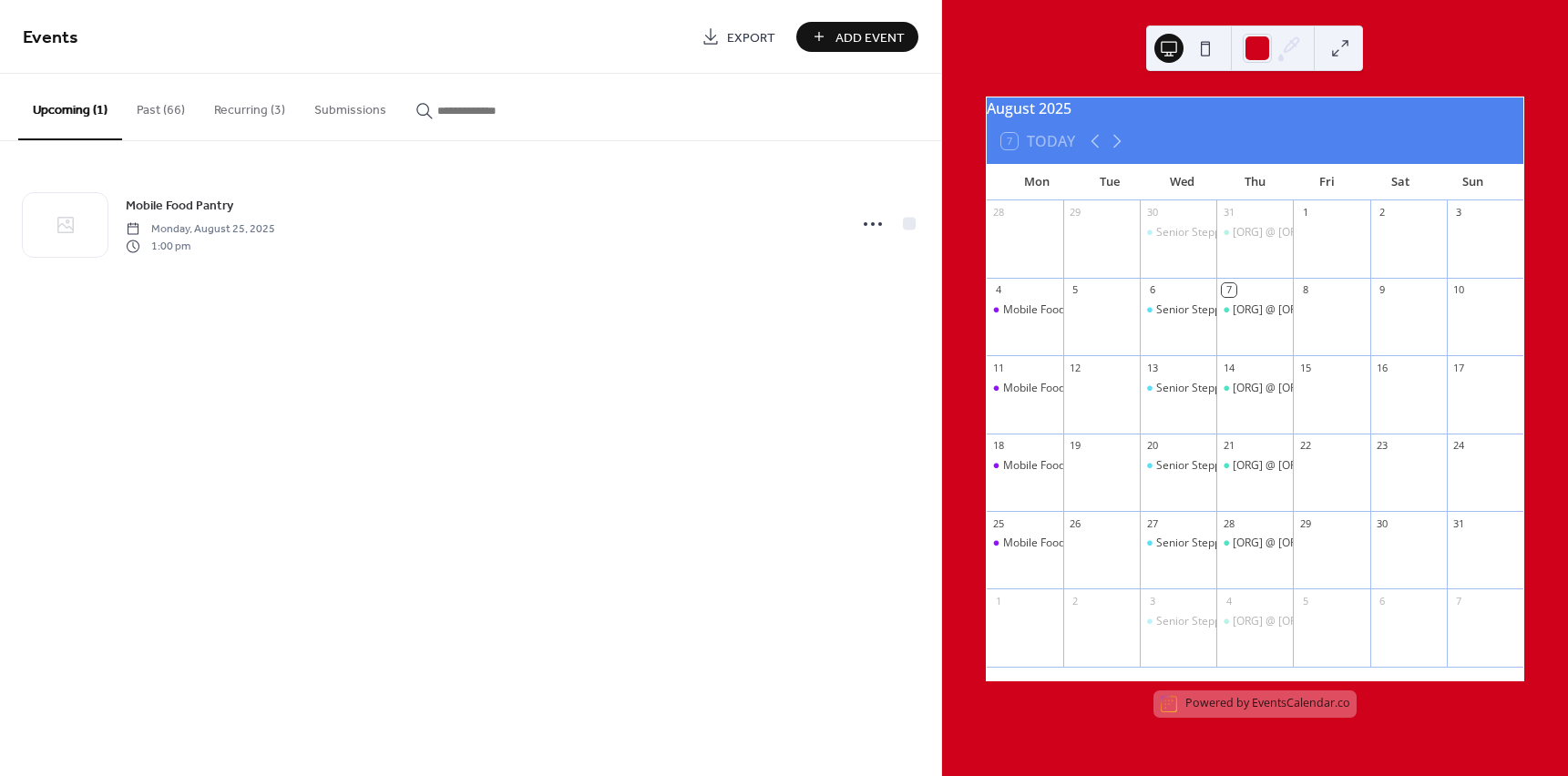 click on "Recurring (3)" at bounding box center (250, 106) 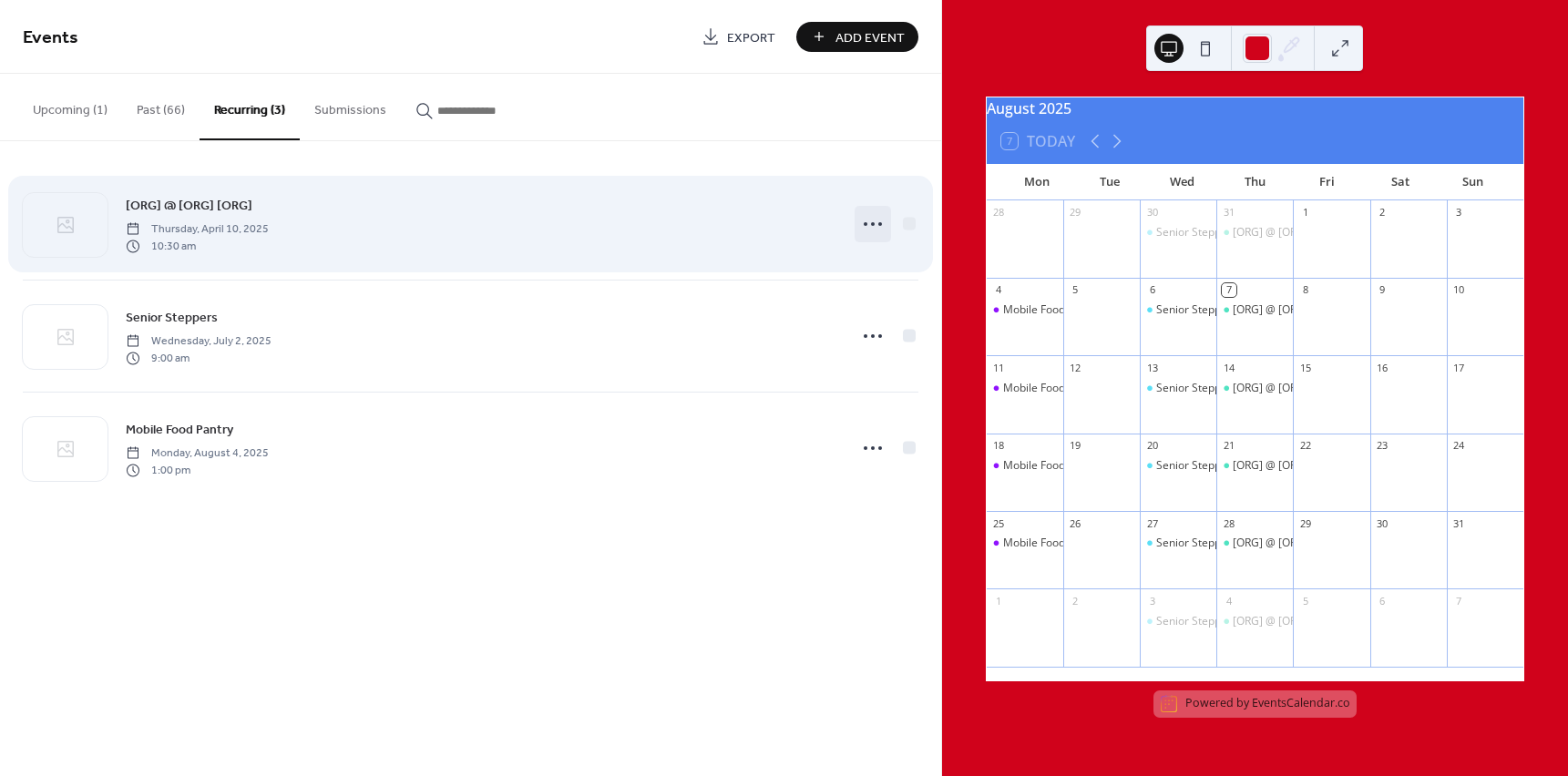 click 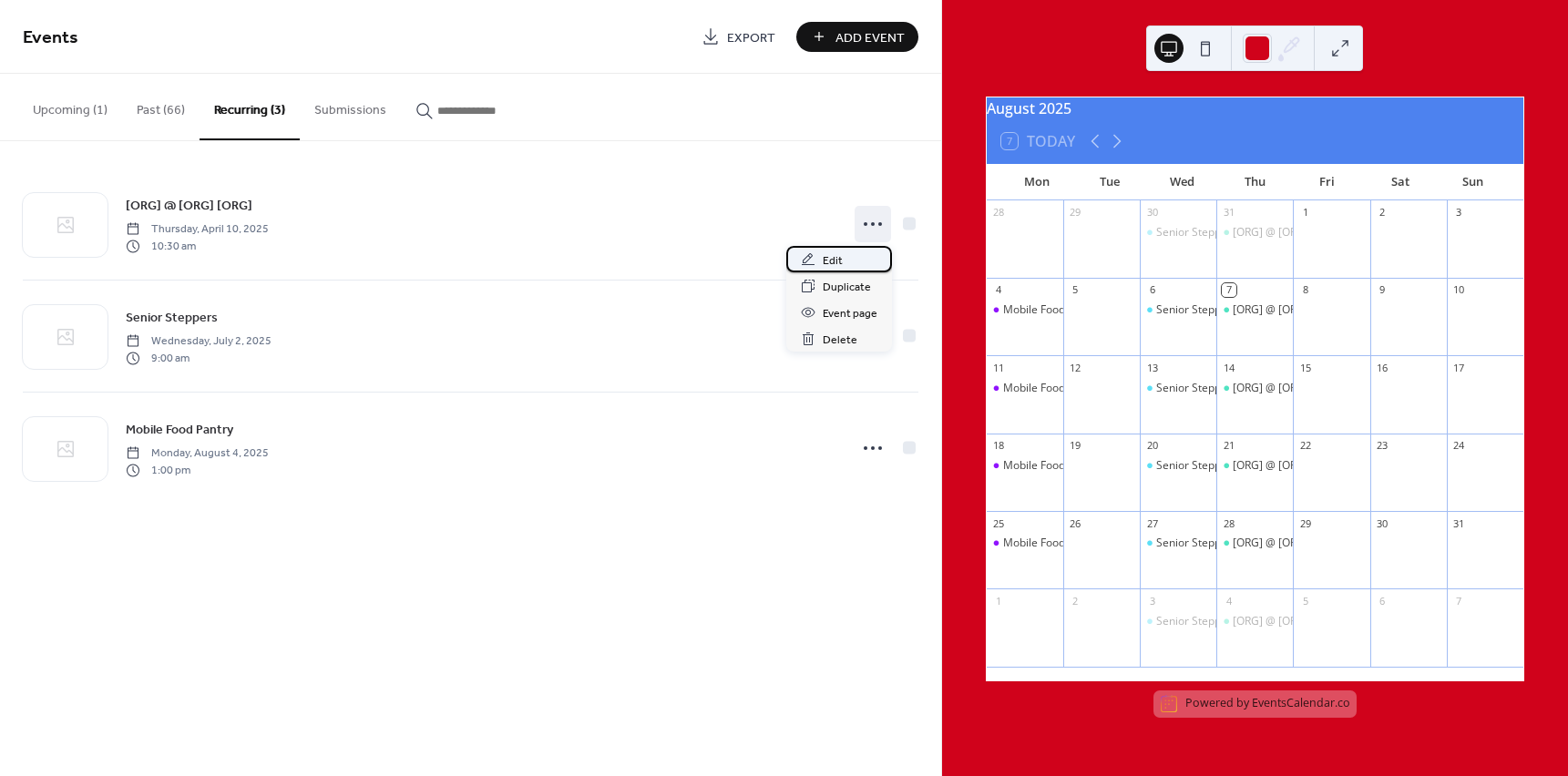 click on "Edit" at bounding box center (839, 259) 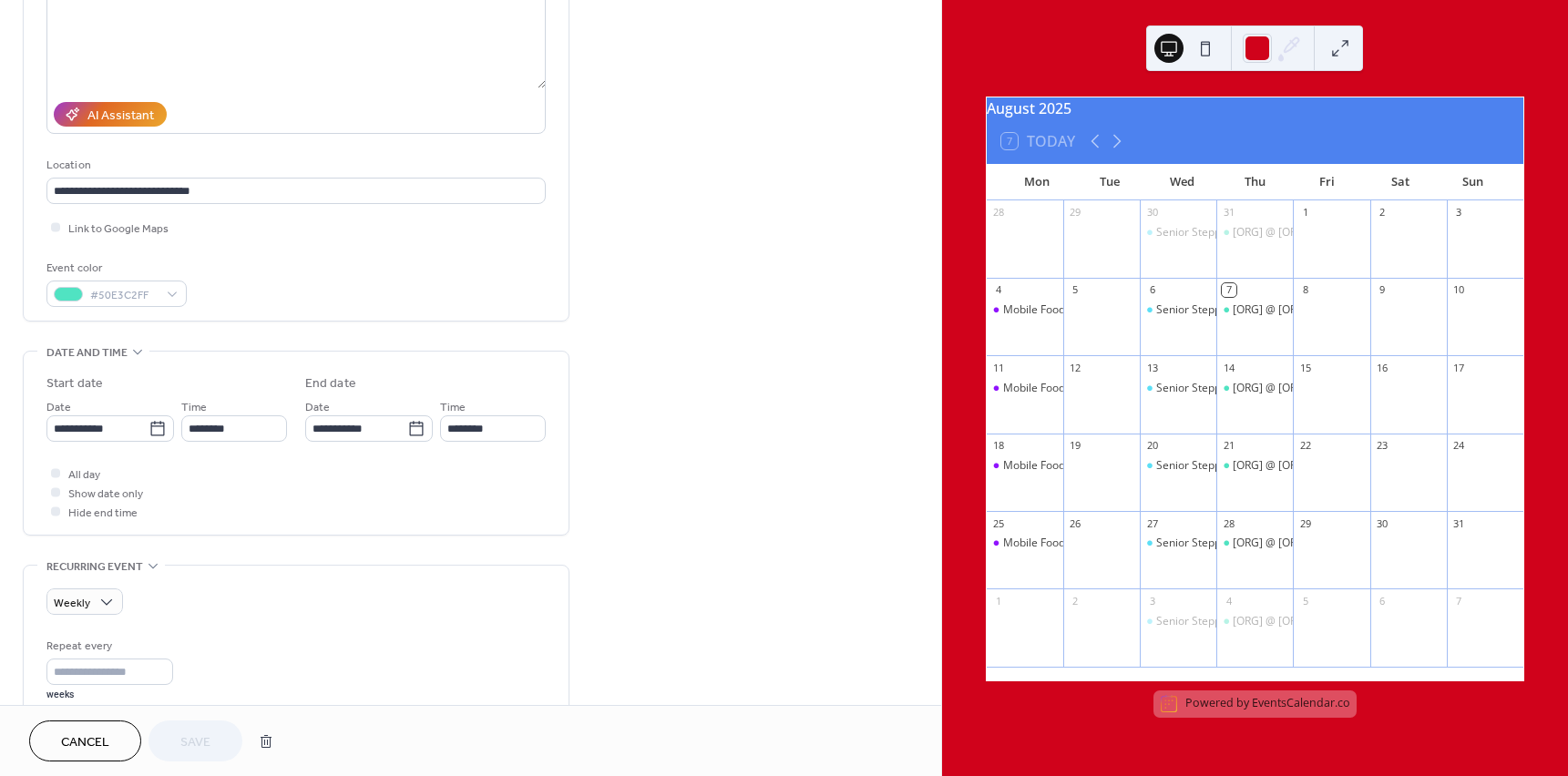 scroll, scrollTop: 273, scrollLeft: 0, axis: vertical 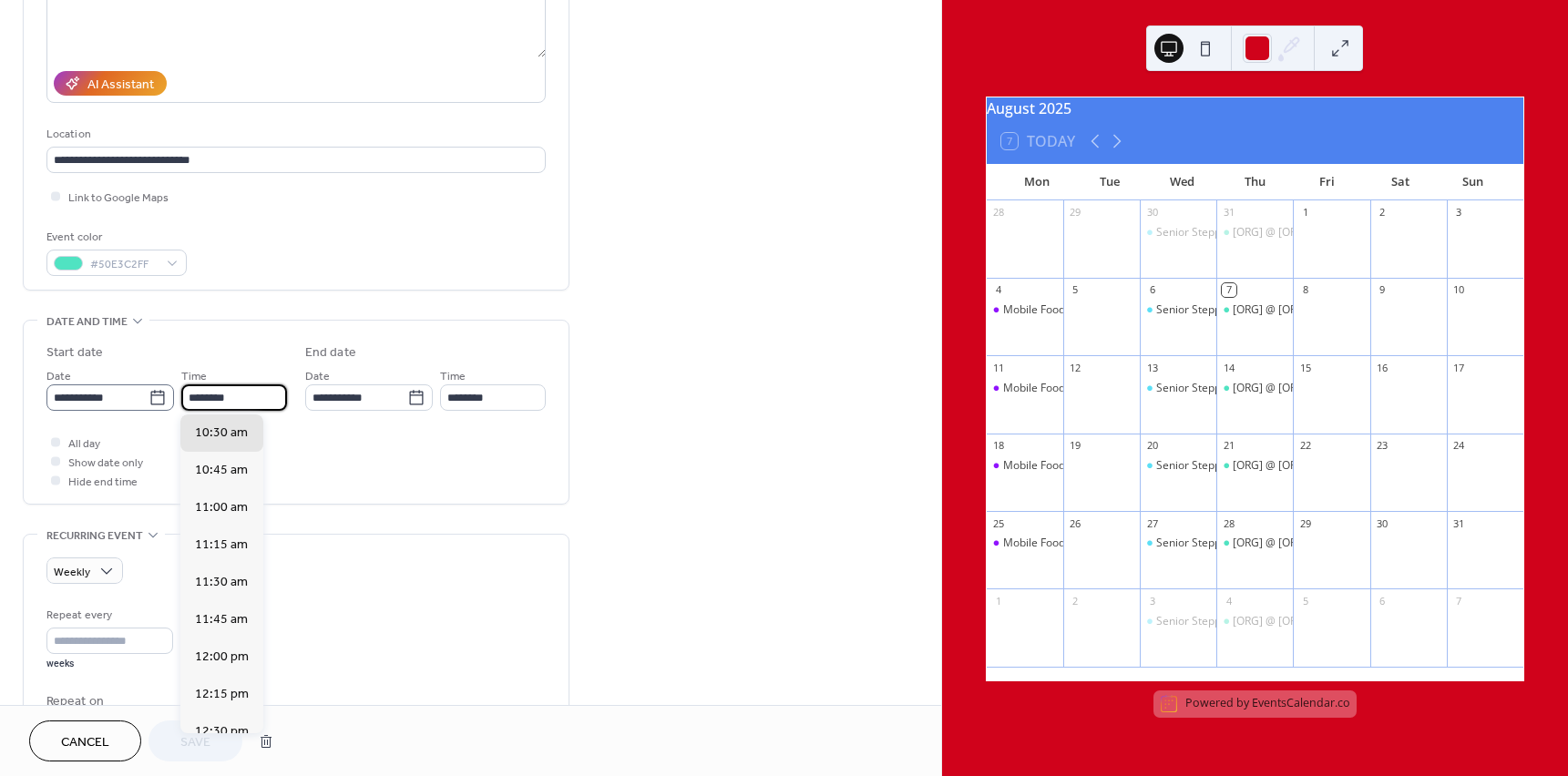 drag, startPoint x: 252, startPoint y: 395, endPoint x: 158, endPoint y: 394, distance: 94.00532 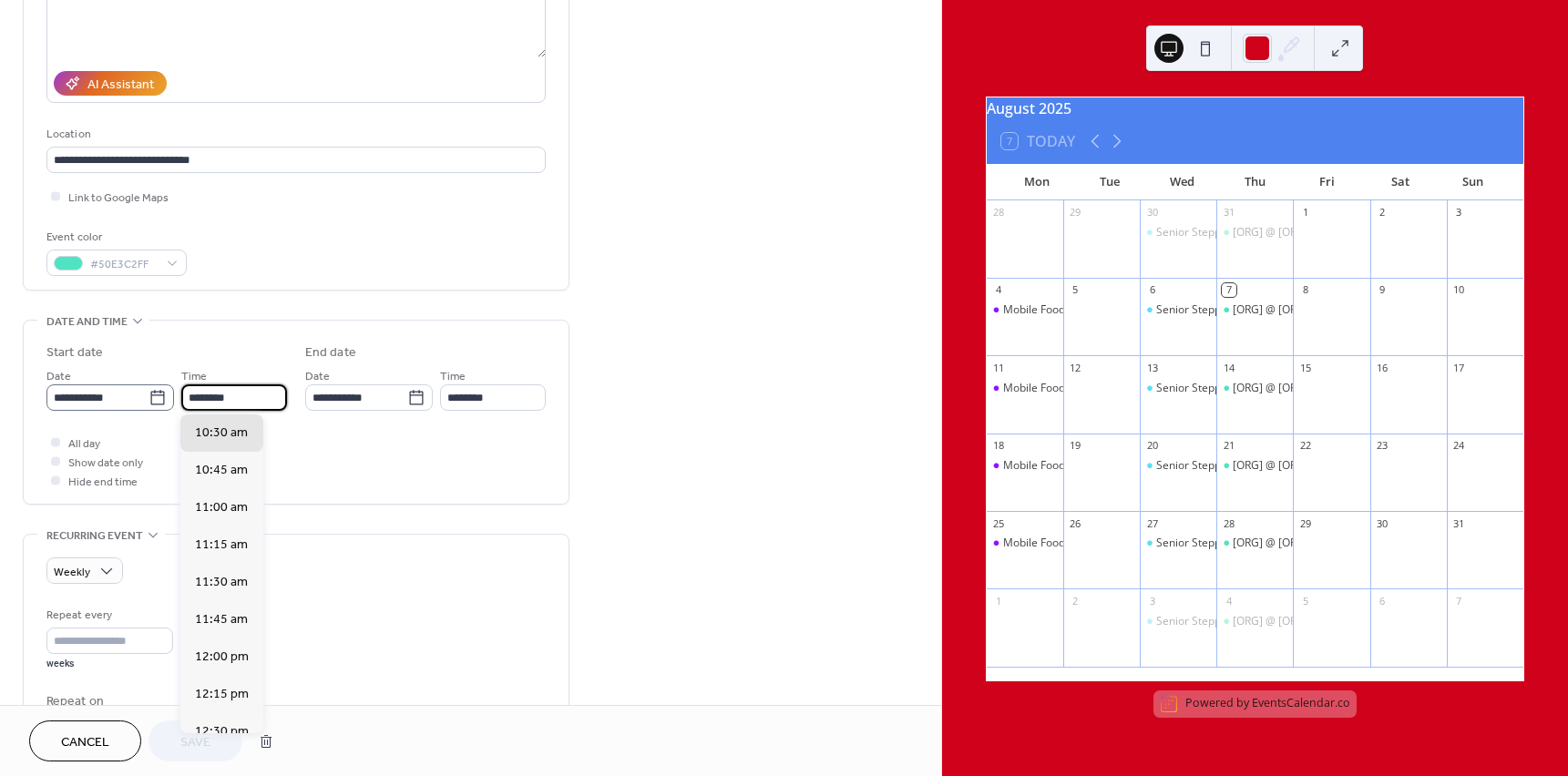 click on "**********" at bounding box center [167, 388] 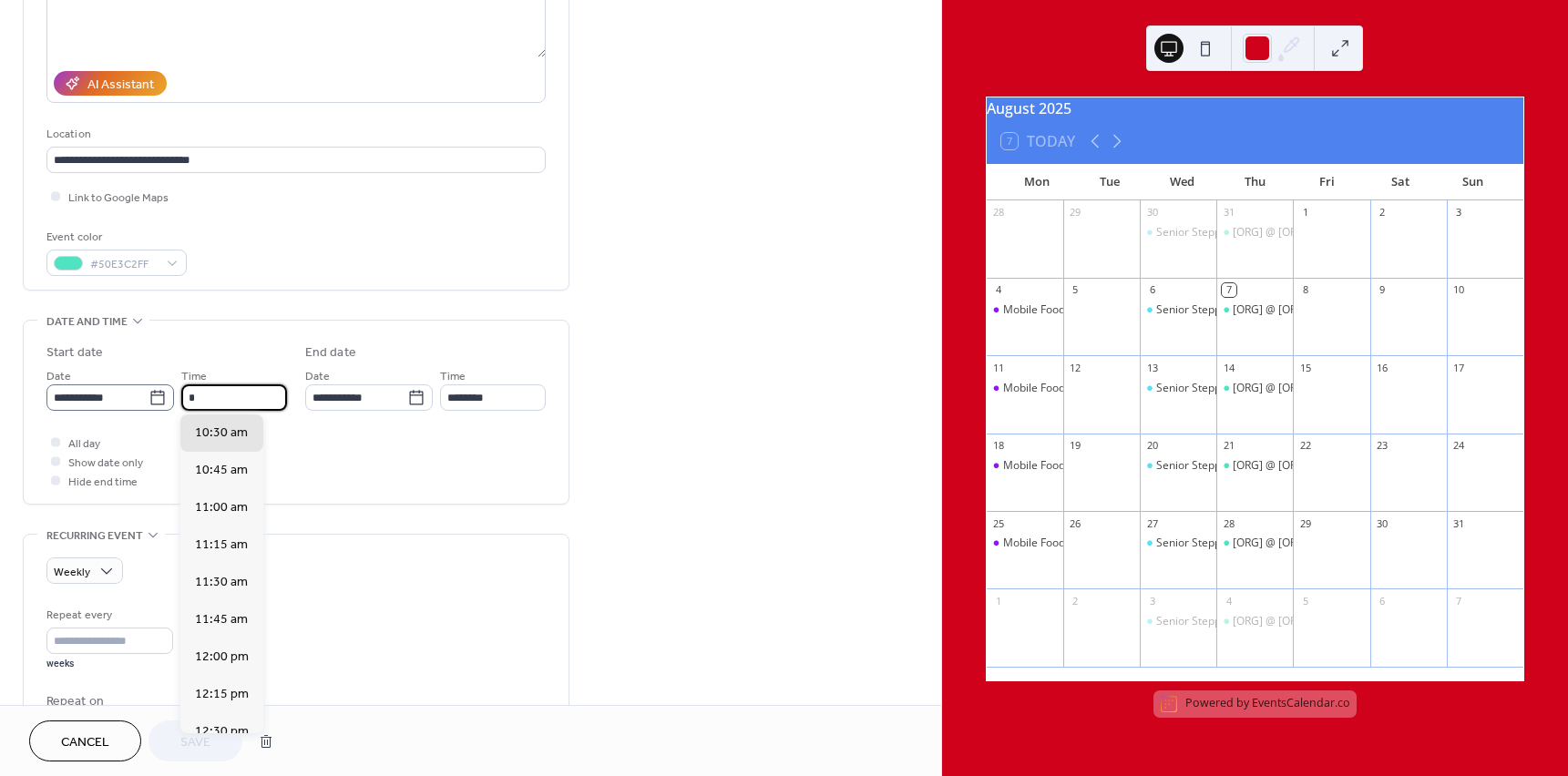 scroll, scrollTop: 1344, scrollLeft: 0, axis: vertical 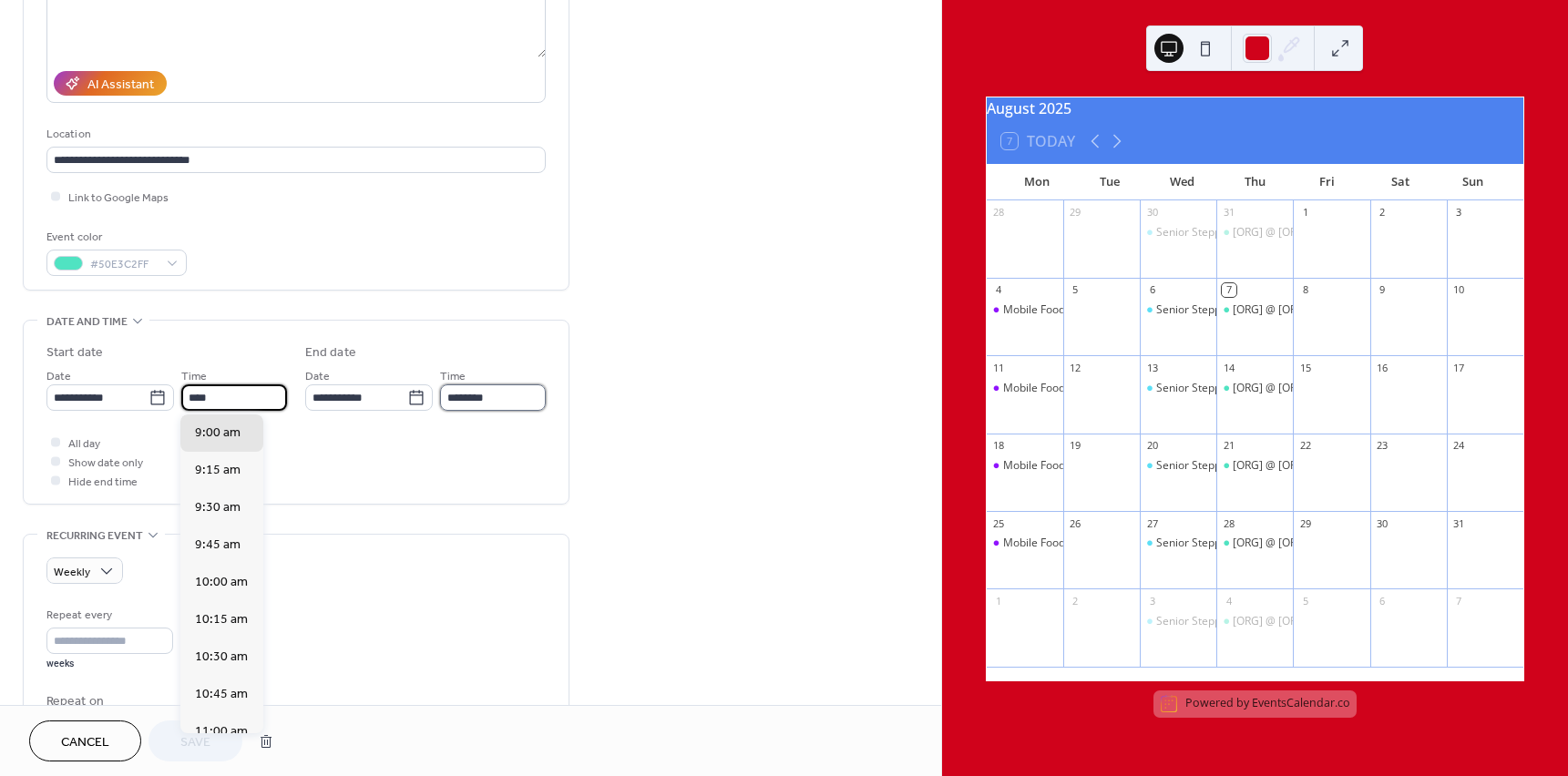 click on "********" at bounding box center [493, 397] 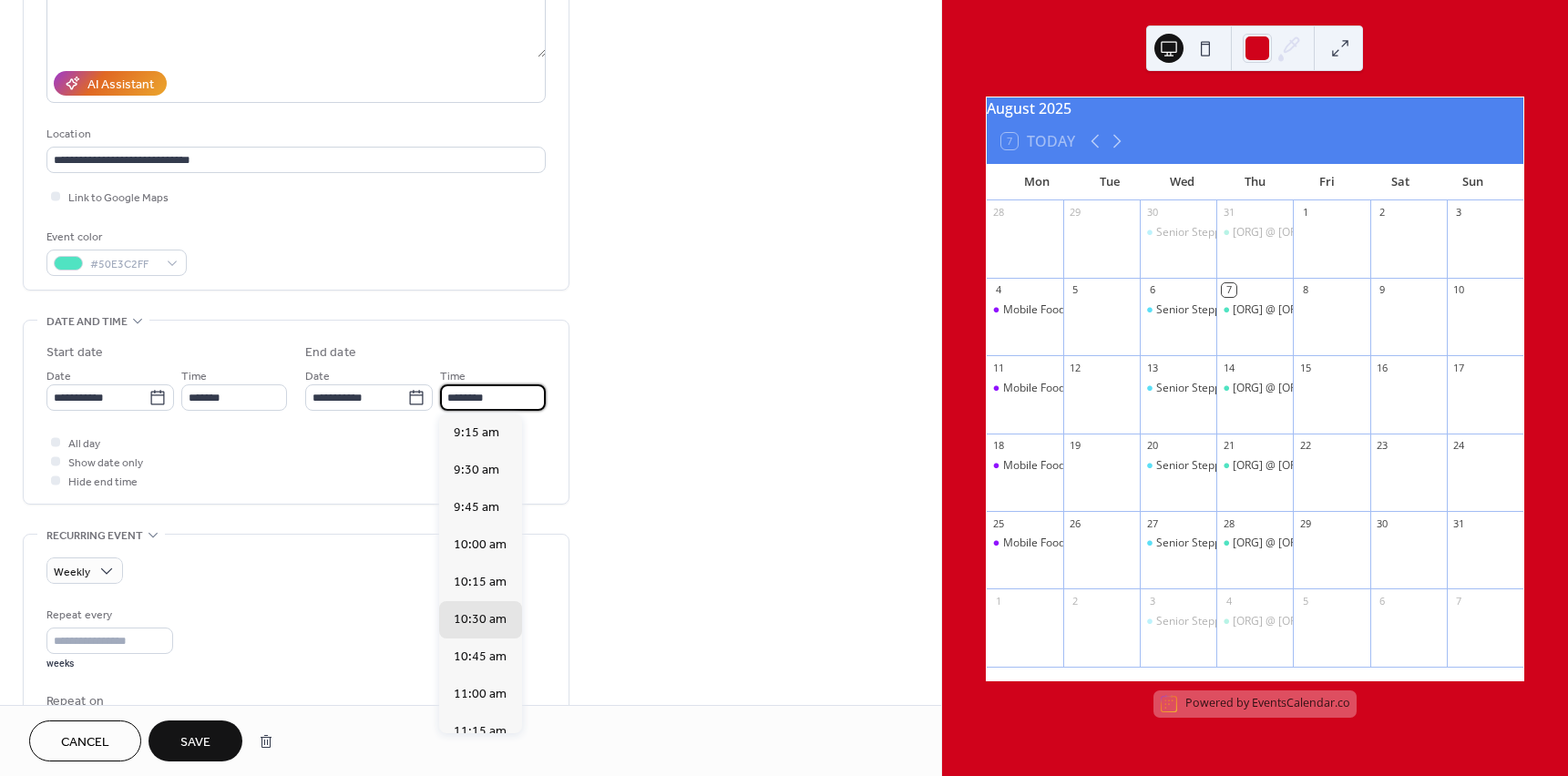 click on "********" at bounding box center (493, 397) 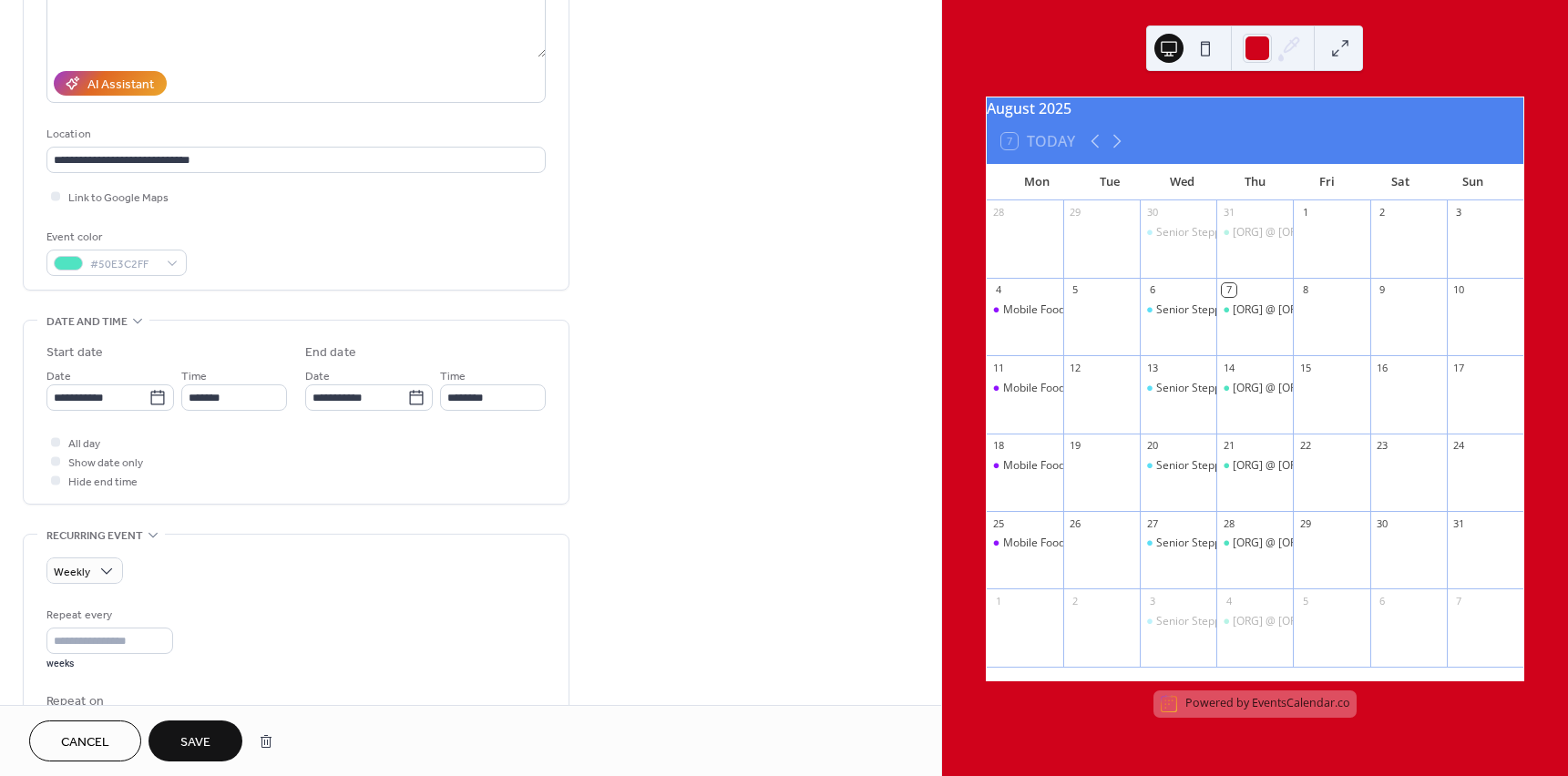 click on "All day Show date only Hide end time" at bounding box center [296, 461] 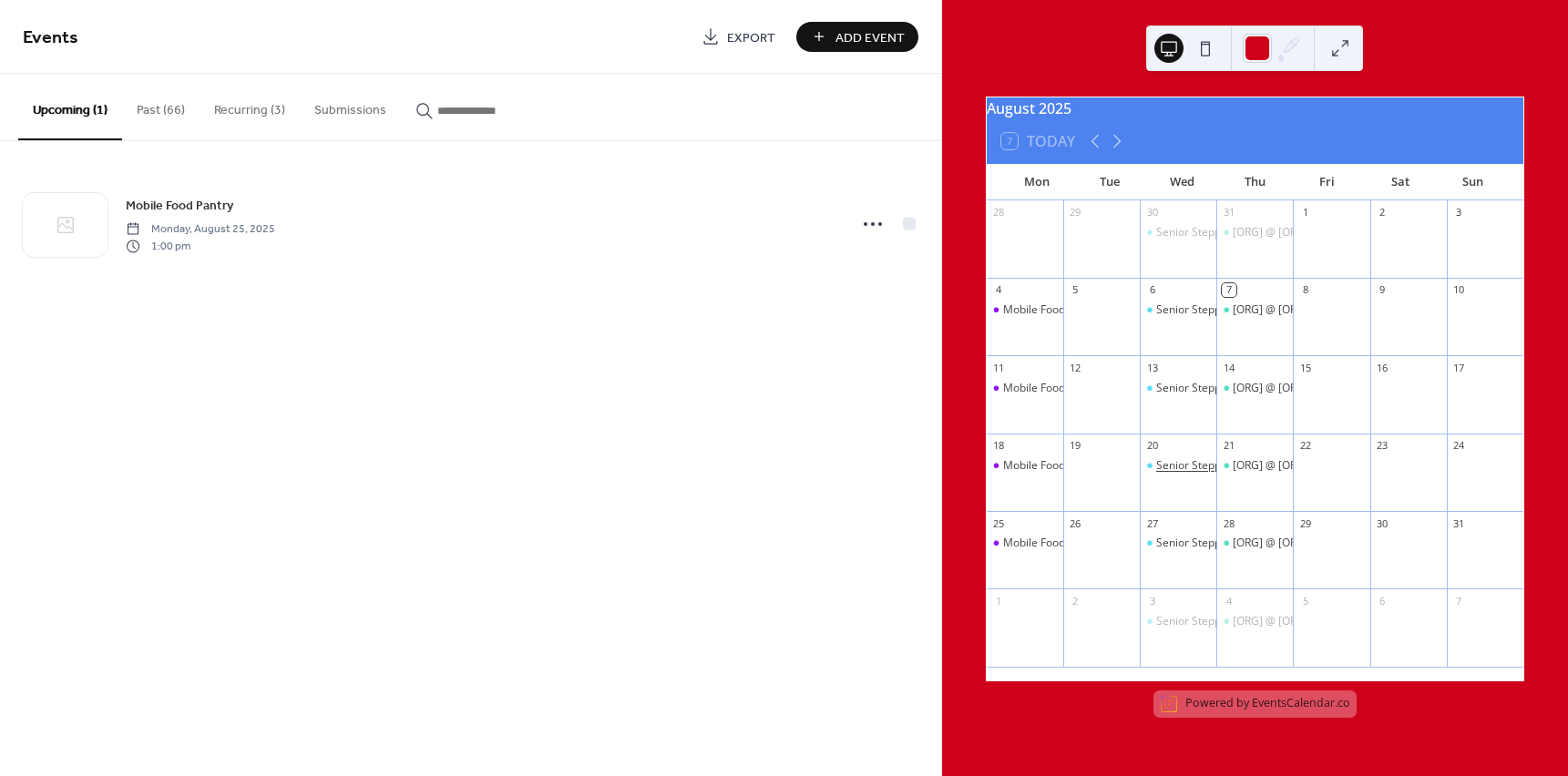 click on "Senior Steppers" at bounding box center [1196, 465] 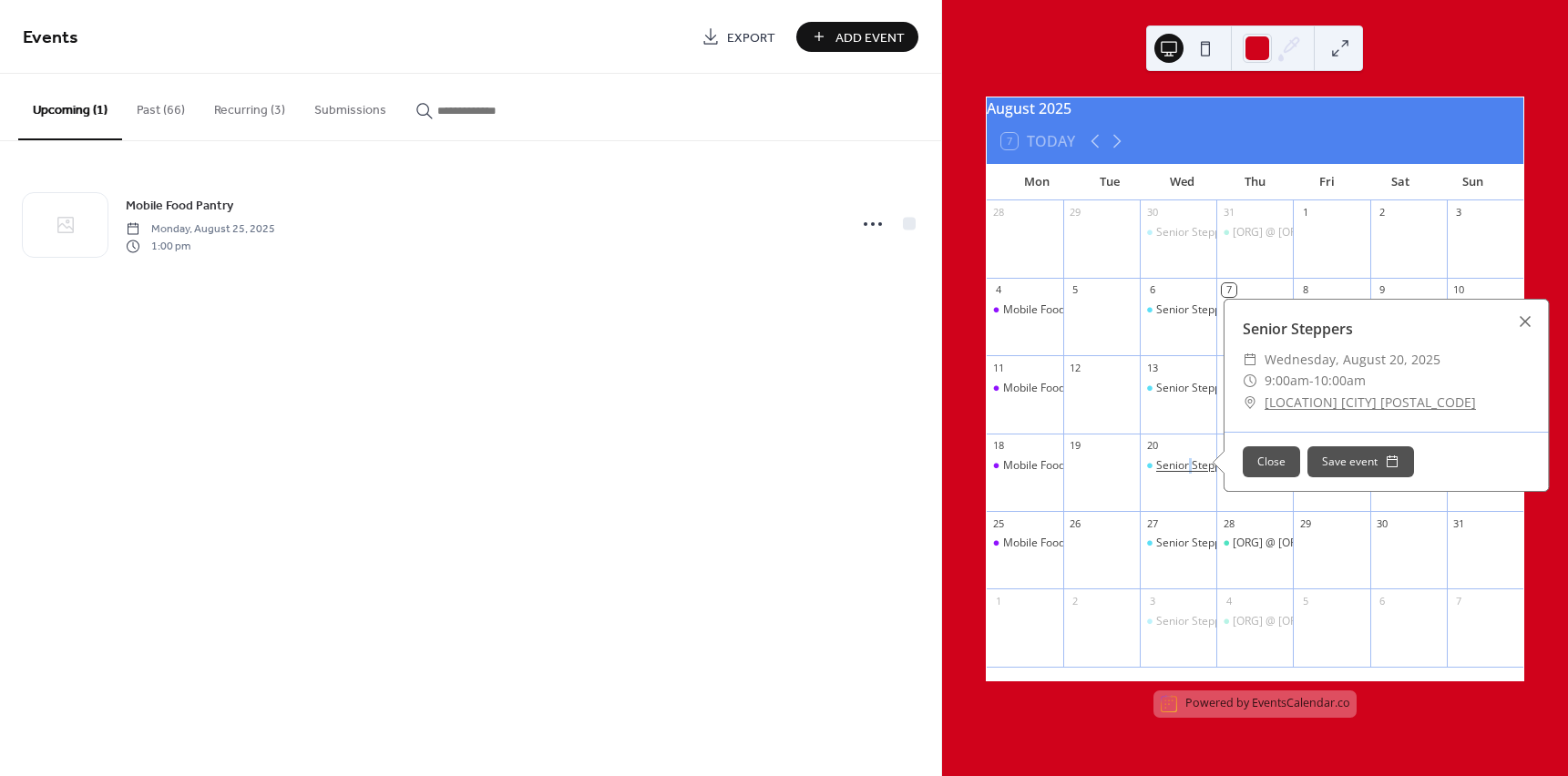 click on "Senior Steppers" at bounding box center (1196, 465) 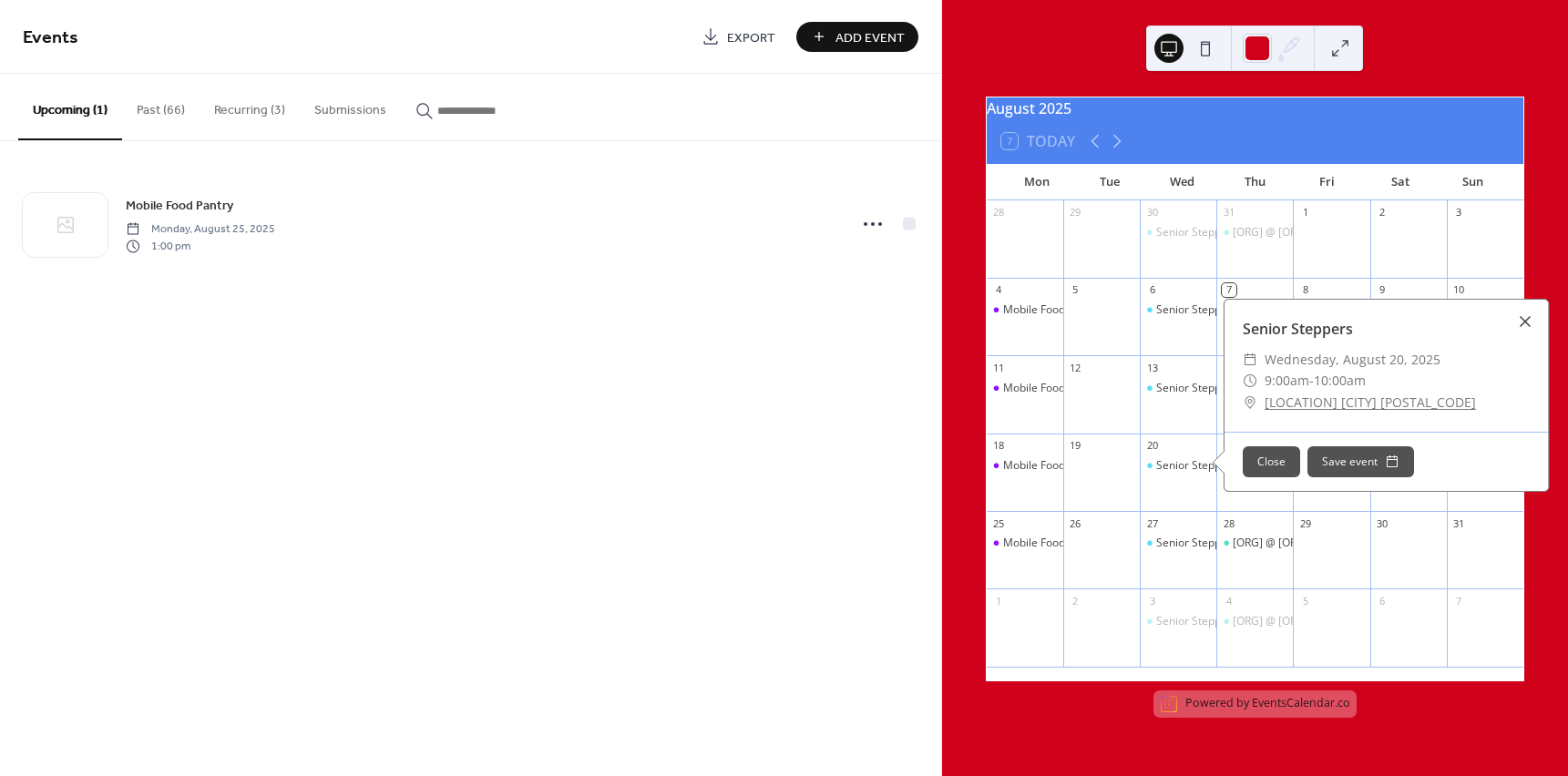 click at bounding box center [1525, 322] 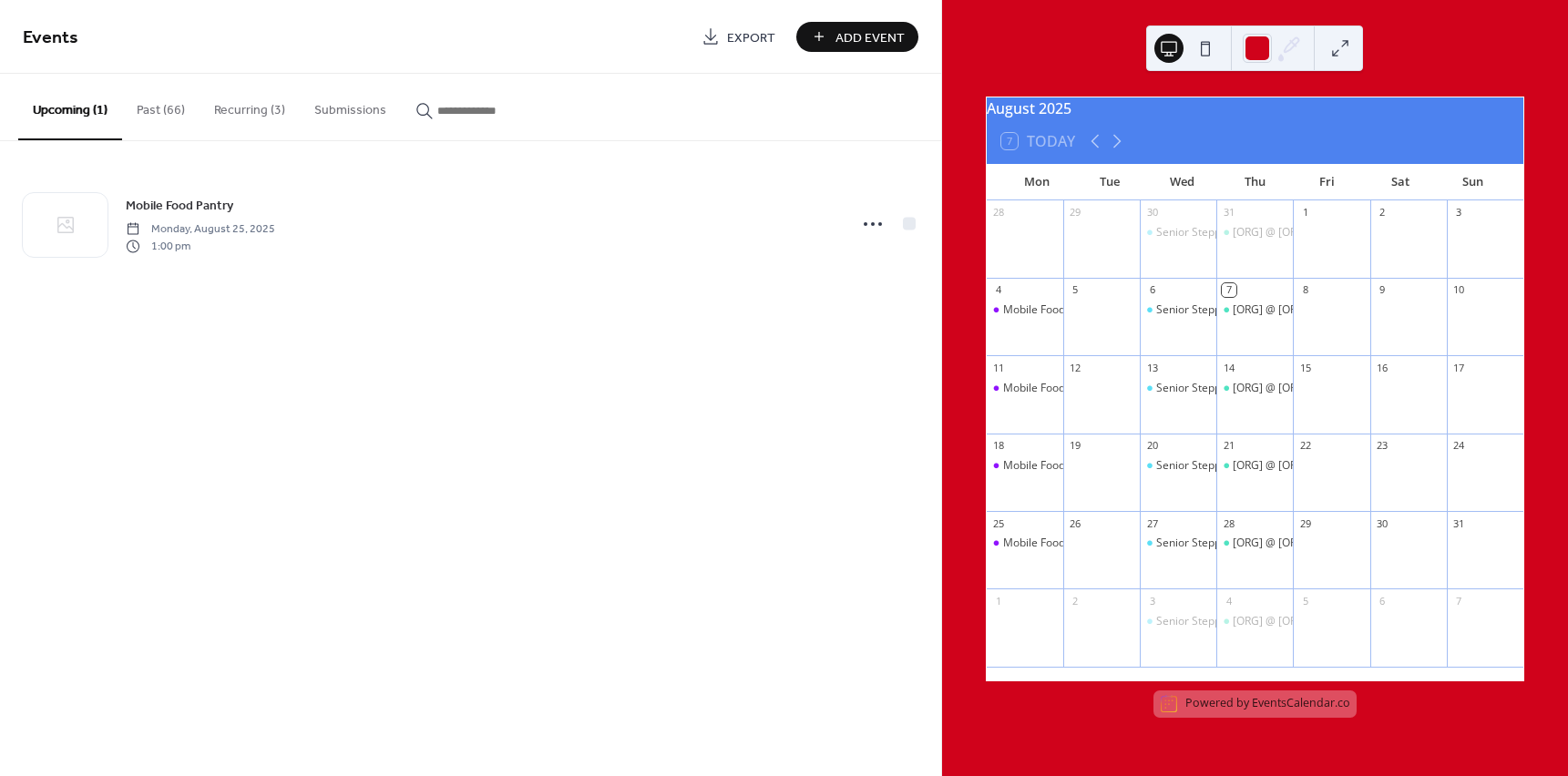 click on "Recurring (3)" at bounding box center [250, 106] 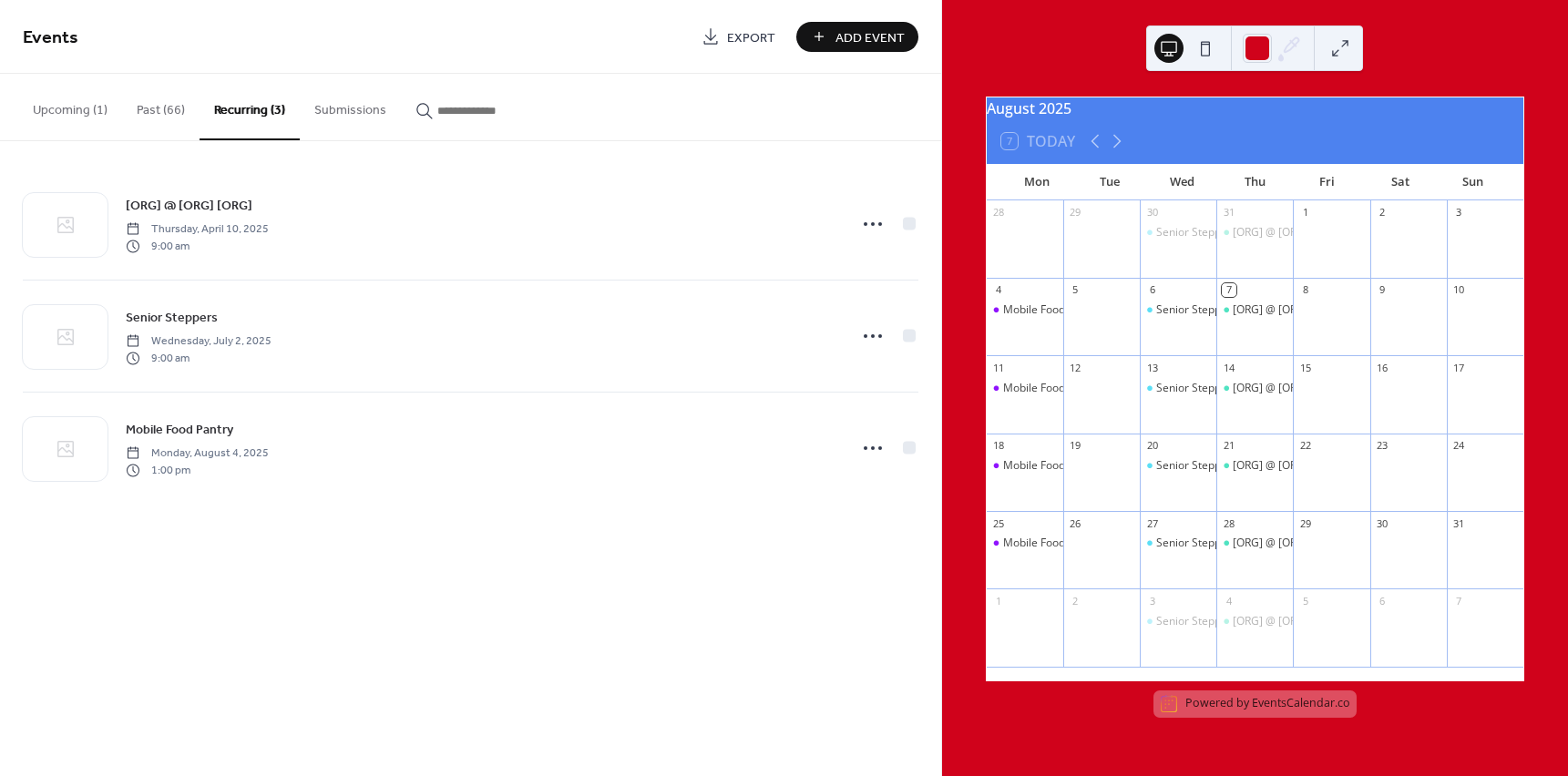 click on "Upcoming (1)" at bounding box center (70, 106) 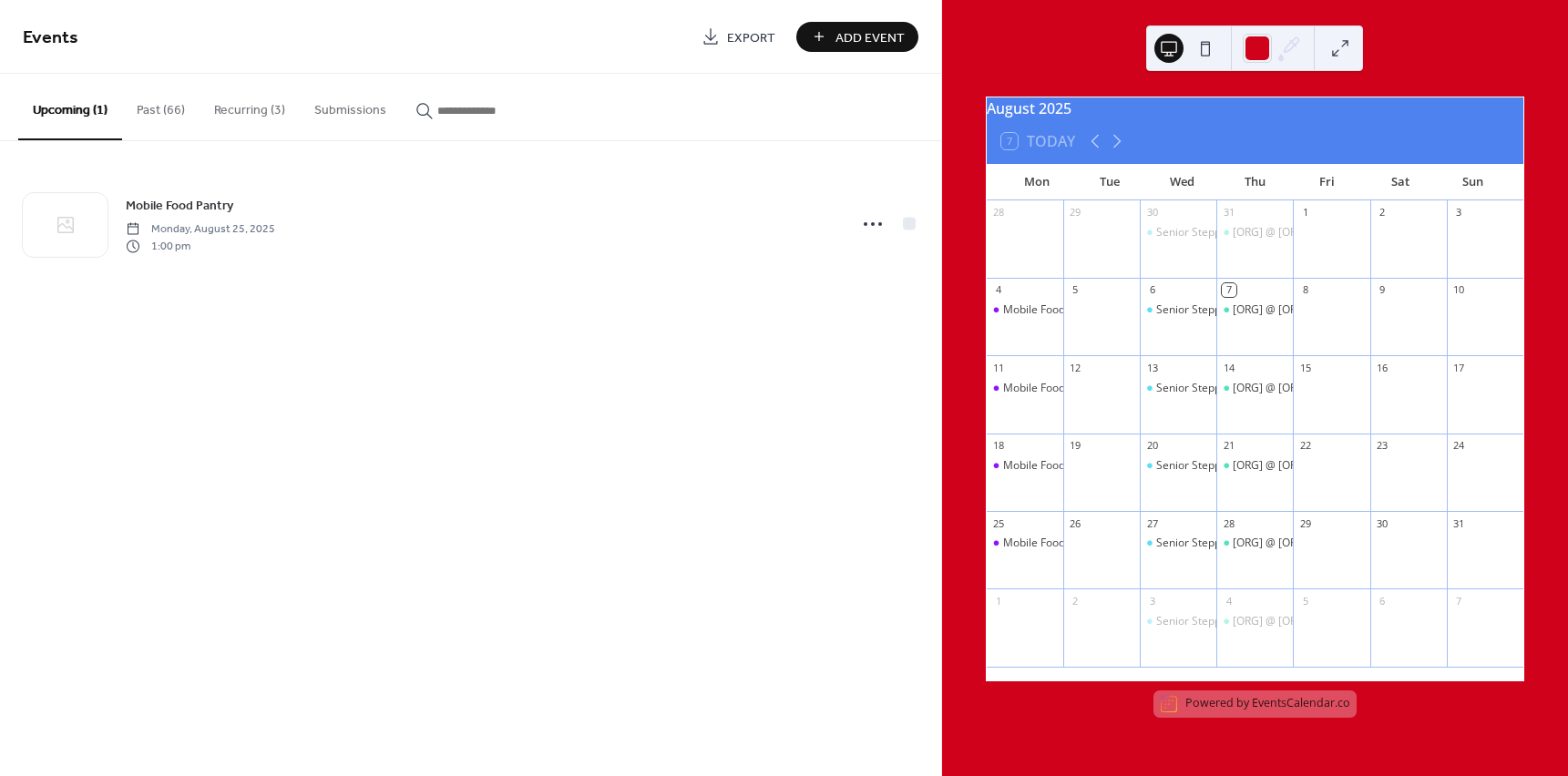 click on "Recurring (3)" at bounding box center [250, 106] 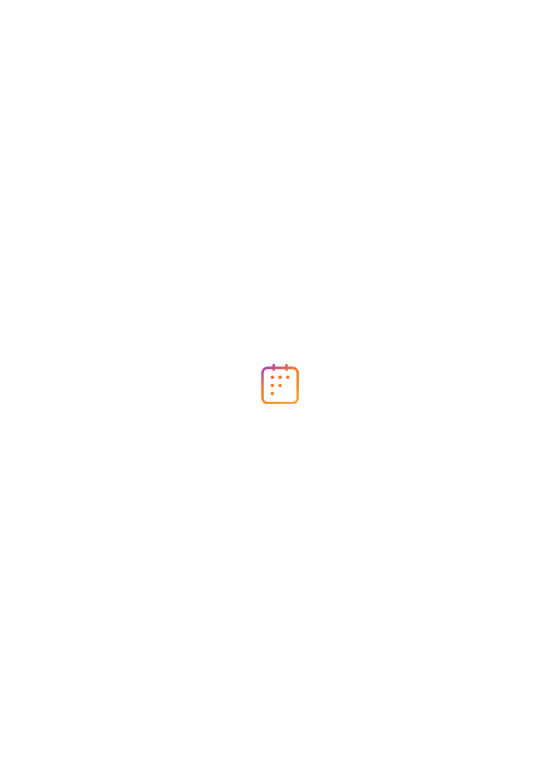 scroll, scrollTop: 0, scrollLeft: 0, axis: both 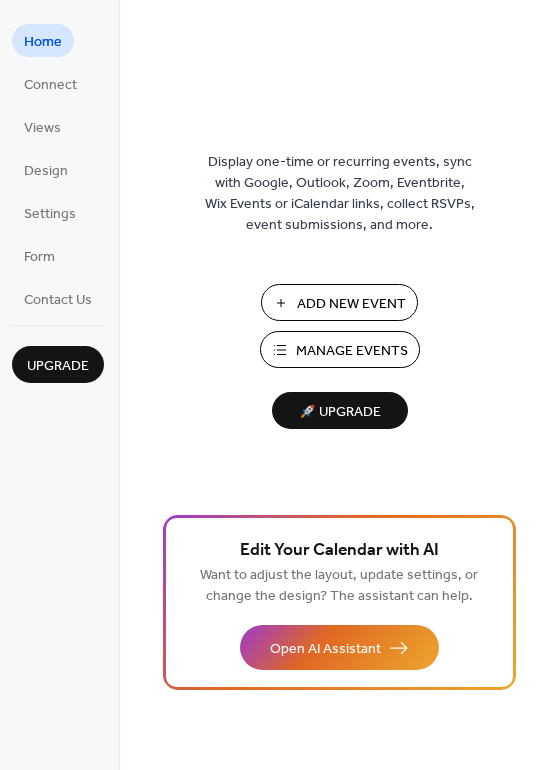 click on "Manage Events" at bounding box center [352, 351] 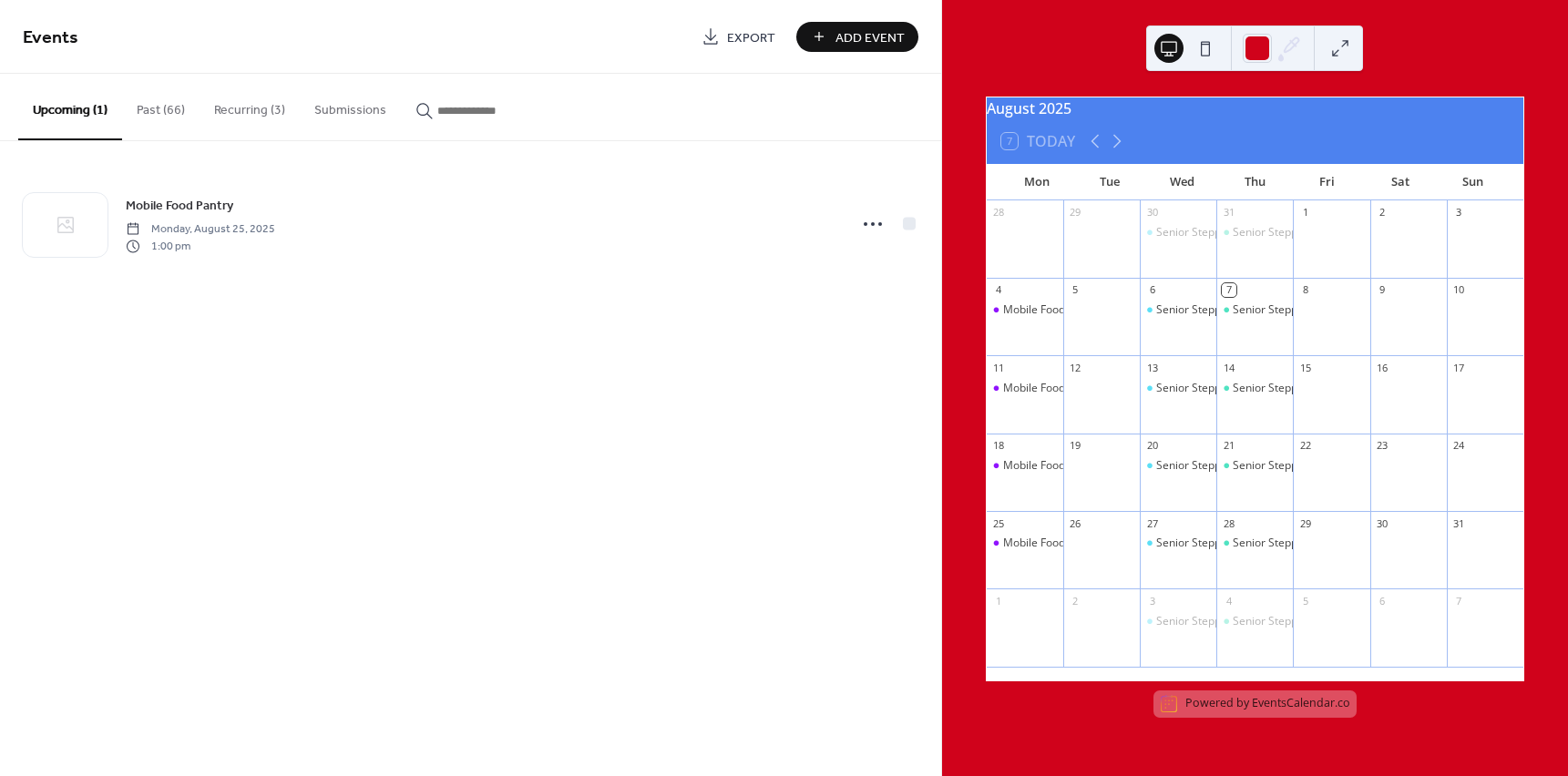 scroll, scrollTop: 0, scrollLeft: 0, axis: both 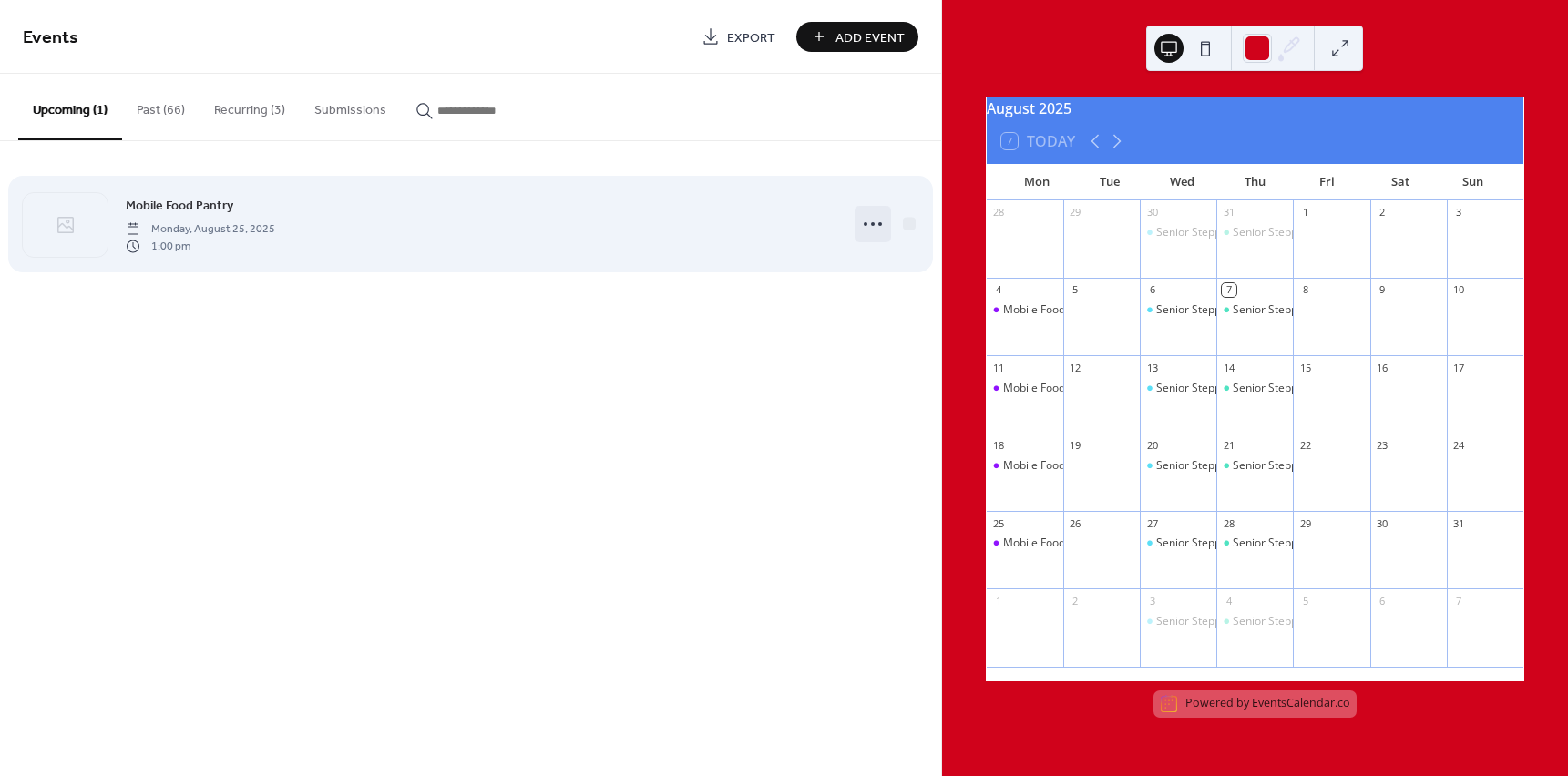 click 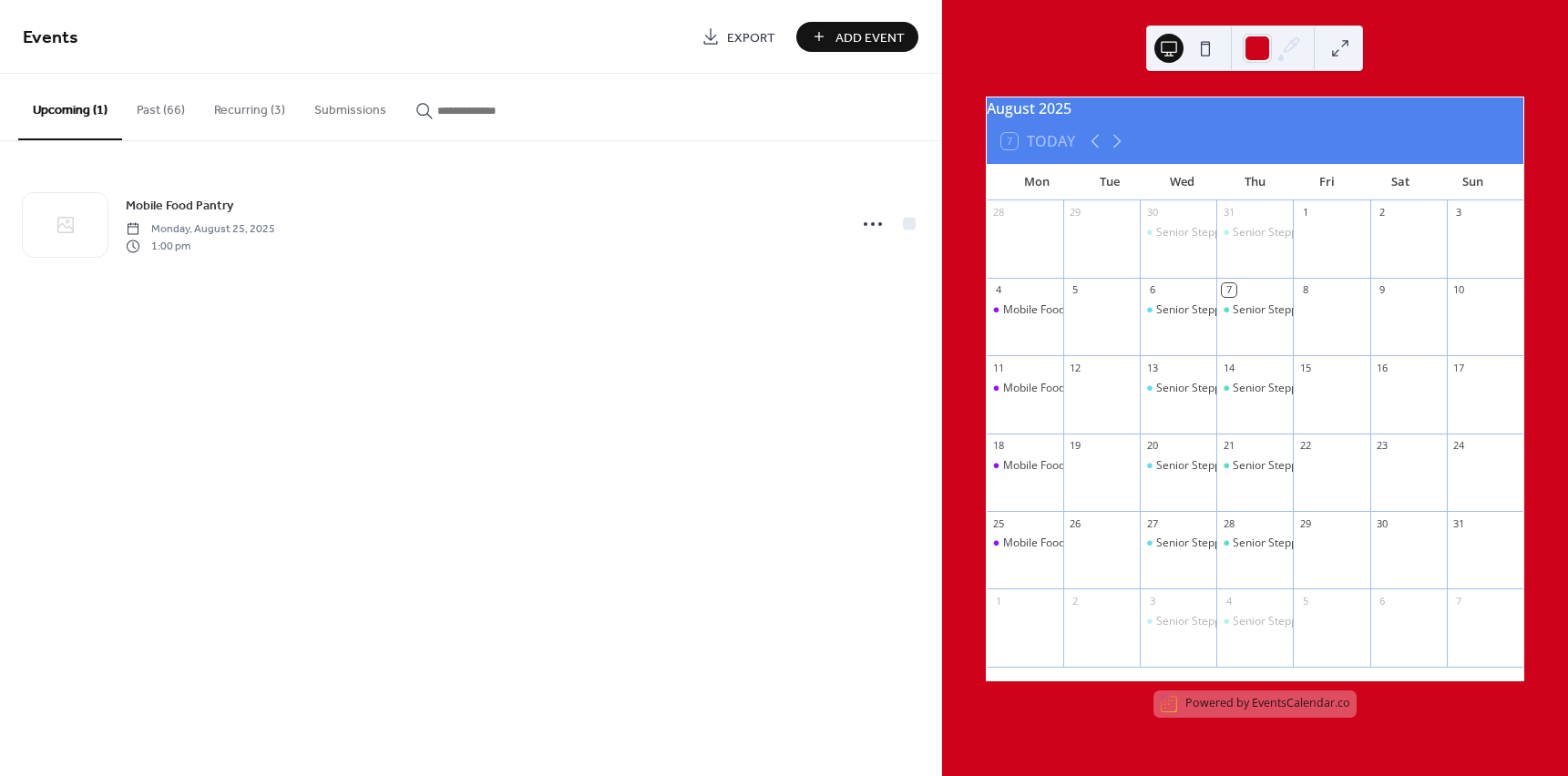 click on "Recurring (3)" at bounding box center [250, 106] 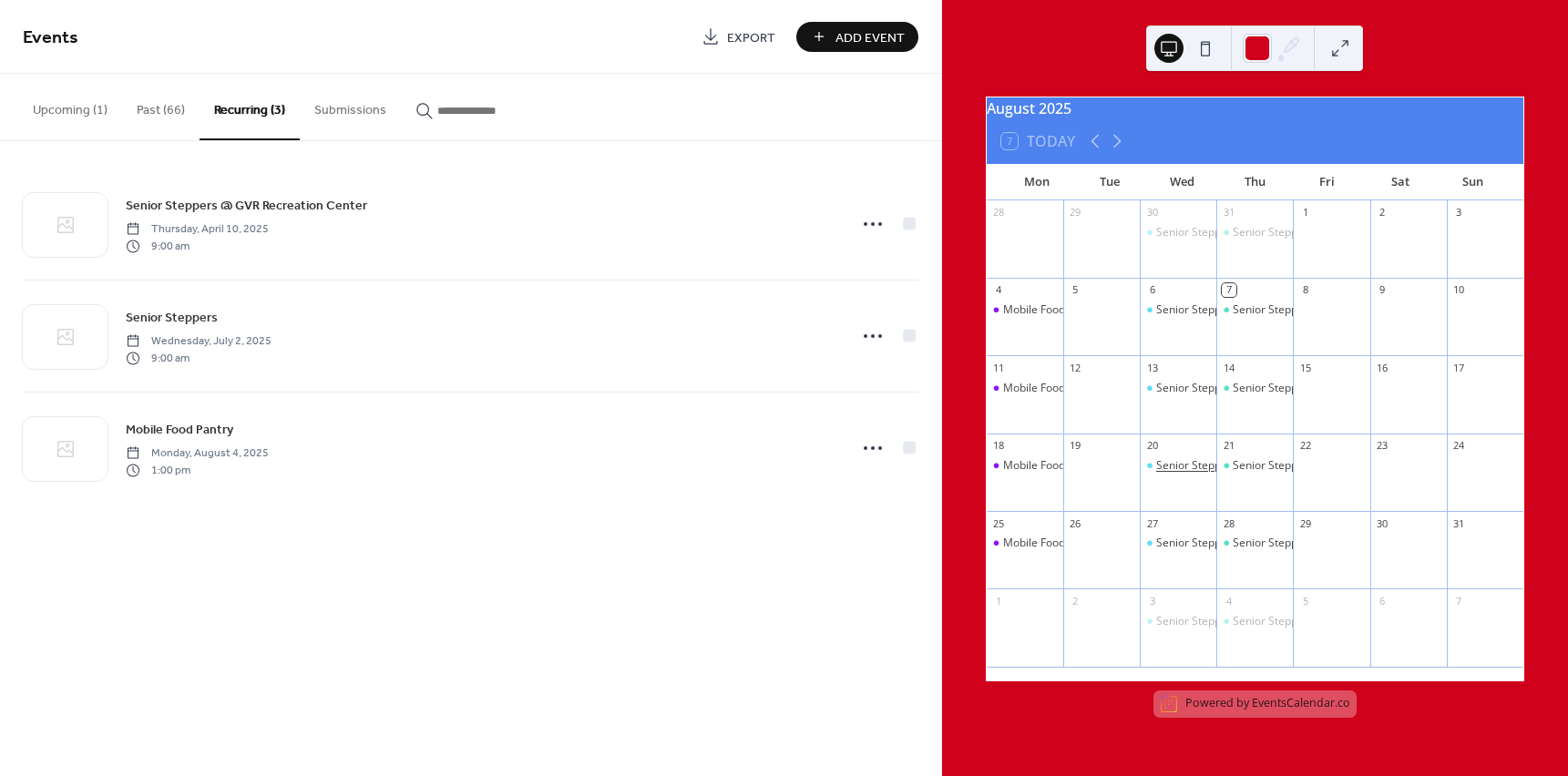 click on "Senior Steppers" at bounding box center [1196, 465] 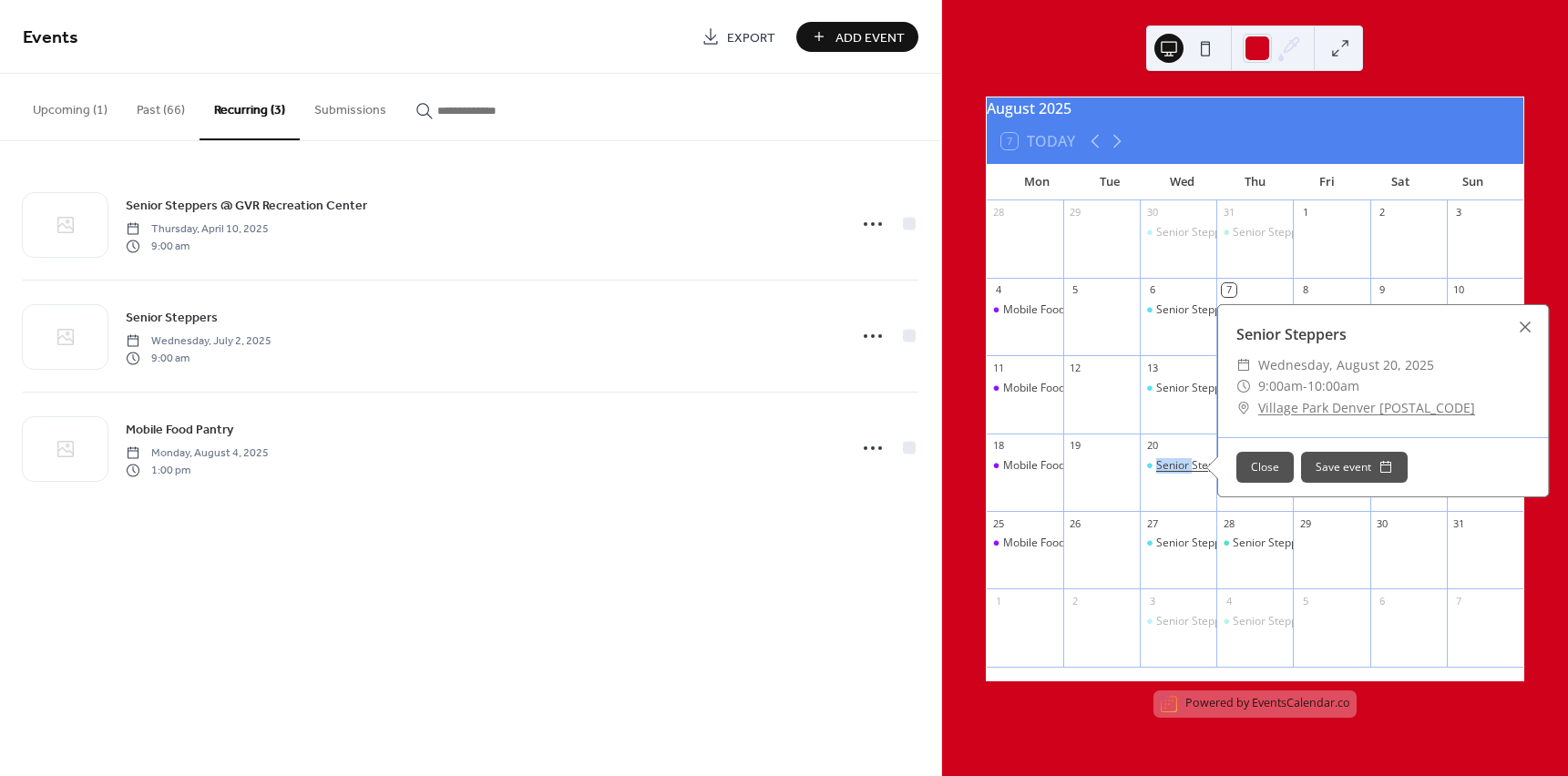 click on "Senior Steppers" at bounding box center (1196, 465) 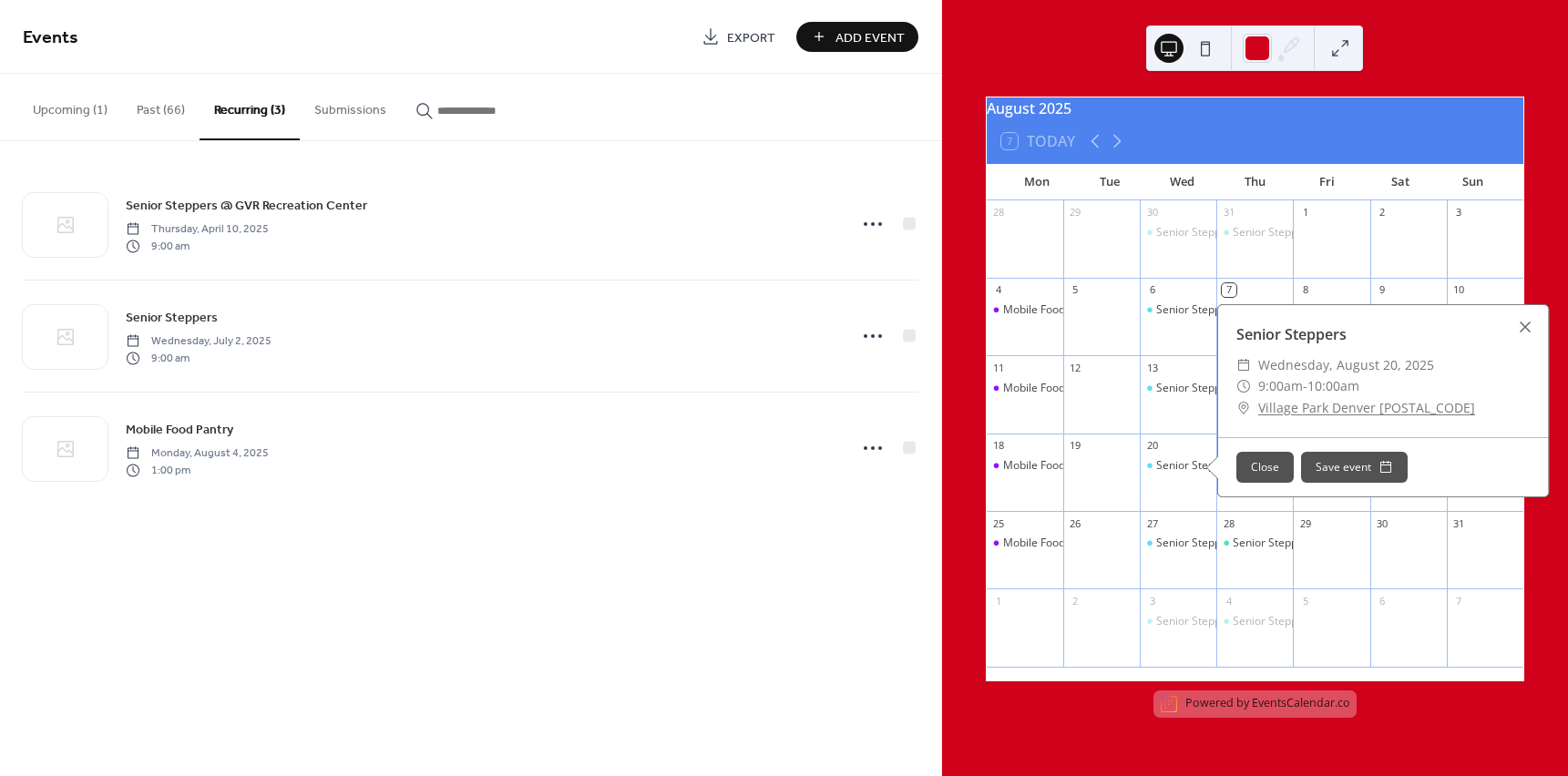 click on "Senior Steppers @ GVR Recreation Center" at bounding box center [1255, 248] 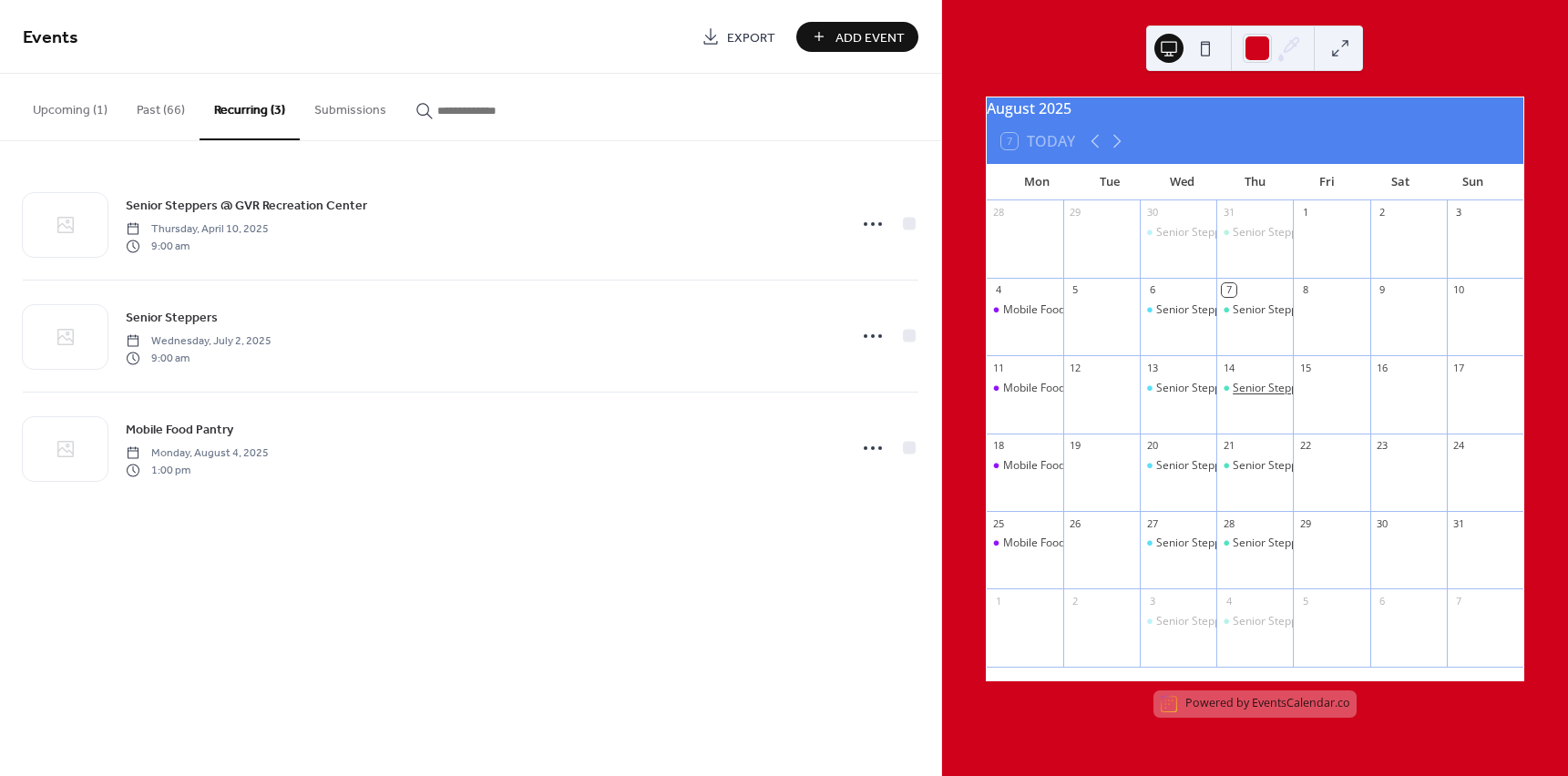 click on "Senior Steppers @ GVR Recreation Center" at bounding box center [1338, 388] 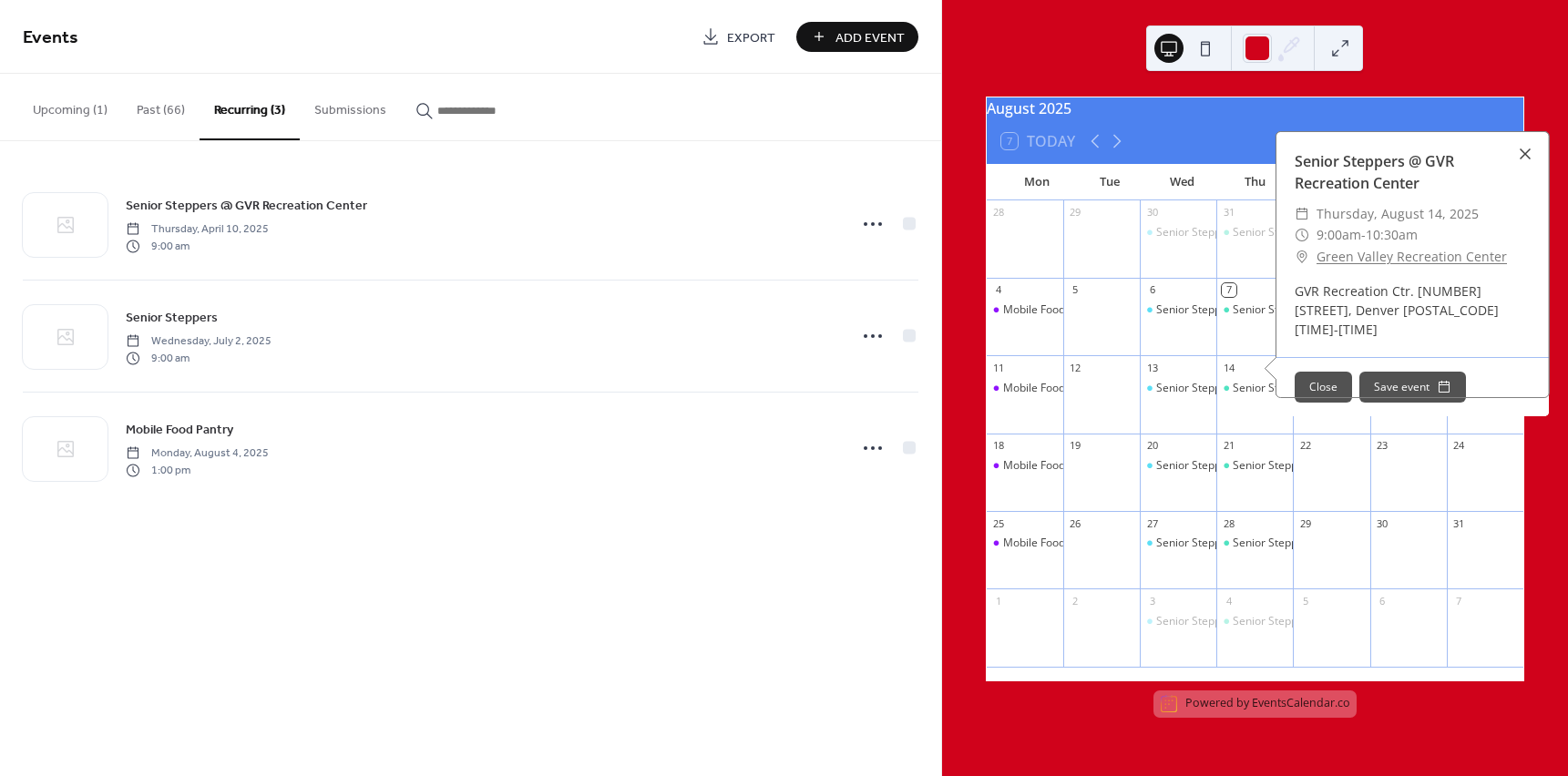 click at bounding box center [1525, 154] 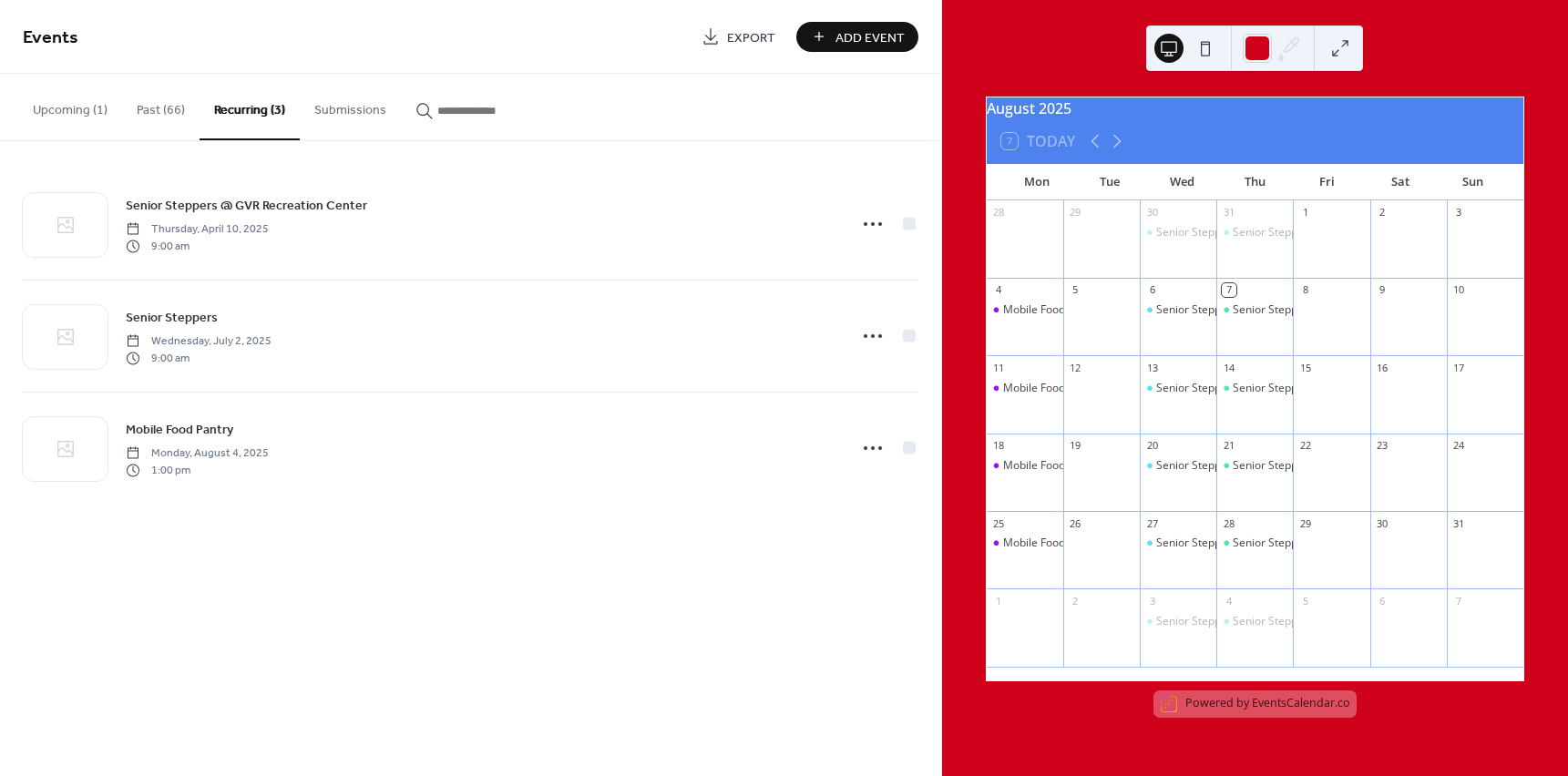 click on "10" at bounding box center (1485, 290) 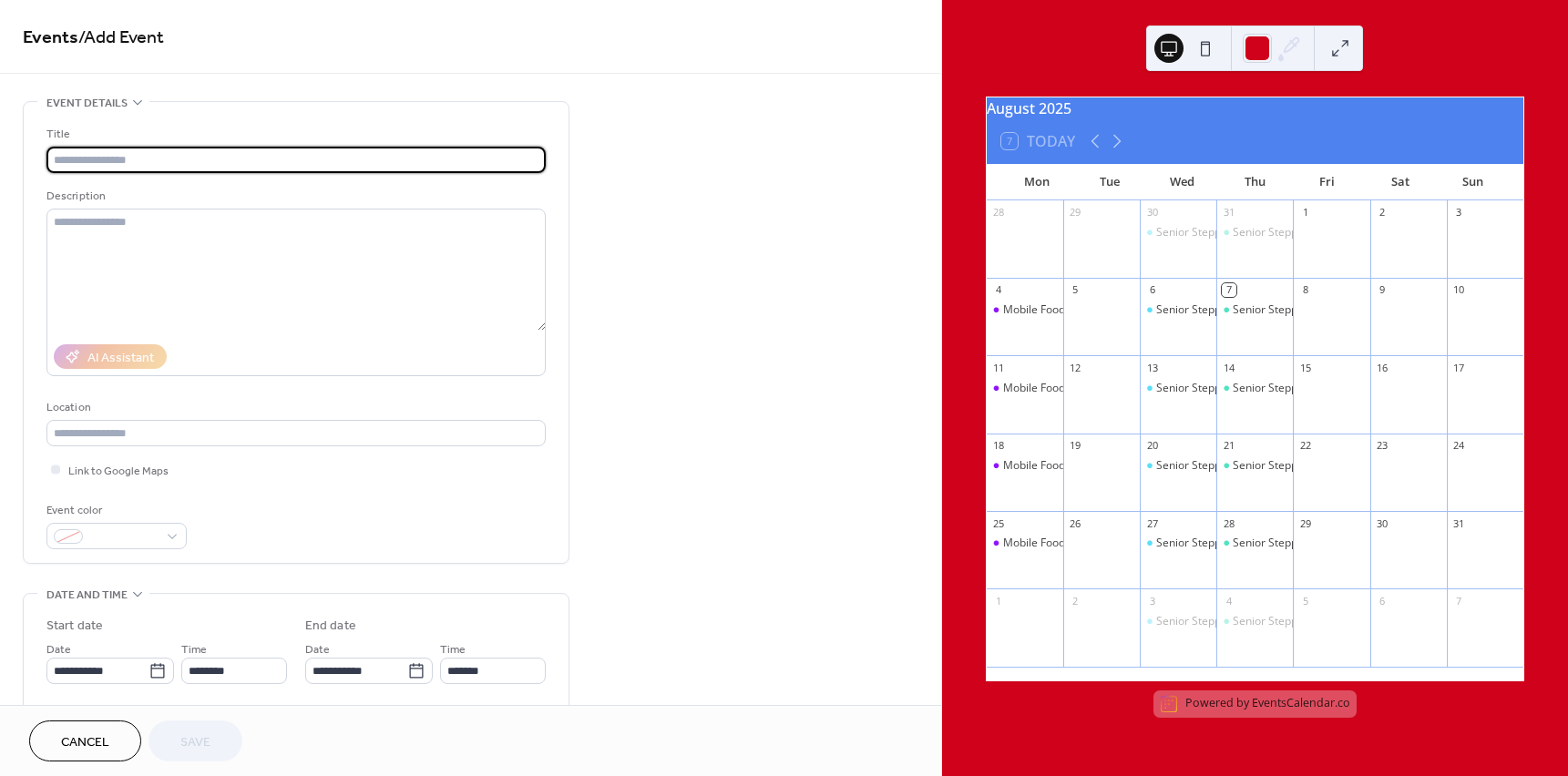 click at bounding box center [296, 159] 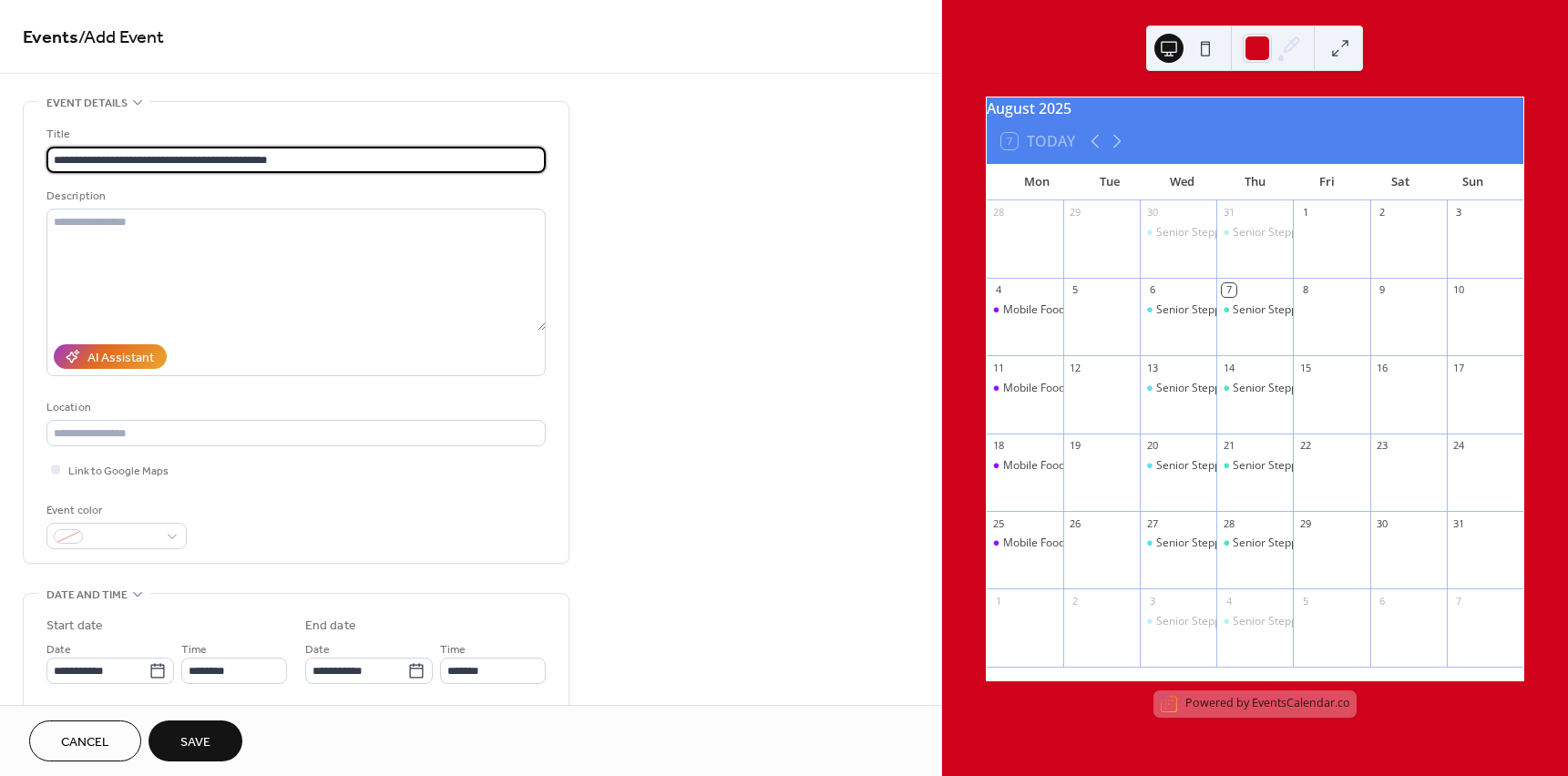 click on "**********" at bounding box center [296, 159] 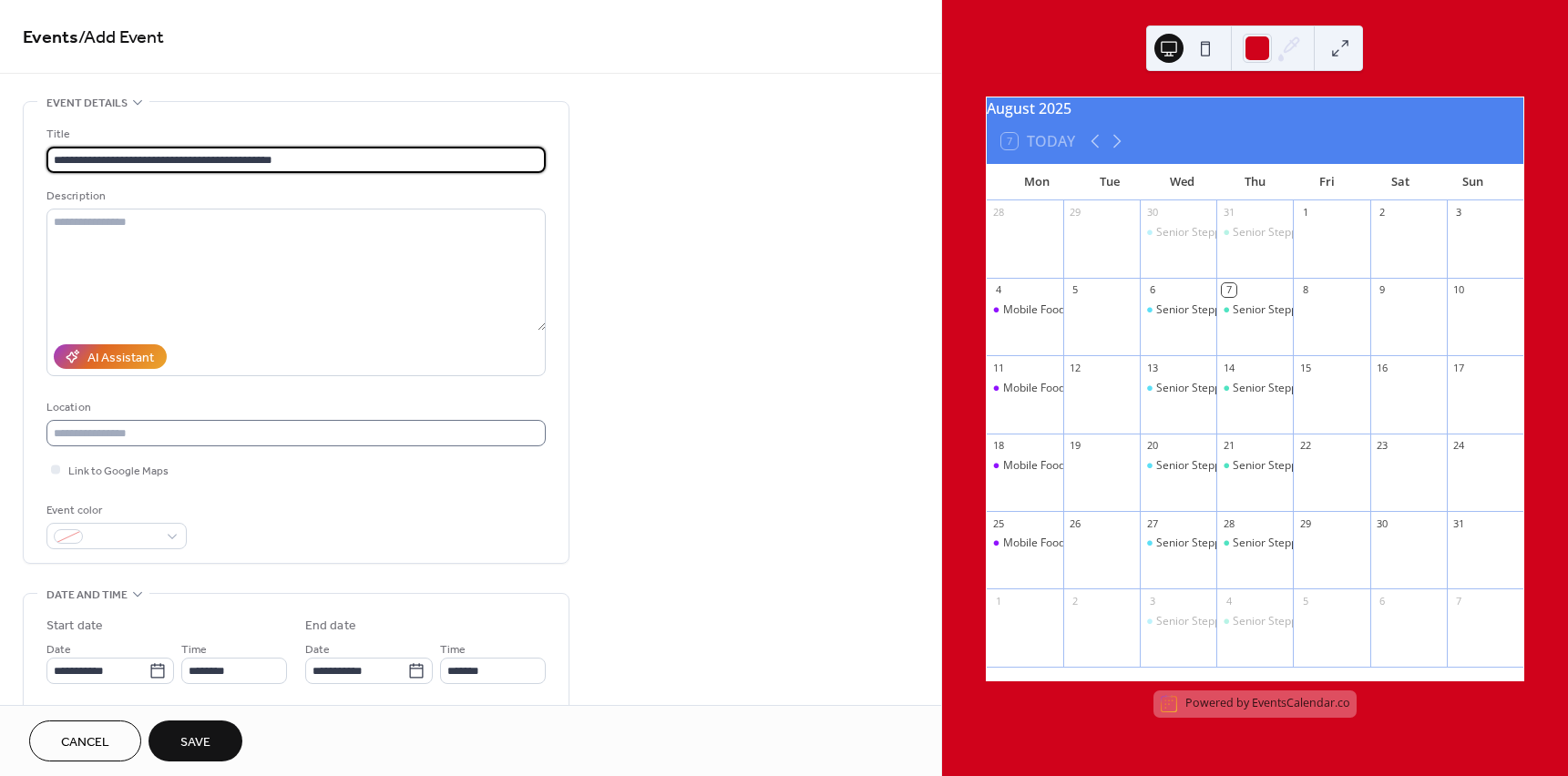 type on "**********" 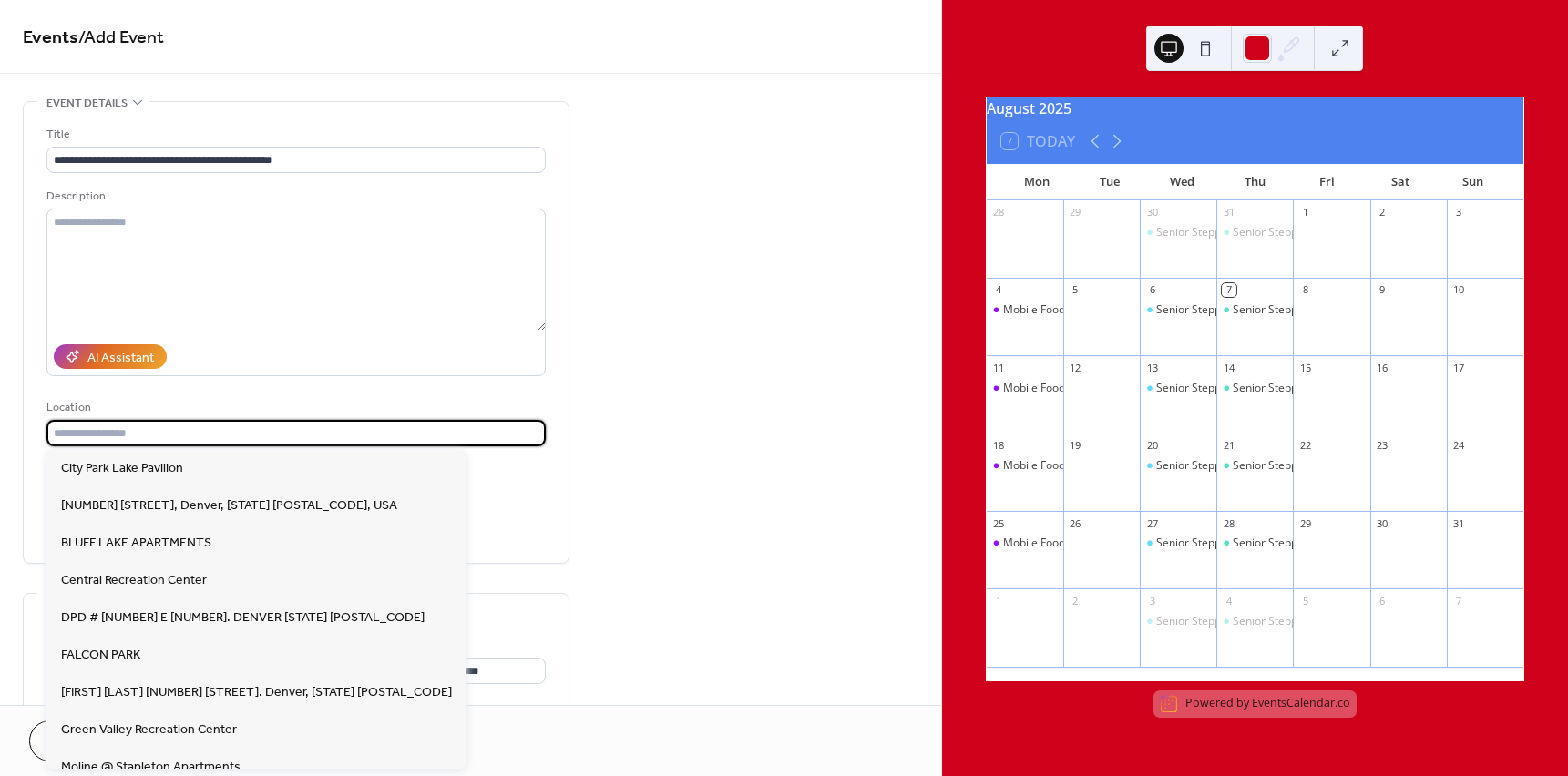 click at bounding box center [296, 433] 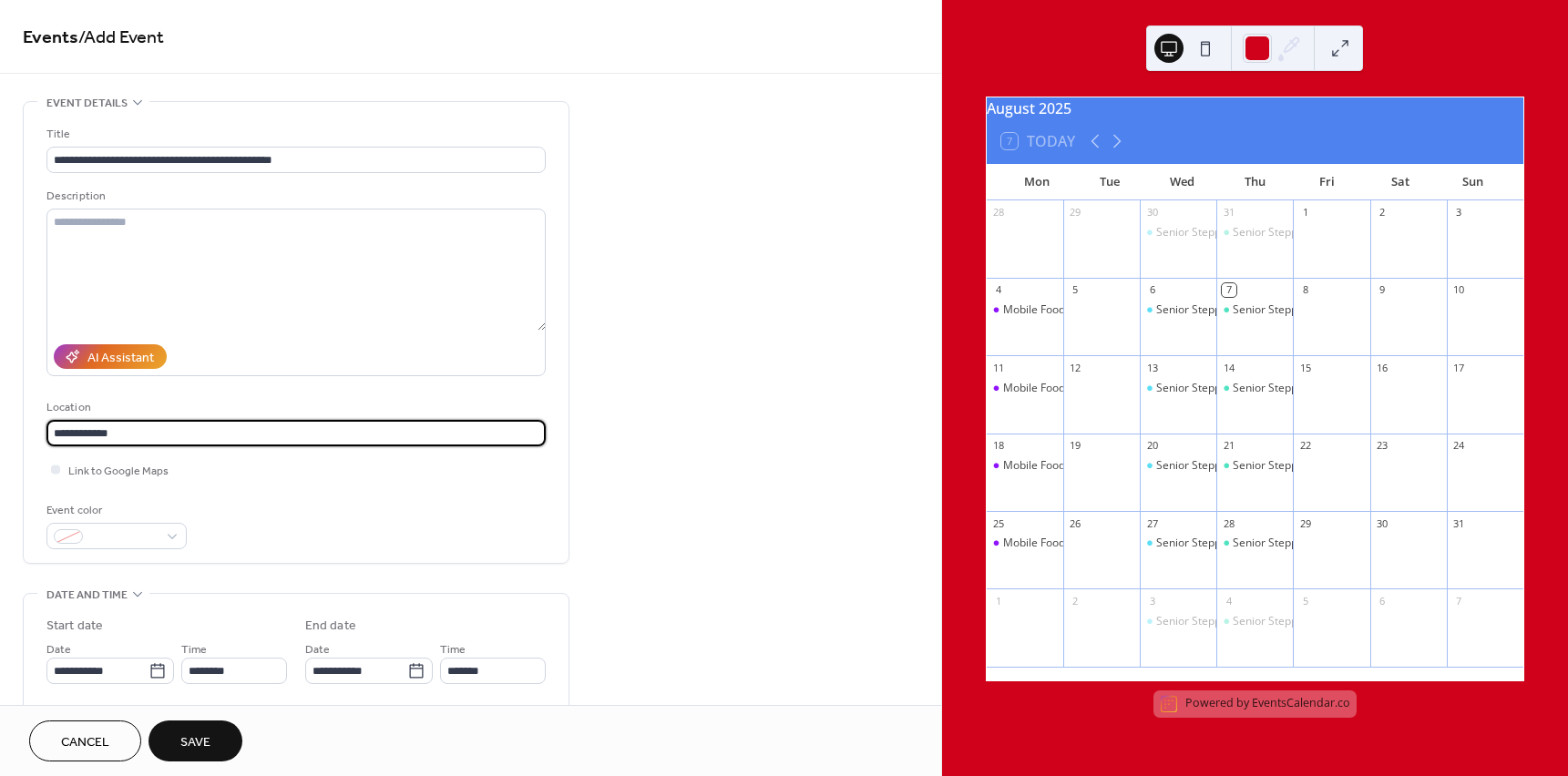 type on "**********" 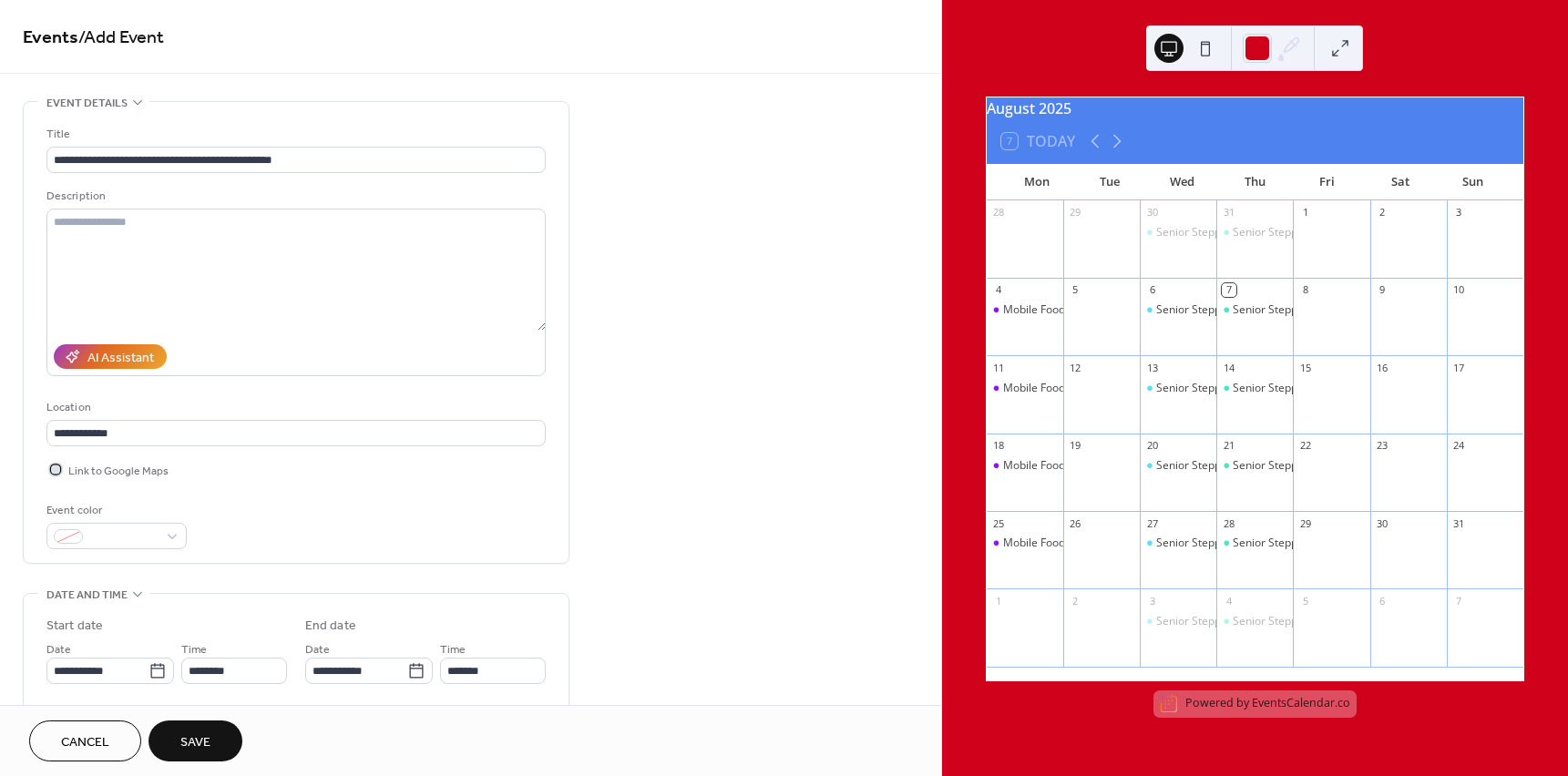 click on "Link to Google Maps" at bounding box center (118, 471) 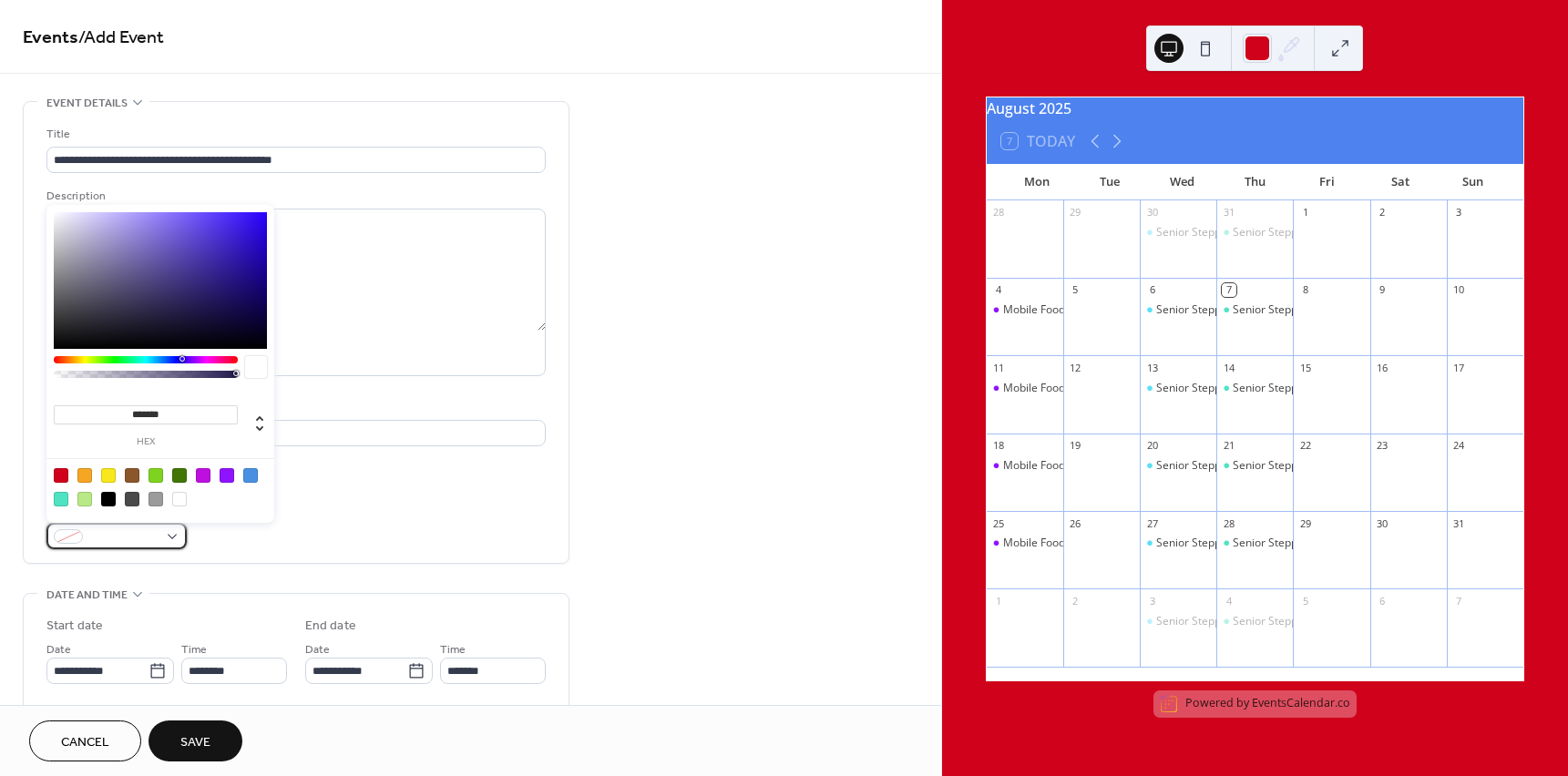 click at bounding box center (117, 536) 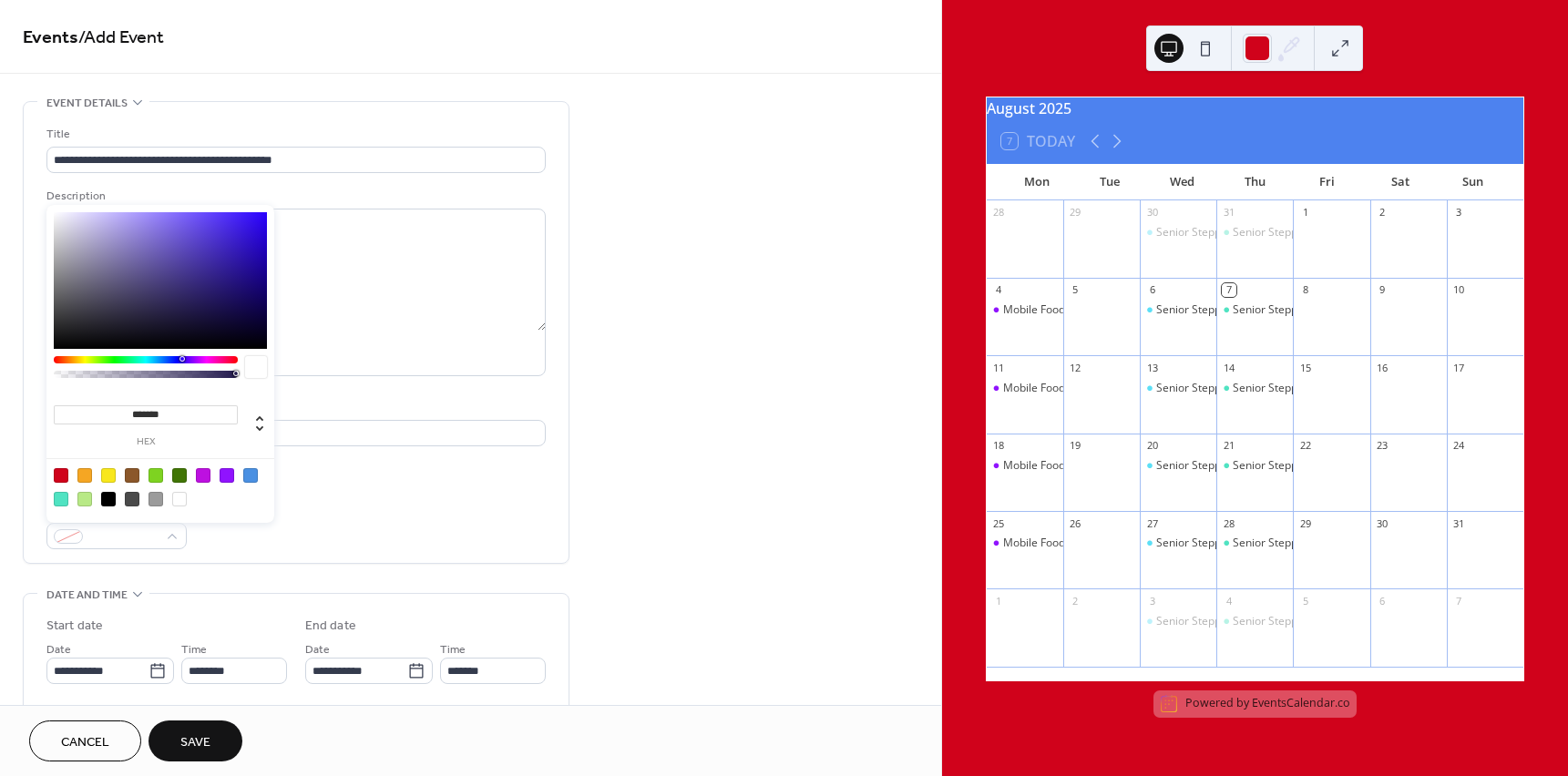 click at bounding box center [61, 475] 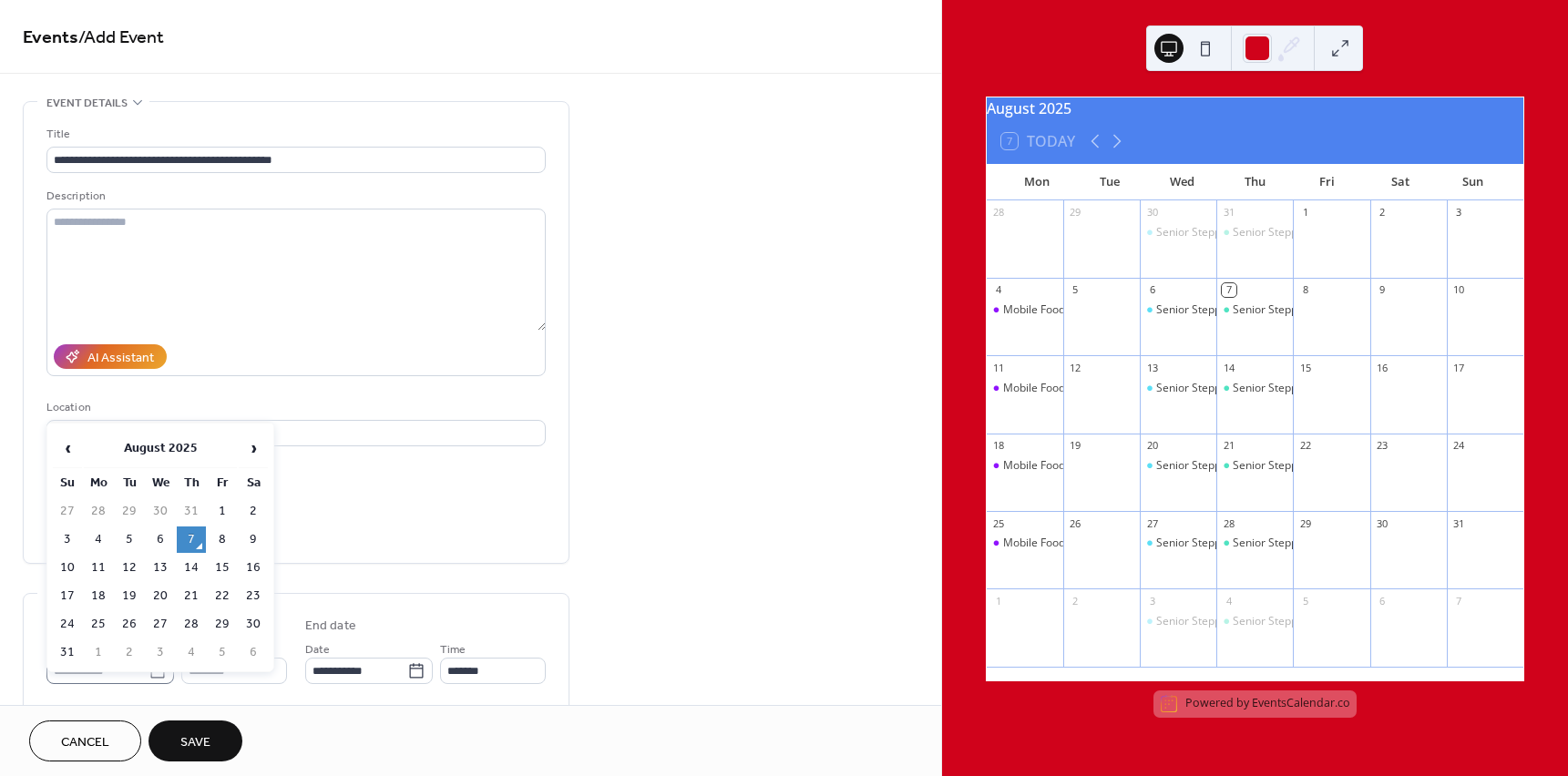 click 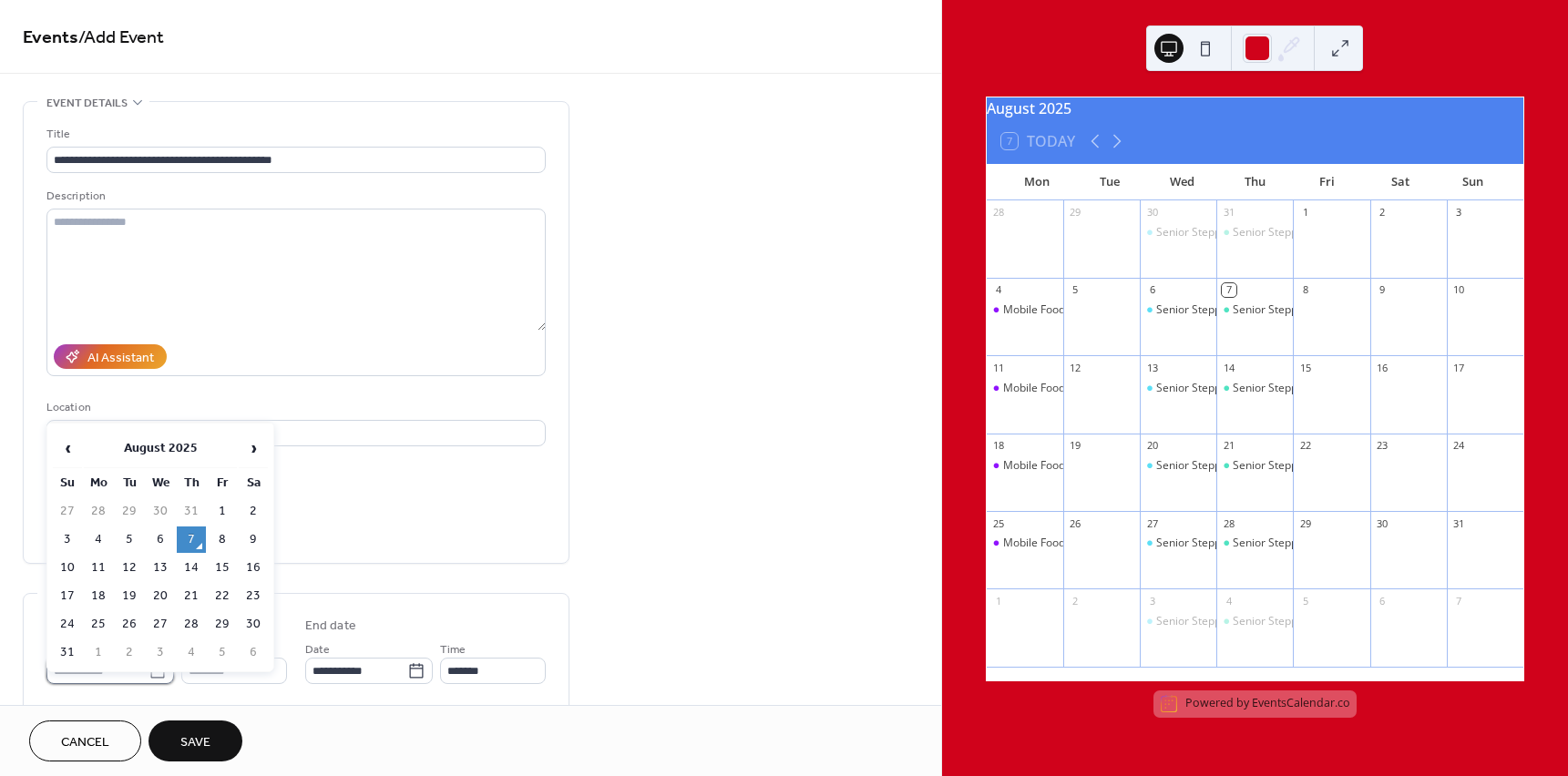 click on "**********" at bounding box center (97, 670) 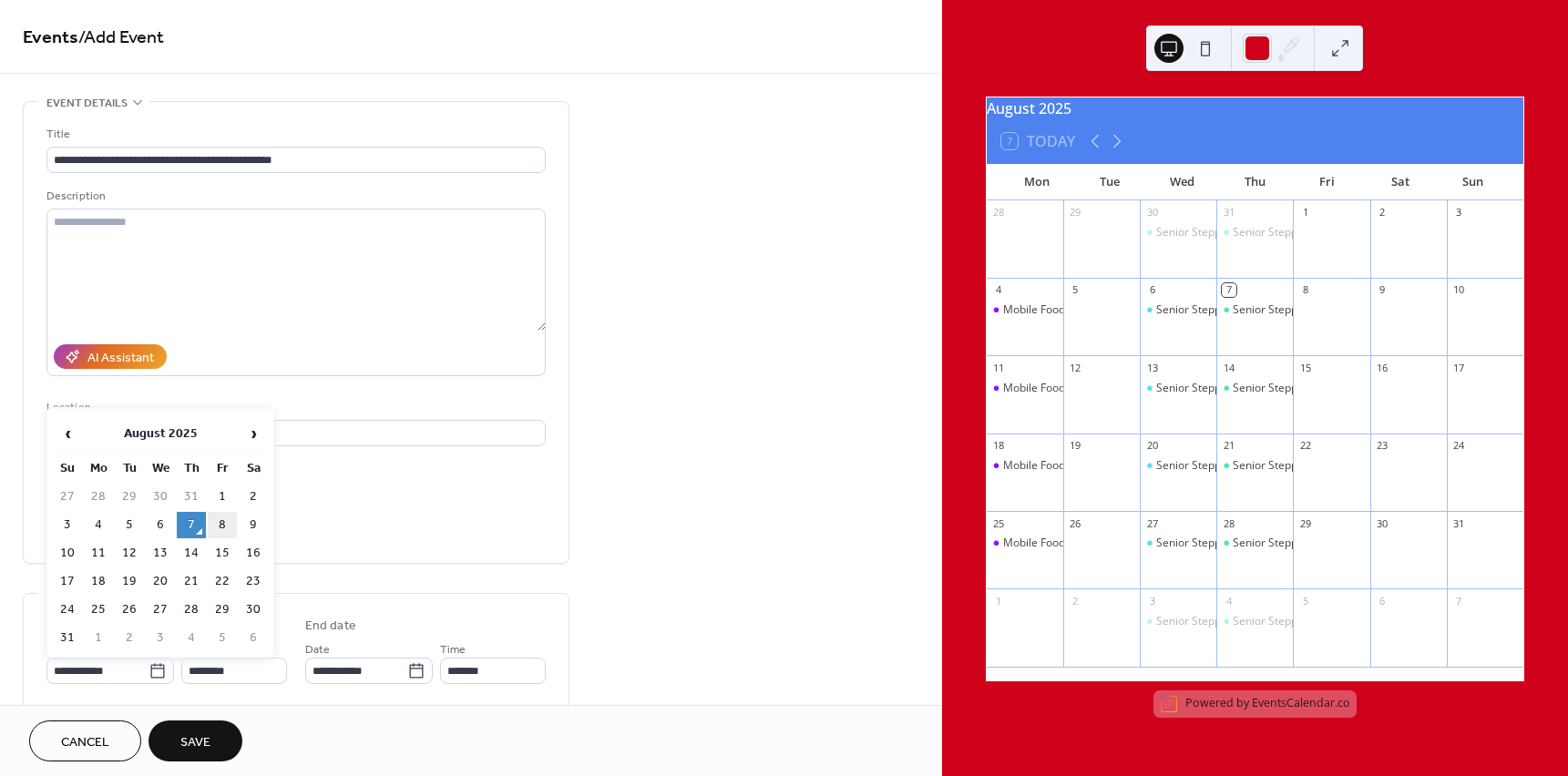 click on "8" at bounding box center (222, 525) 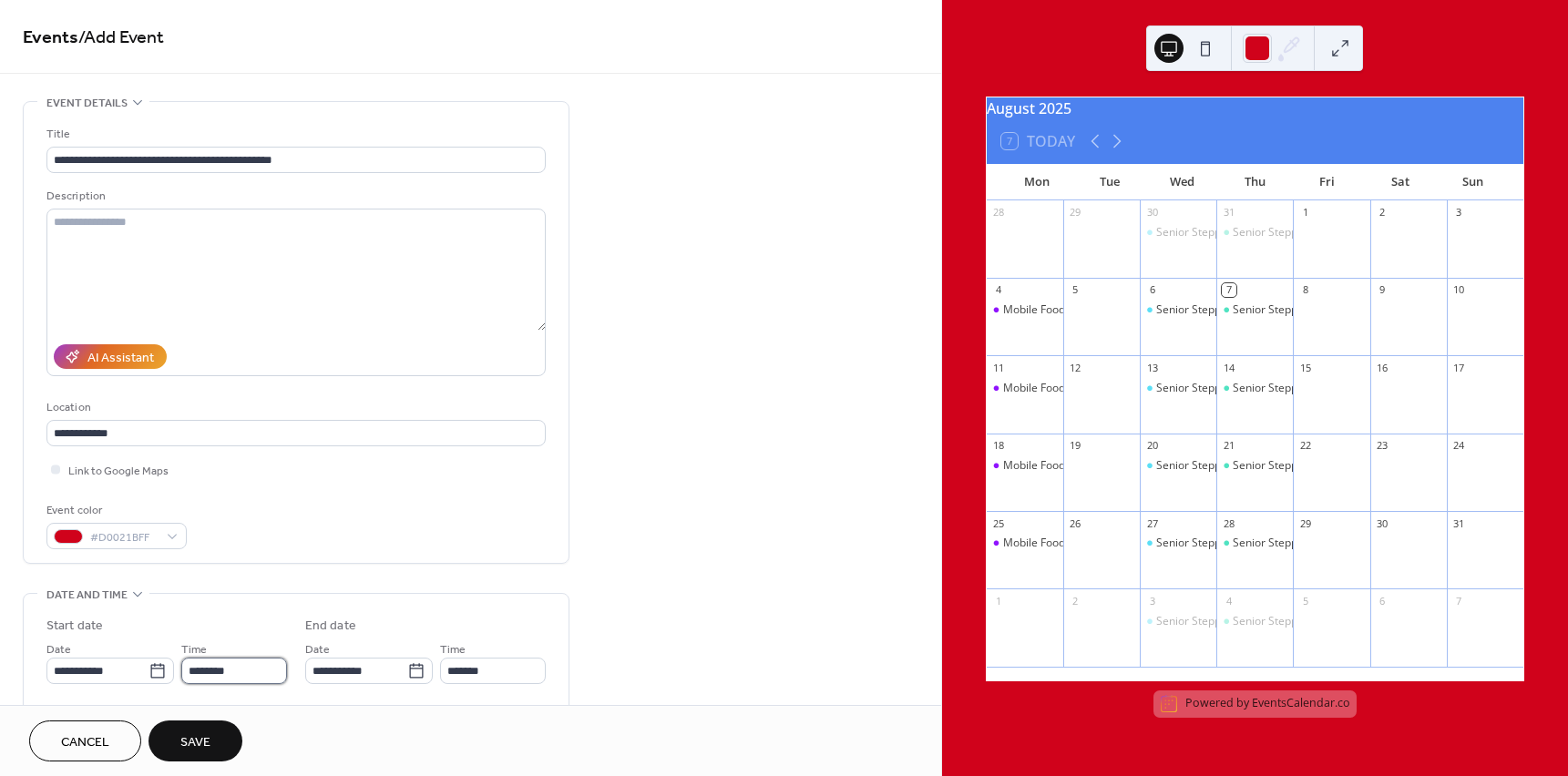 click on "********" at bounding box center (234, 670) 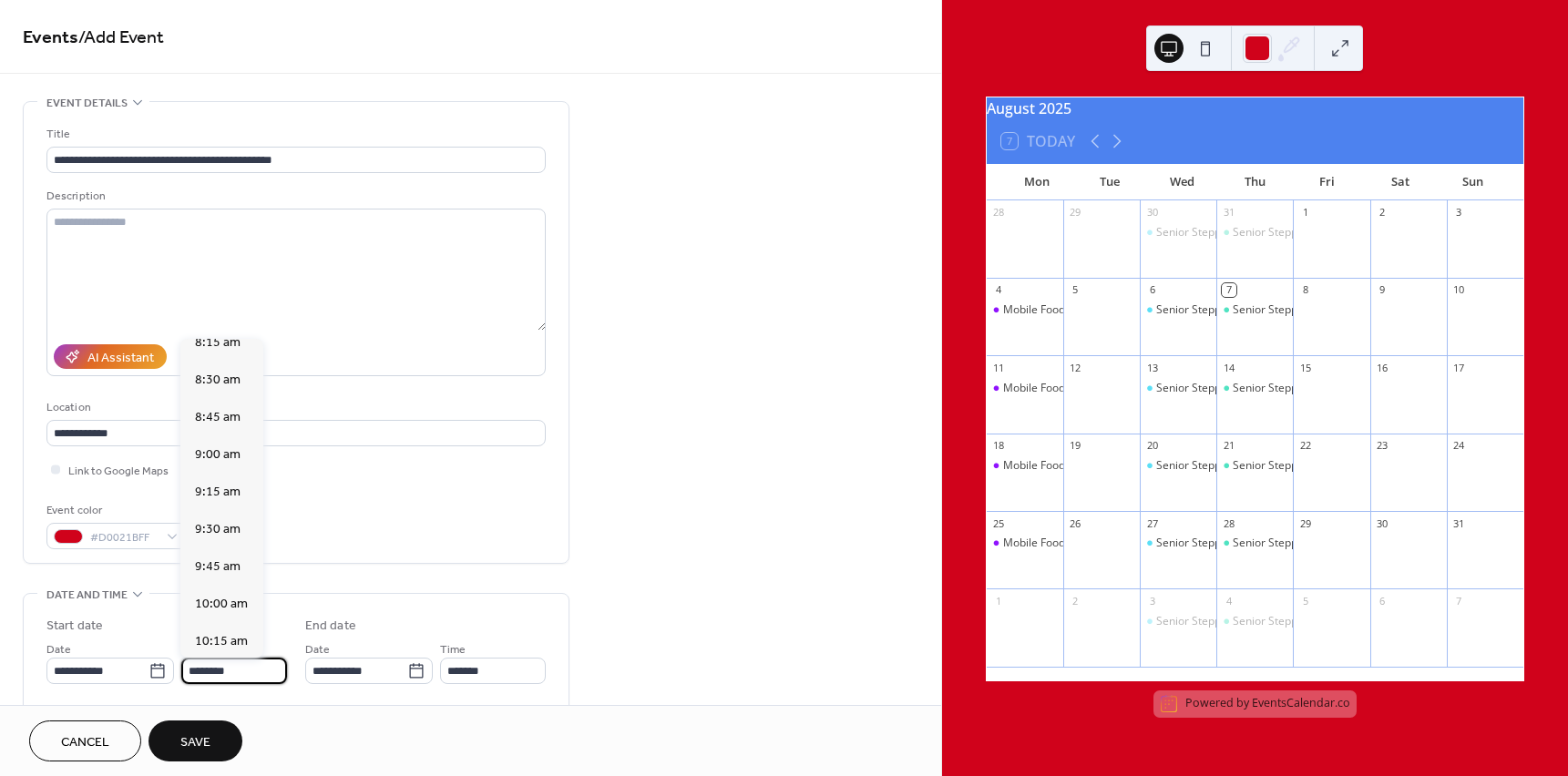 scroll, scrollTop: 1246, scrollLeft: 0, axis: vertical 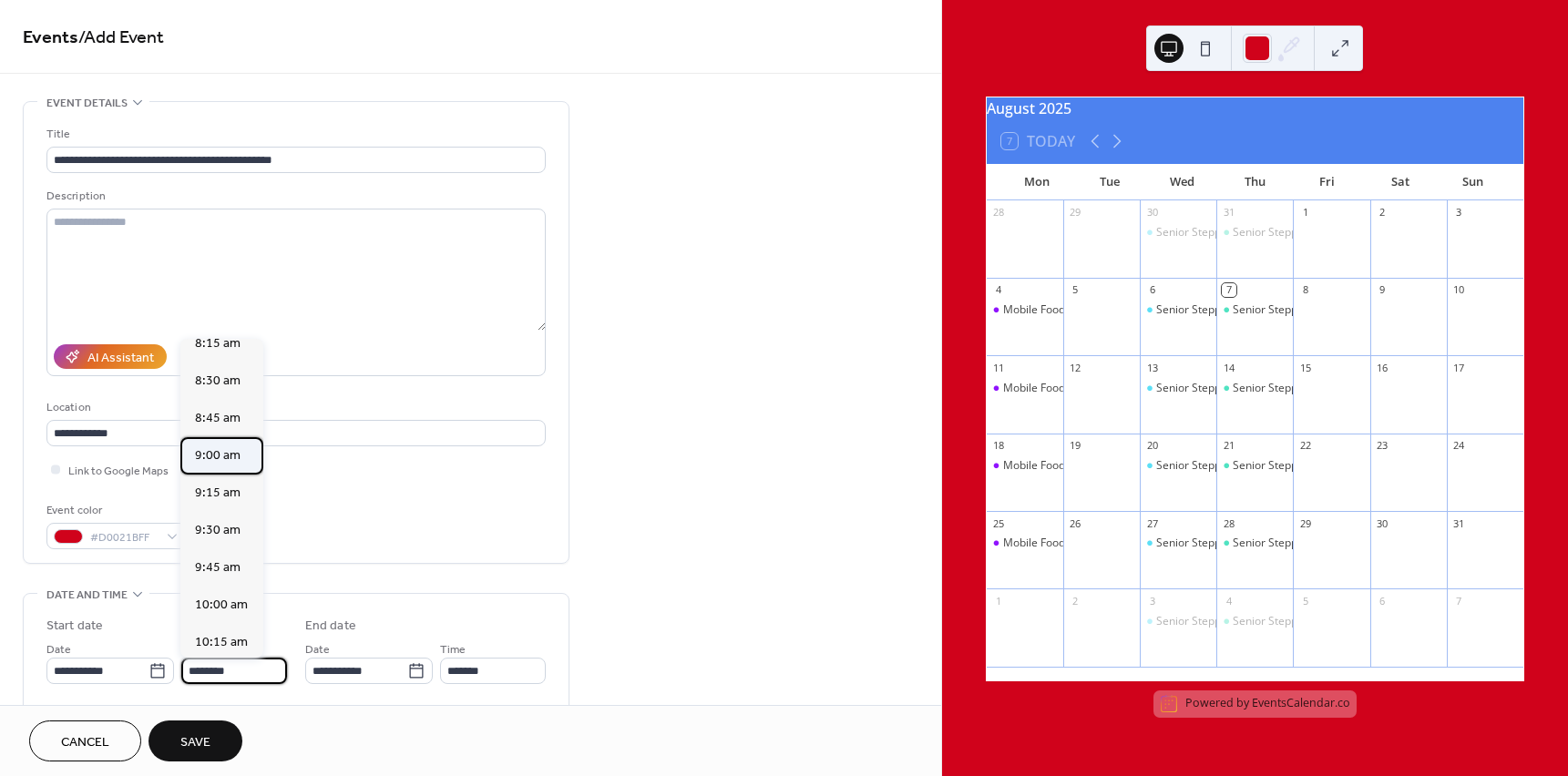 click on "9:00 am" at bounding box center (218, 455) 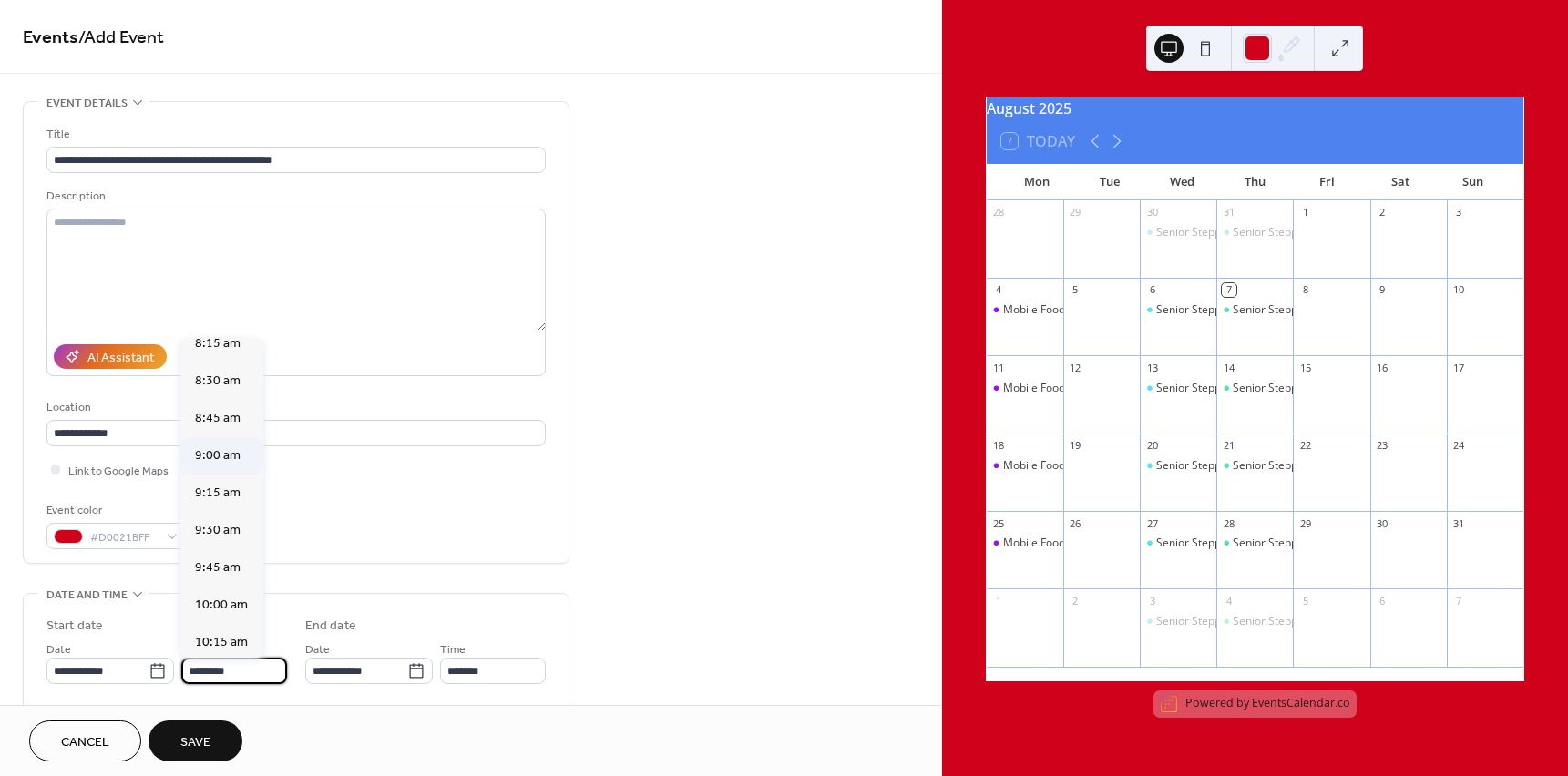 type on "*******" 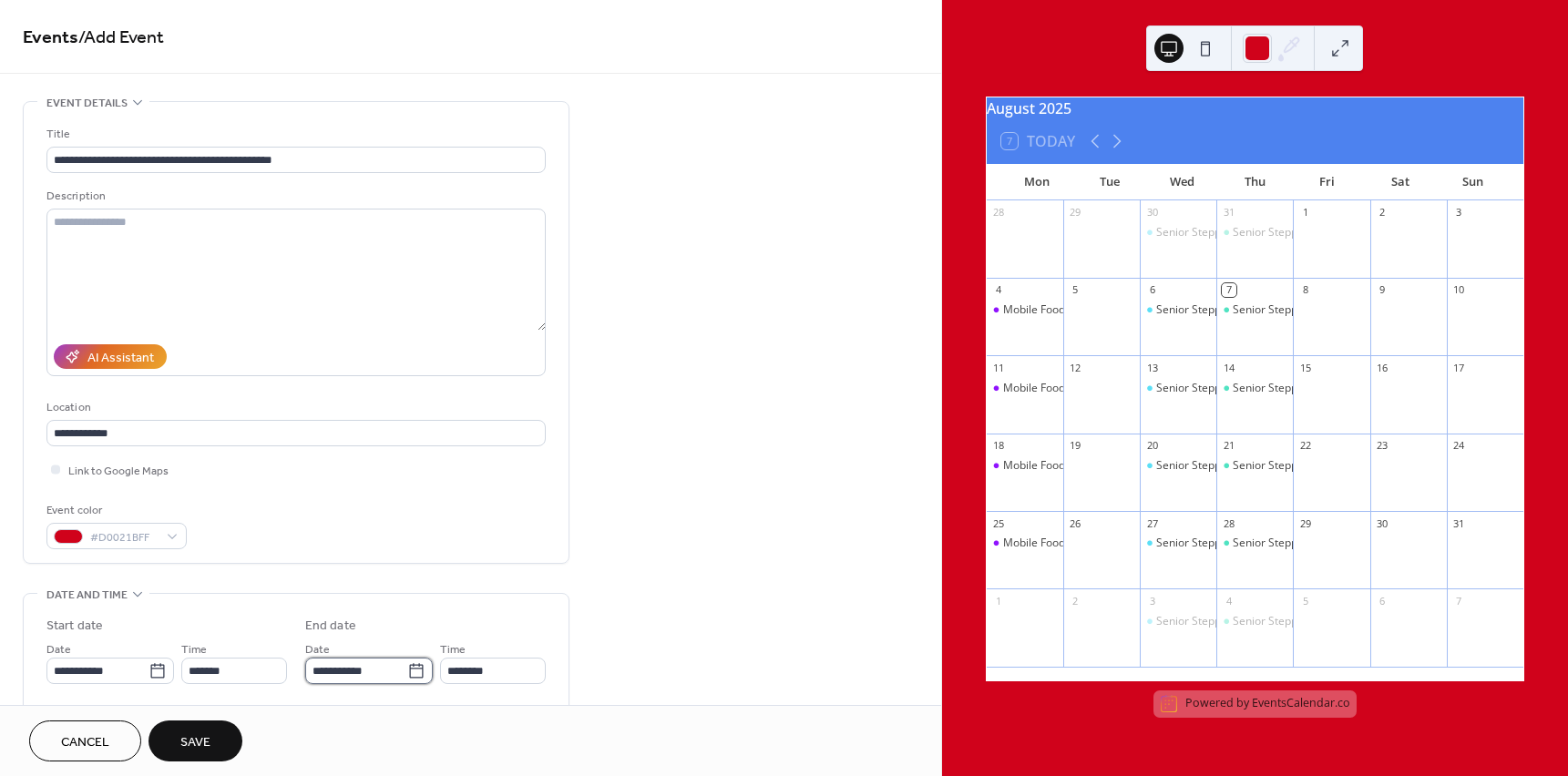 click on "**********" at bounding box center (356, 670) 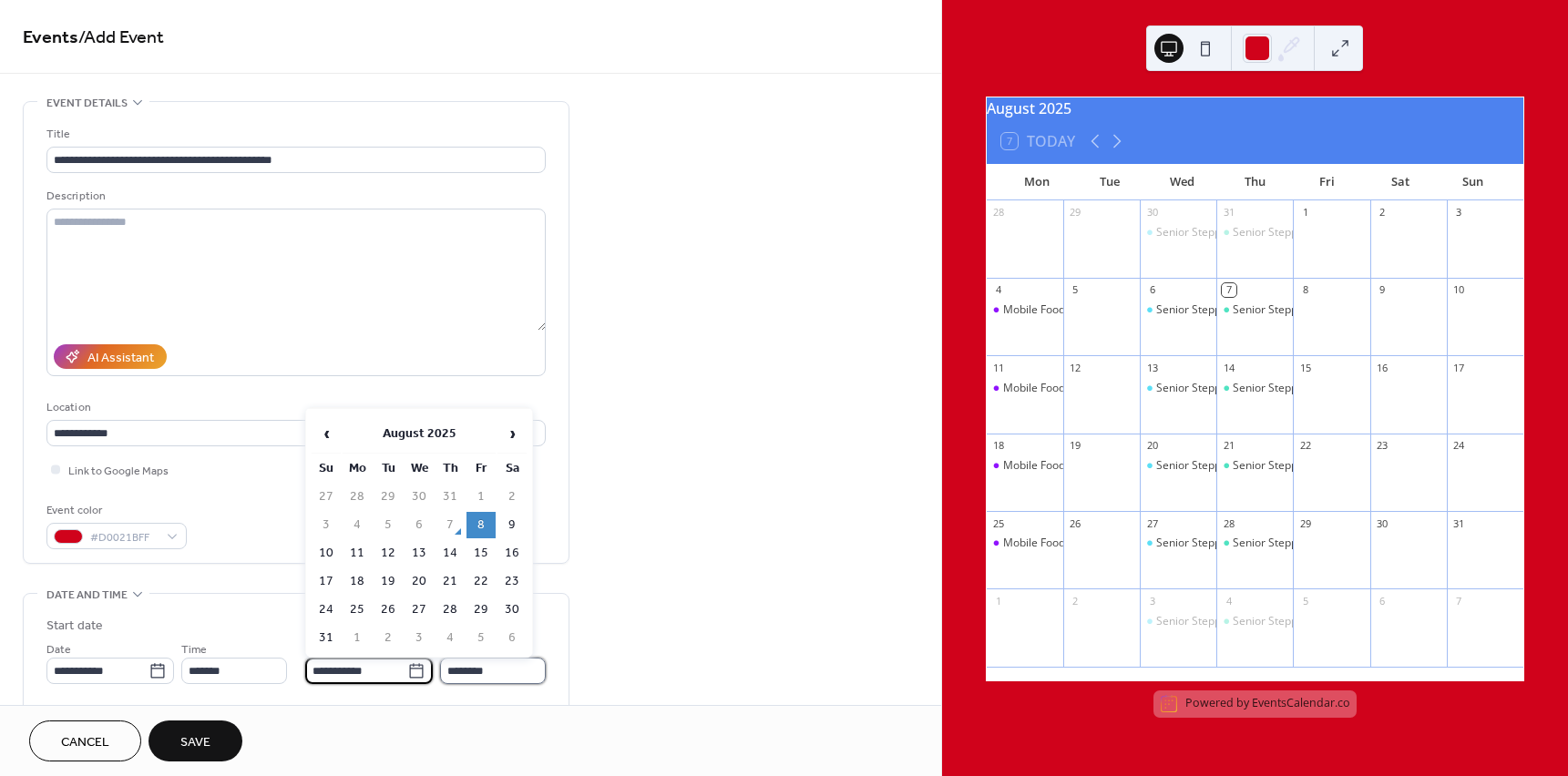click on "********" at bounding box center (493, 670) 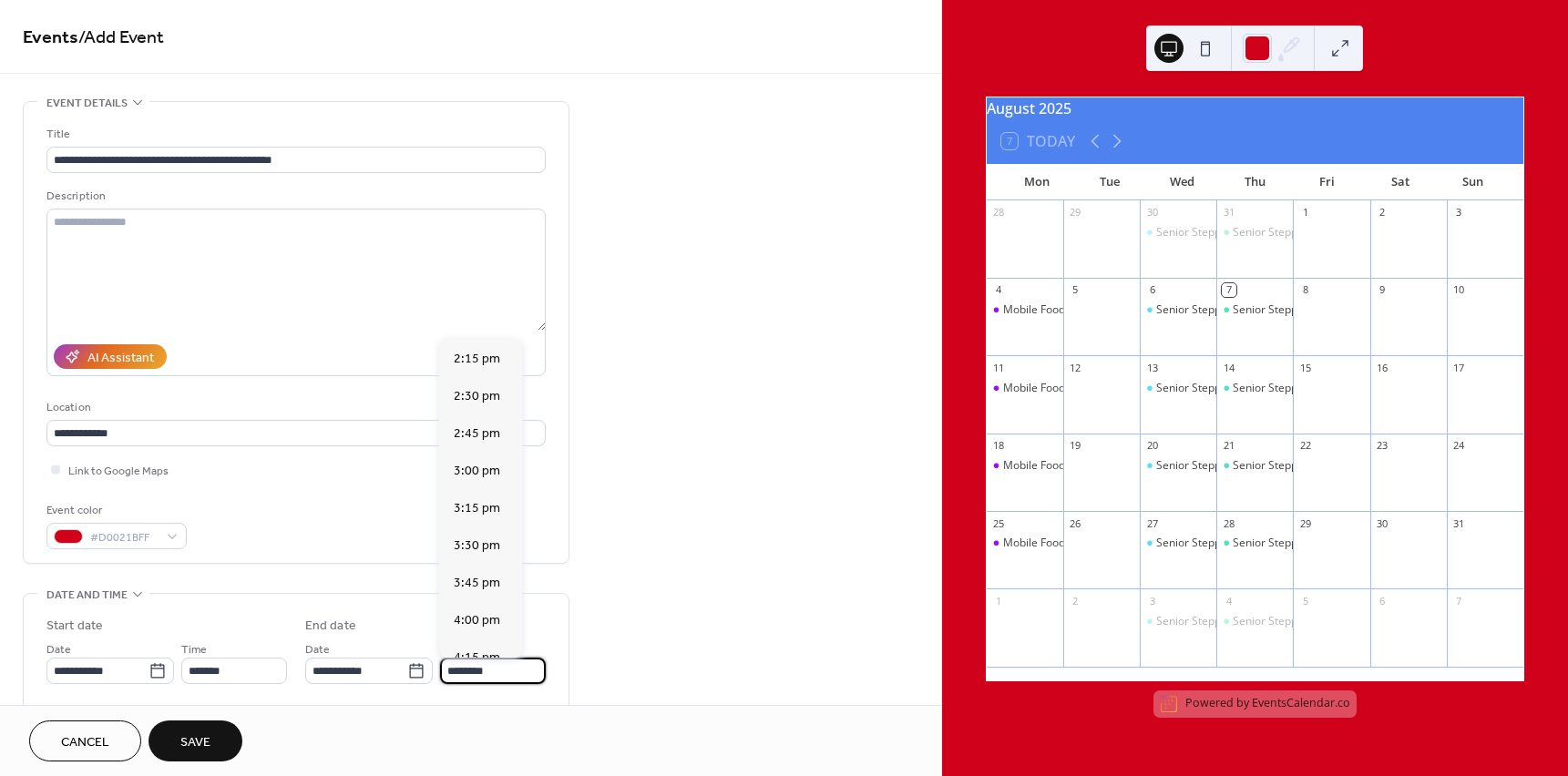 scroll, scrollTop: 820, scrollLeft: 0, axis: vertical 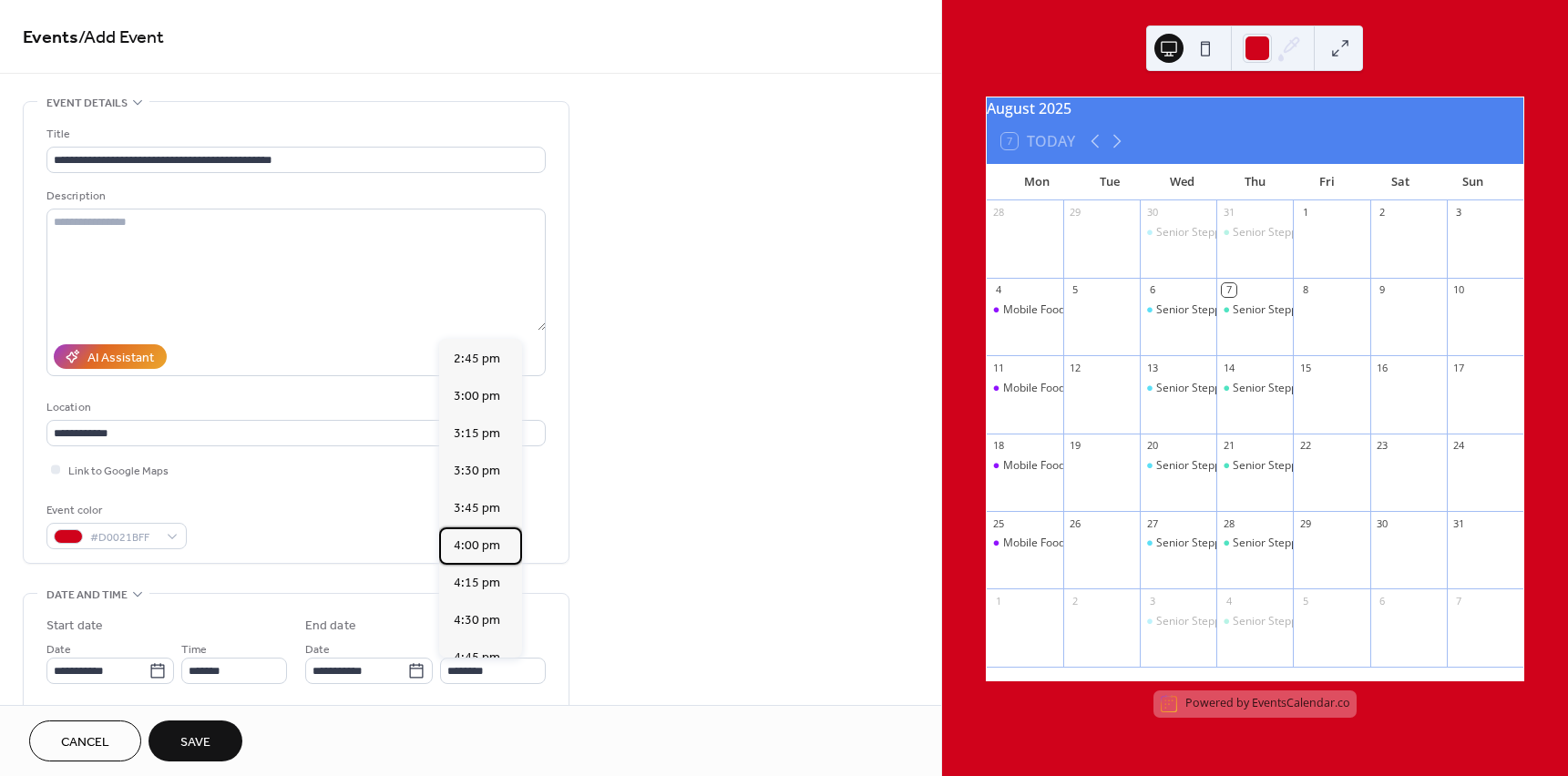 click on "4:00 pm" at bounding box center [477, 546] 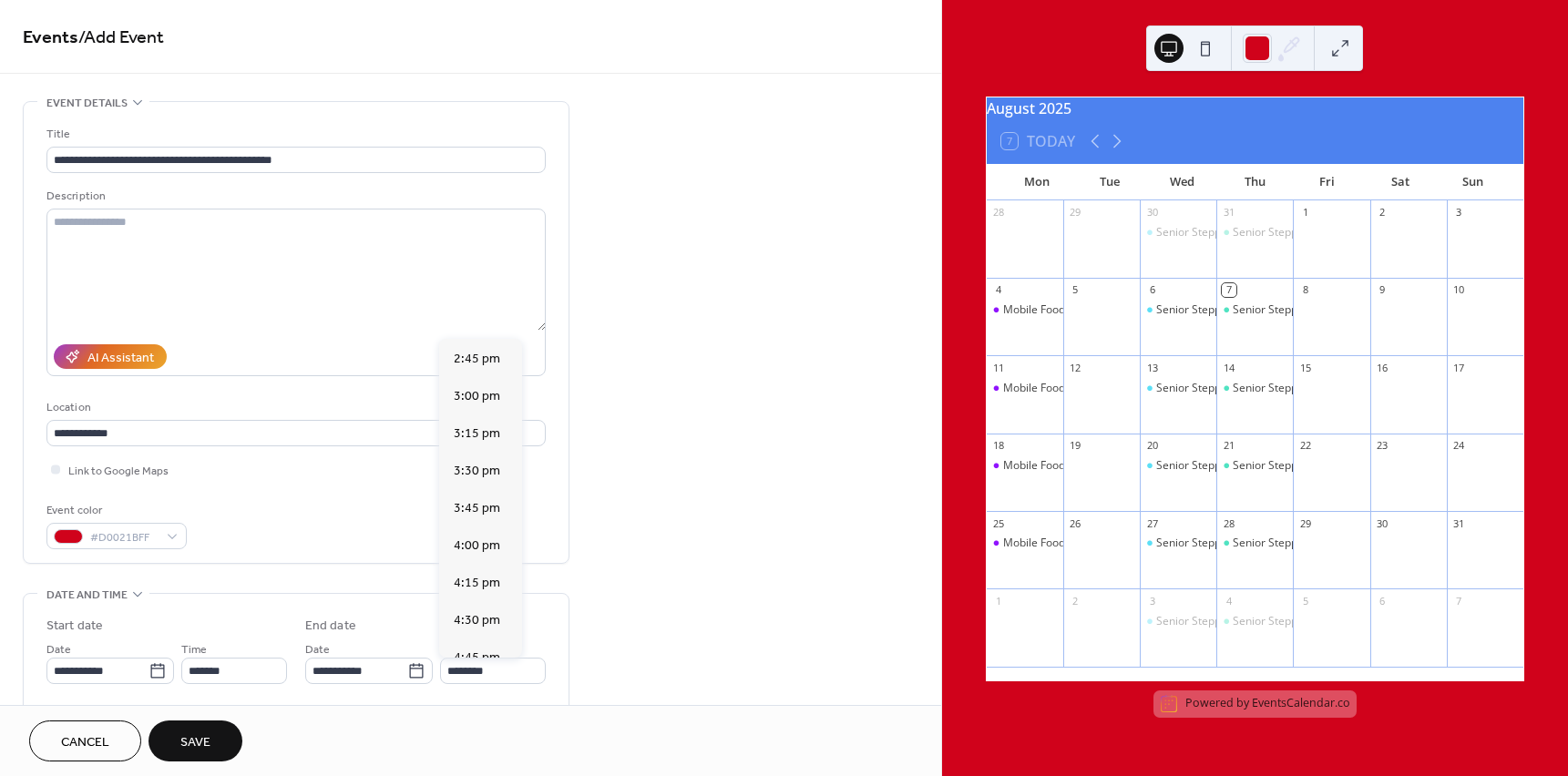 type on "*******" 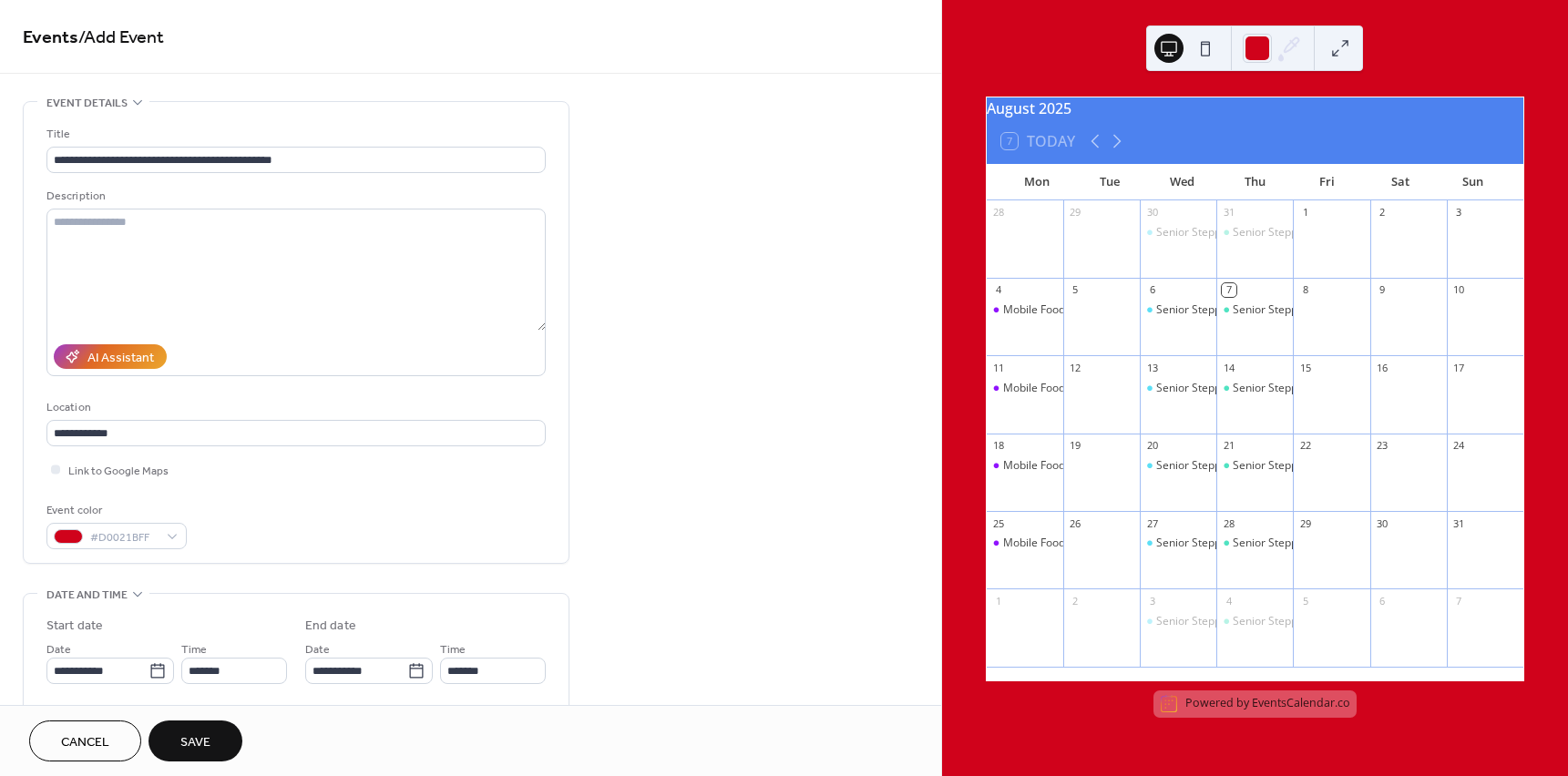 click on "Save" at bounding box center (195, 742) 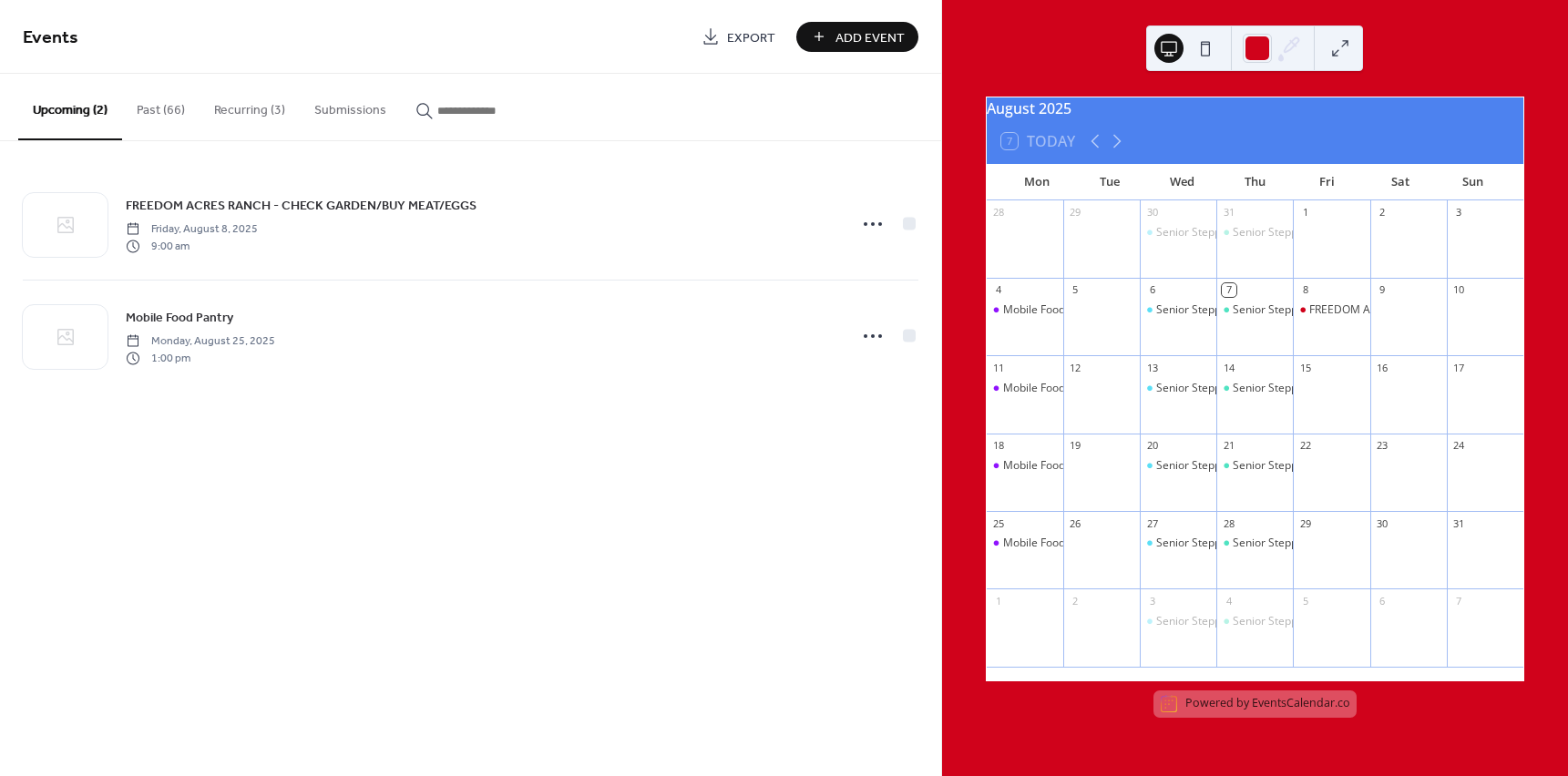 click at bounding box center (1485, 325) 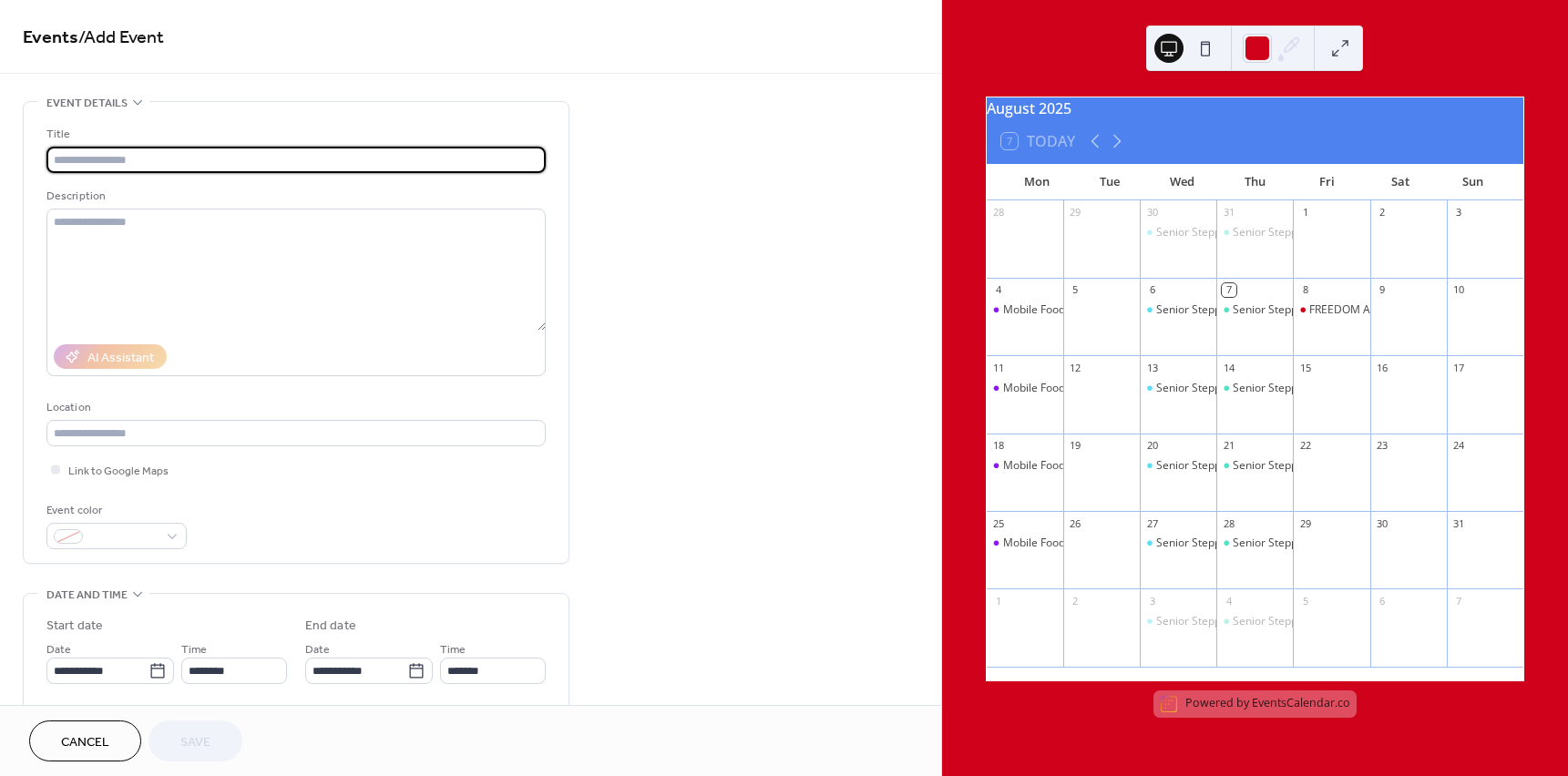 click at bounding box center [296, 159] 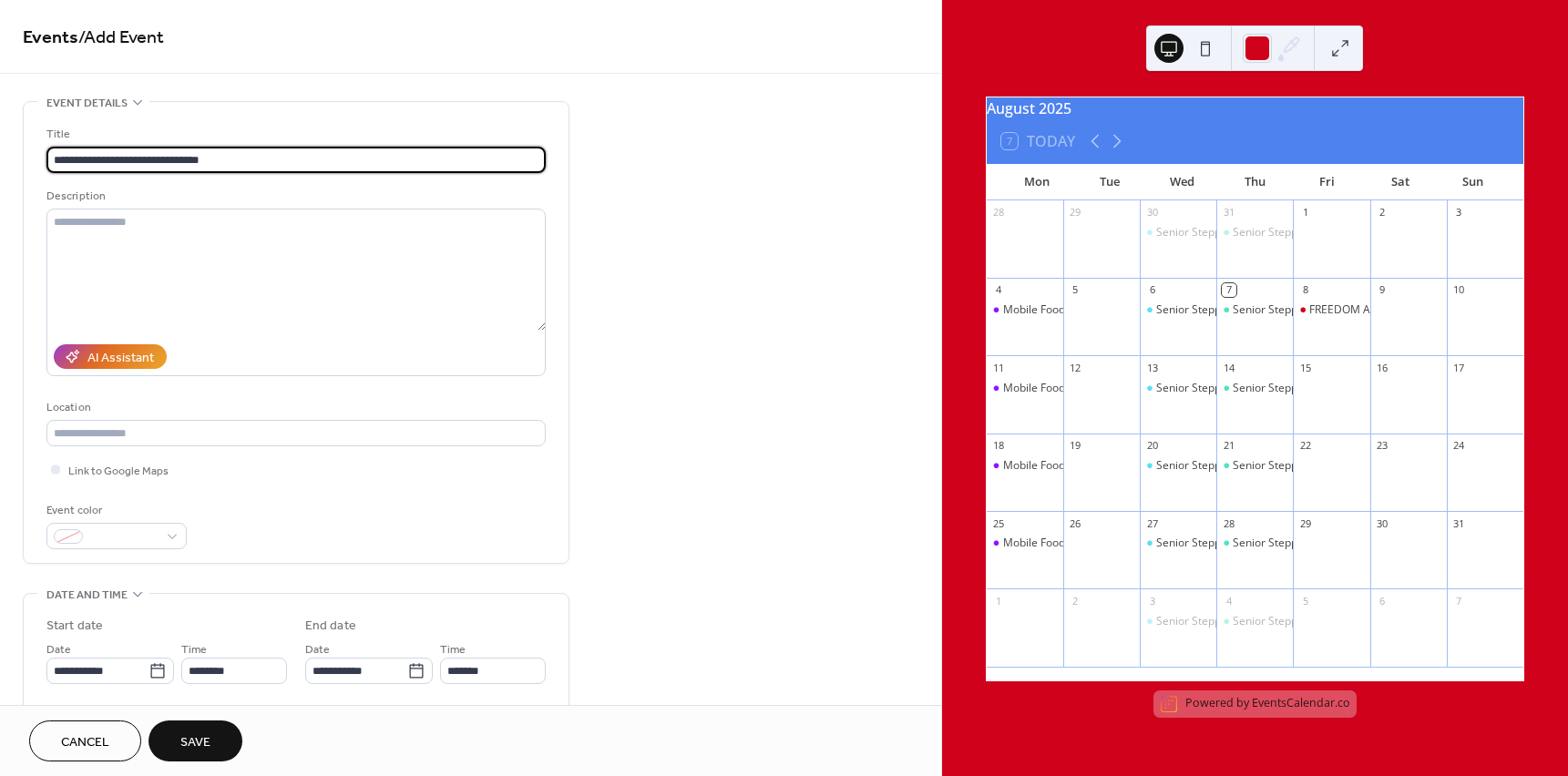 drag, startPoint x: 288, startPoint y: 151, endPoint x: 149, endPoint y: 165, distance: 139.70326 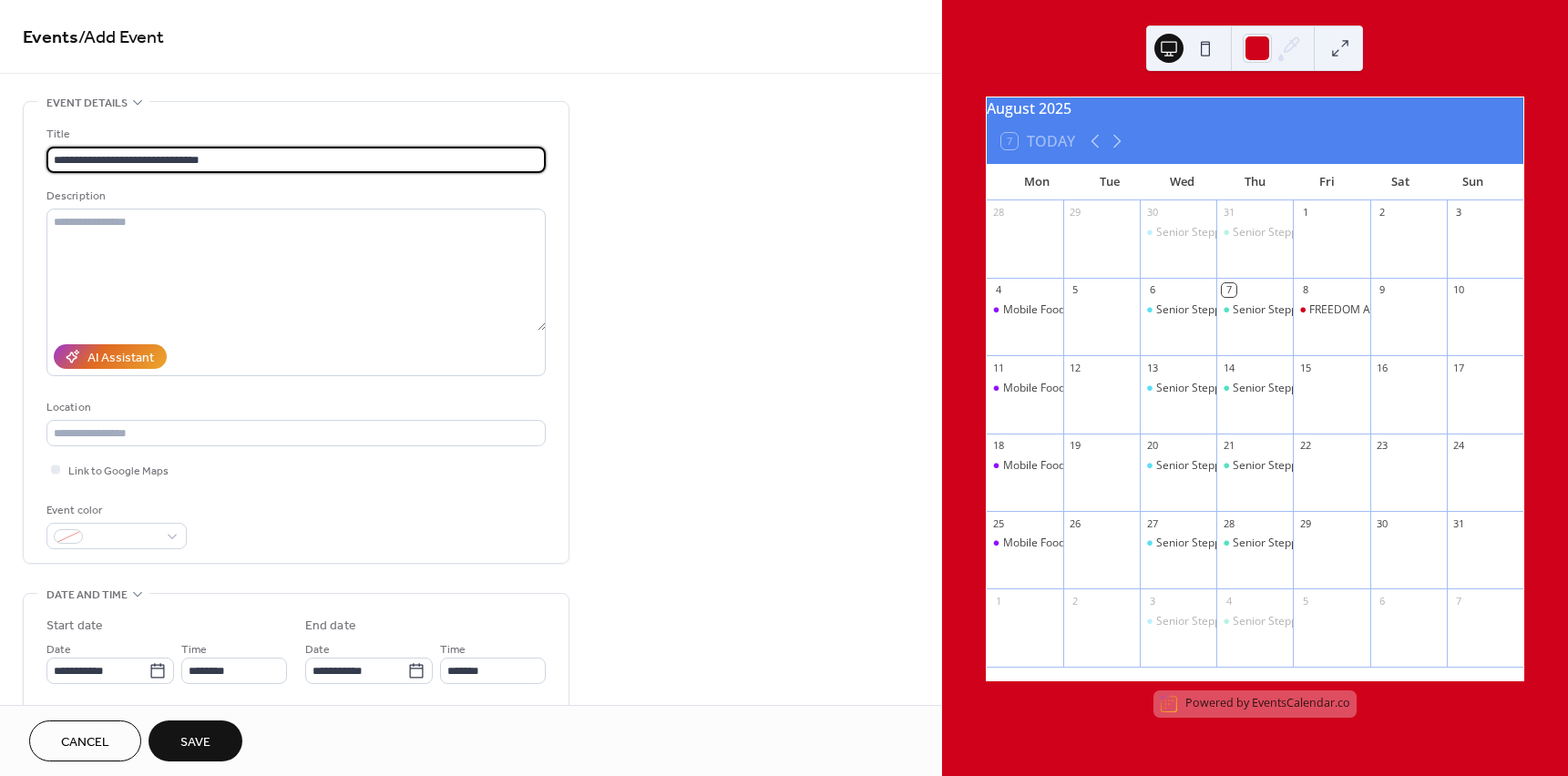 click on "**********" at bounding box center (296, 159) 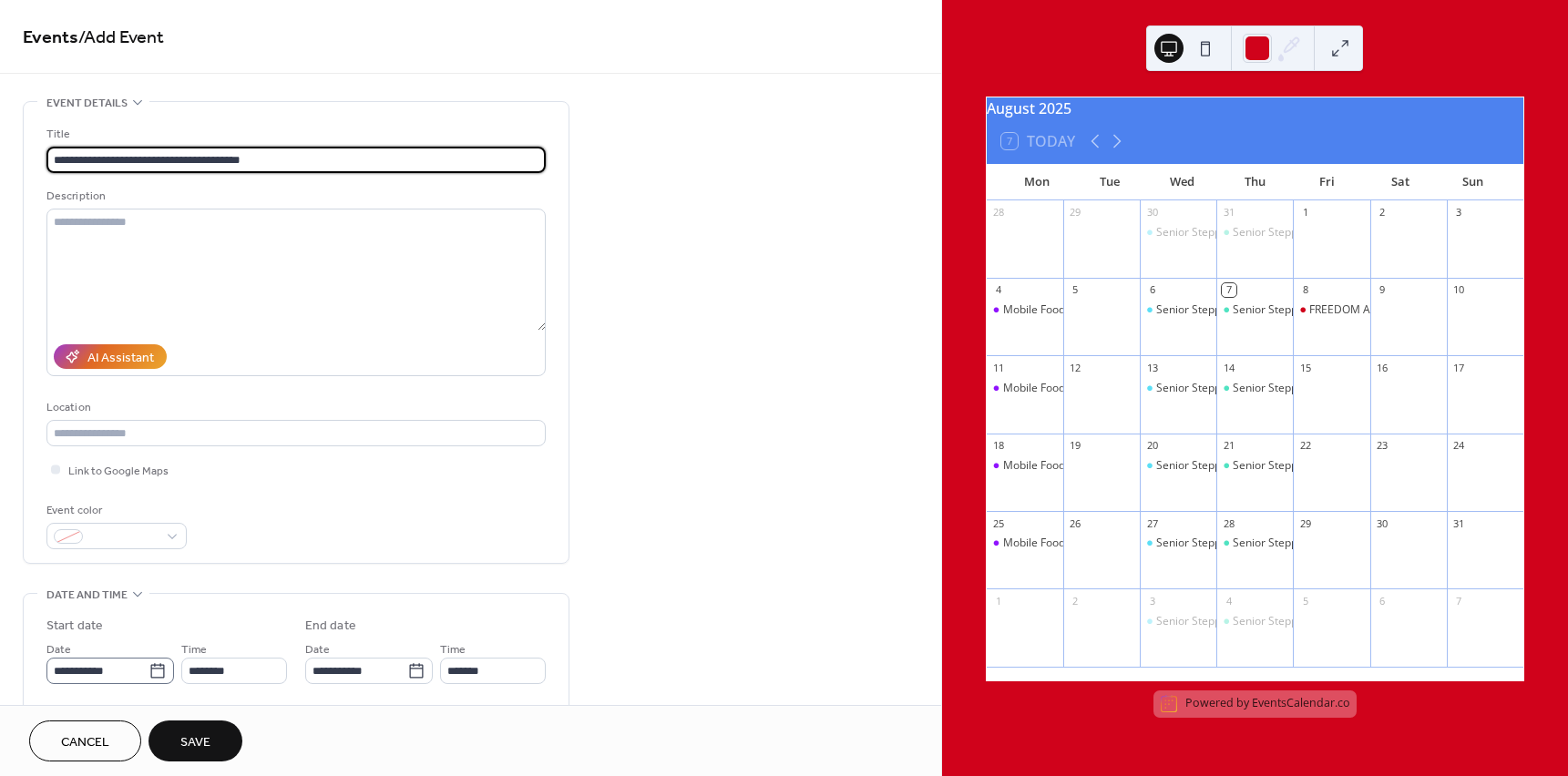 type on "**********" 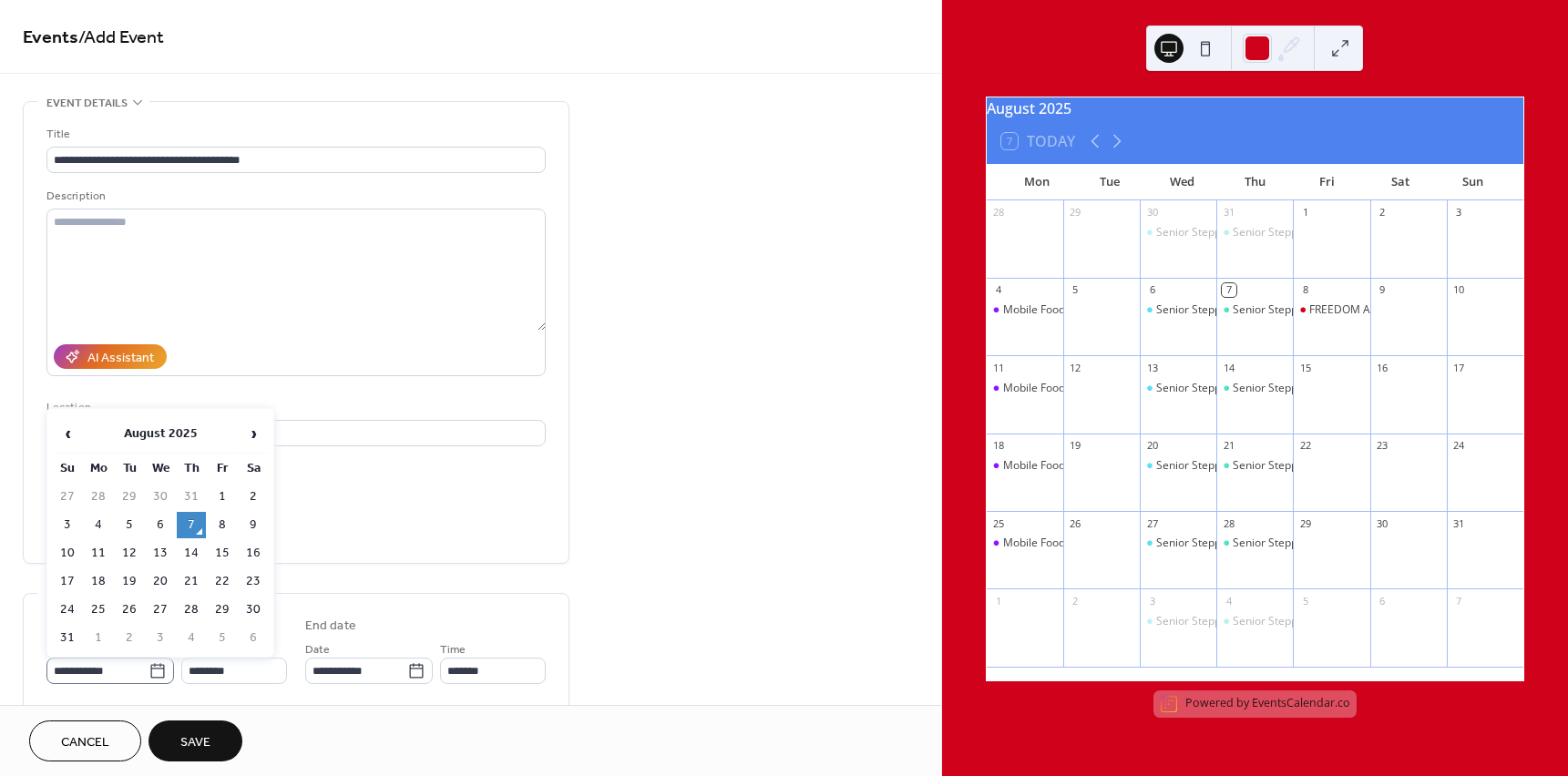 click 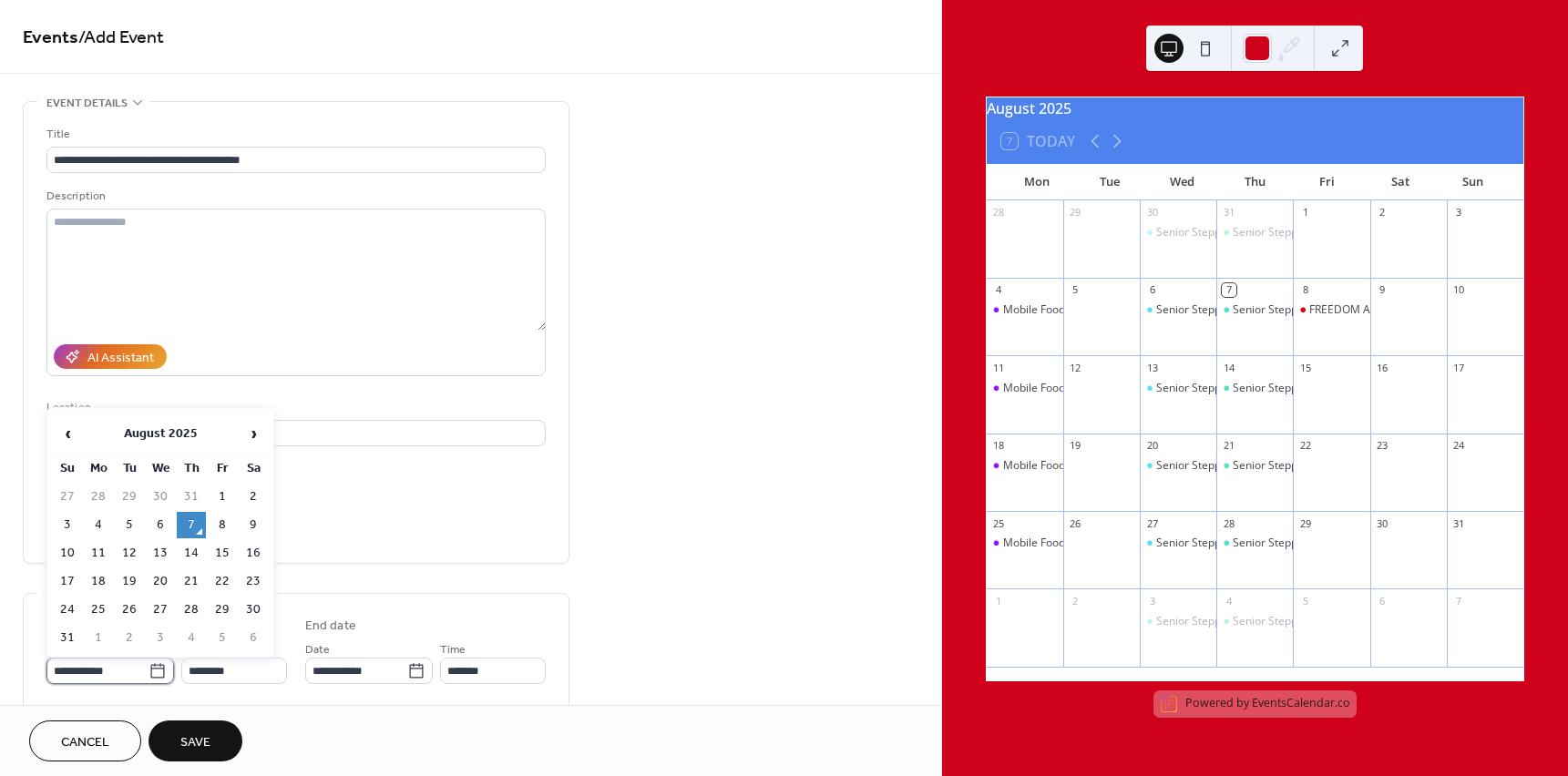 click on "**********" at bounding box center (97, 670) 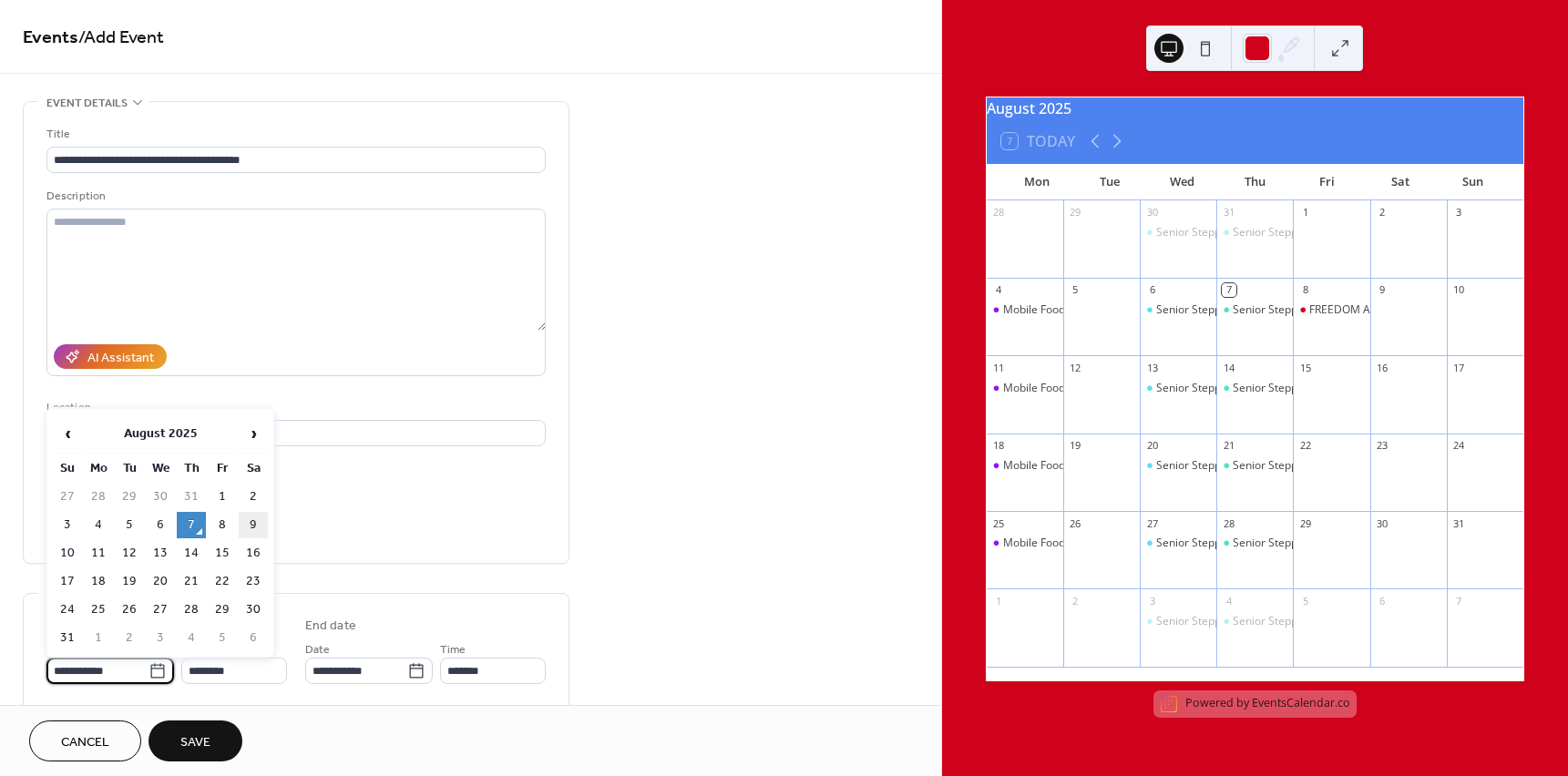 click on "9" at bounding box center (253, 525) 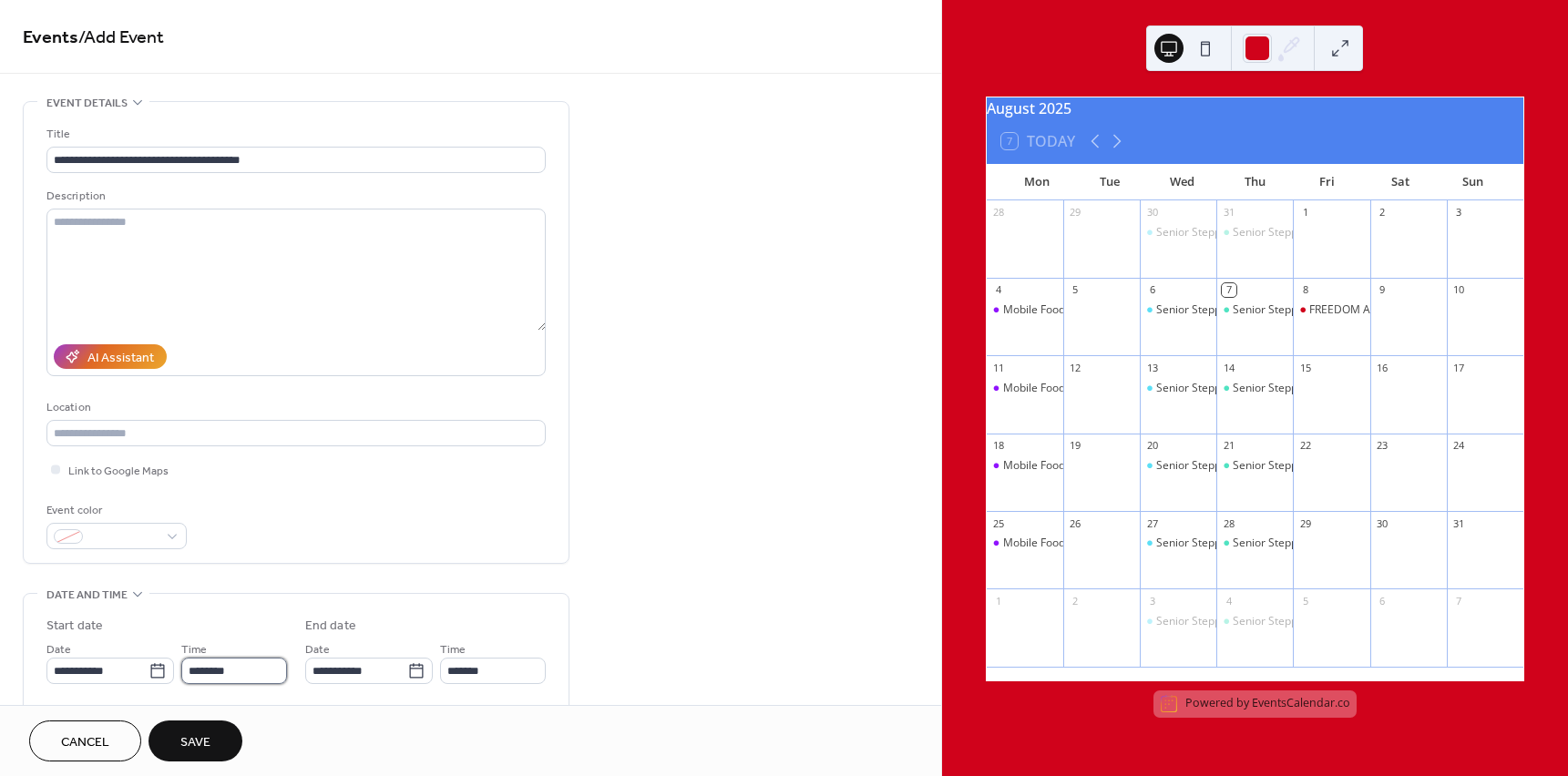 click on "********" at bounding box center [234, 670] 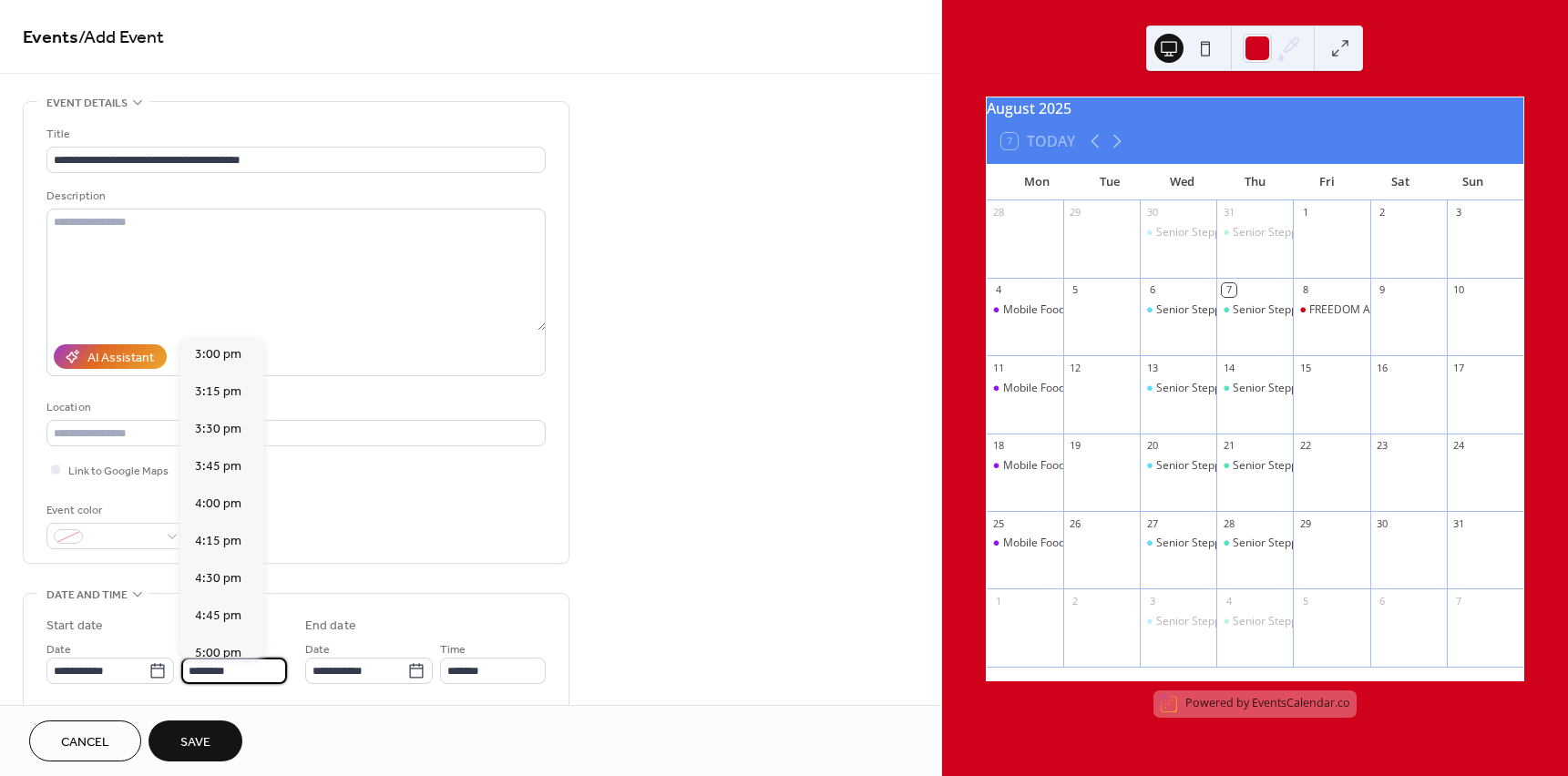 scroll, scrollTop: 2248, scrollLeft: 0, axis: vertical 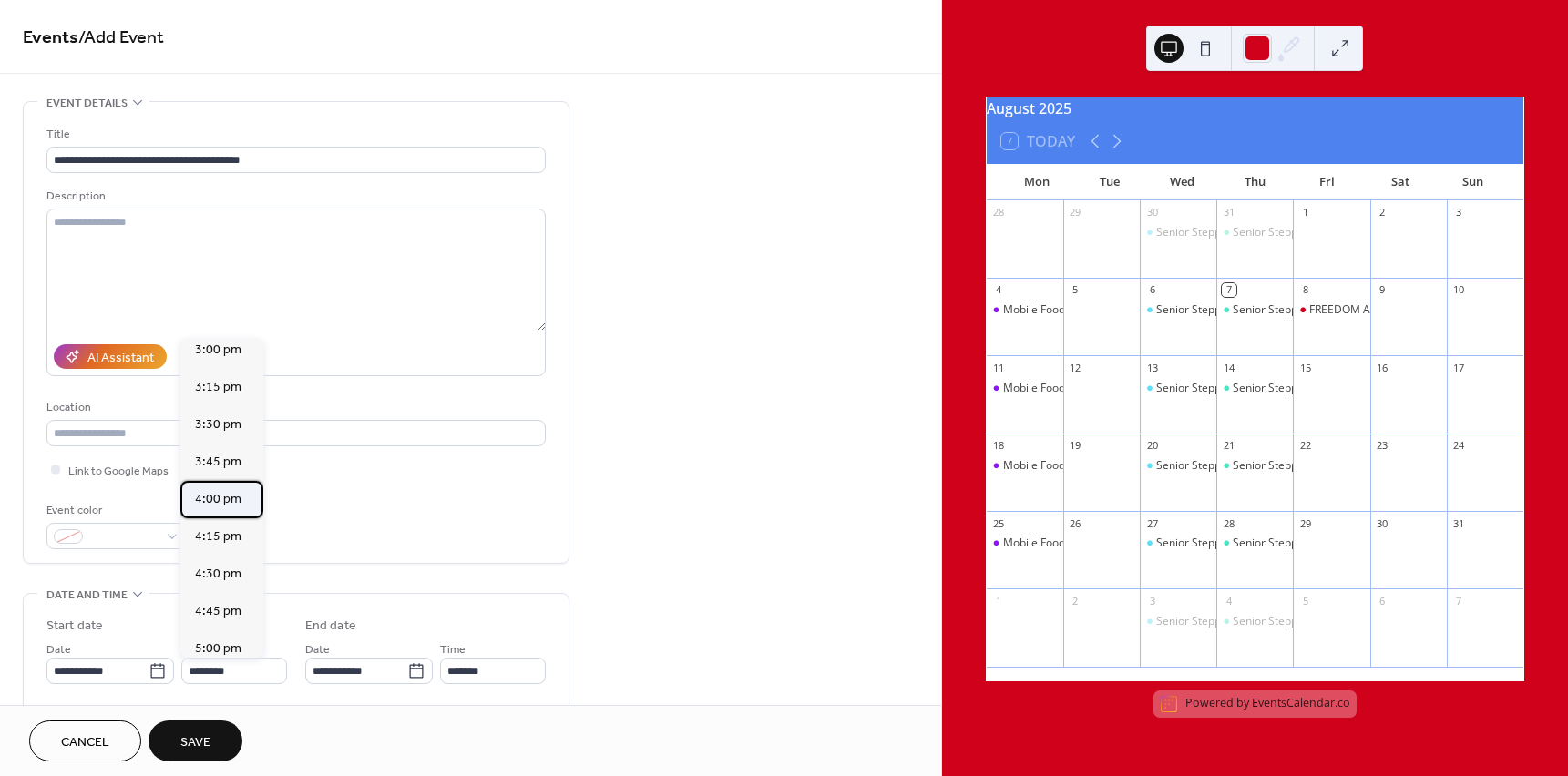 click on "4:00 pm" at bounding box center (218, 499) 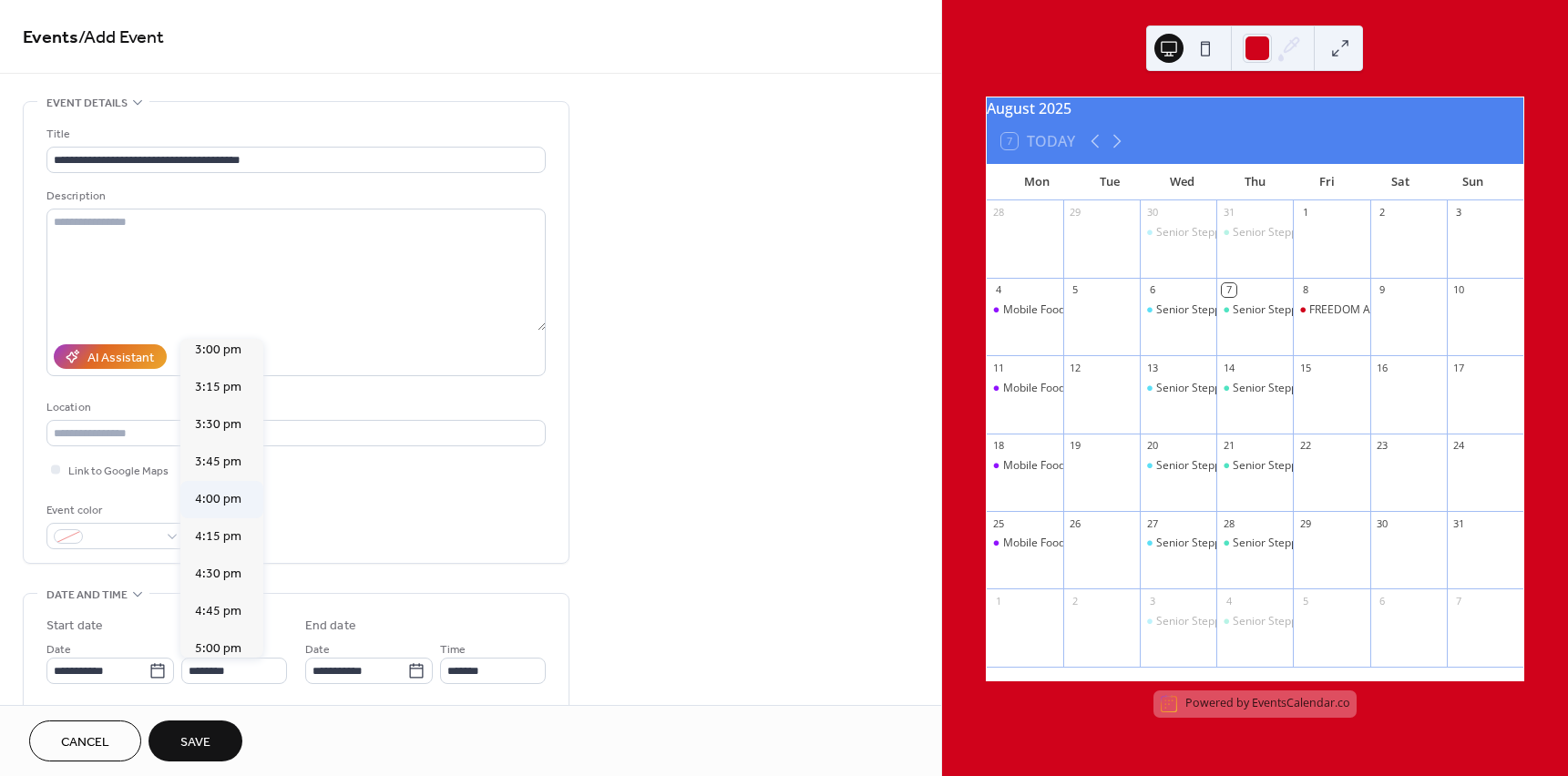 type on "*******" 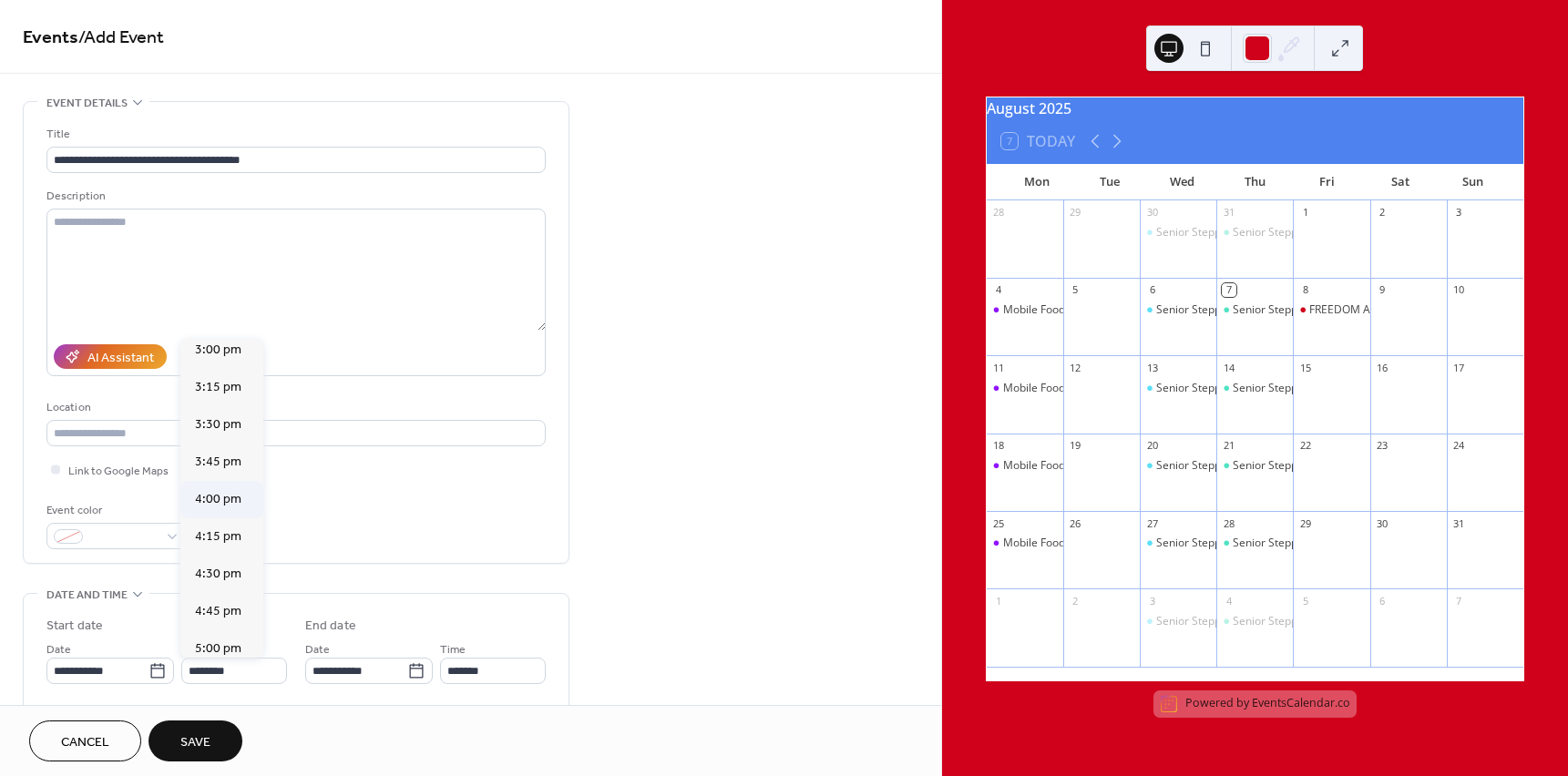 type on "*******" 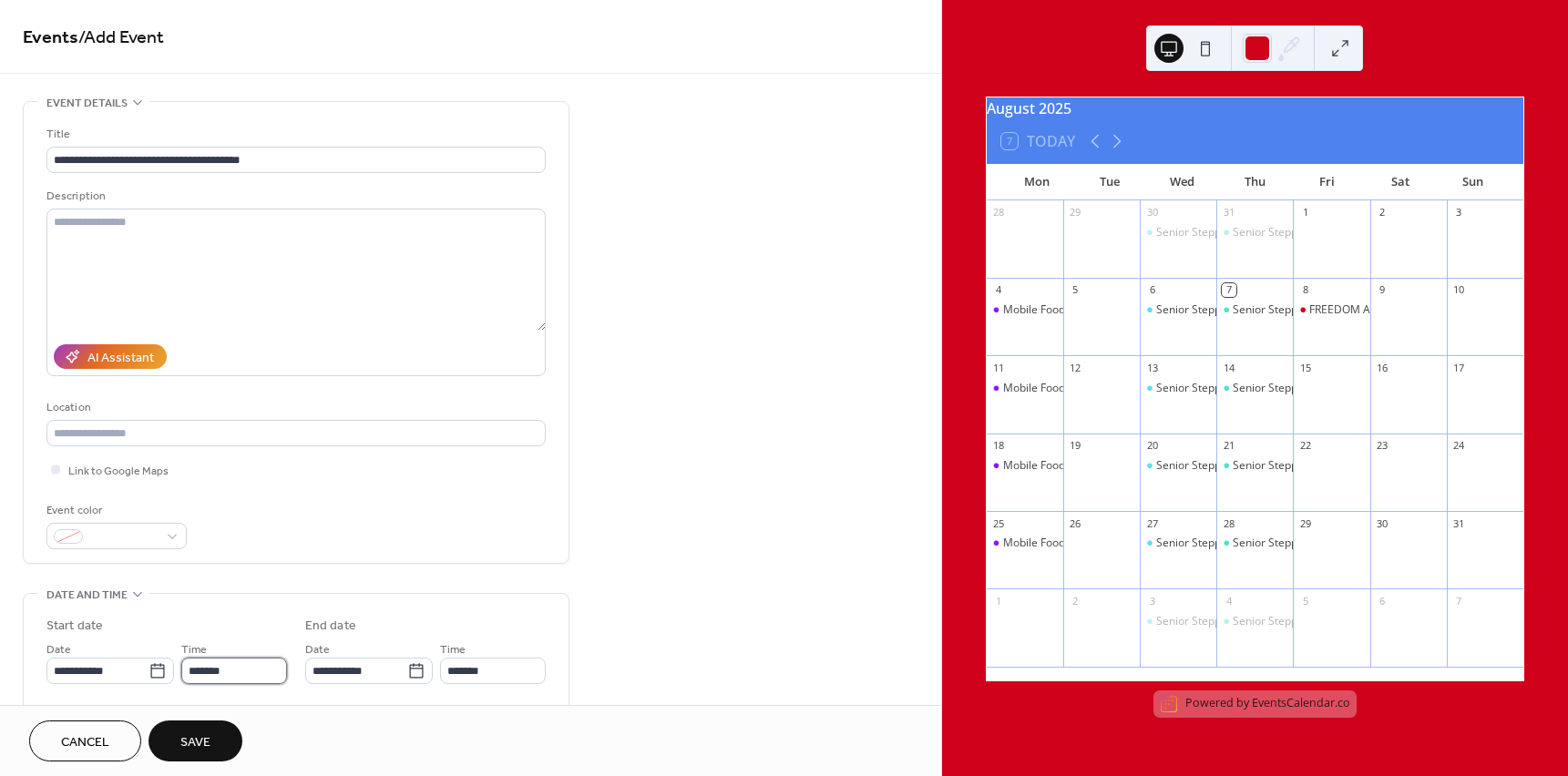 click on "*******" at bounding box center (234, 670) 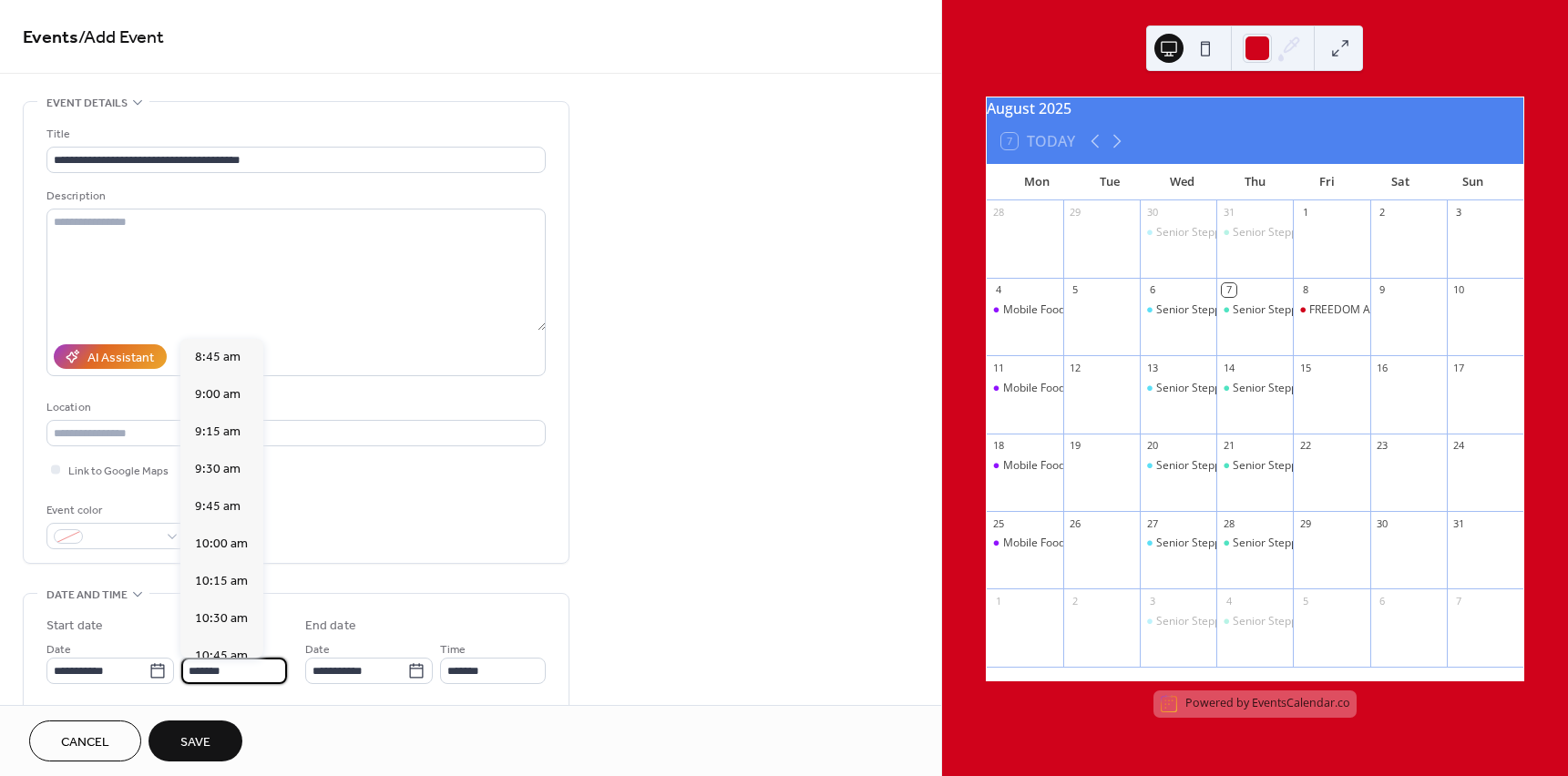 scroll, scrollTop: 1297, scrollLeft: 0, axis: vertical 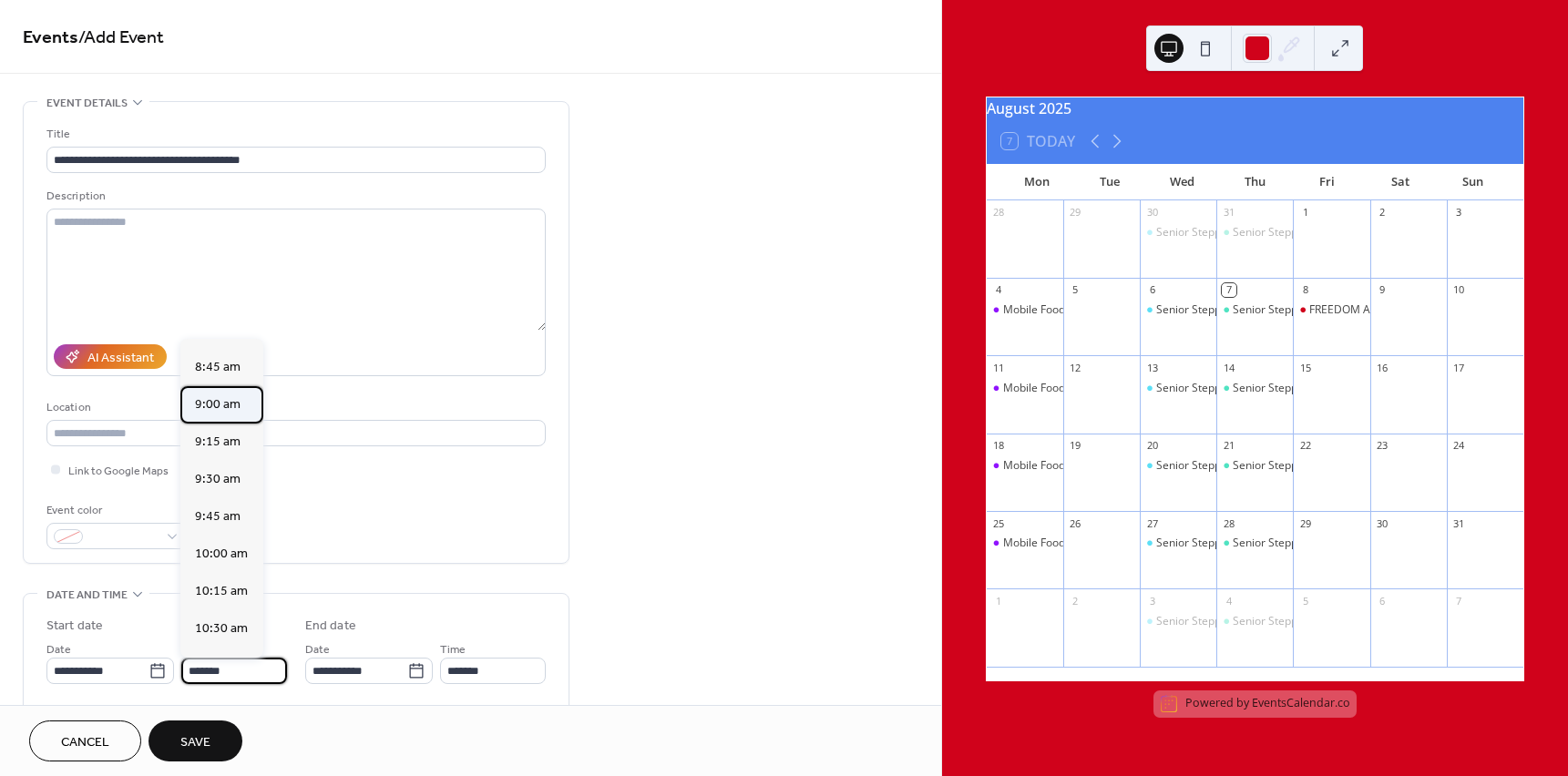 click on "9:00 am" at bounding box center [218, 404] 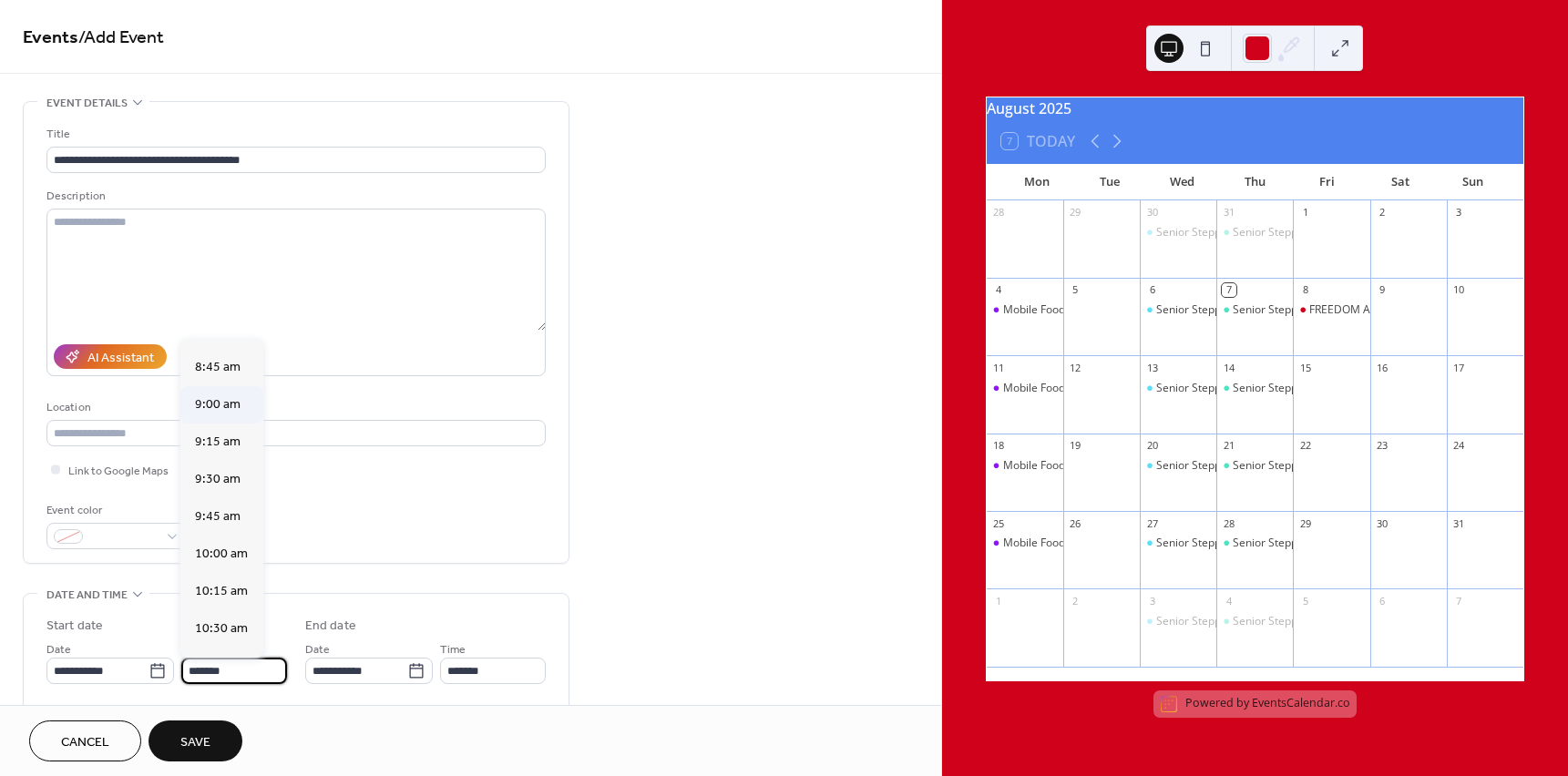 type on "*******" 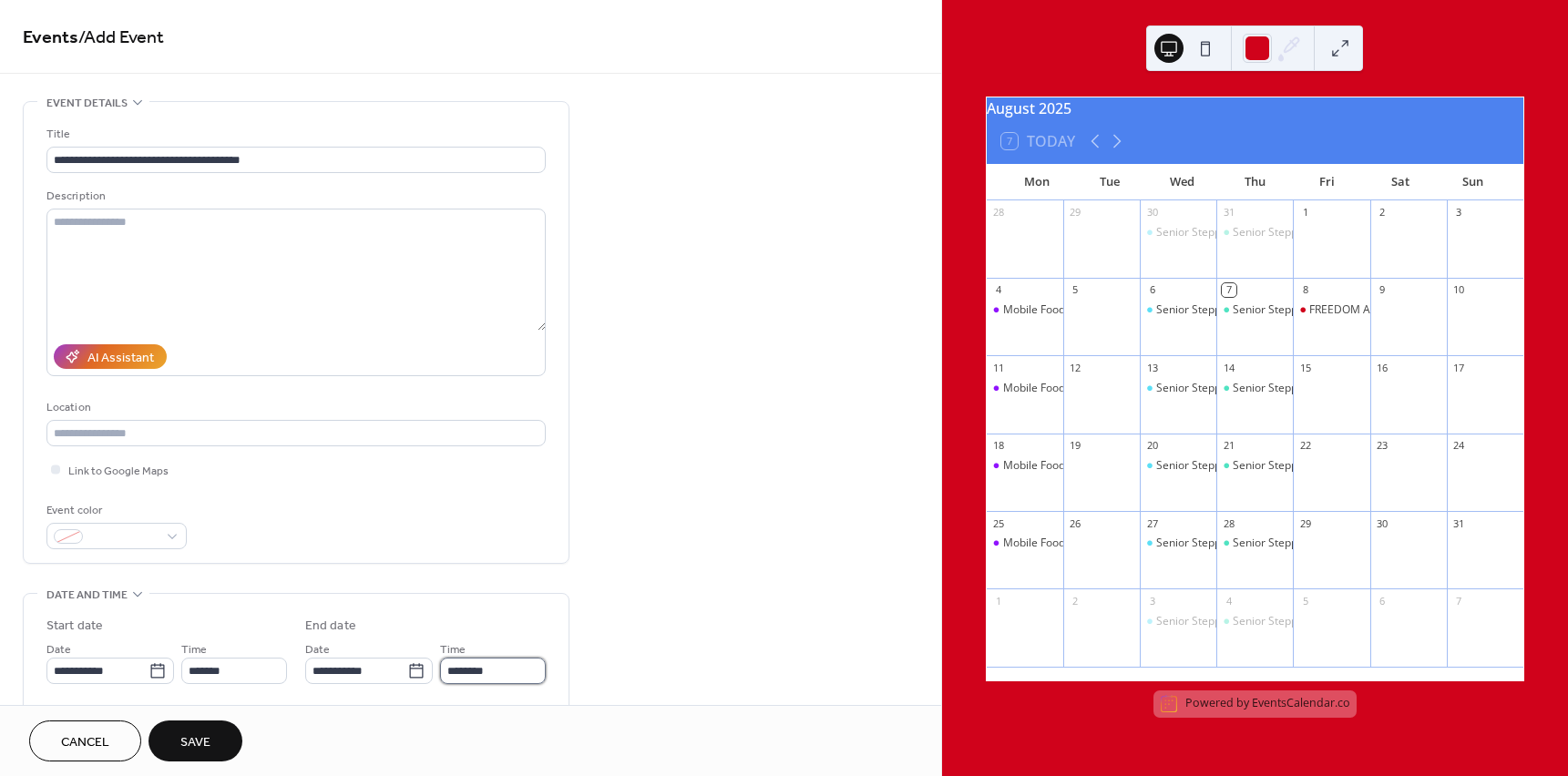 click on "********" at bounding box center [493, 670] 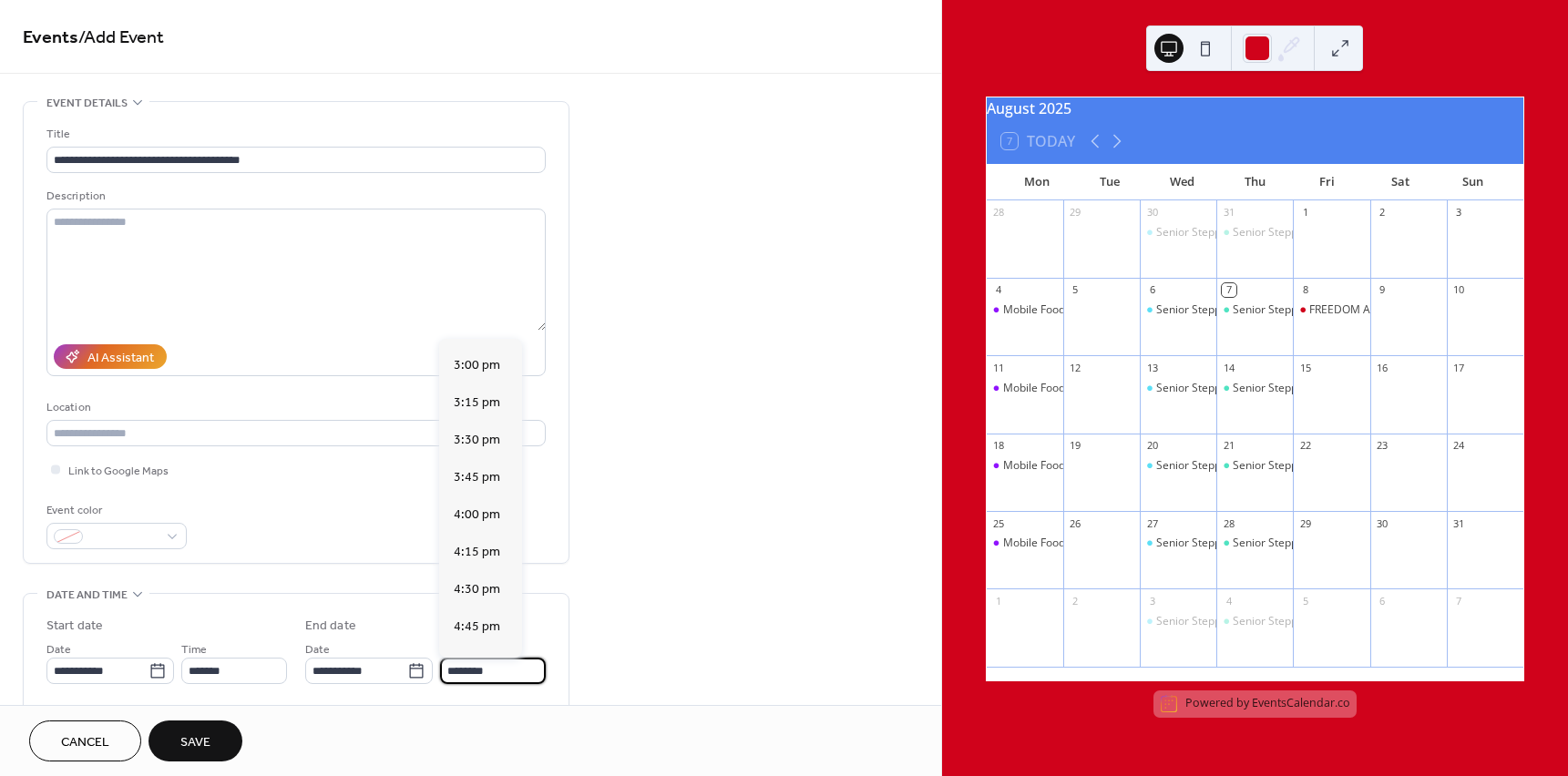 scroll, scrollTop: 911, scrollLeft: 0, axis: vertical 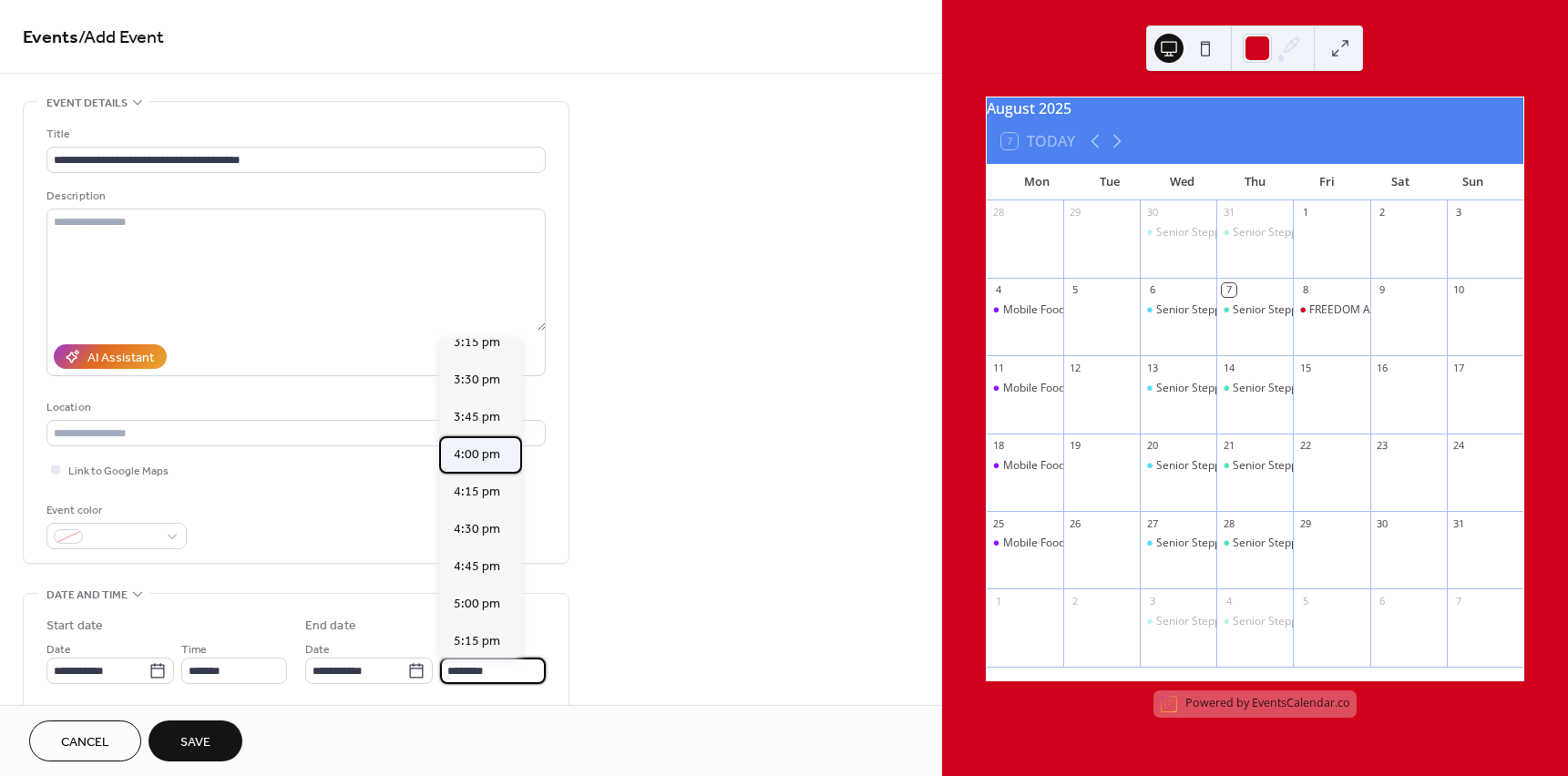 click on "4:00 pm" at bounding box center [477, 454] 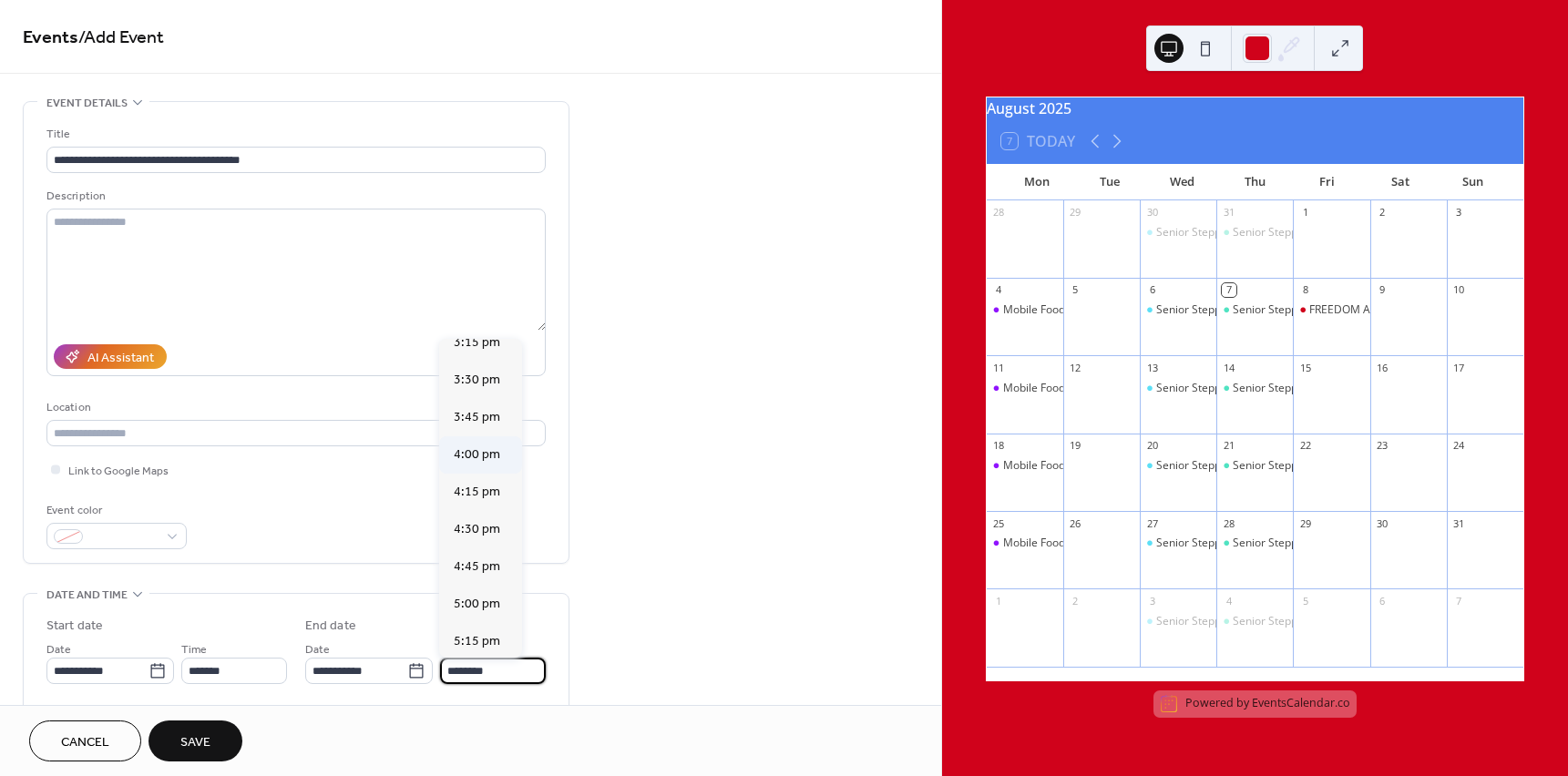 type on "*******" 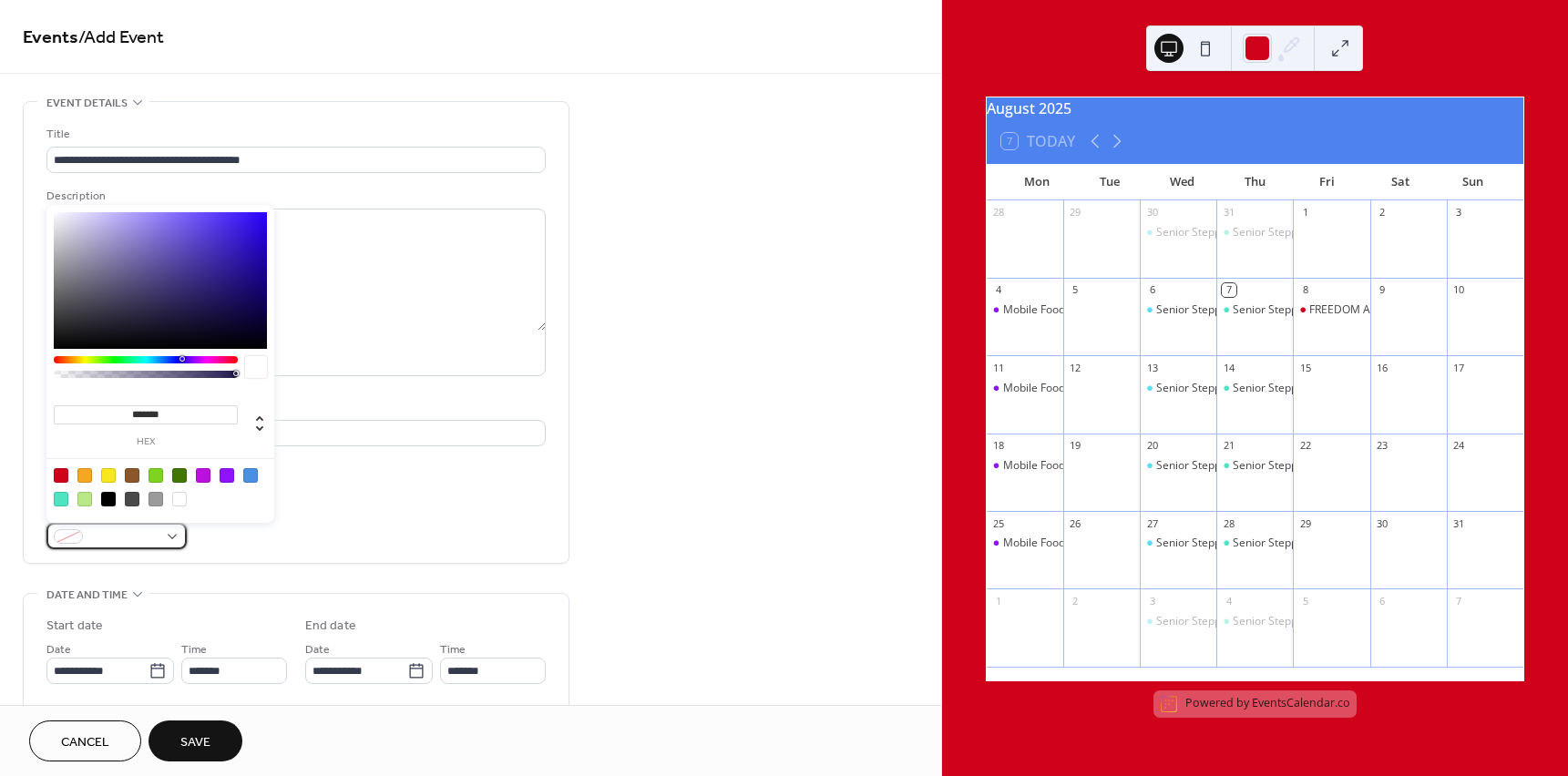 click at bounding box center [117, 536] 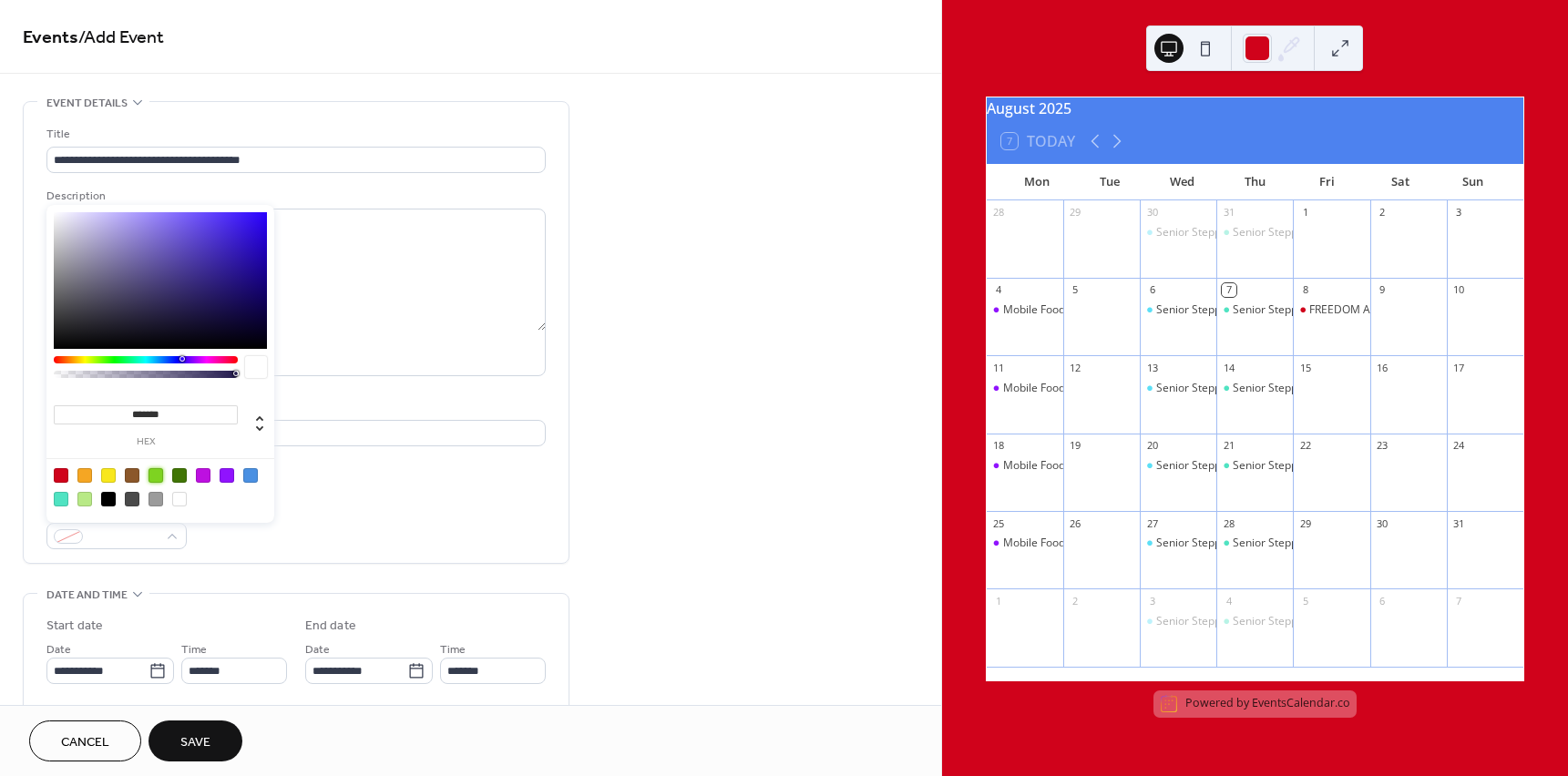 click at bounding box center [156, 475] 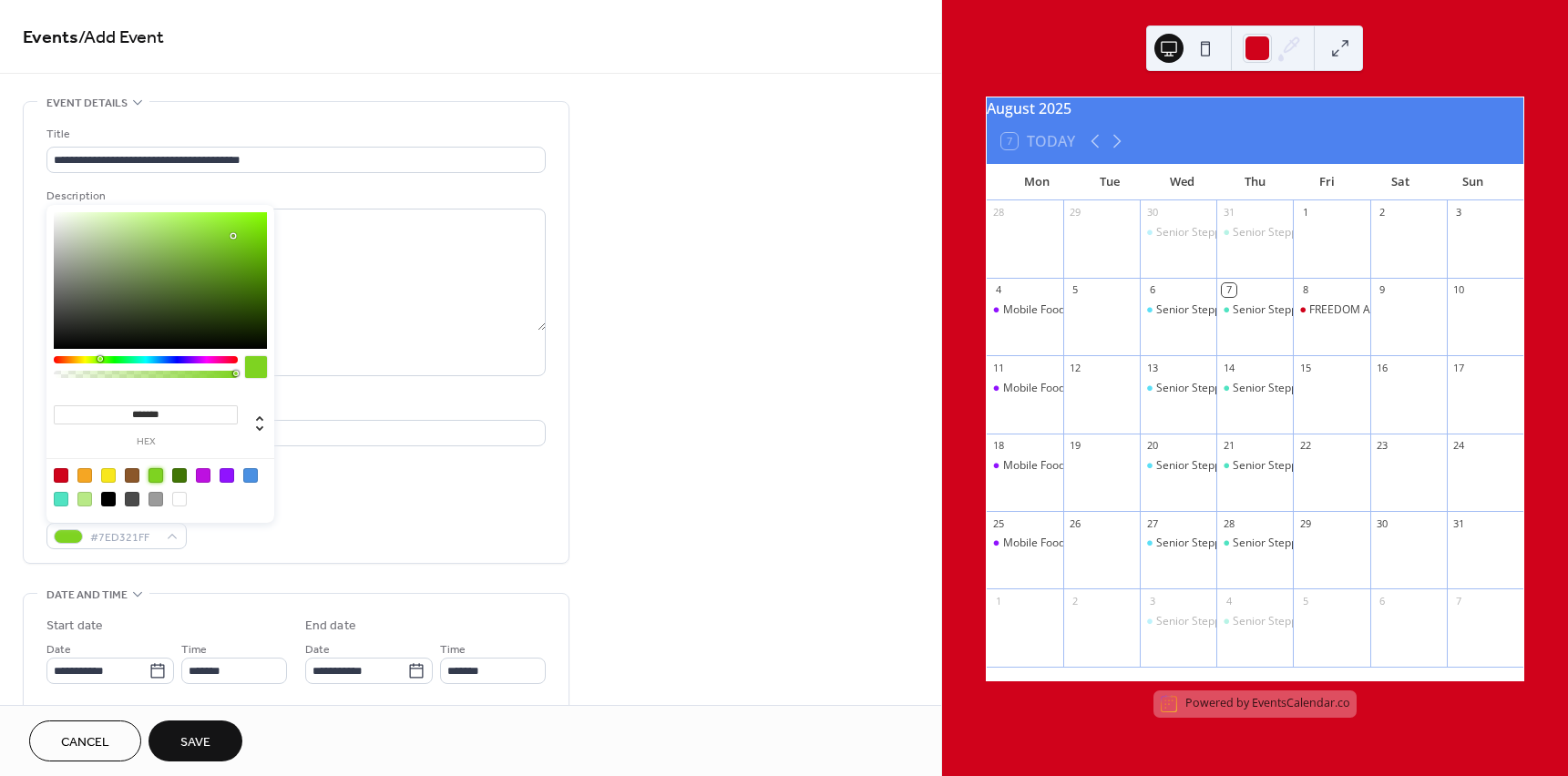 click on "Save" at bounding box center (195, 740) 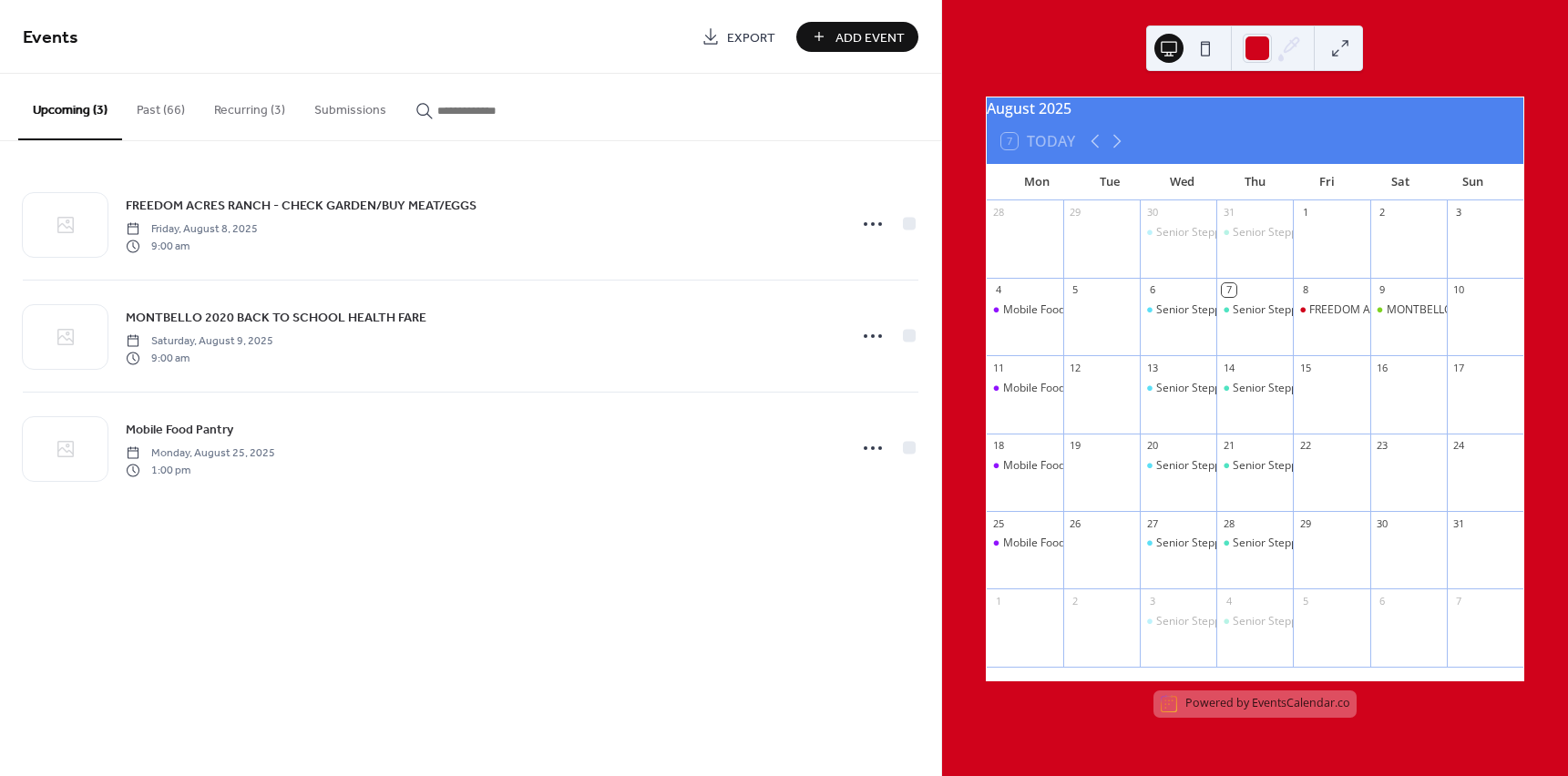 click on "Add Event" at bounding box center (870, 37) 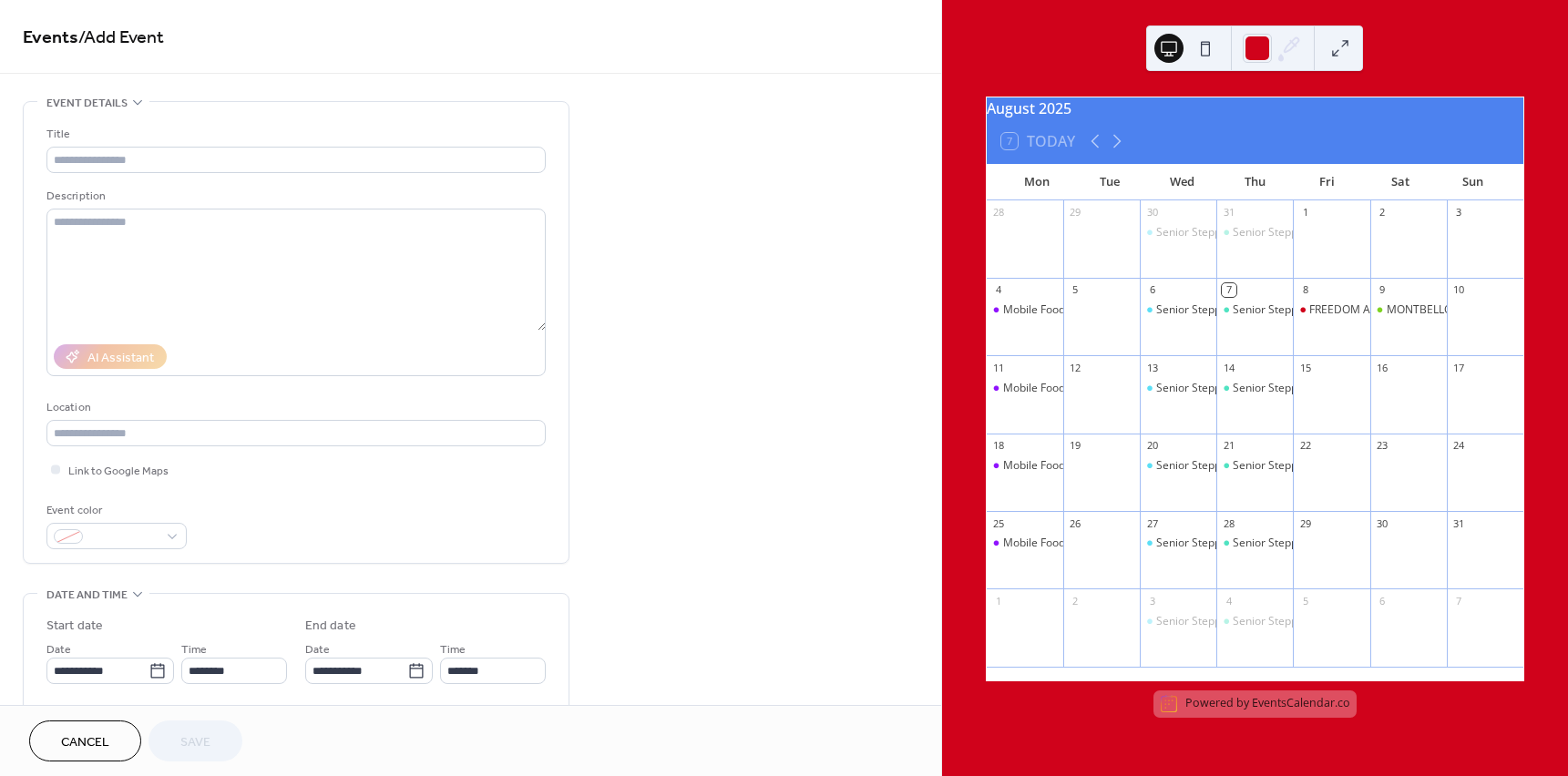 click at bounding box center (1485, 325) 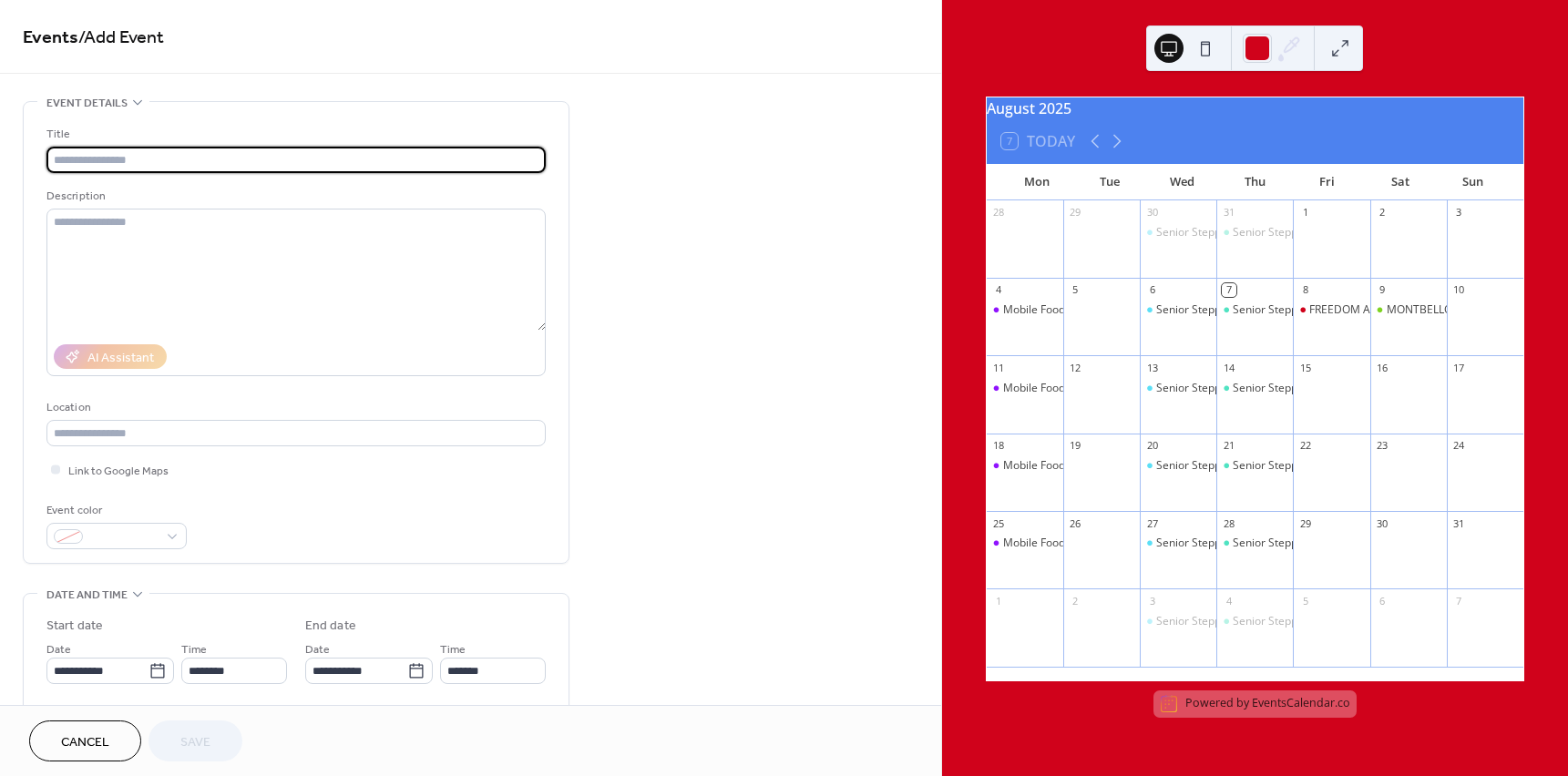 click at bounding box center [296, 159] 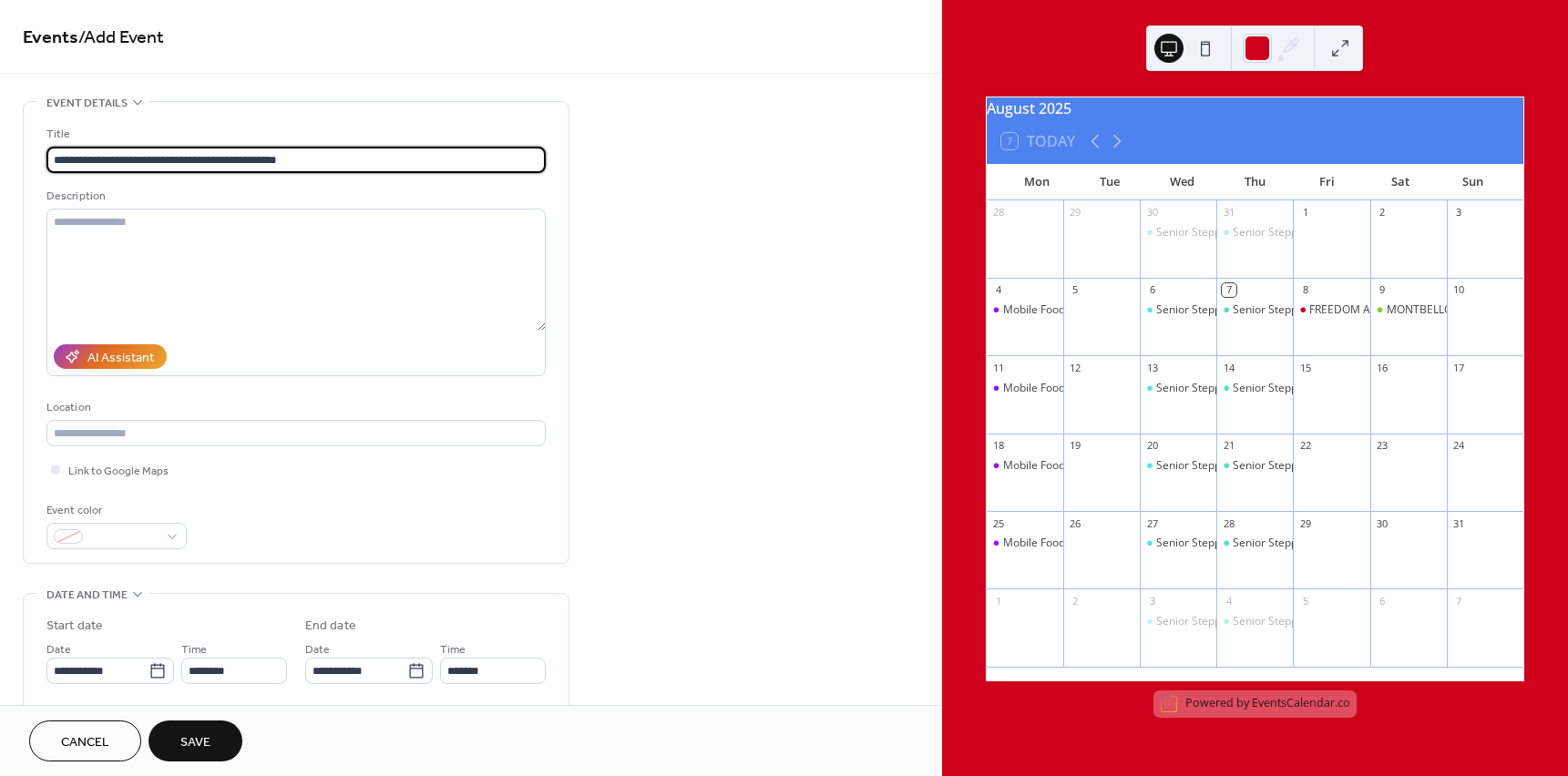 drag, startPoint x: 440, startPoint y: 168, endPoint x: 193, endPoint y: 149, distance: 247.73 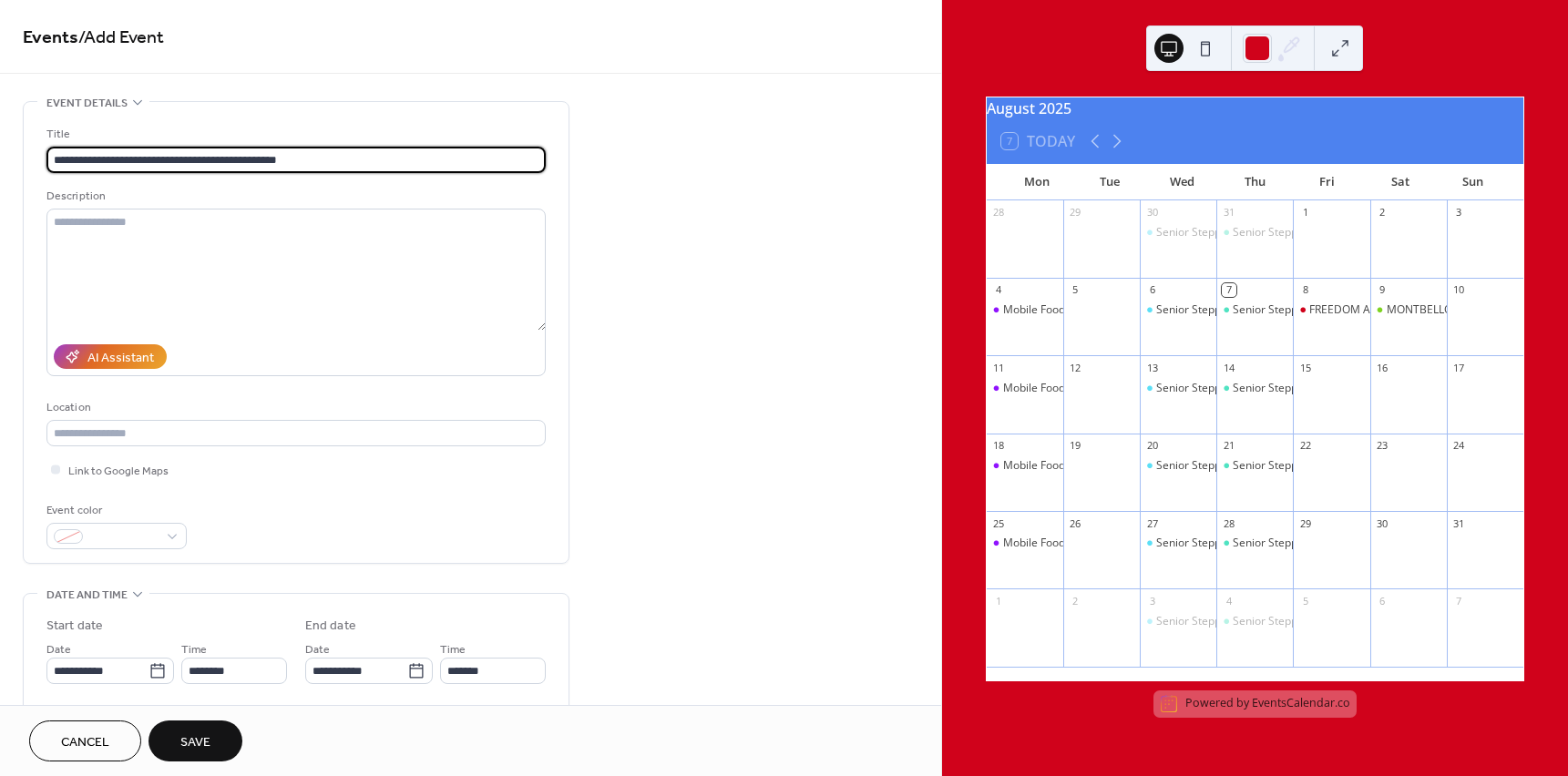 click on "**********" at bounding box center (296, 159) 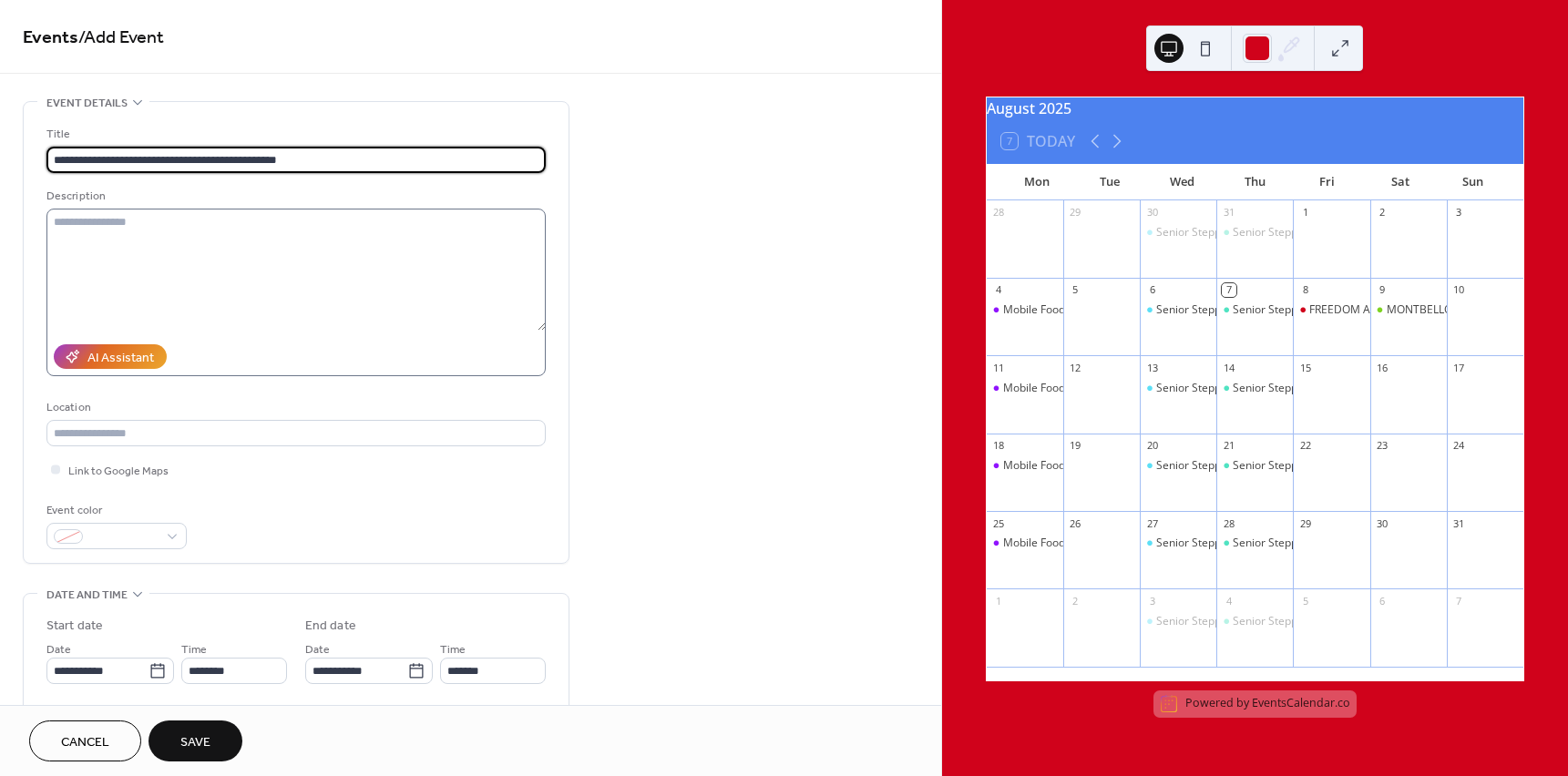 type on "**********" 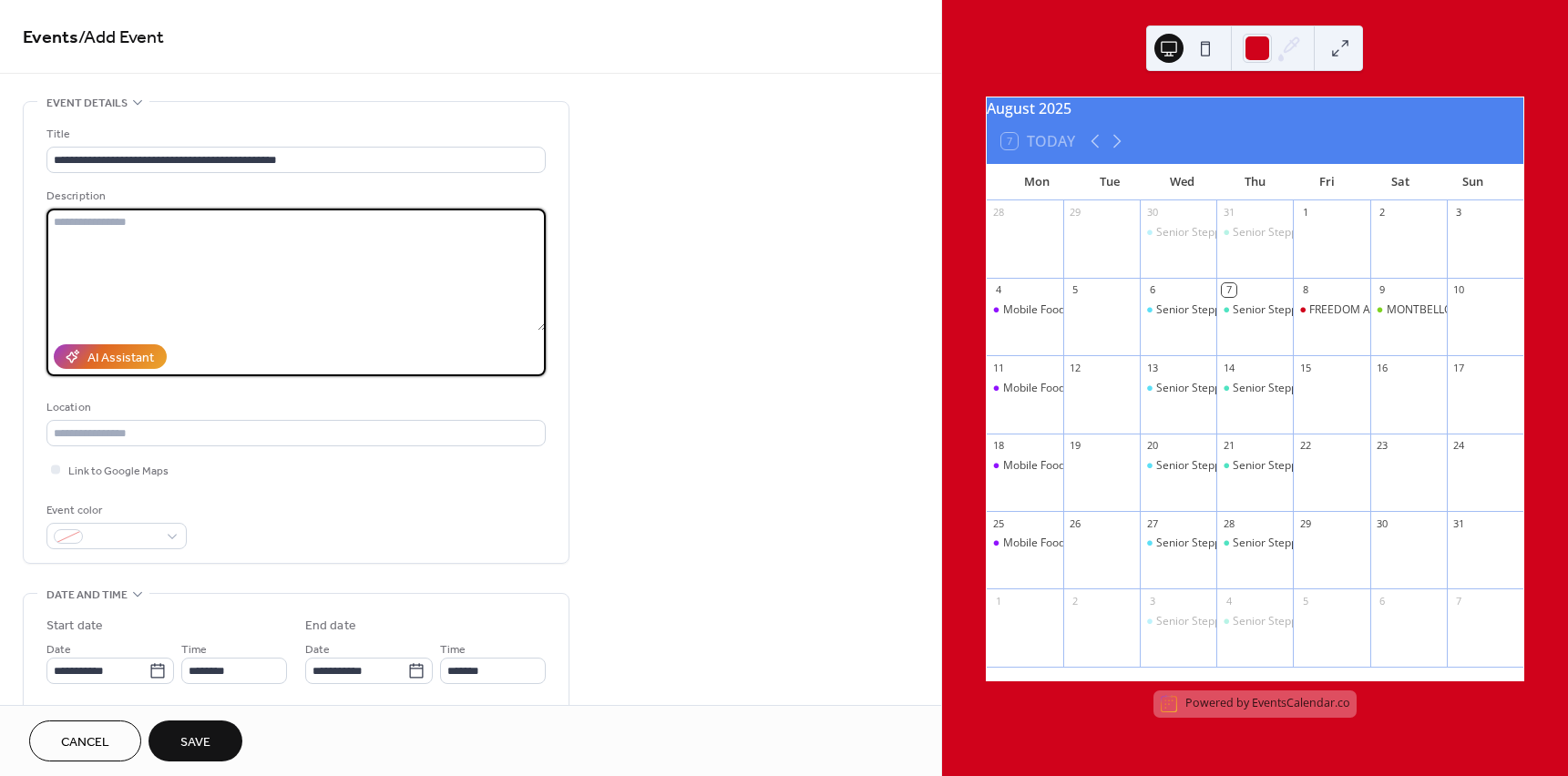 click at bounding box center (296, 270) 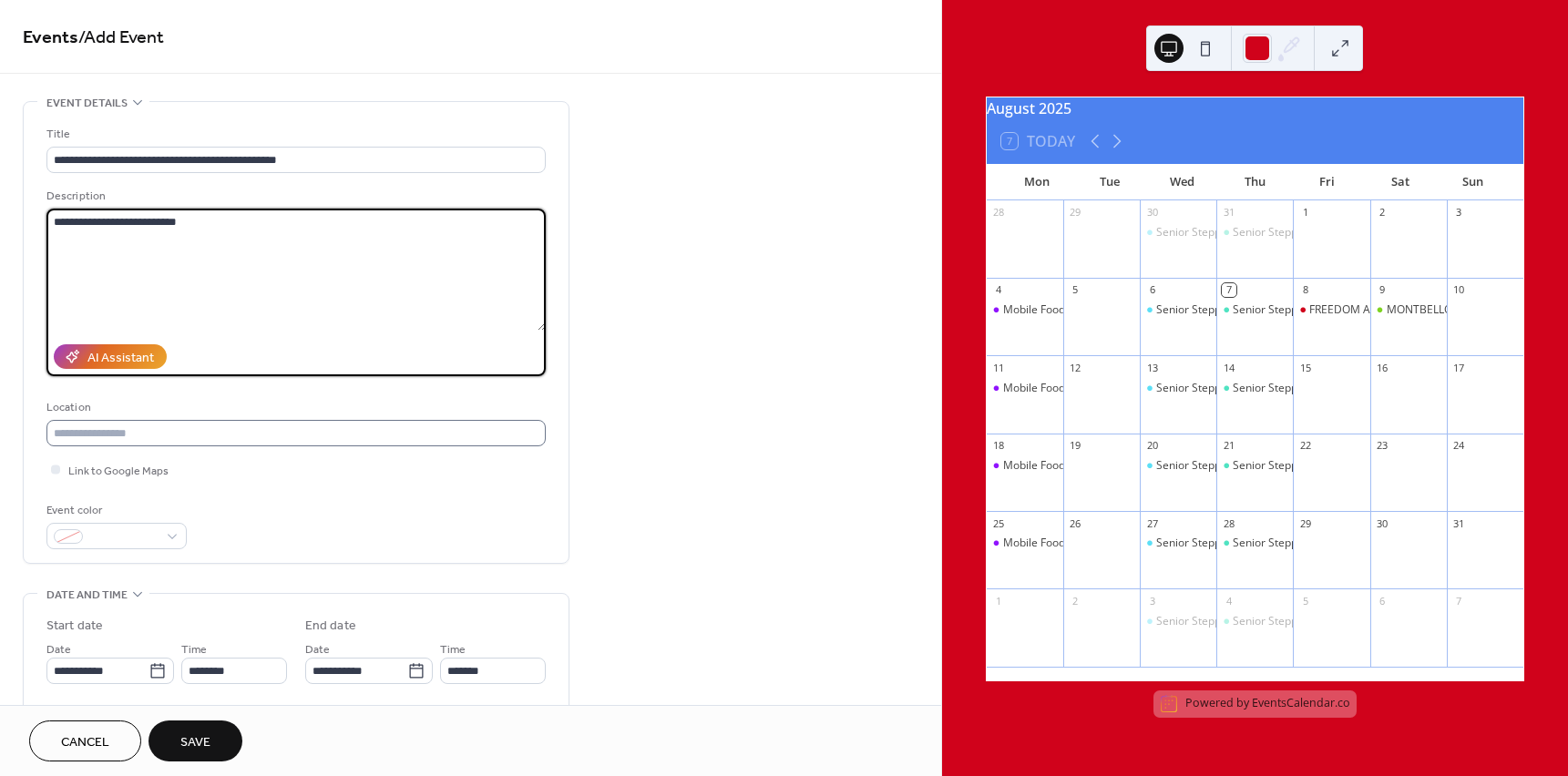 type on "**********" 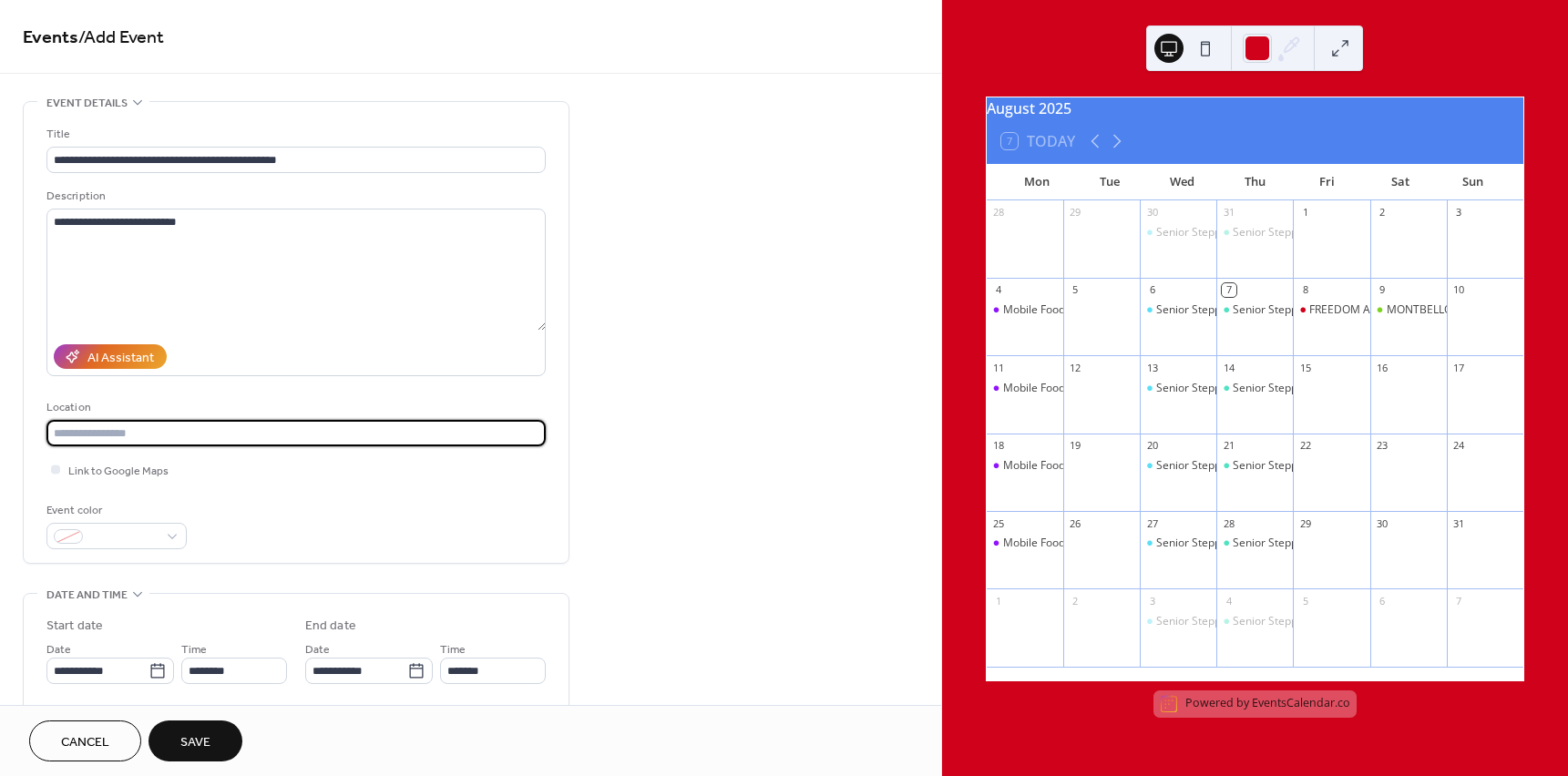 click at bounding box center (296, 433) 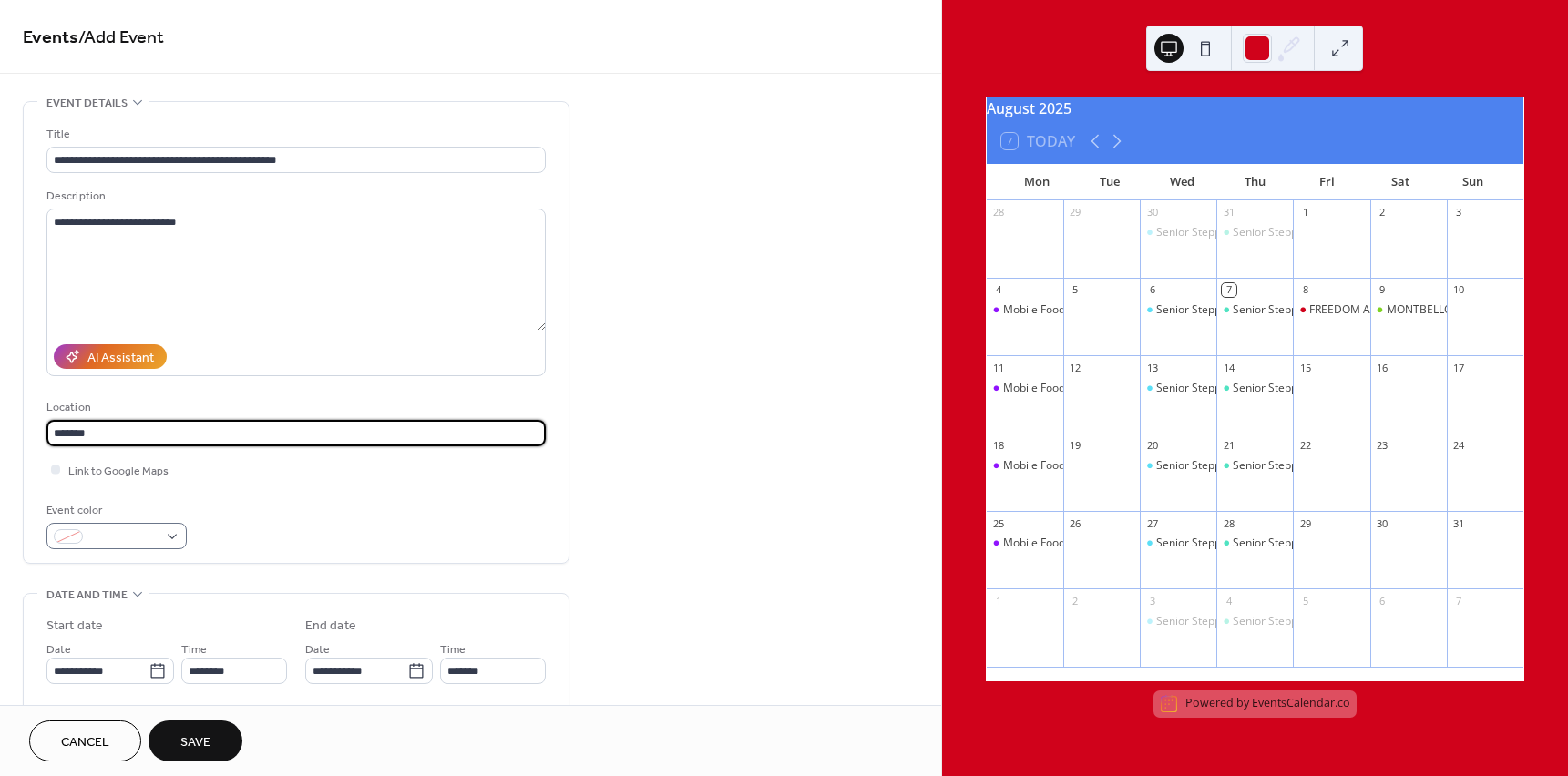 type on "*******" 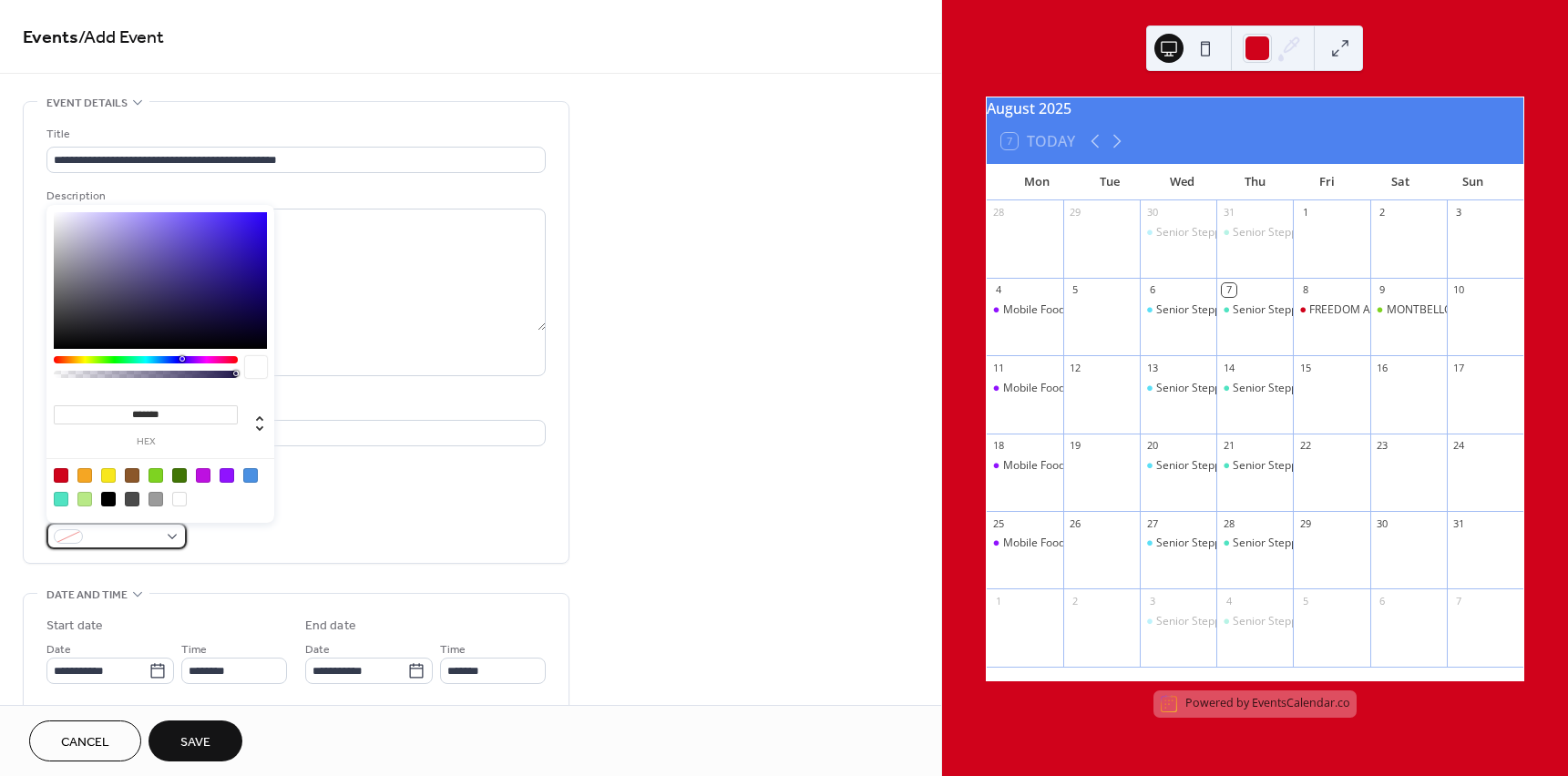 click at bounding box center (117, 536) 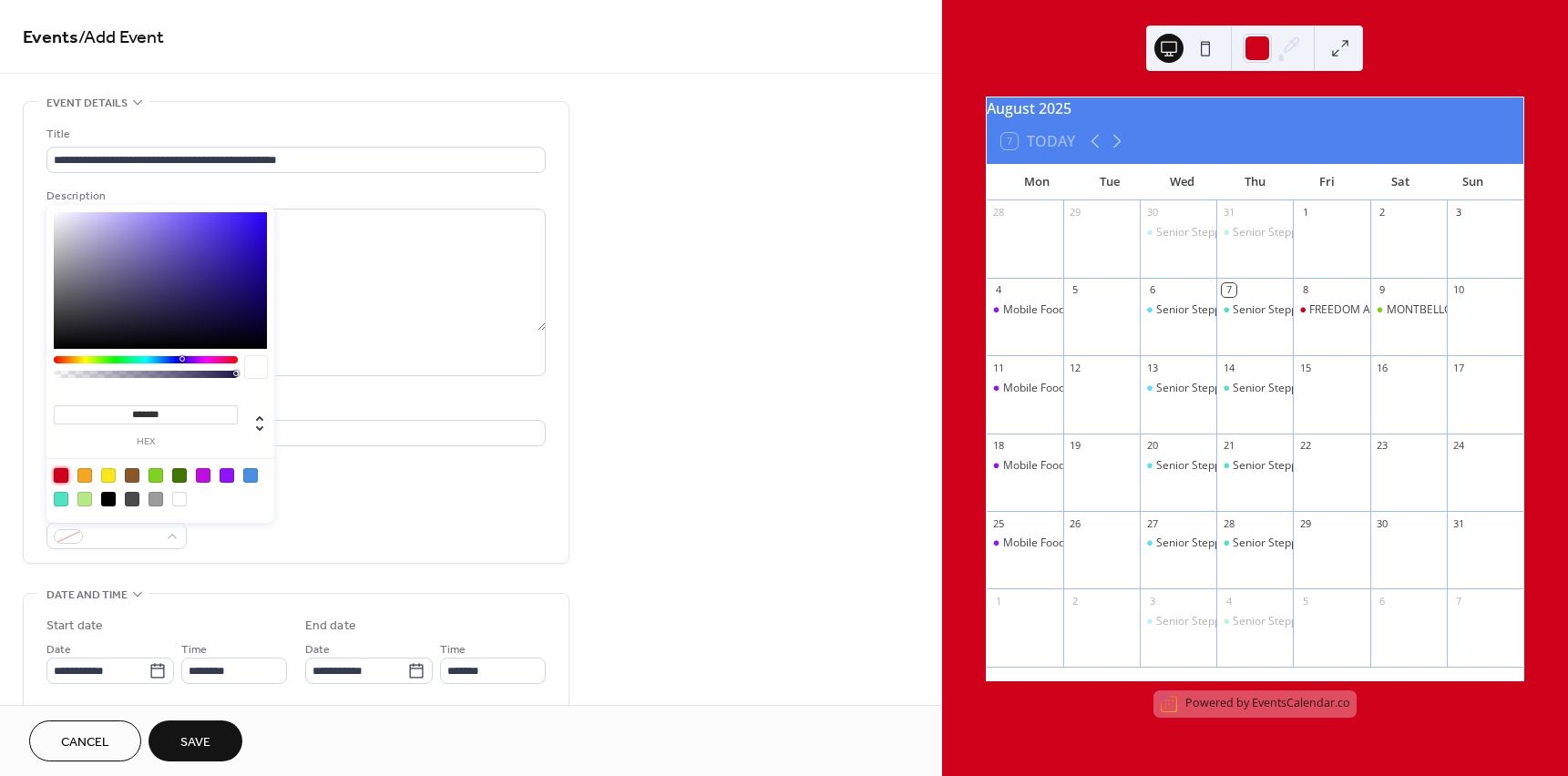click at bounding box center [61, 475] 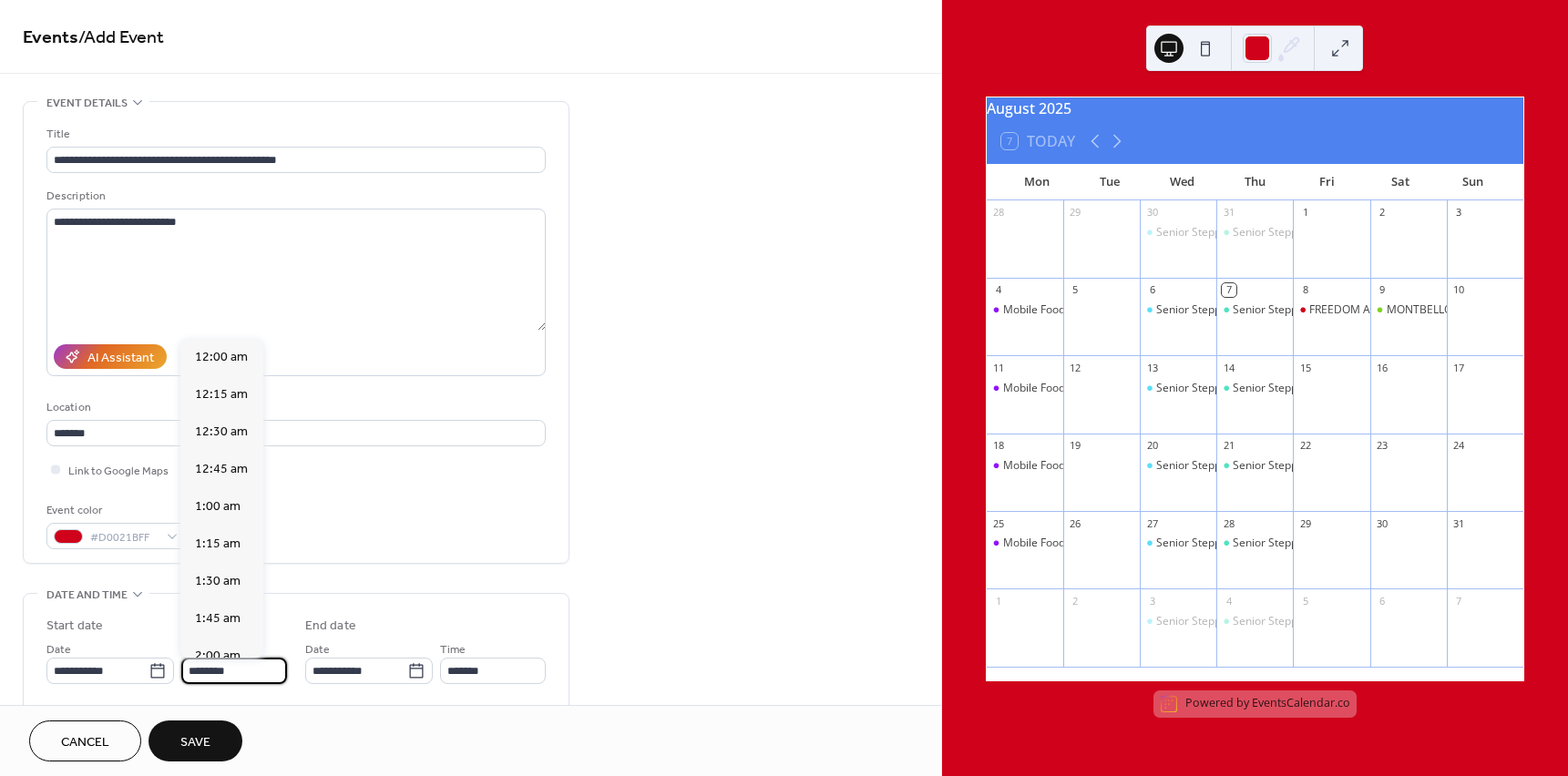 click on "********" at bounding box center (234, 670) 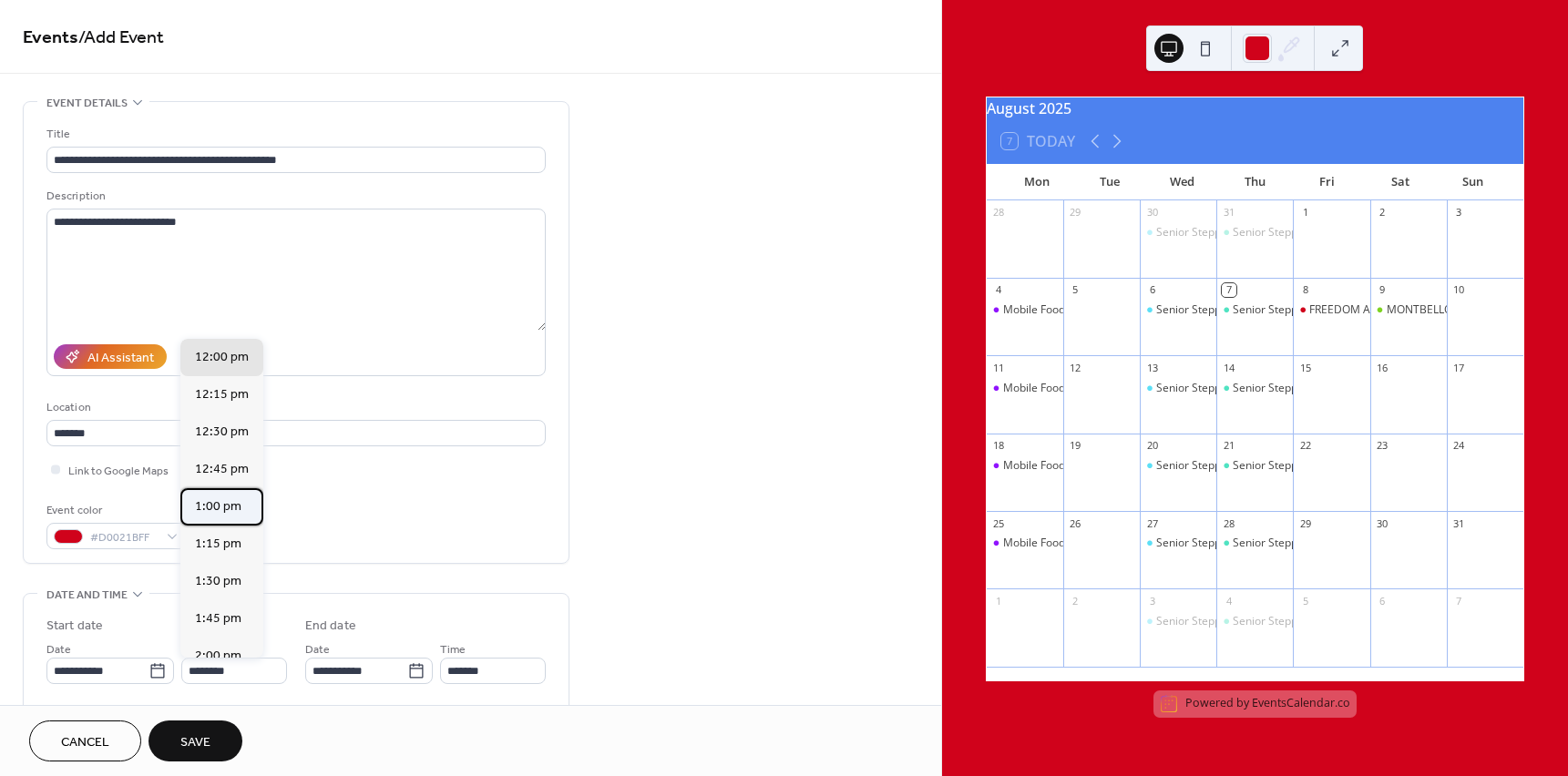 click on "1:00 pm" at bounding box center (218, 506) 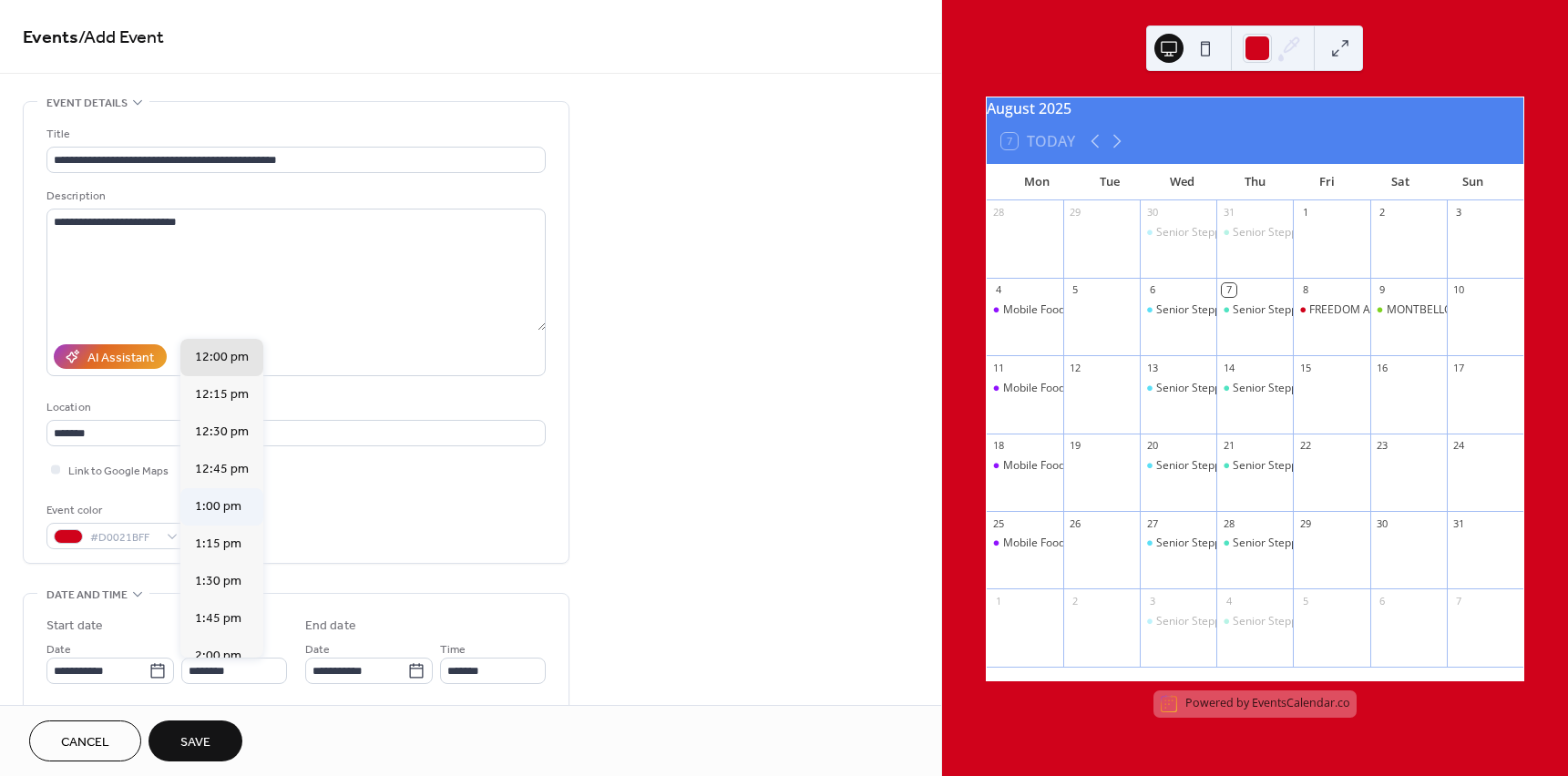 type on "*******" 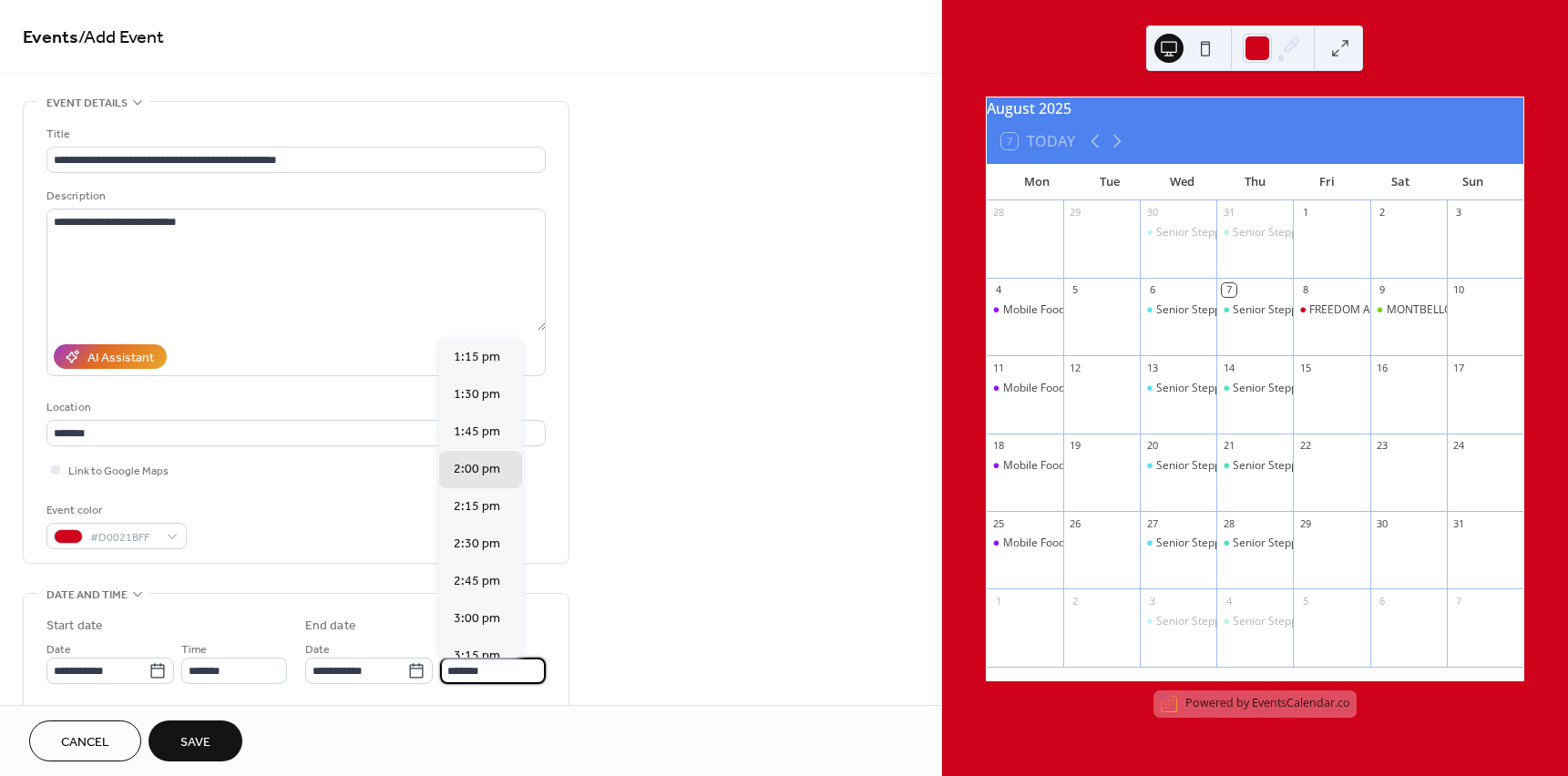 click on "*******" at bounding box center [493, 670] 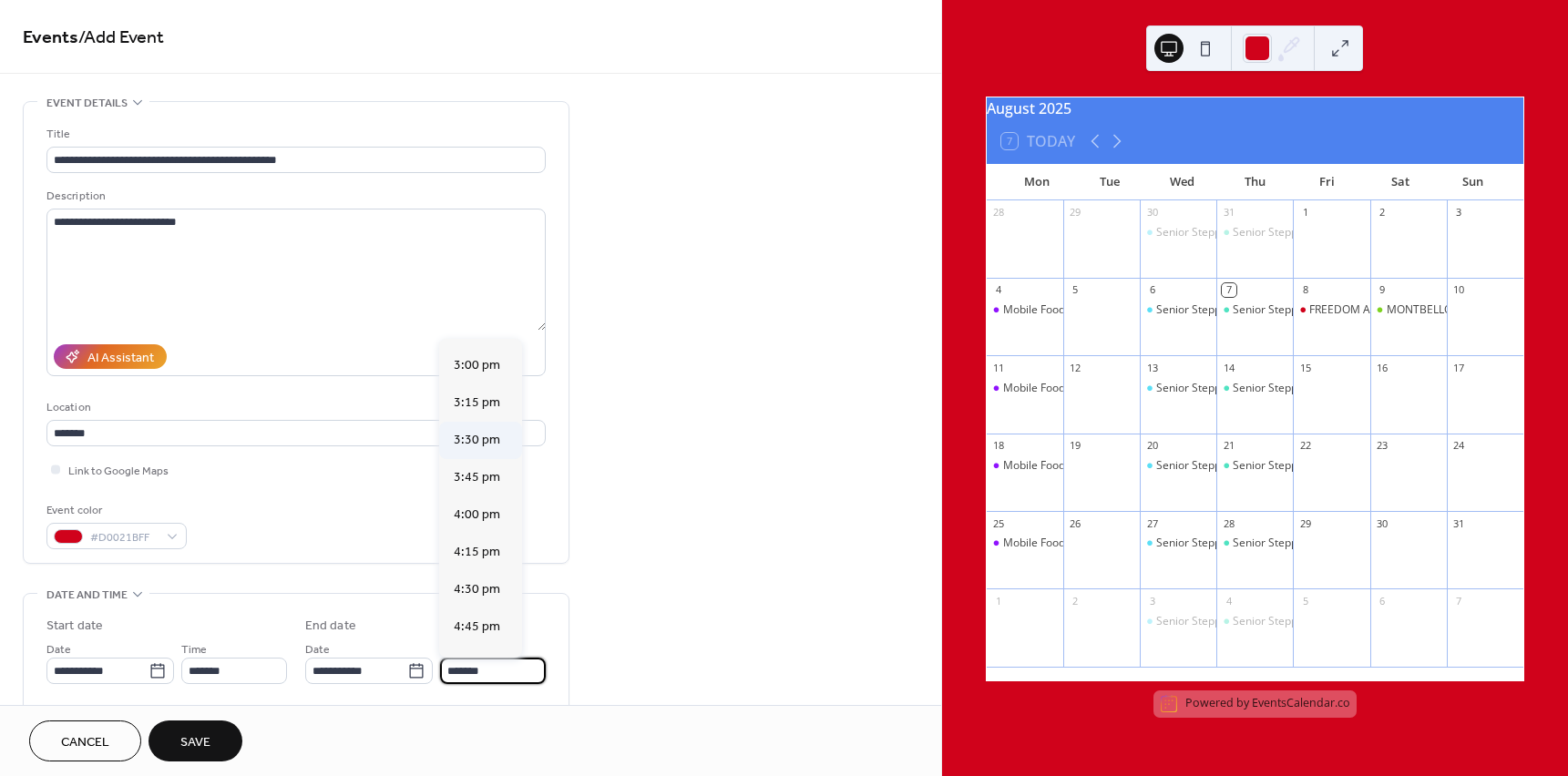 scroll, scrollTop: 455, scrollLeft: 0, axis: vertical 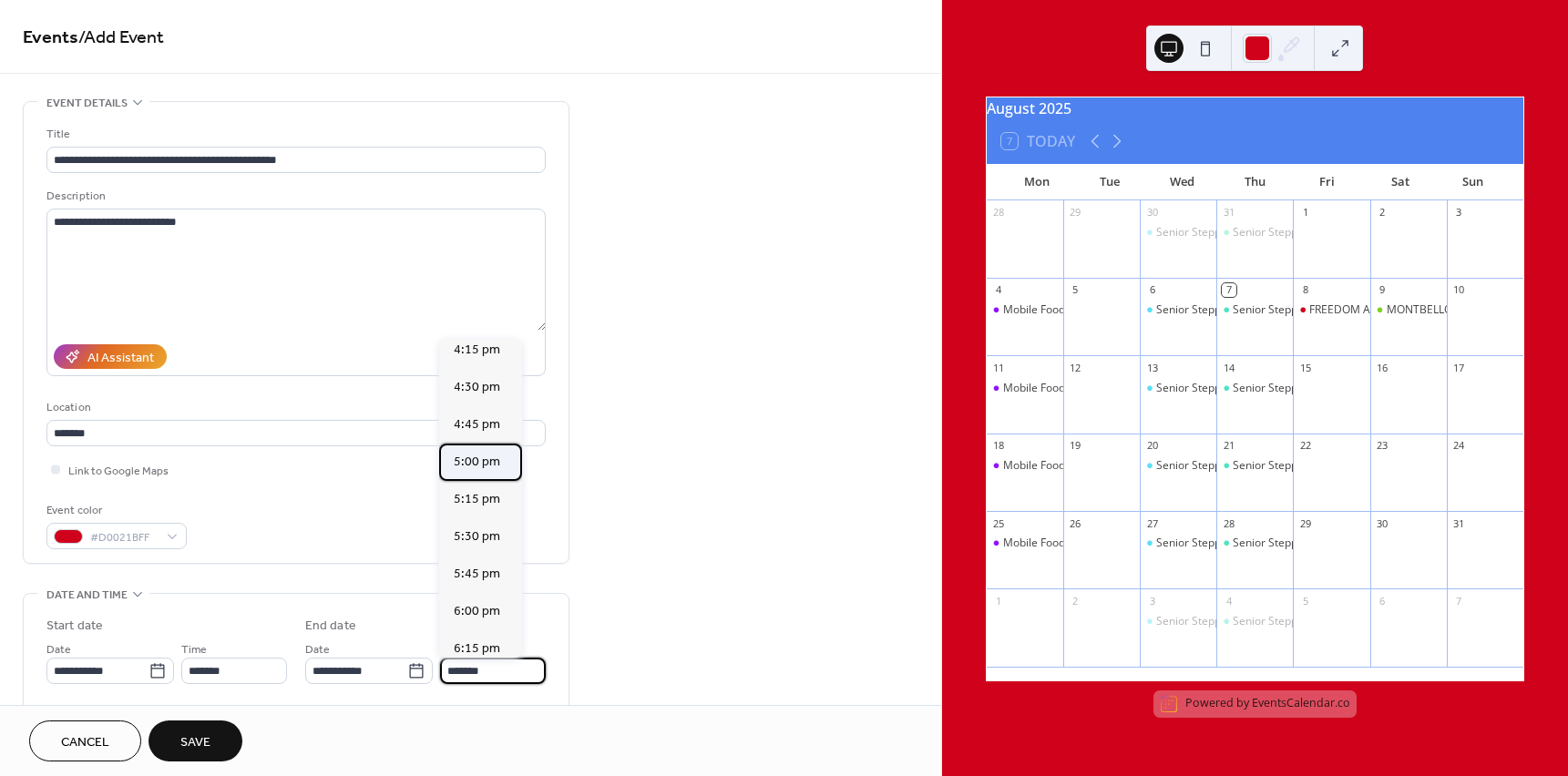 click on "5:00 pm" at bounding box center (477, 462) 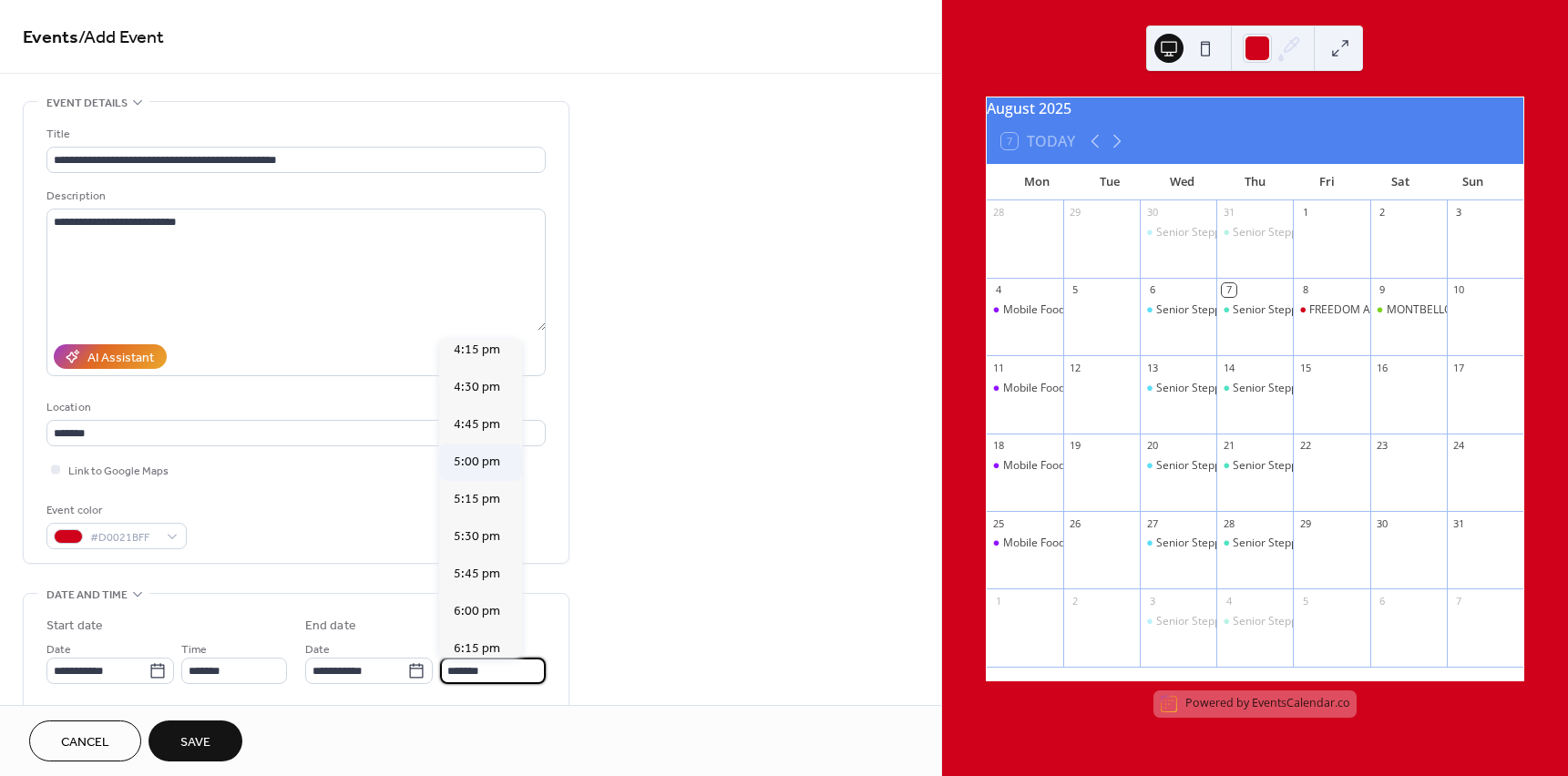 type on "*******" 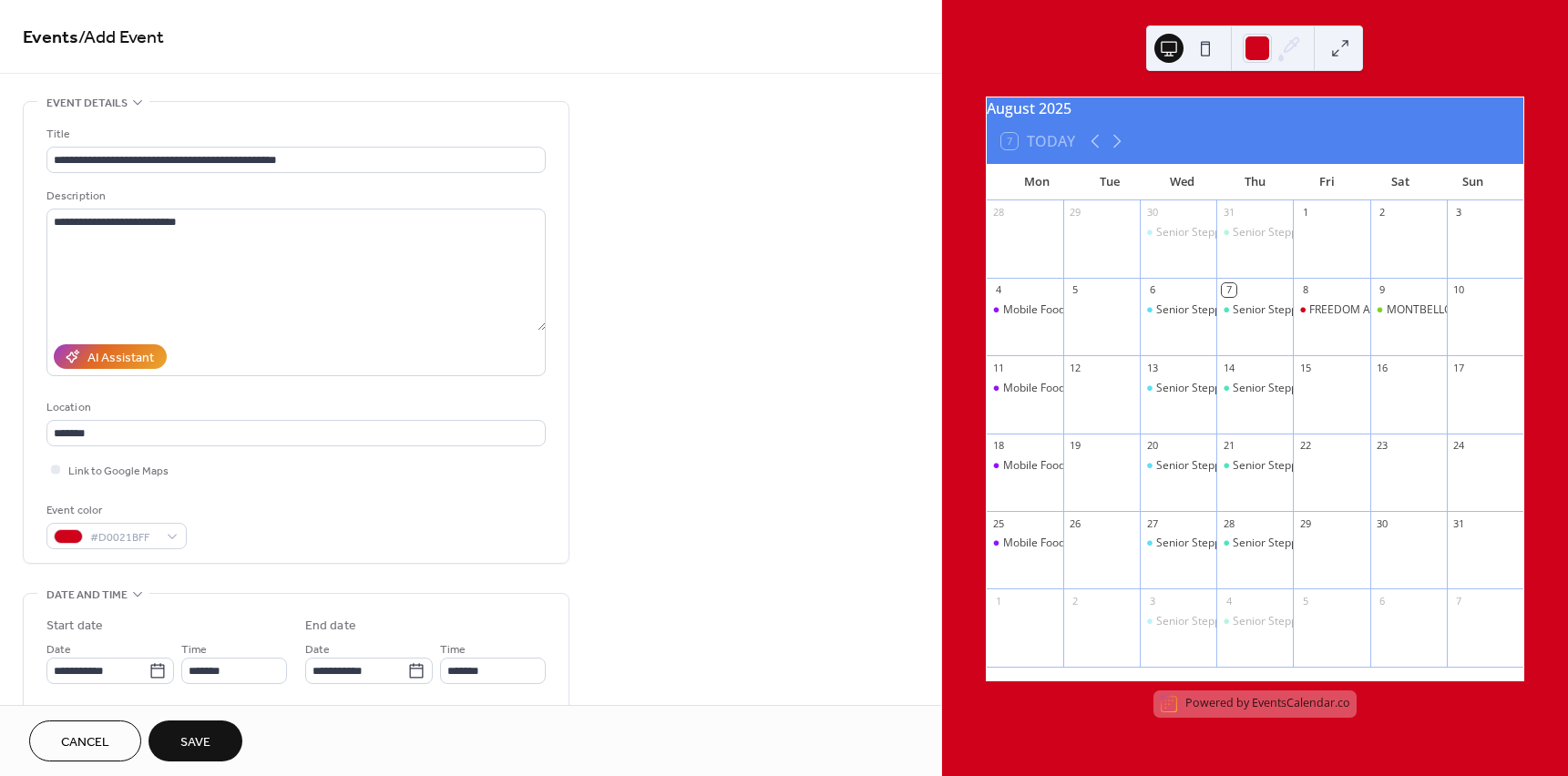 click on "Save" at bounding box center (195, 742) 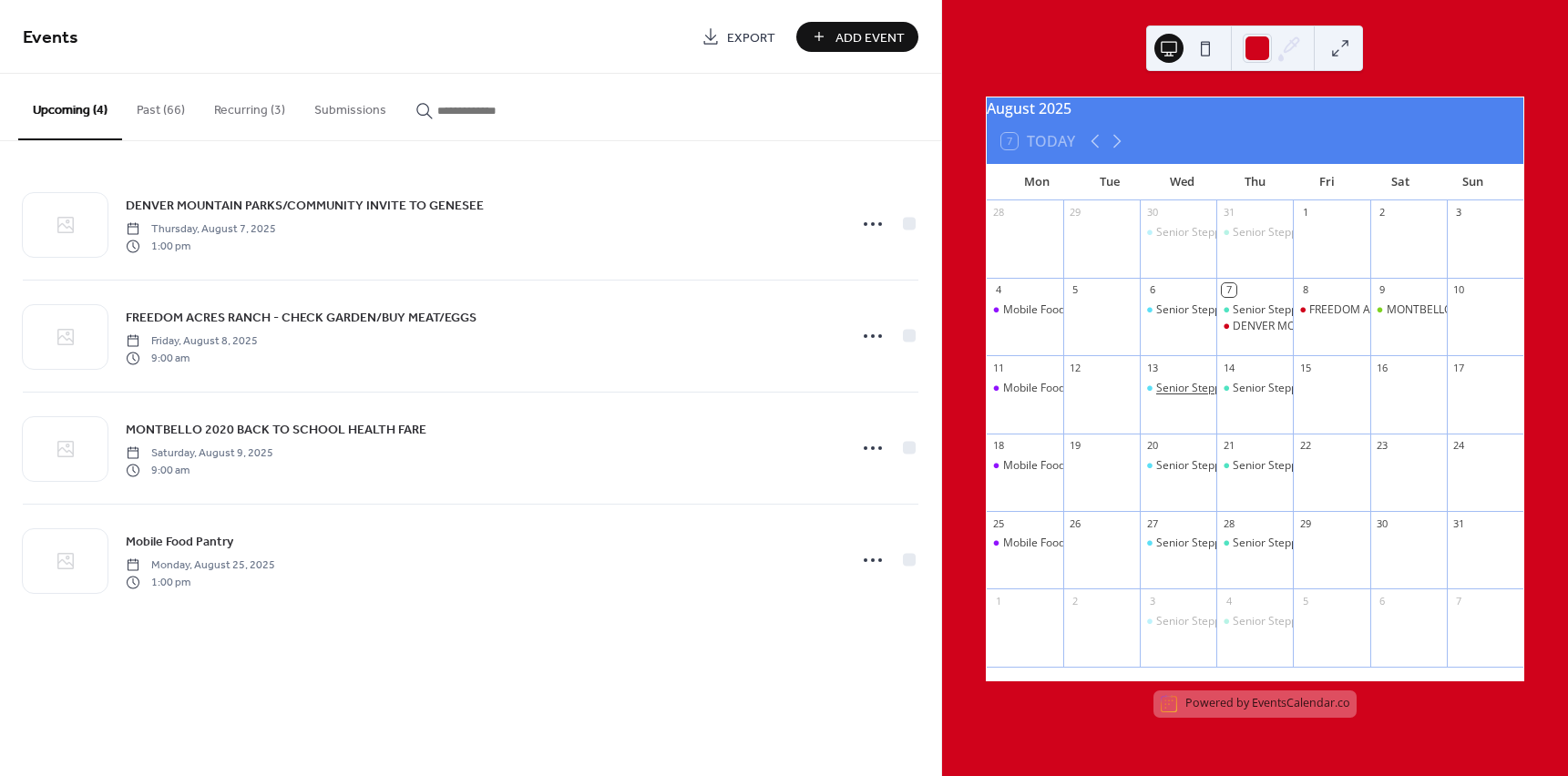 click on "Senior Steppers" at bounding box center (1196, 388) 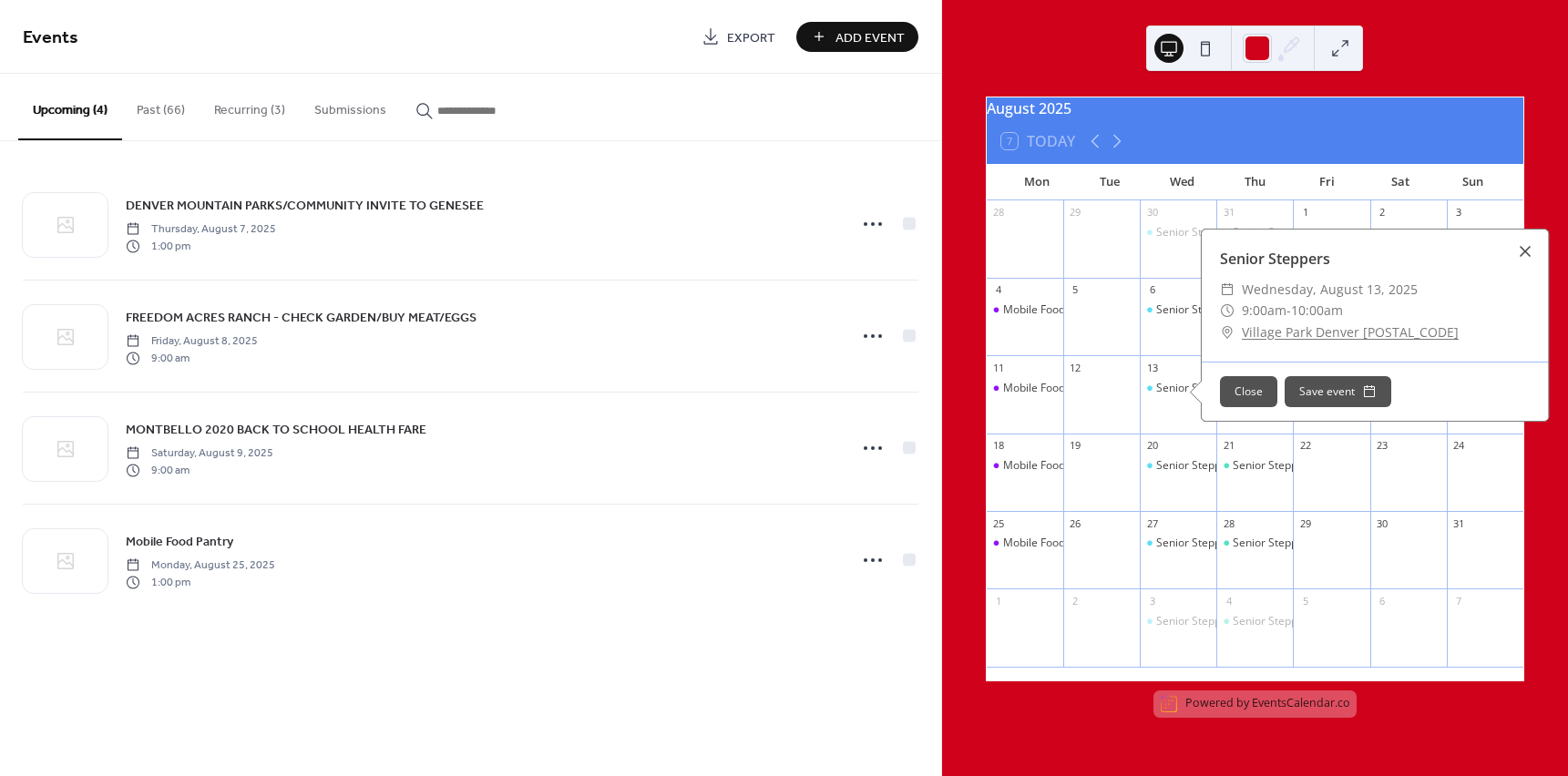 click at bounding box center (1525, 251) 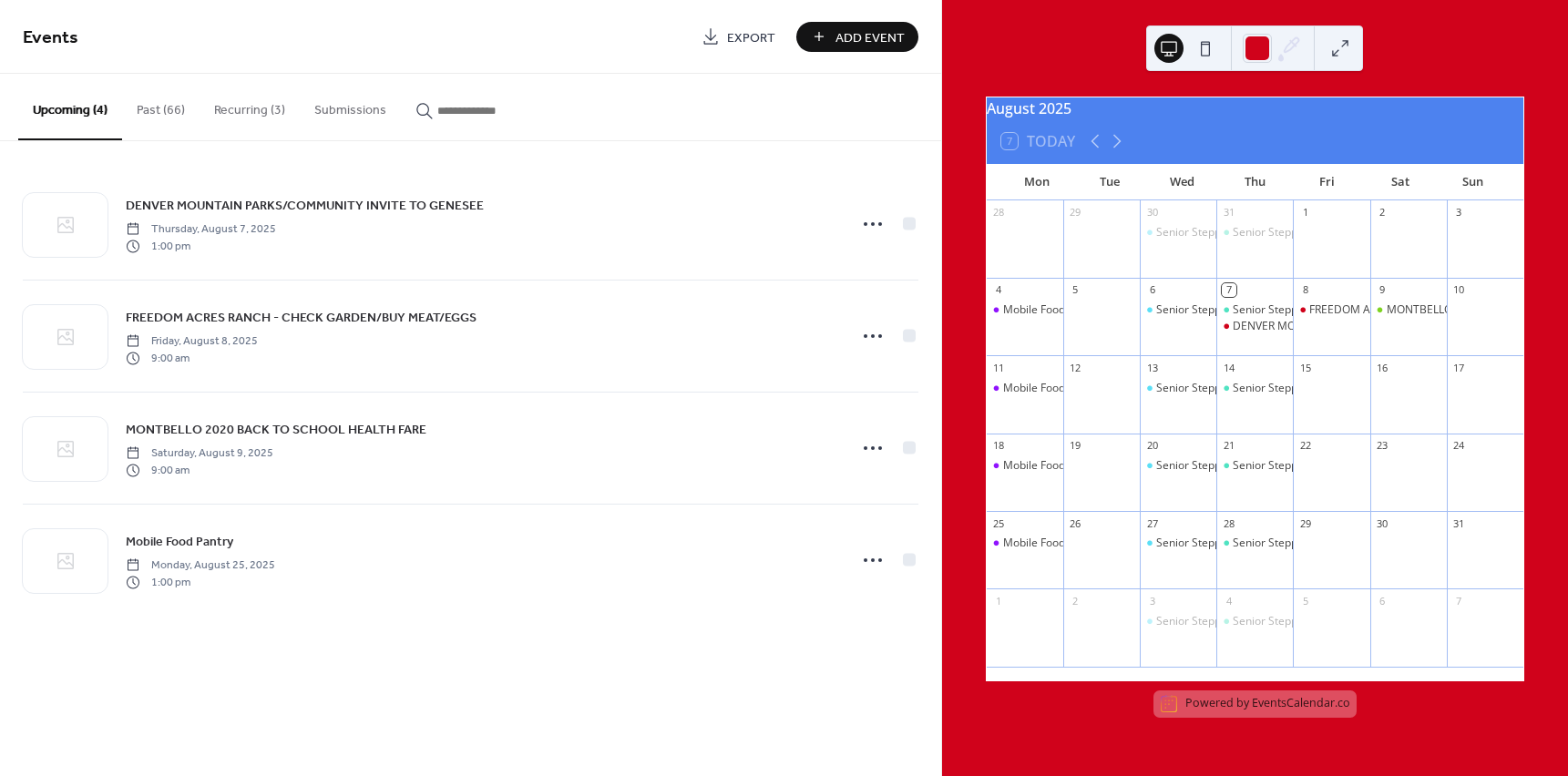 click on "Upcoming (4)" at bounding box center (70, 107) 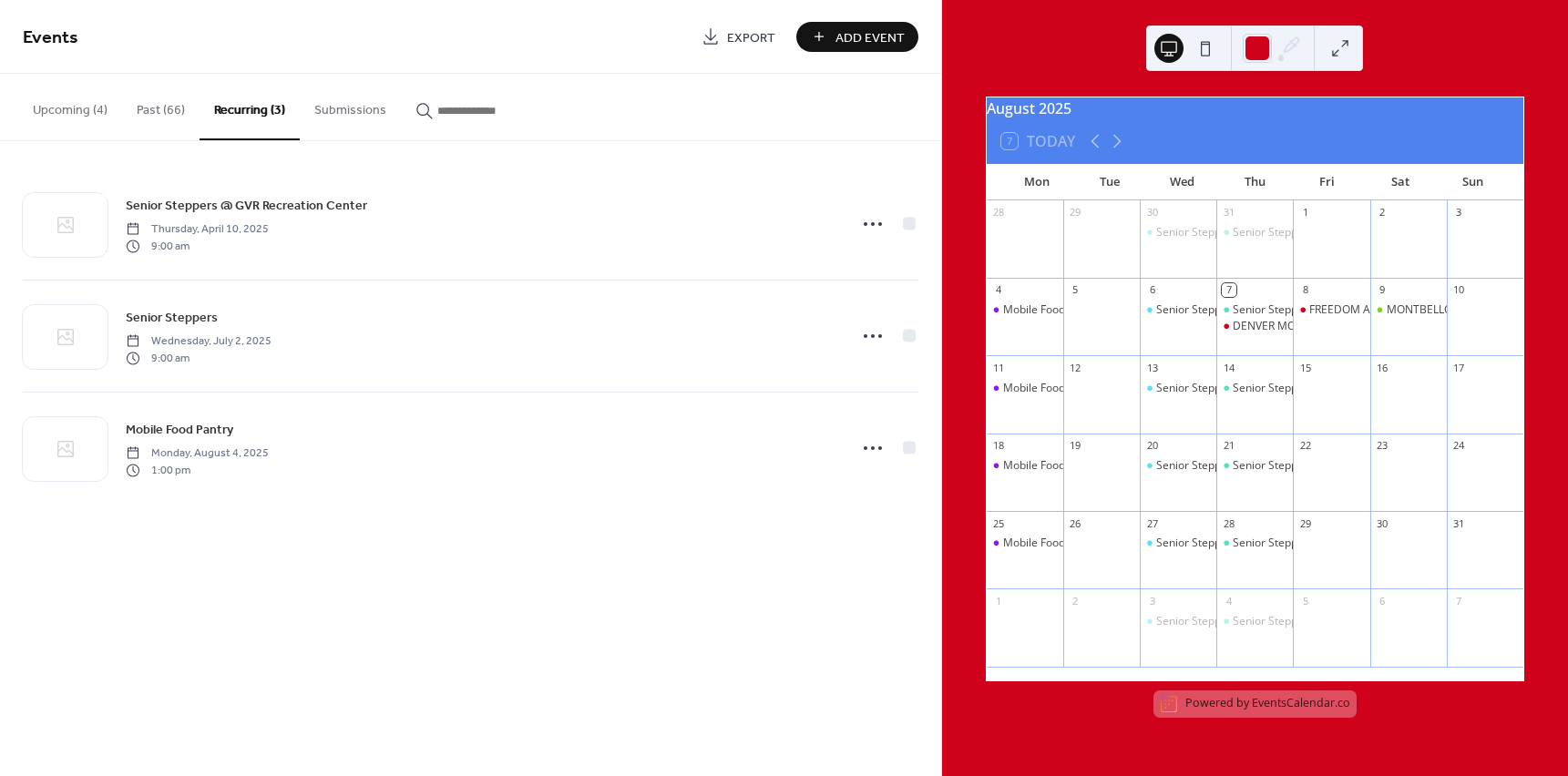 click on "Submissions" at bounding box center [350, 106] 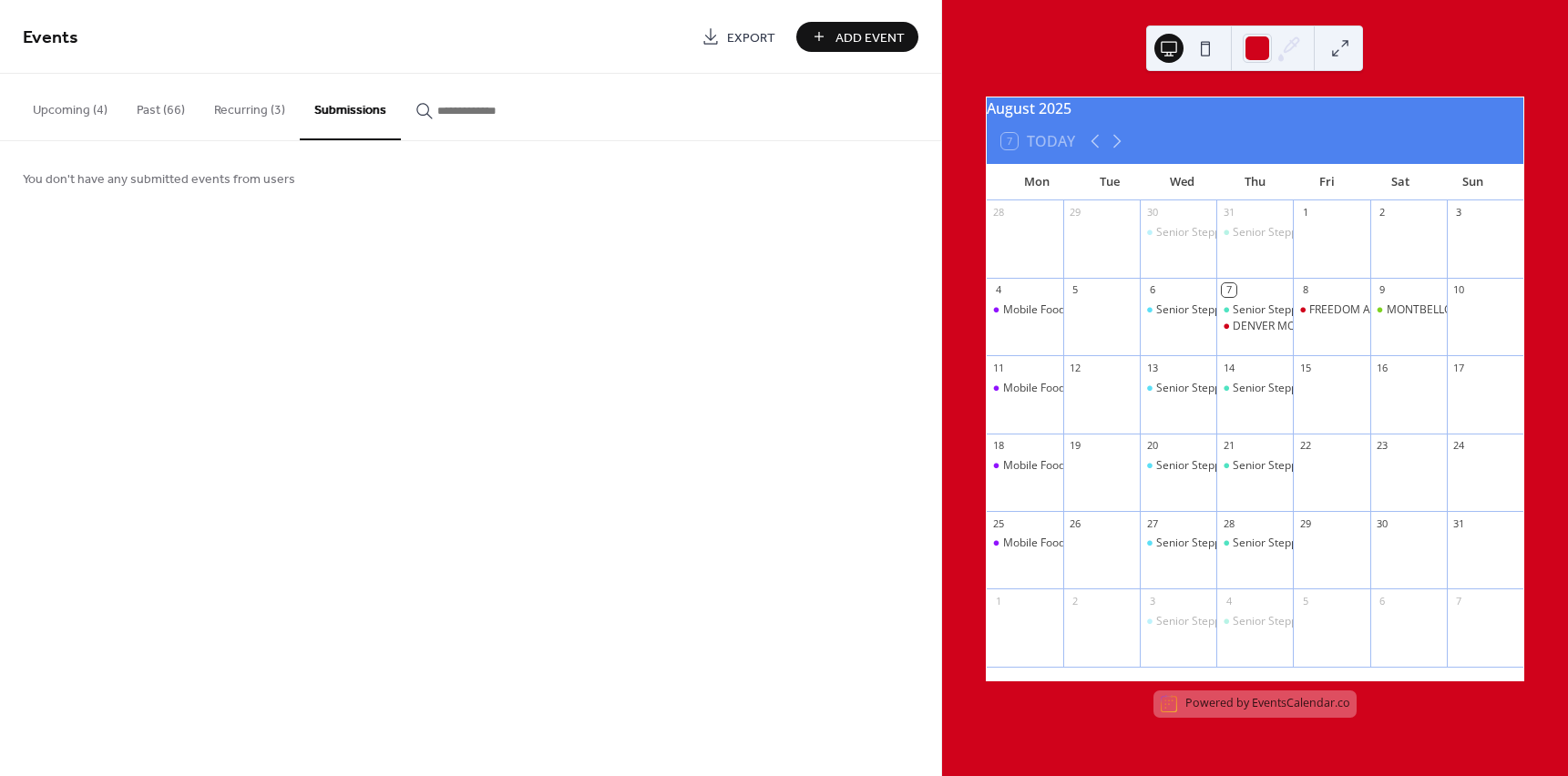 click on "Upcoming (4)" at bounding box center [70, 106] 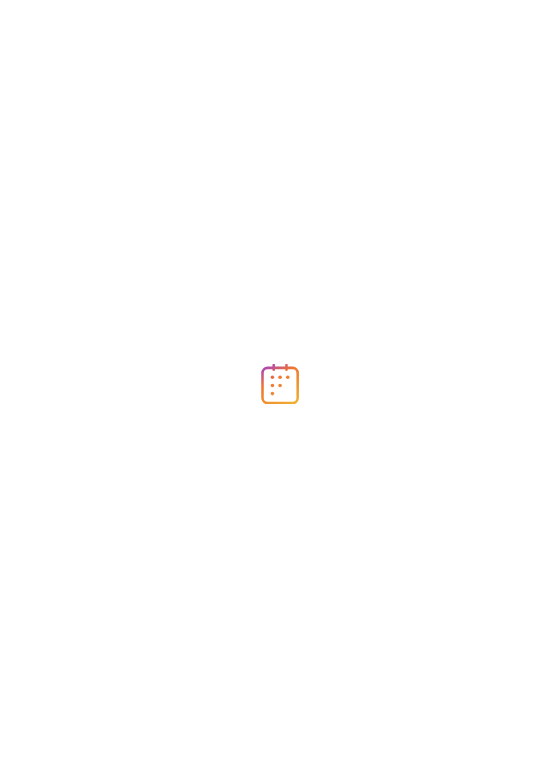 scroll, scrollTop: 0, scrollLeft: 0, axis: both 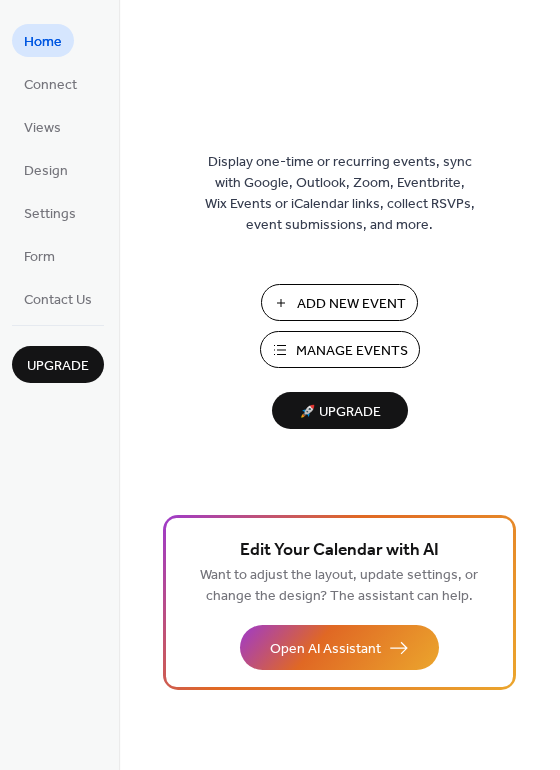 click on "Manage Events" at bounding box center (352, 351) 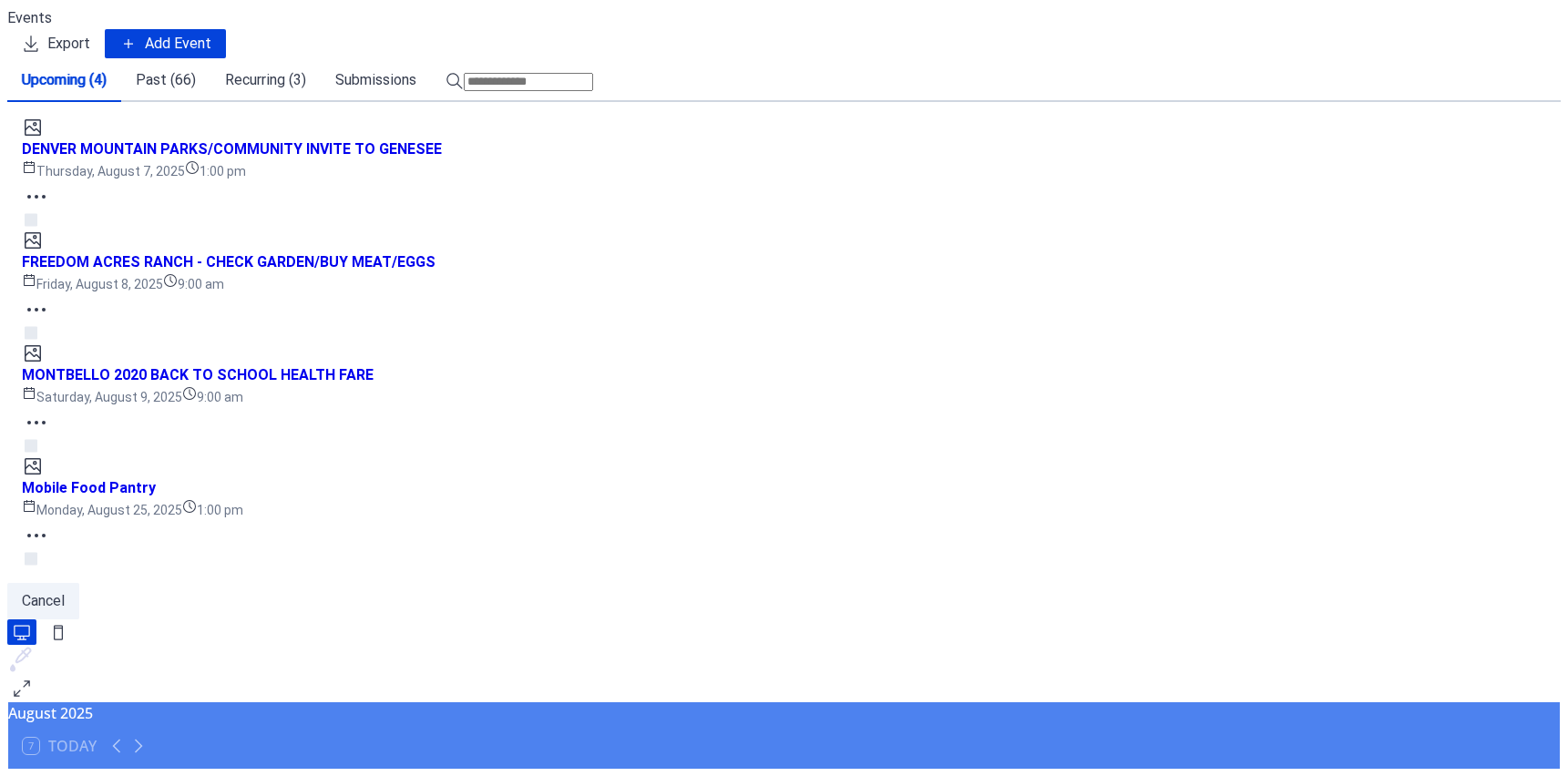 scroll, scrollTop: 0, scrollLeft: 0, axis: both 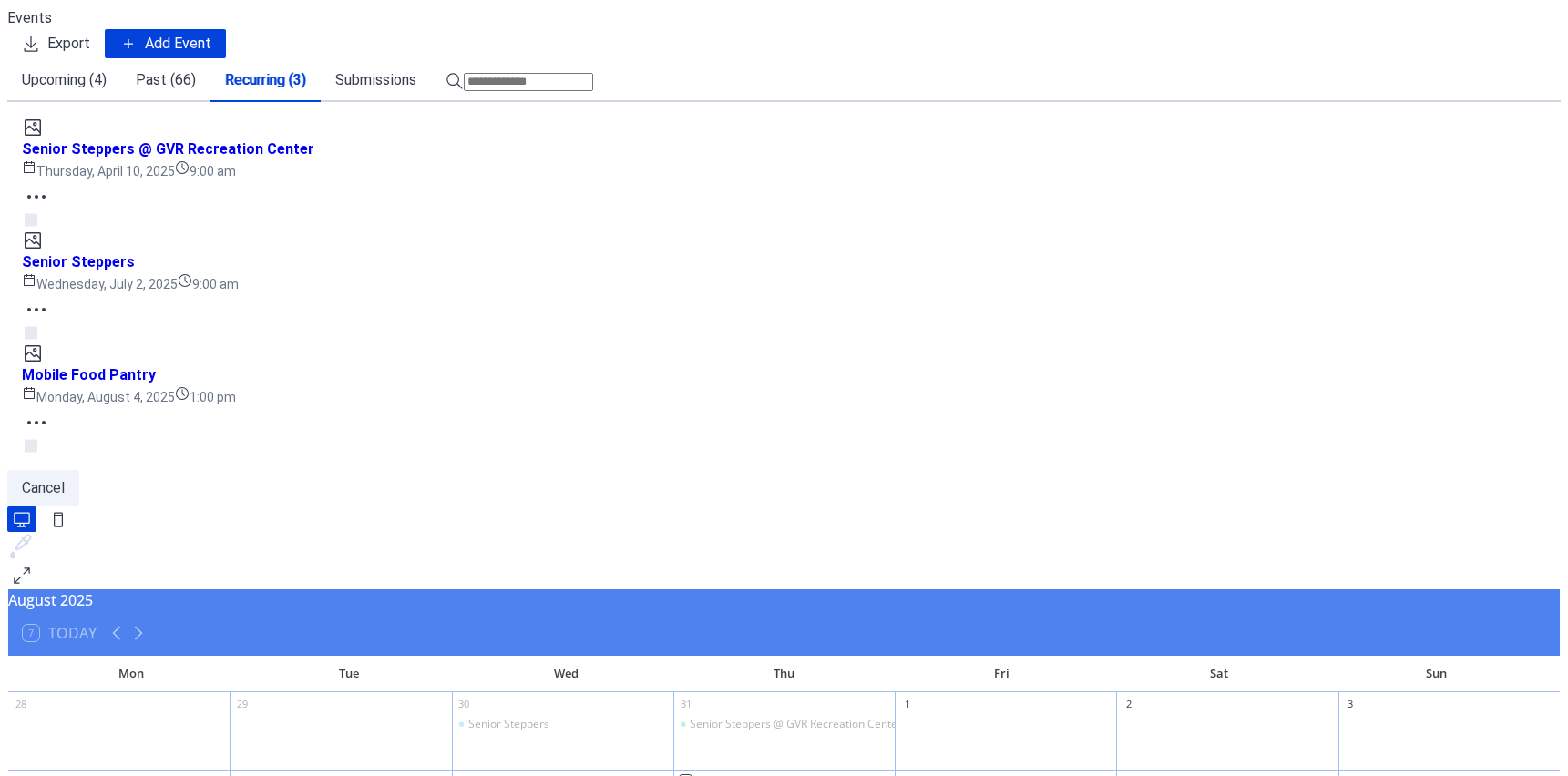 click on "Senior Steppers" at bounding box center [78, 262] 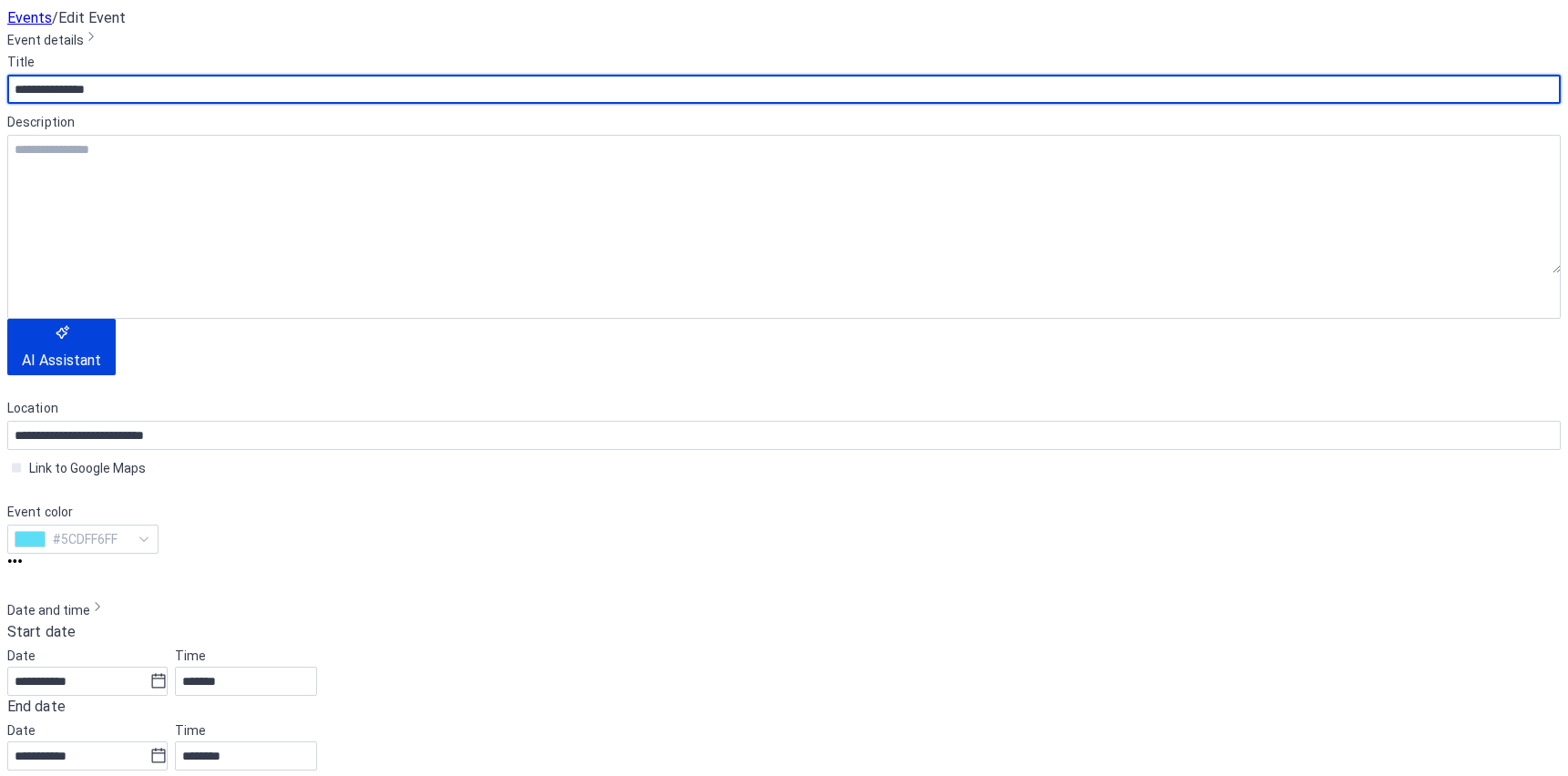 scroll, scrollTop: 182, scrollLeft: 0, axis: vertical 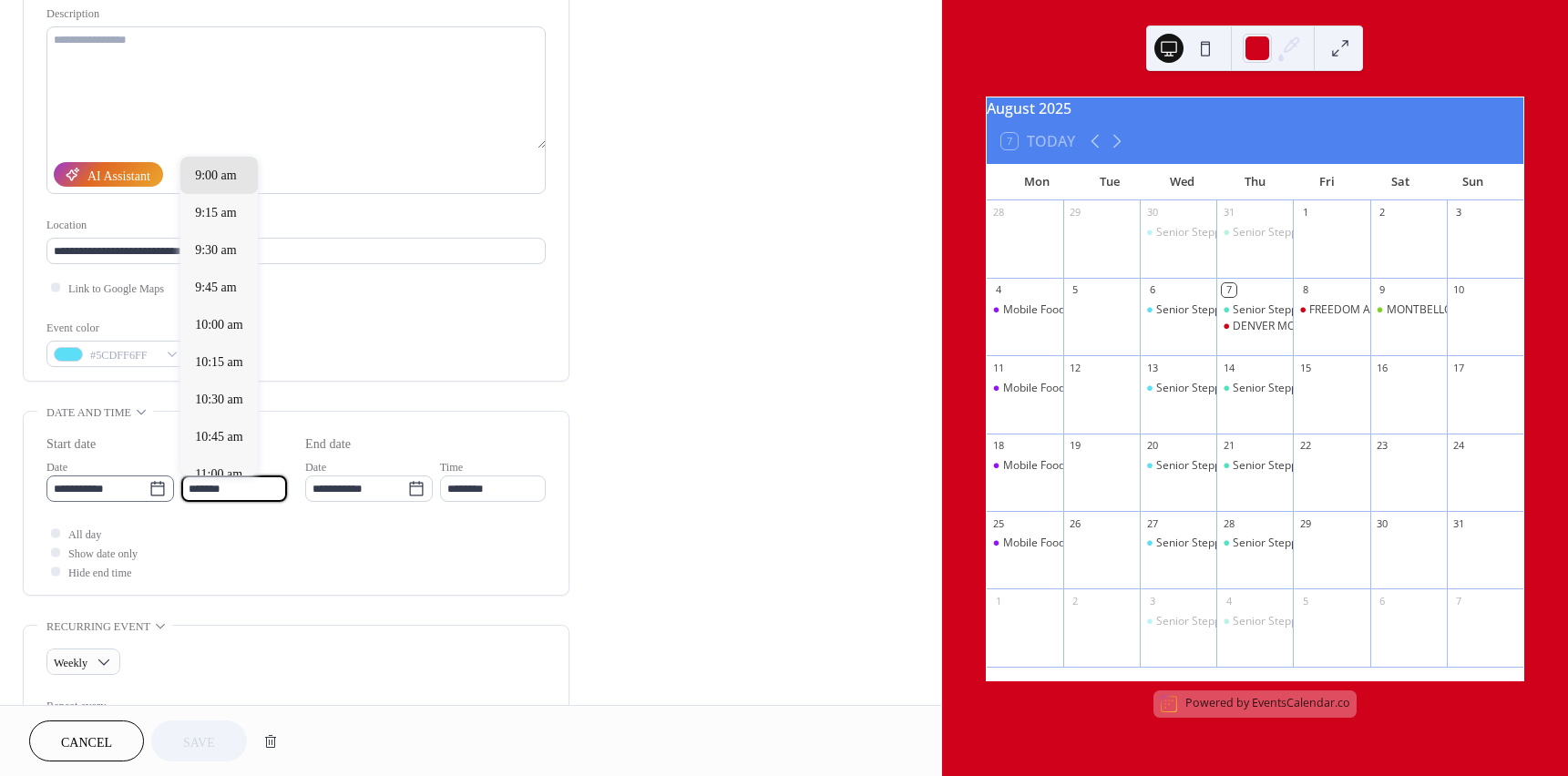 drag, startPoint x: 274, startPoint y: 484, endPoint x: 169, endPoint y: 489, distance: 105.11898 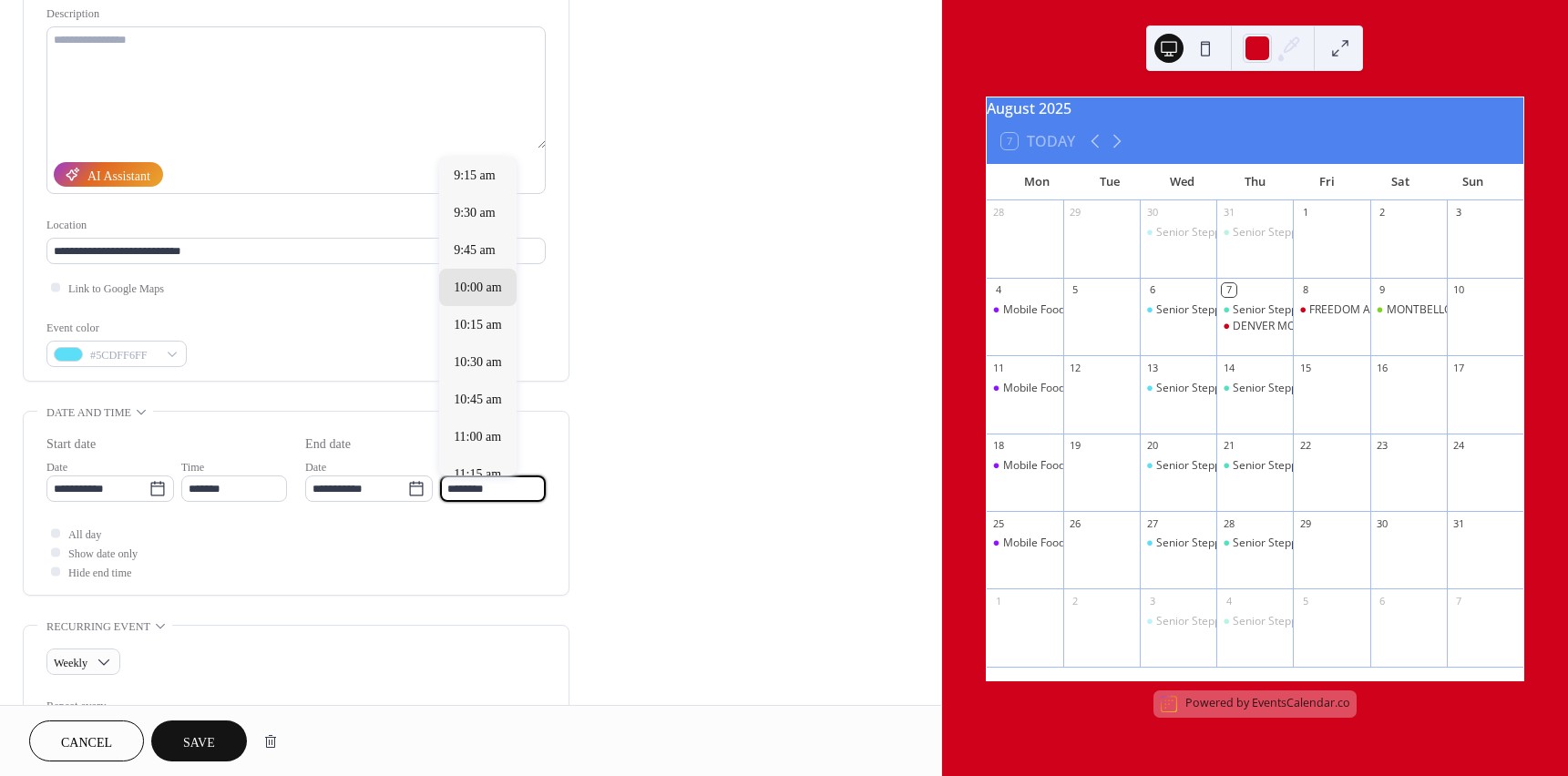 click on "********" at bounding box center [493, 488] 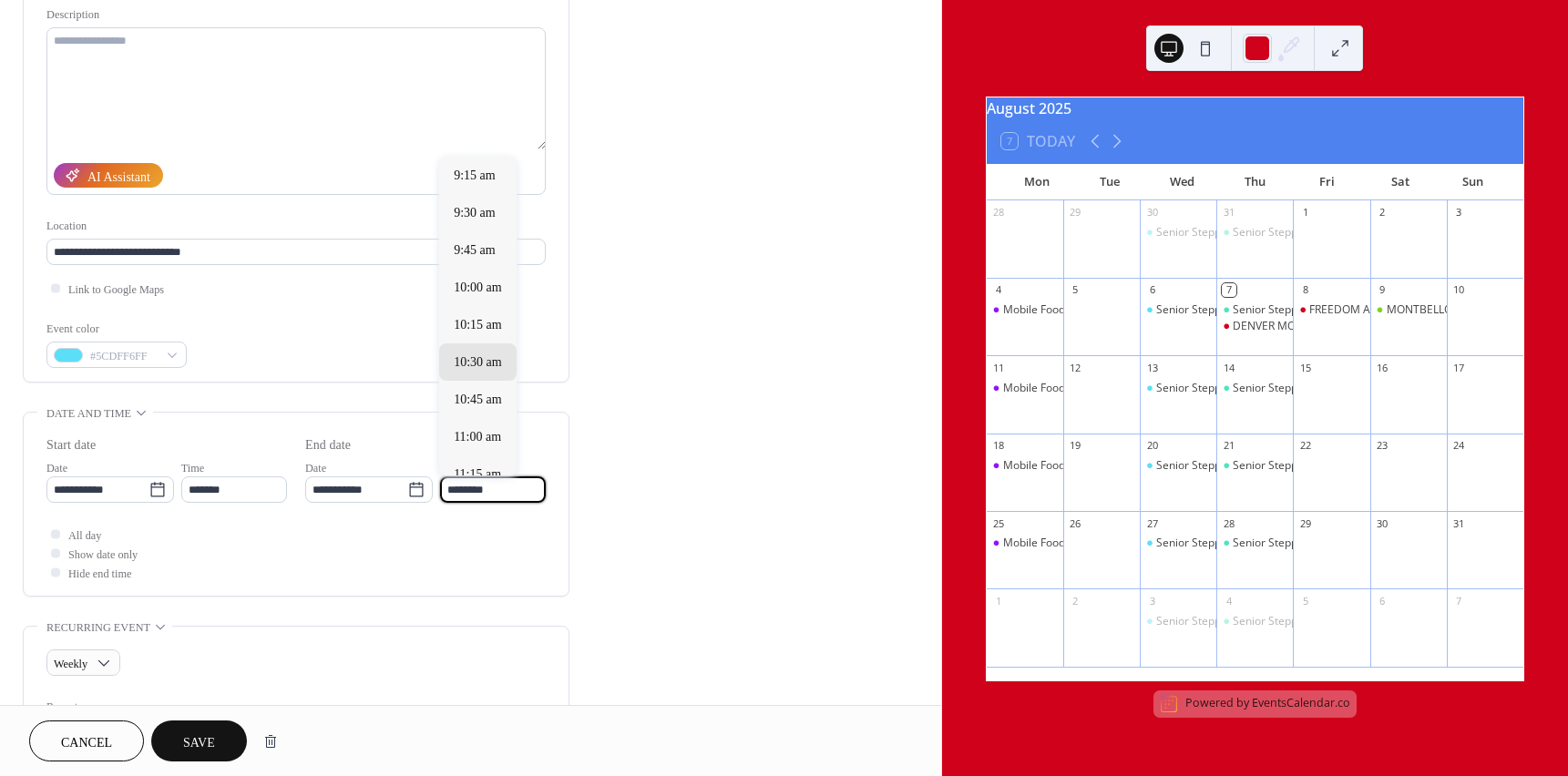 scroll, scrollTop: 182, scrollLeft: 0, axis: vertical 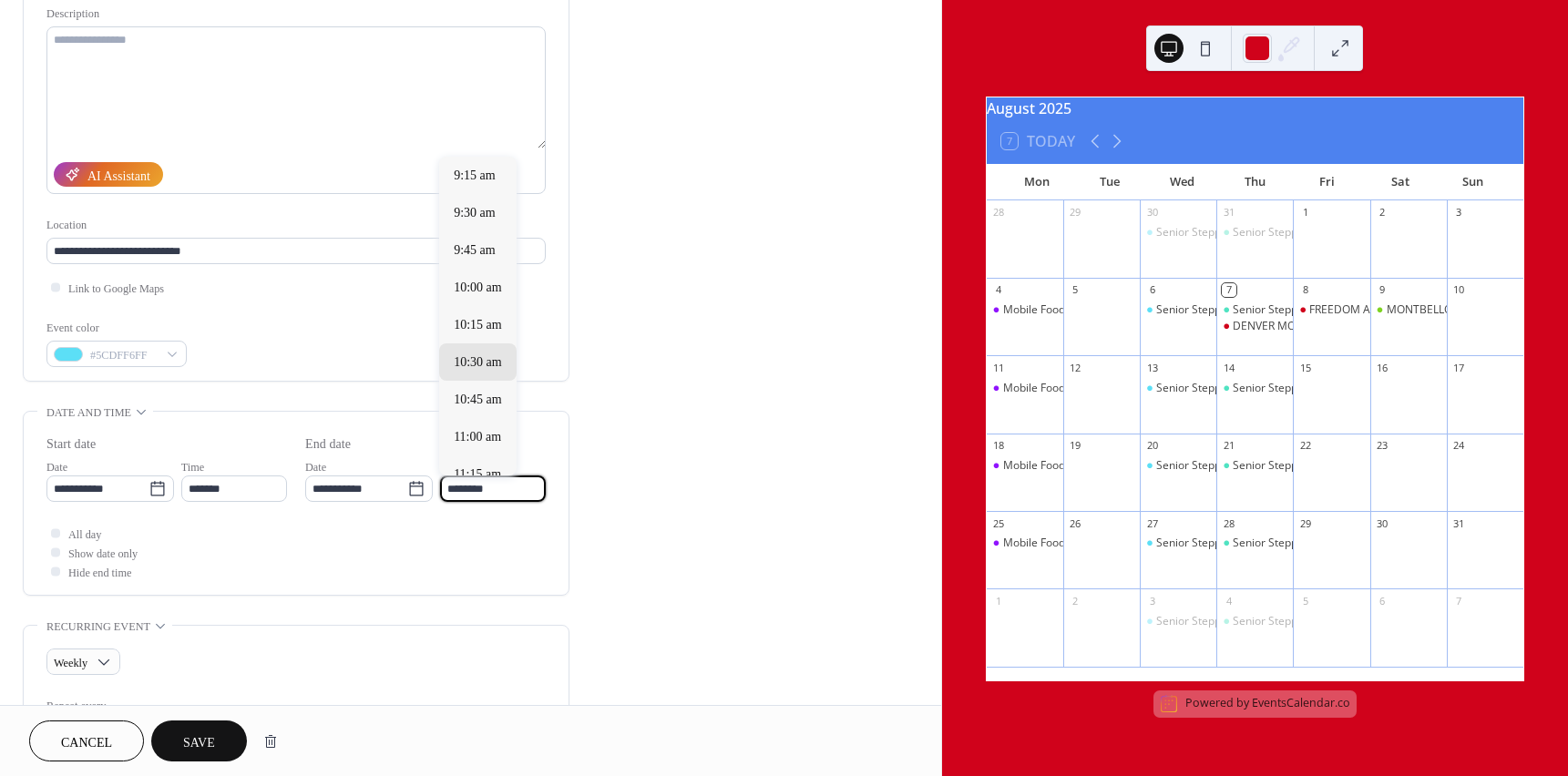 type on "********" 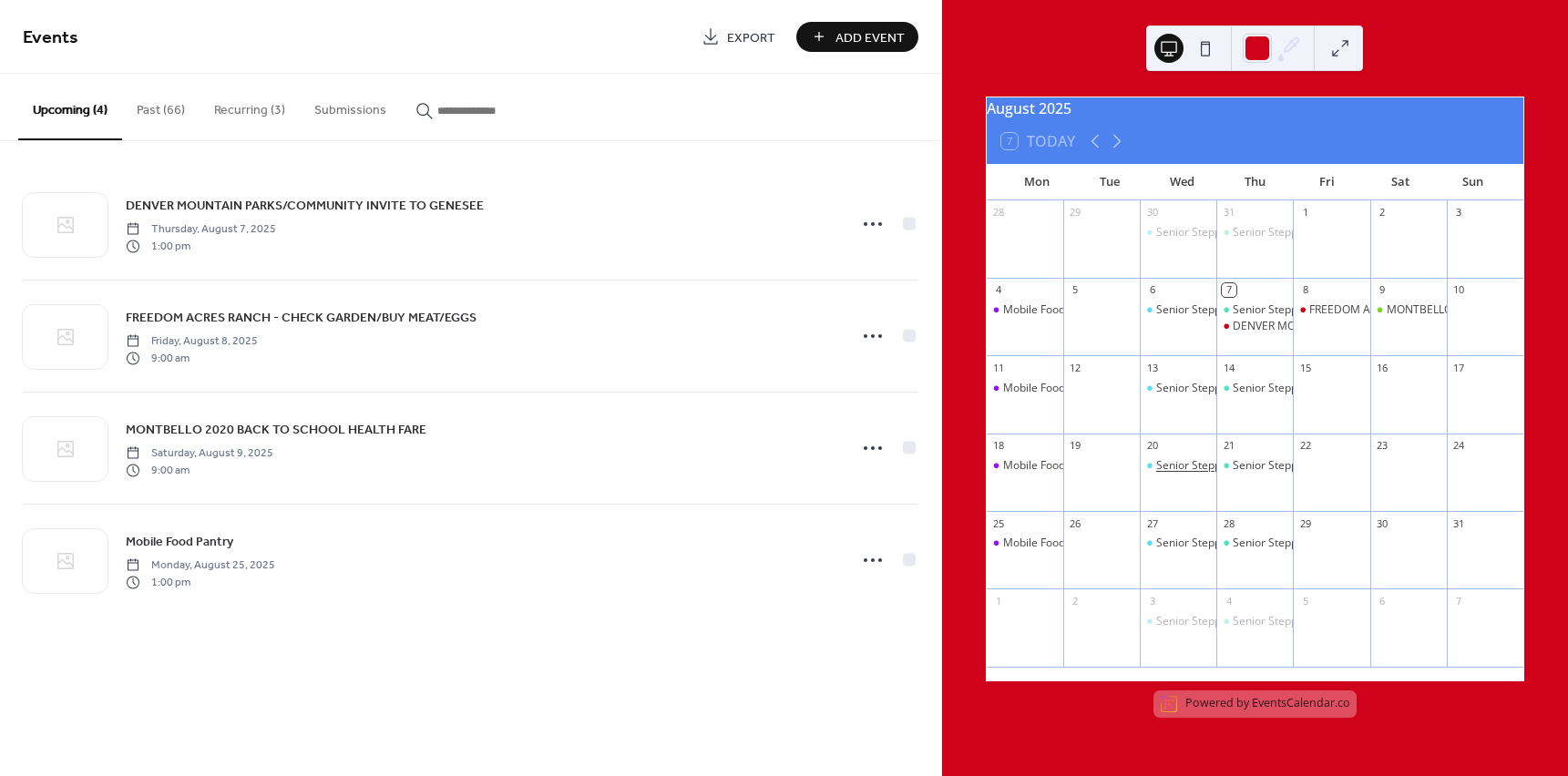click on "Senior Steppers" at bounding box center [1196, 465] 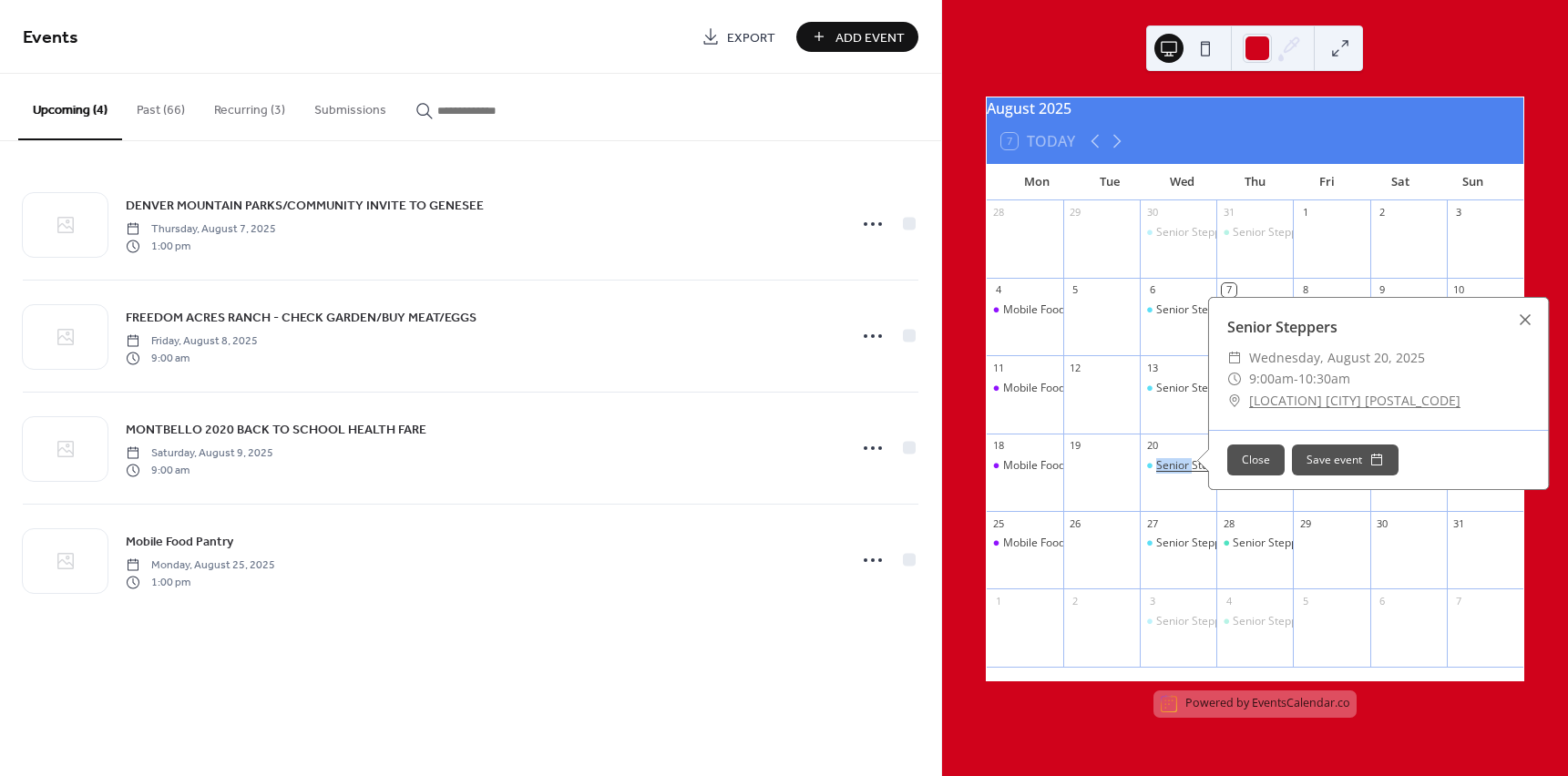 click on "Senior Steppers" at bounding box center (1196, 465) 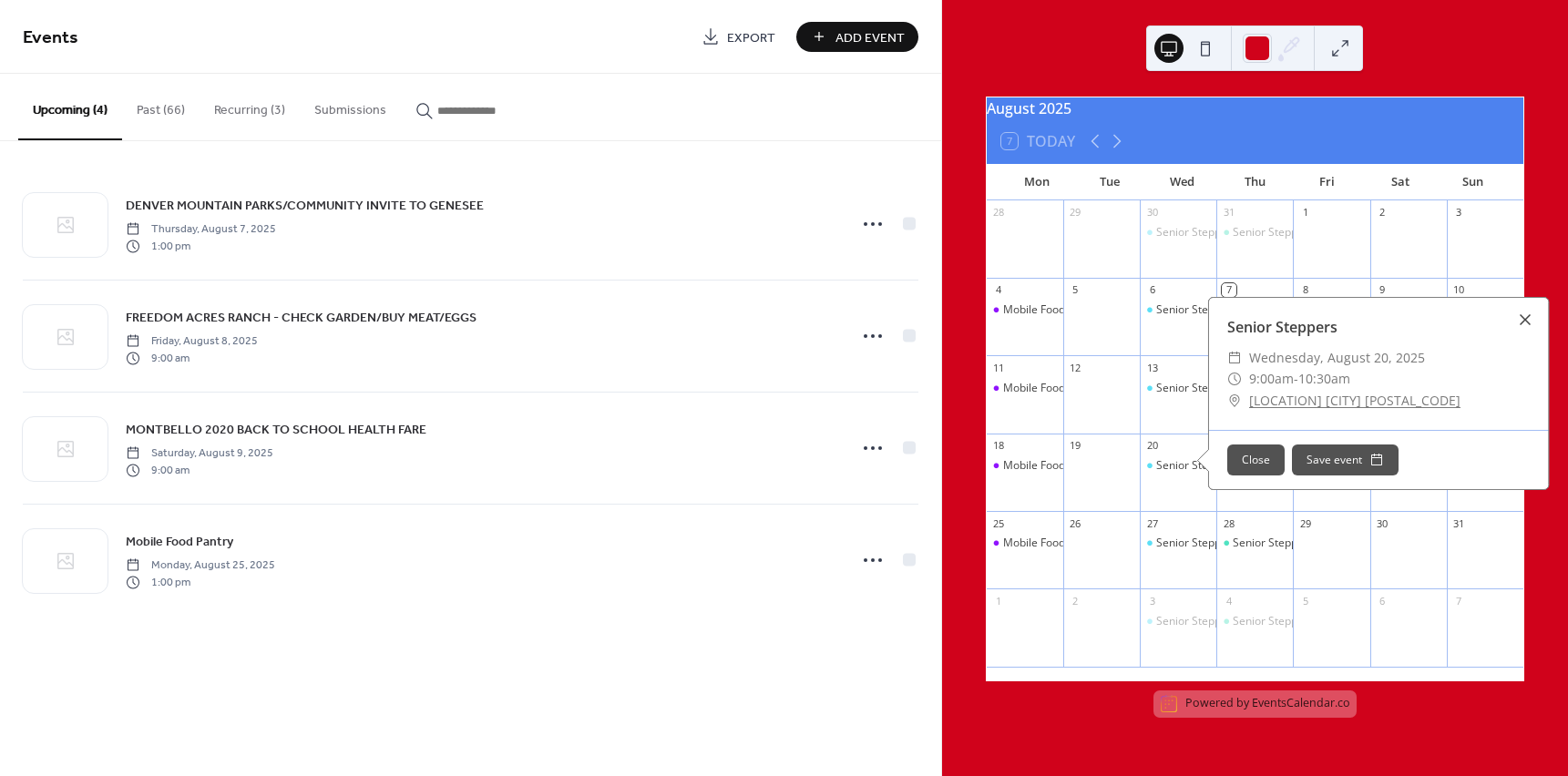 click at bounding box center (1525, 320) 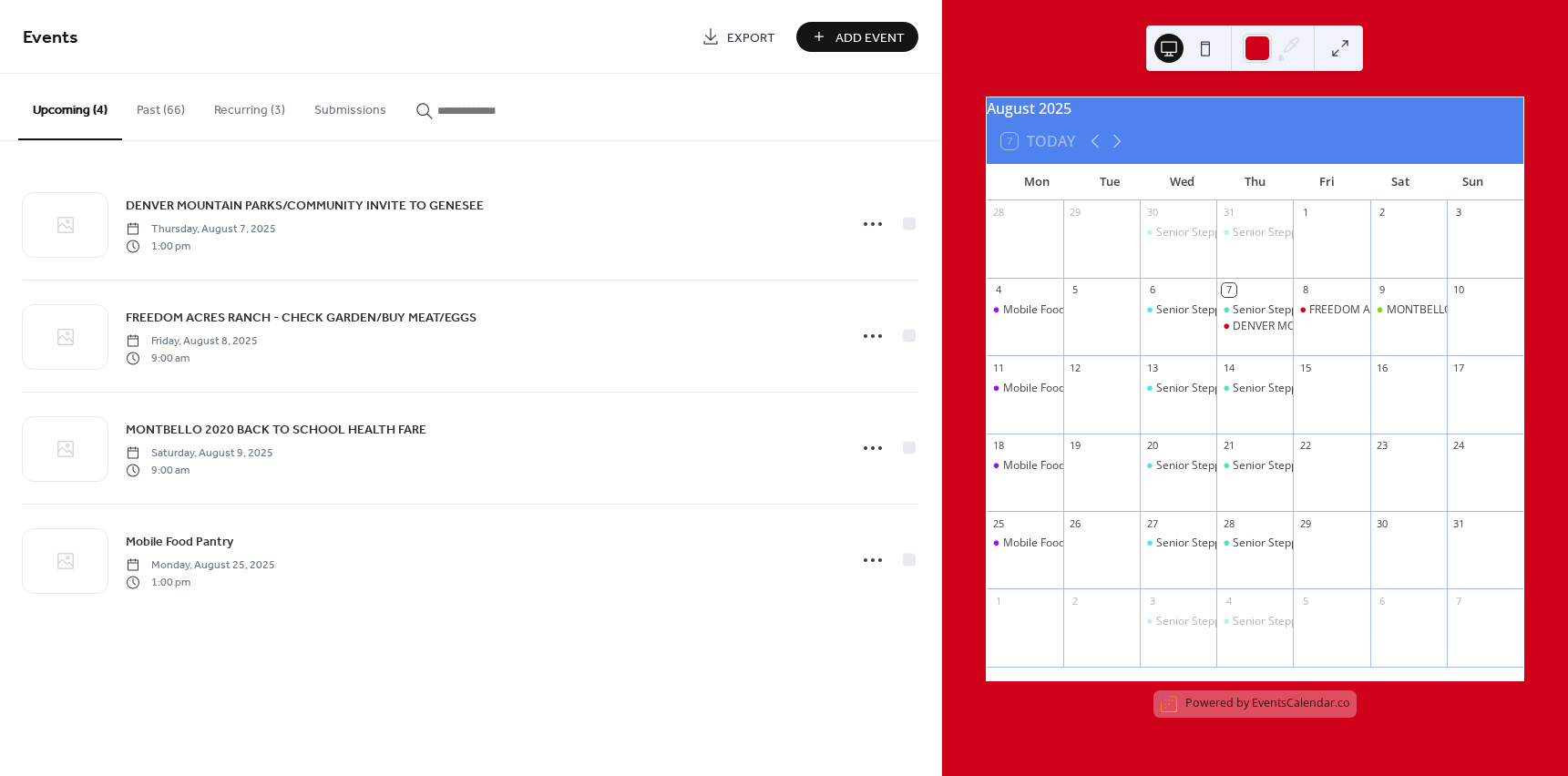 click on "Recurring (3)" at bounding box center (250, 106) 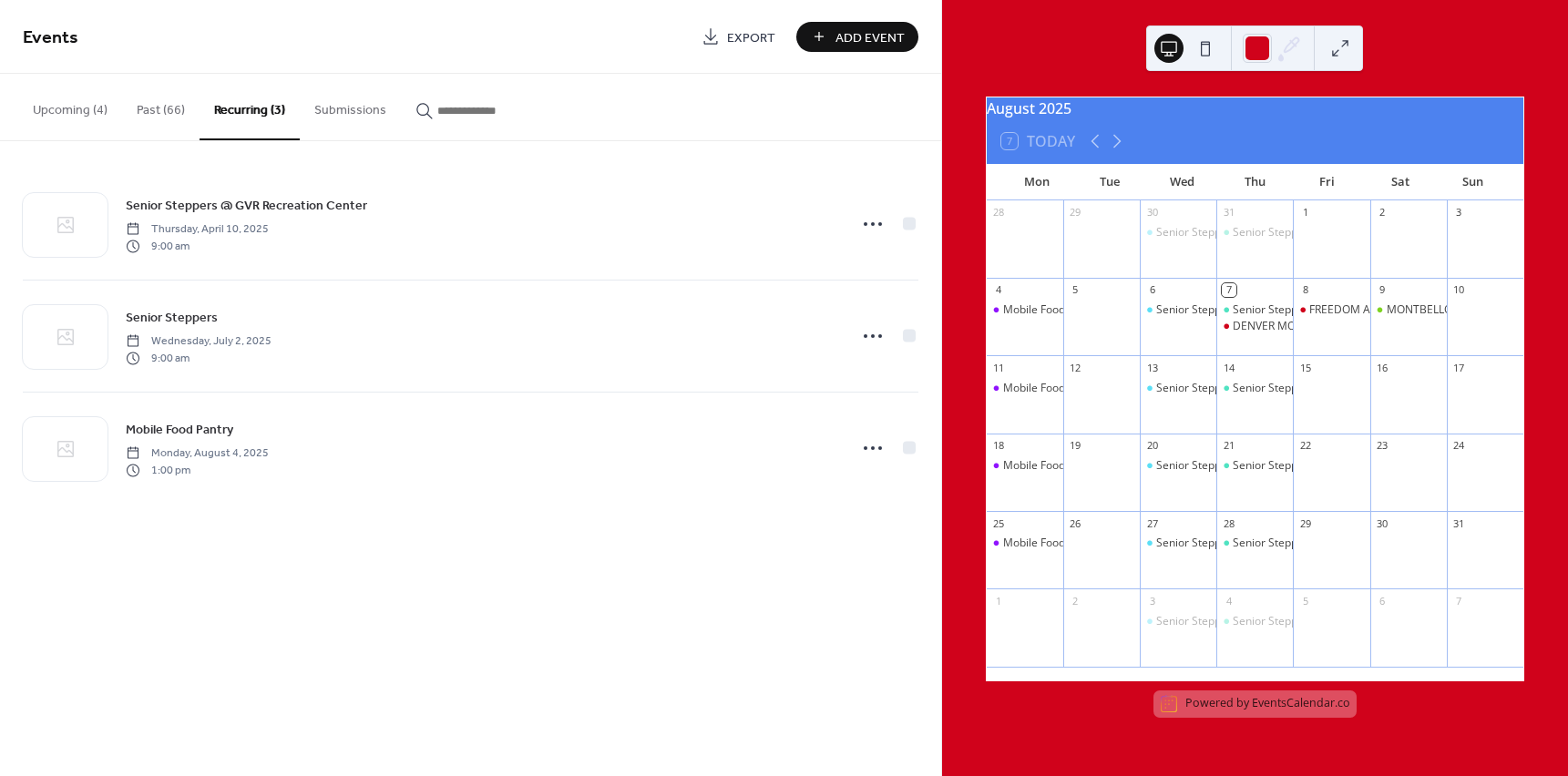 click on "Add Event" at bounding box center (870, 37) 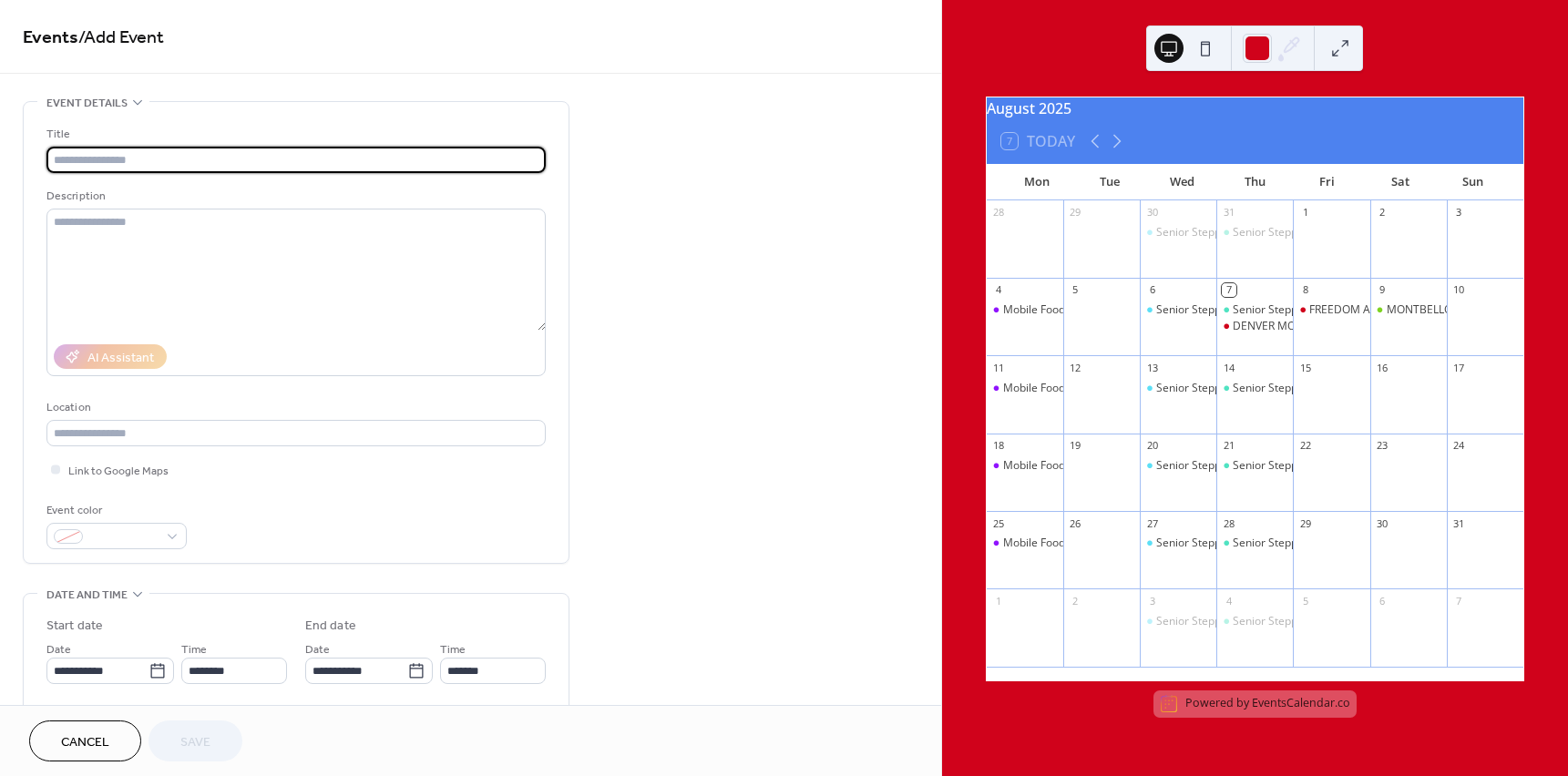click at bounding box center [296, 159] 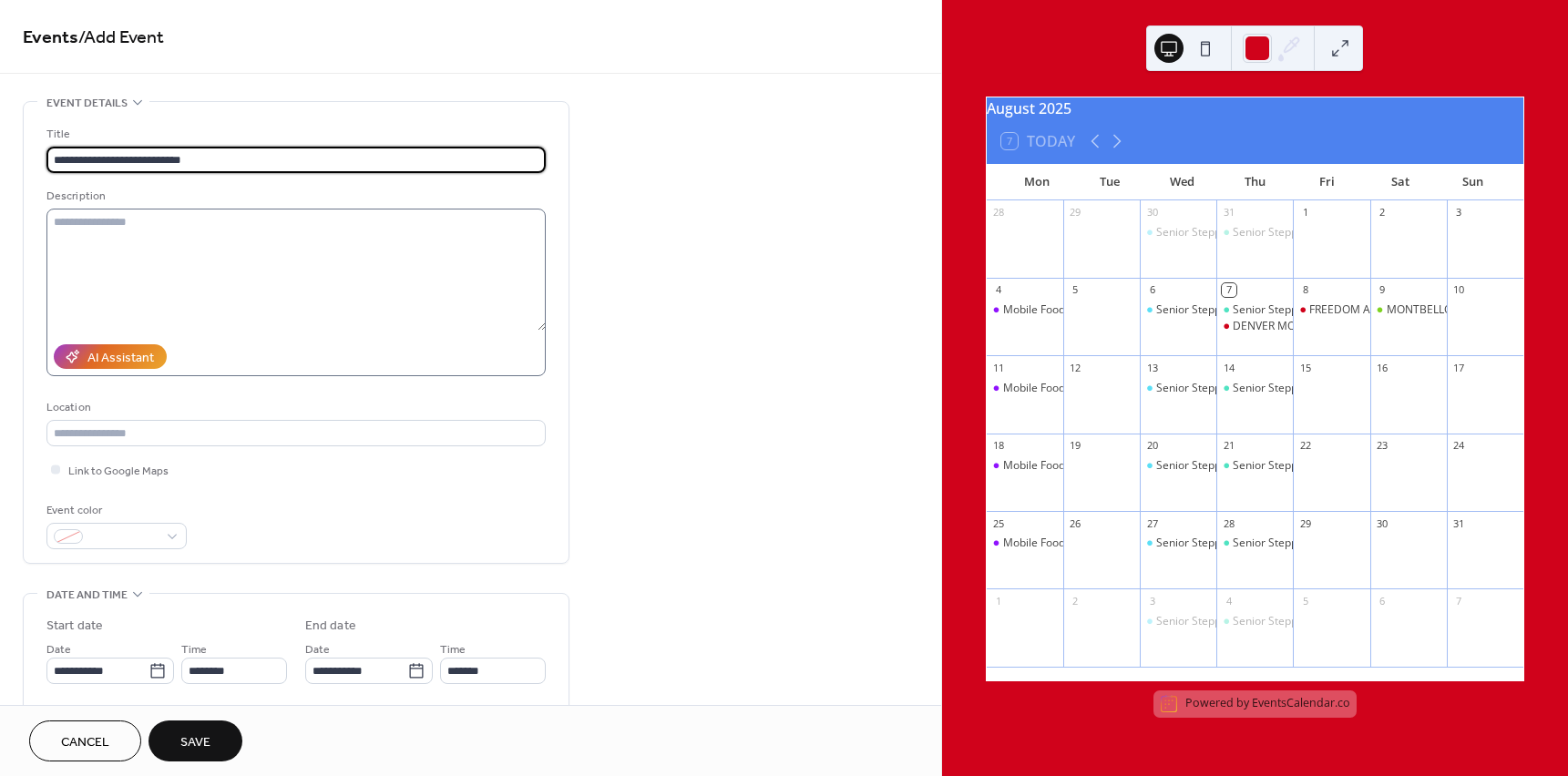 type on "**********" 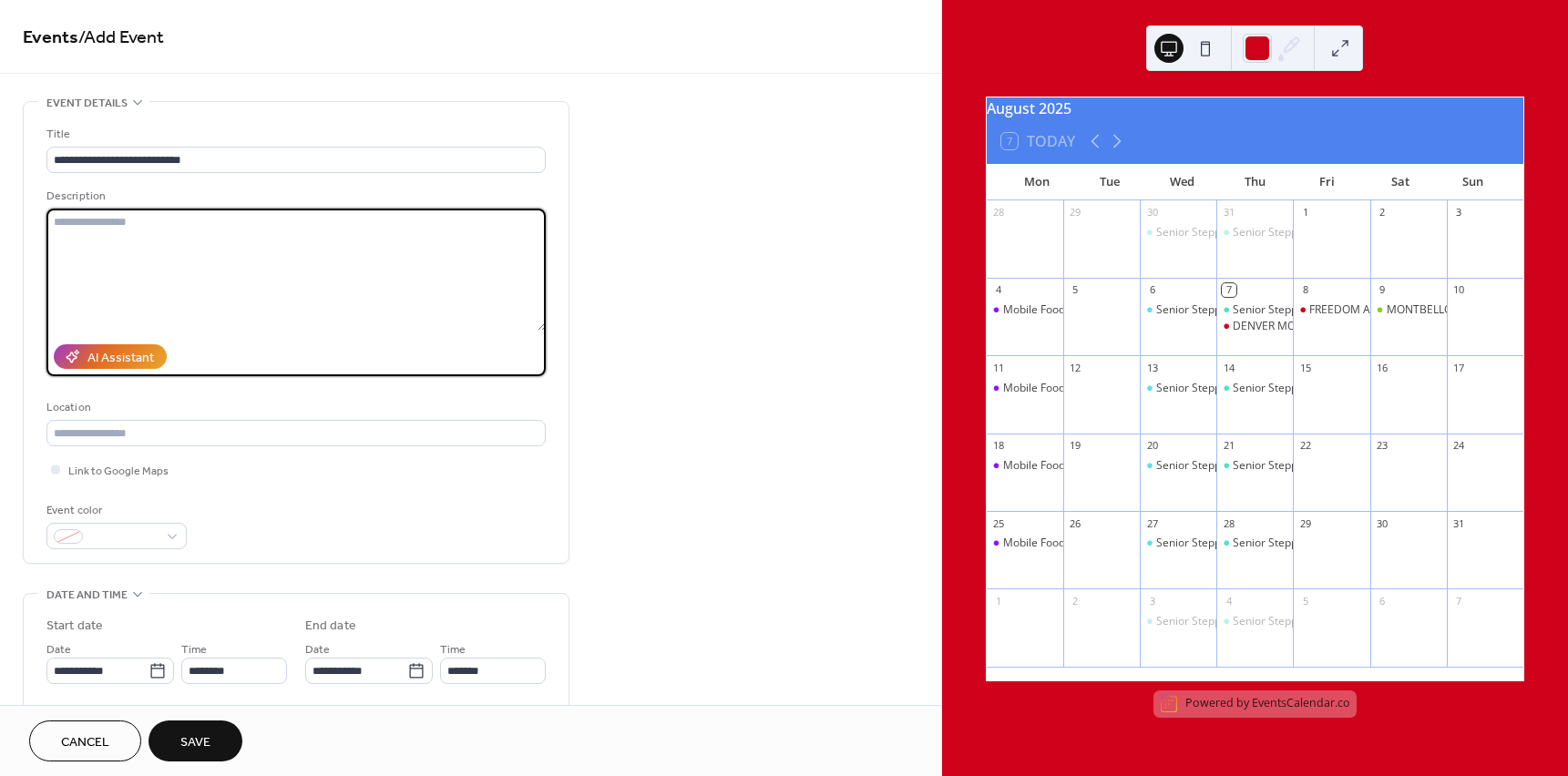 click at bounding box center [296, 270] 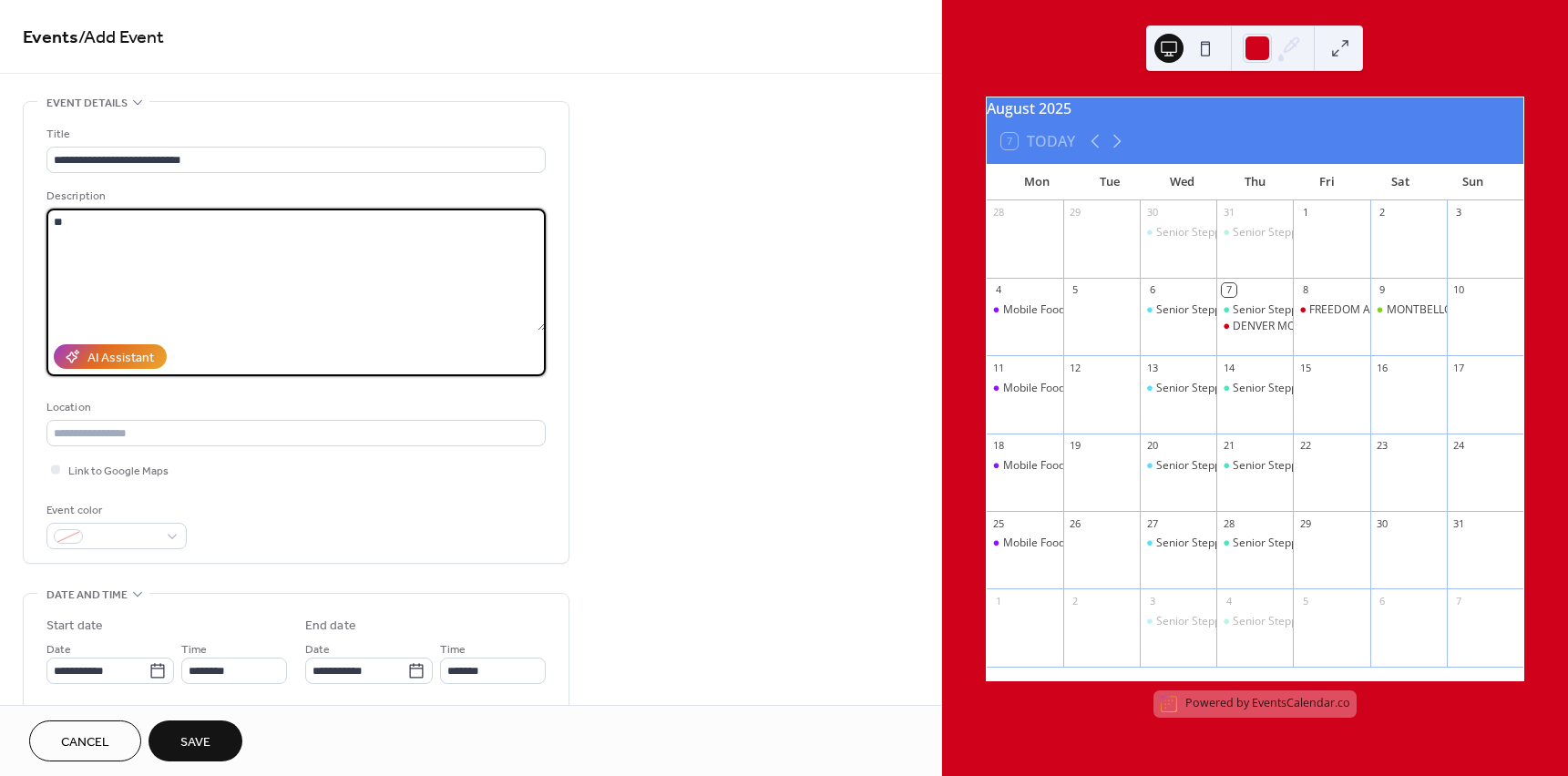 type on "*" 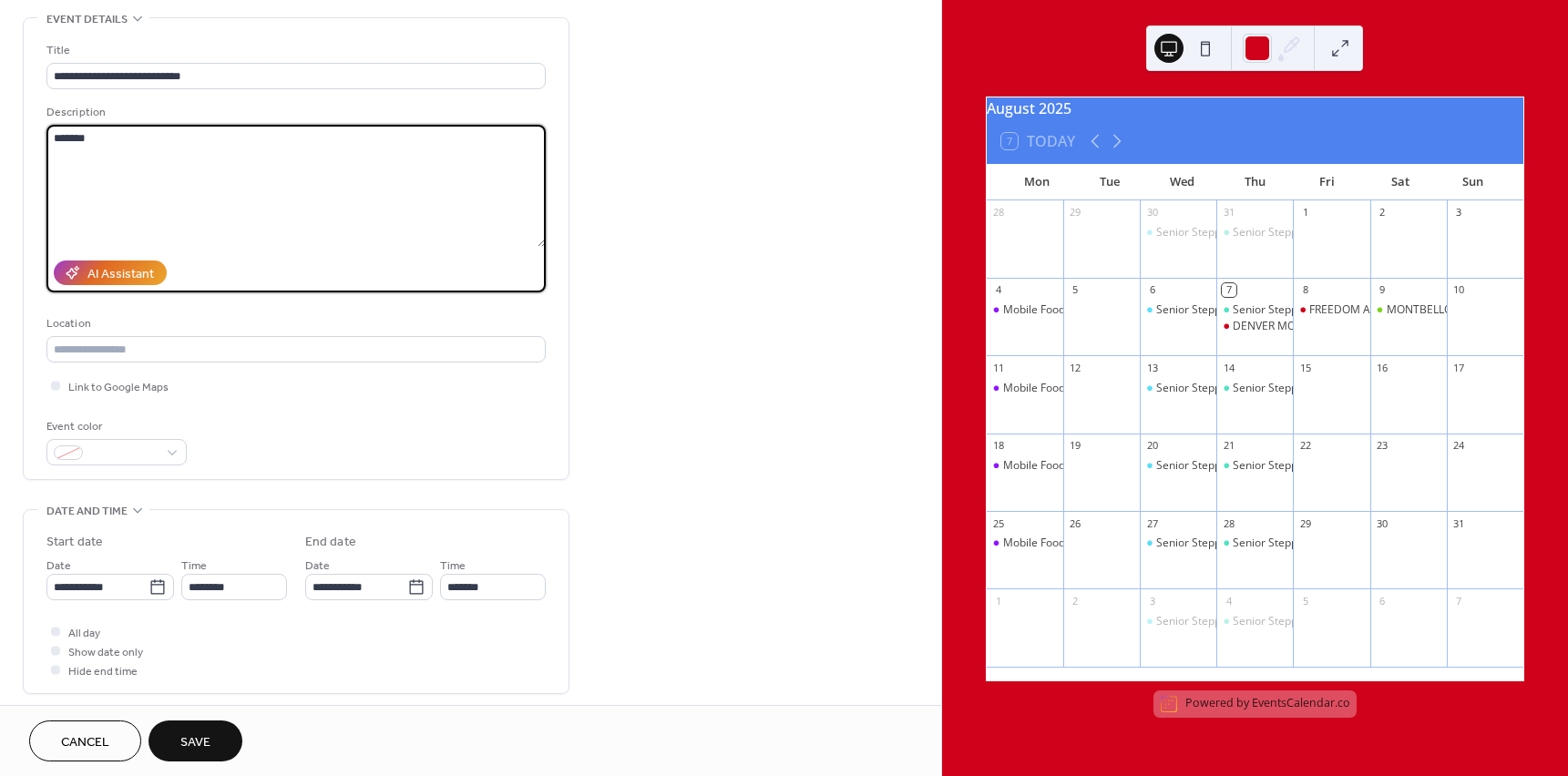 scroll, scrollTop: 91, scrollLeft: 0, axis: vertical 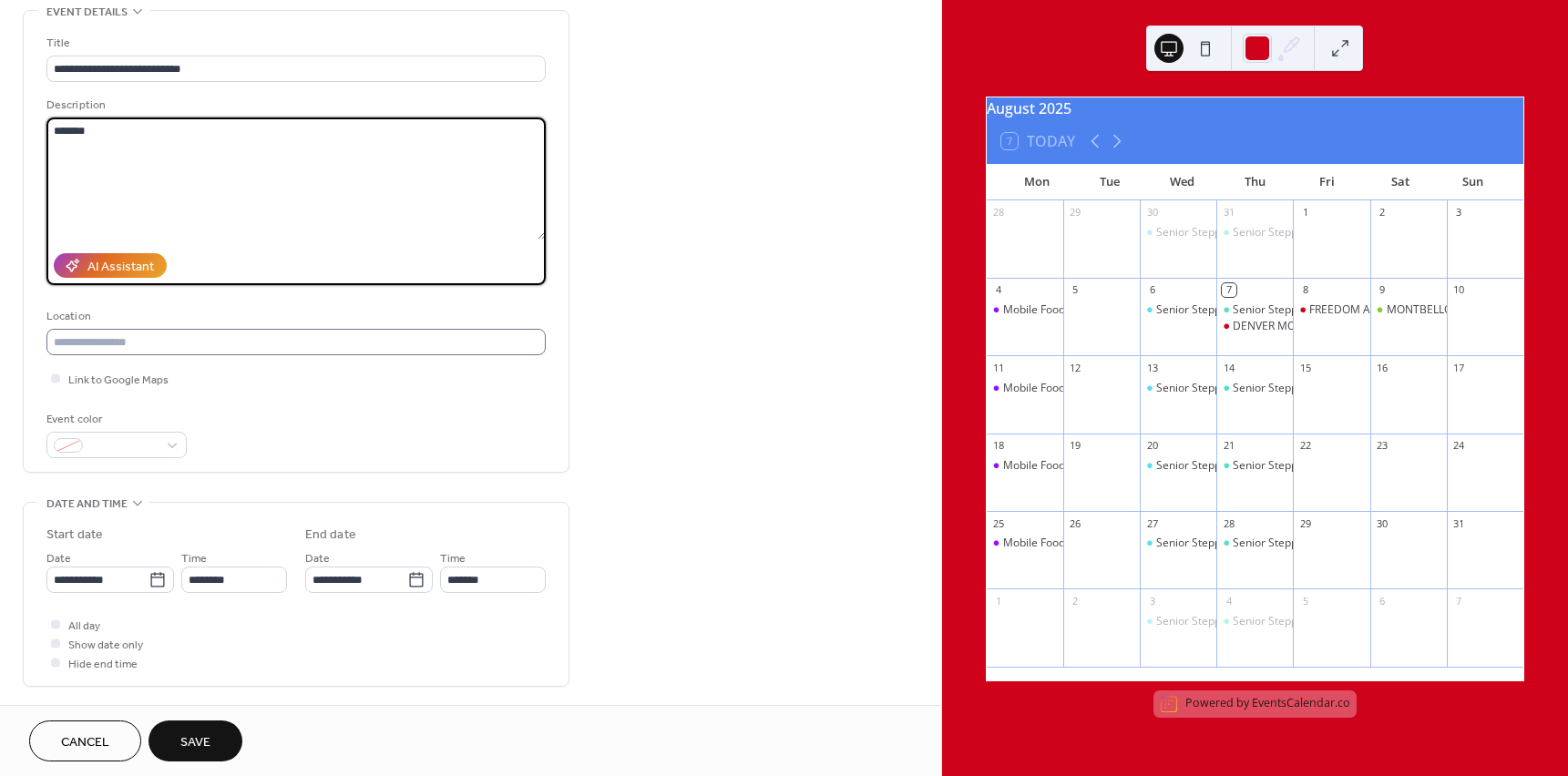 type on "*******" 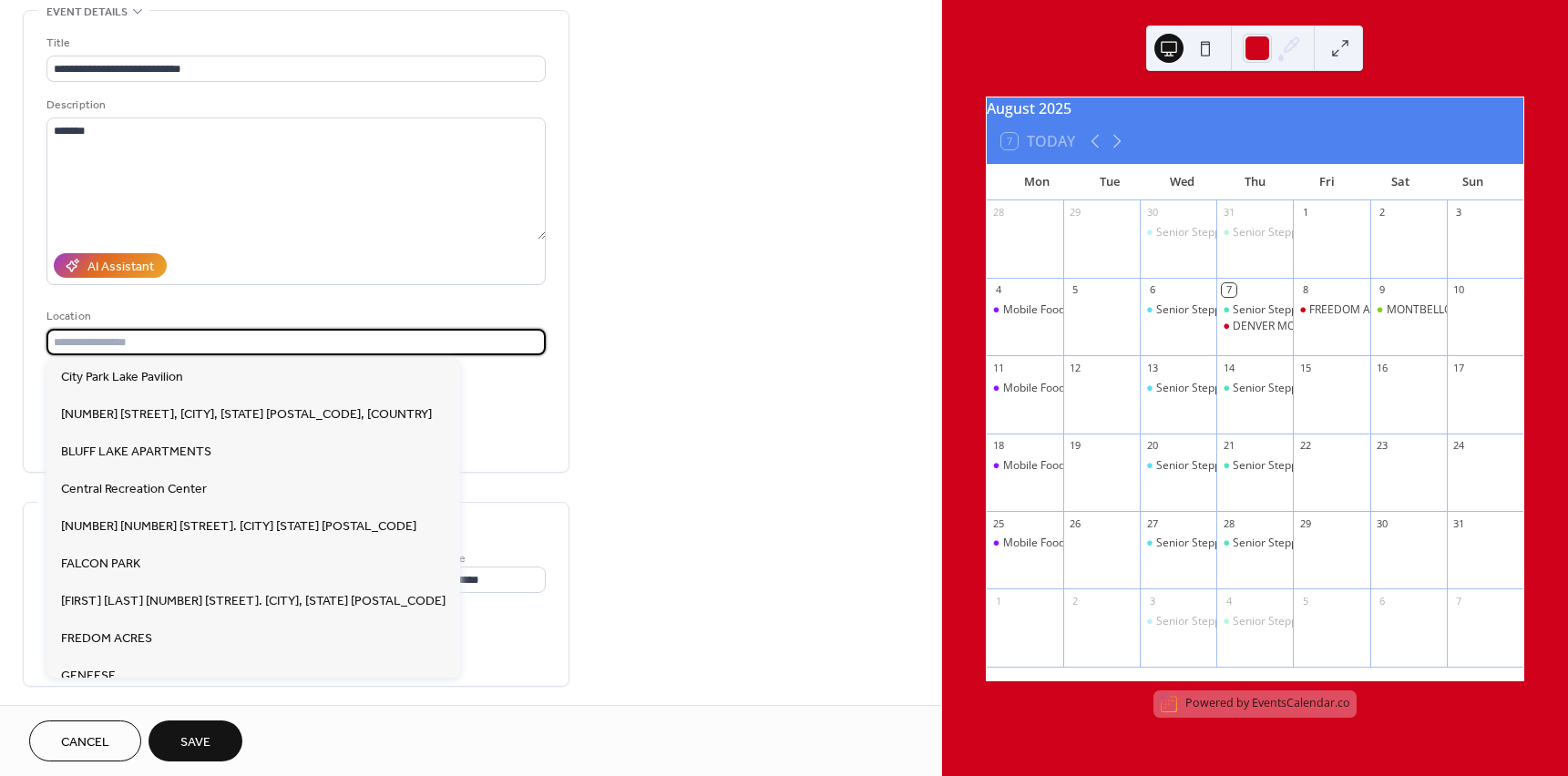 click at bounding box center [296, 342] 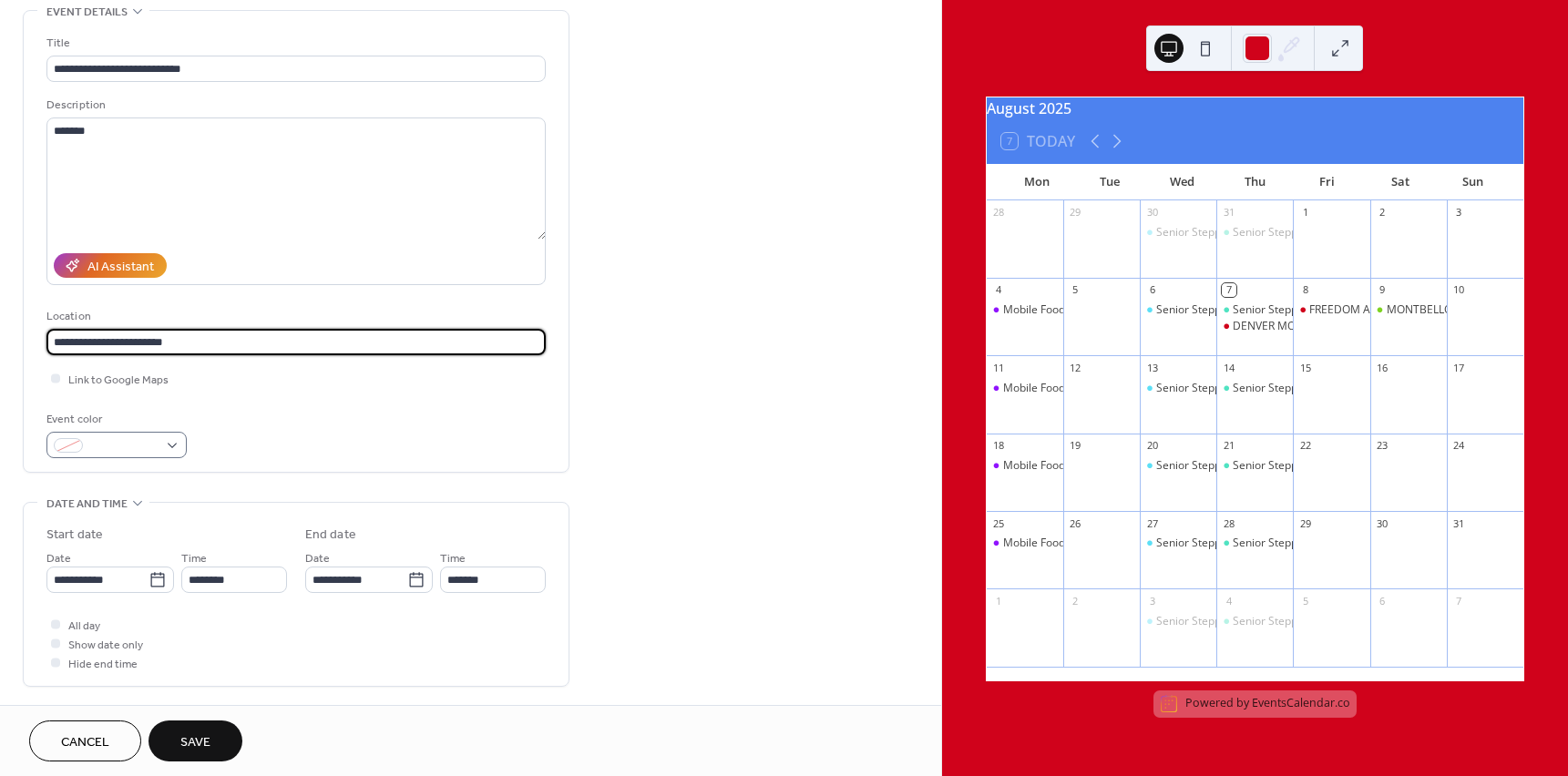 type on "**********" 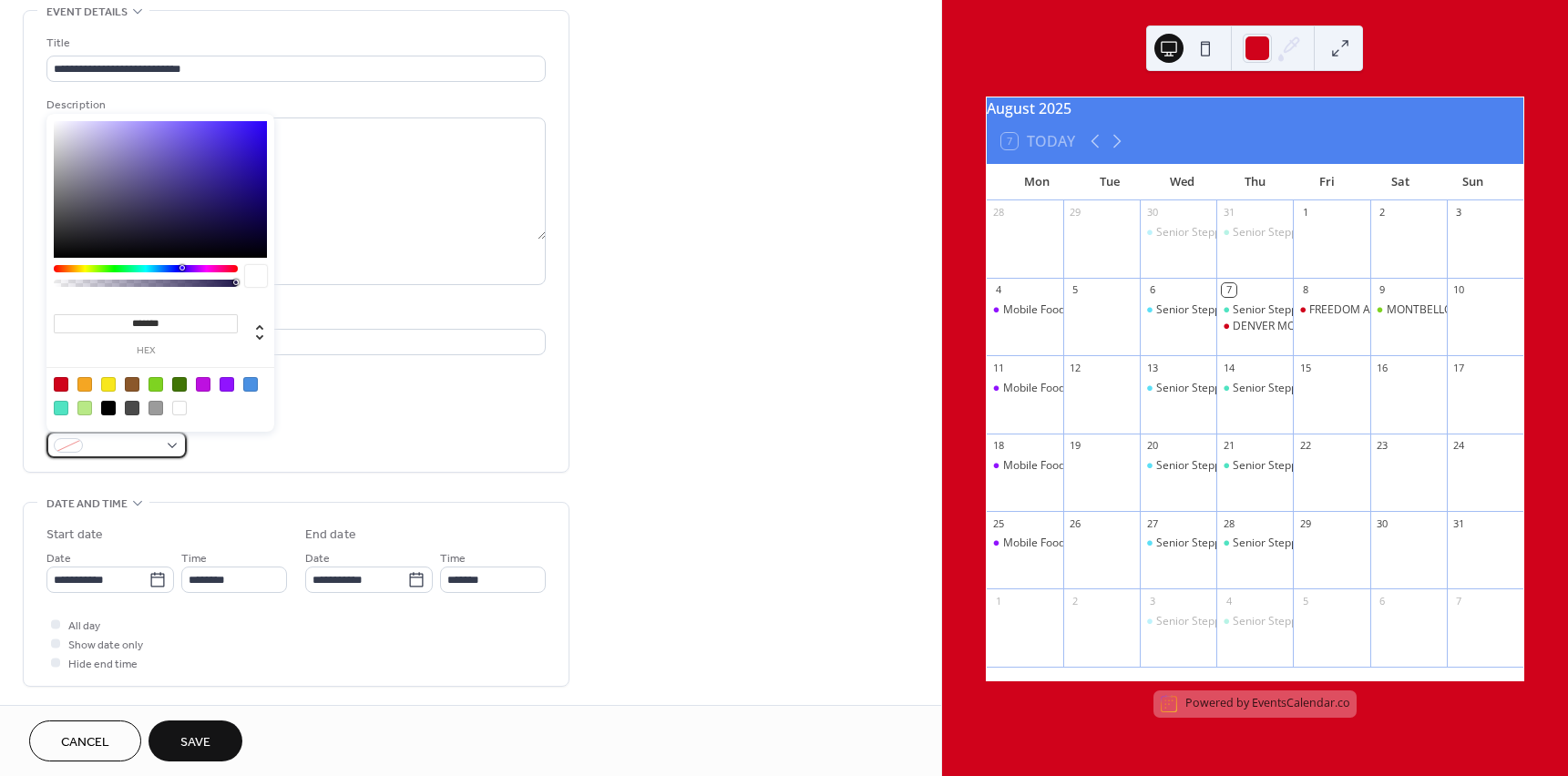 click at bounding box center [117, 444] 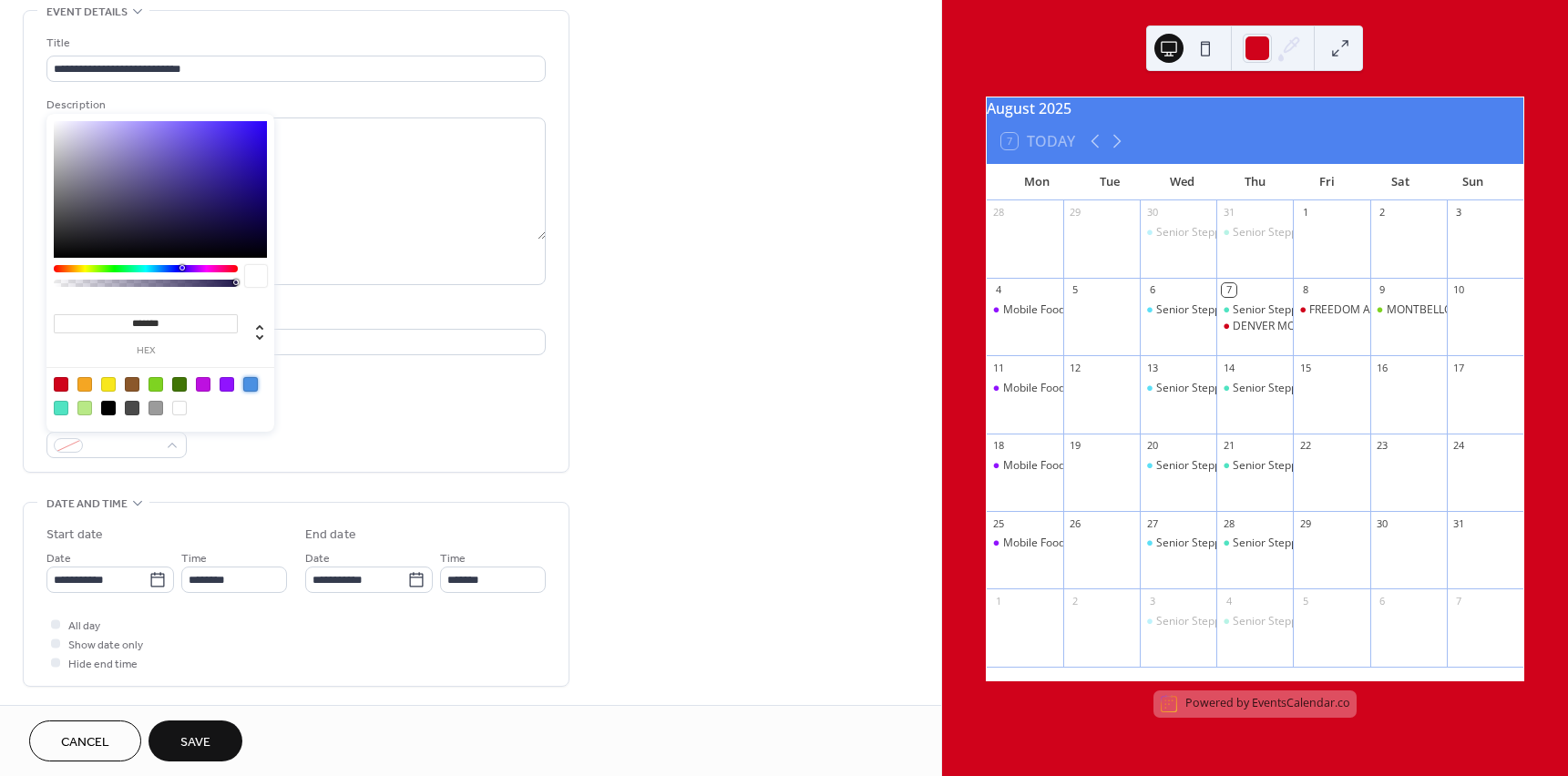 click at bounding box center [251, 384] 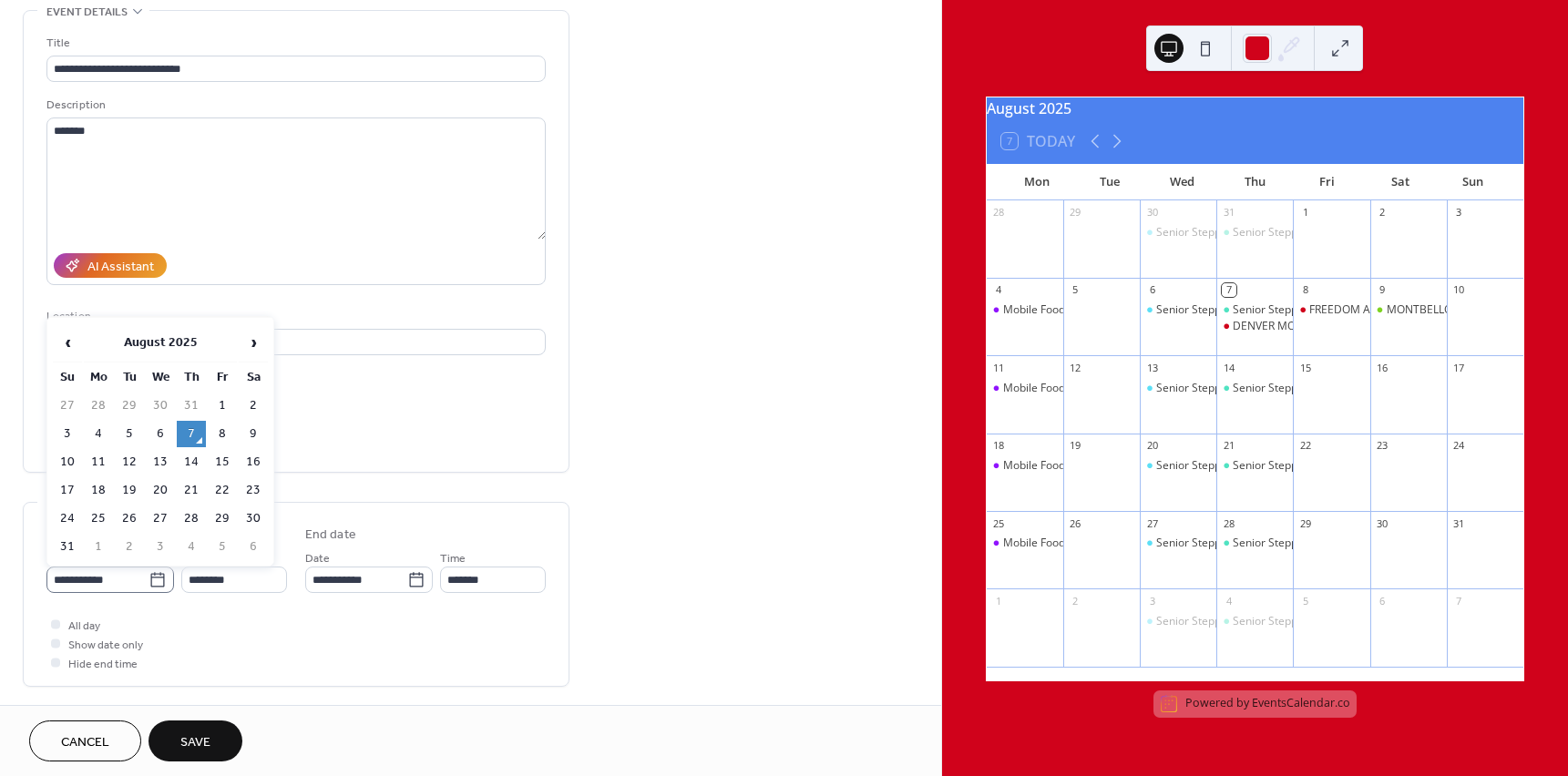 click 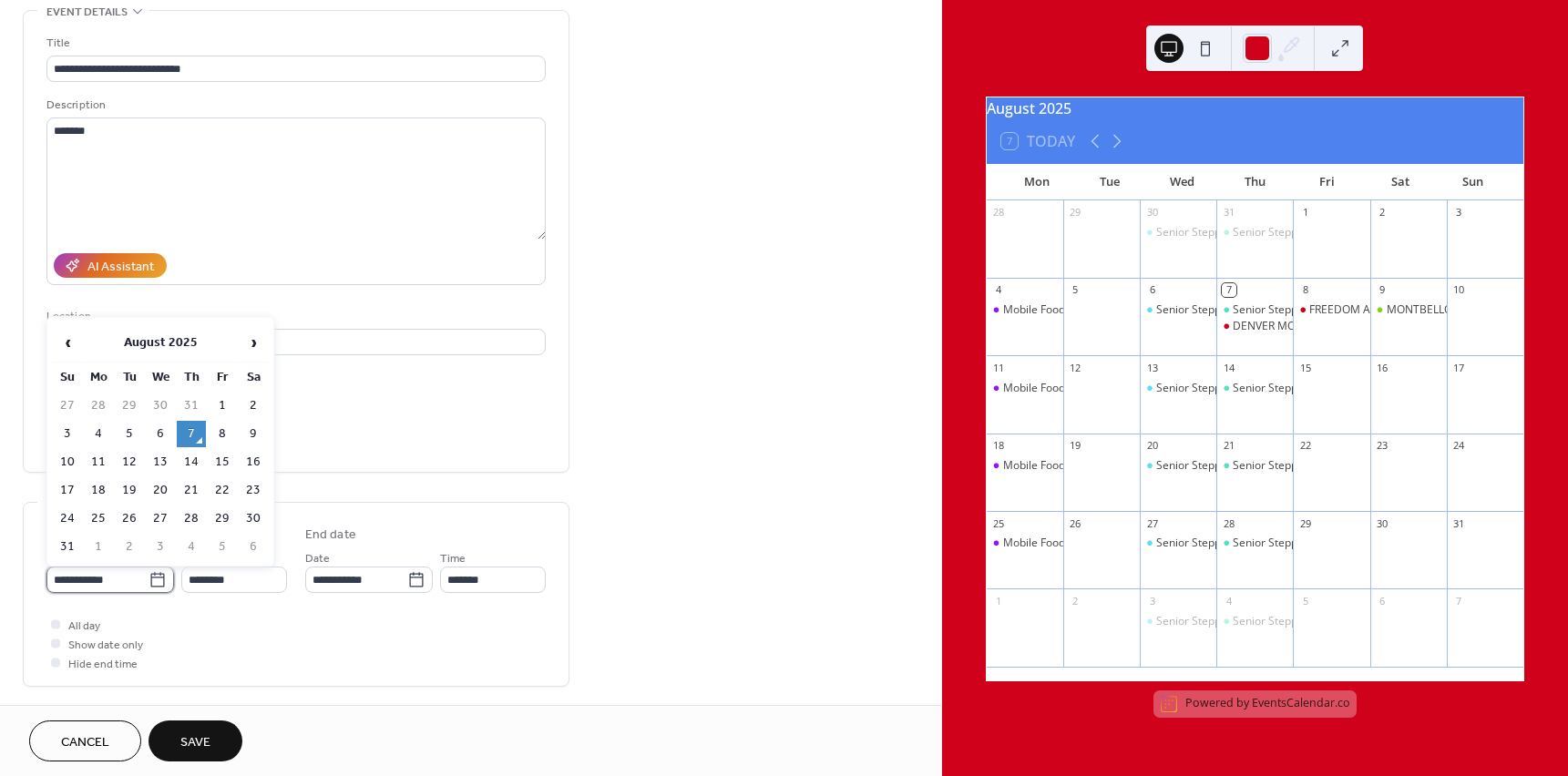 click on "**********" at bounding box center (97, 579) 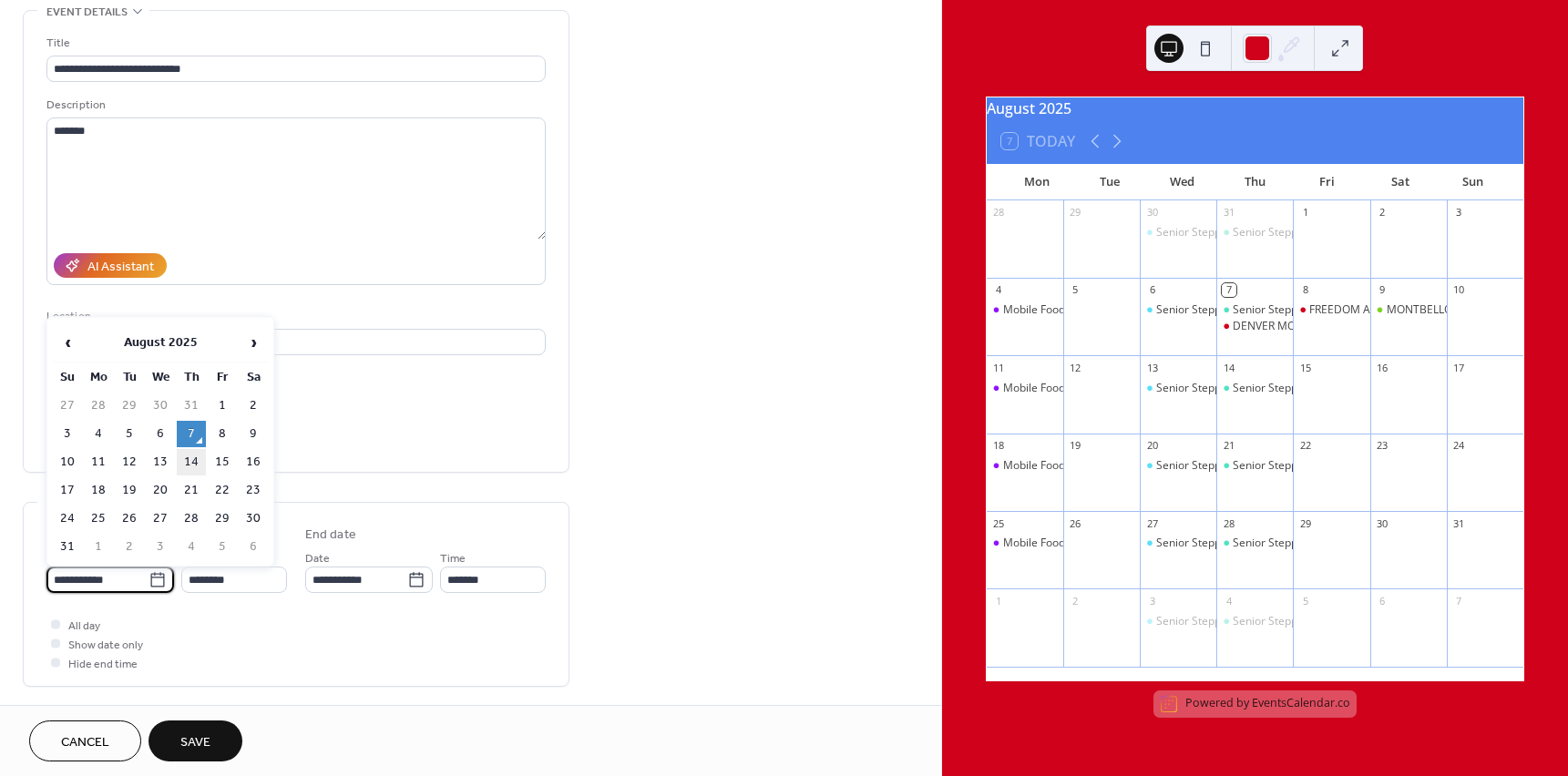 click on "14" at bounding box center [191, 462] 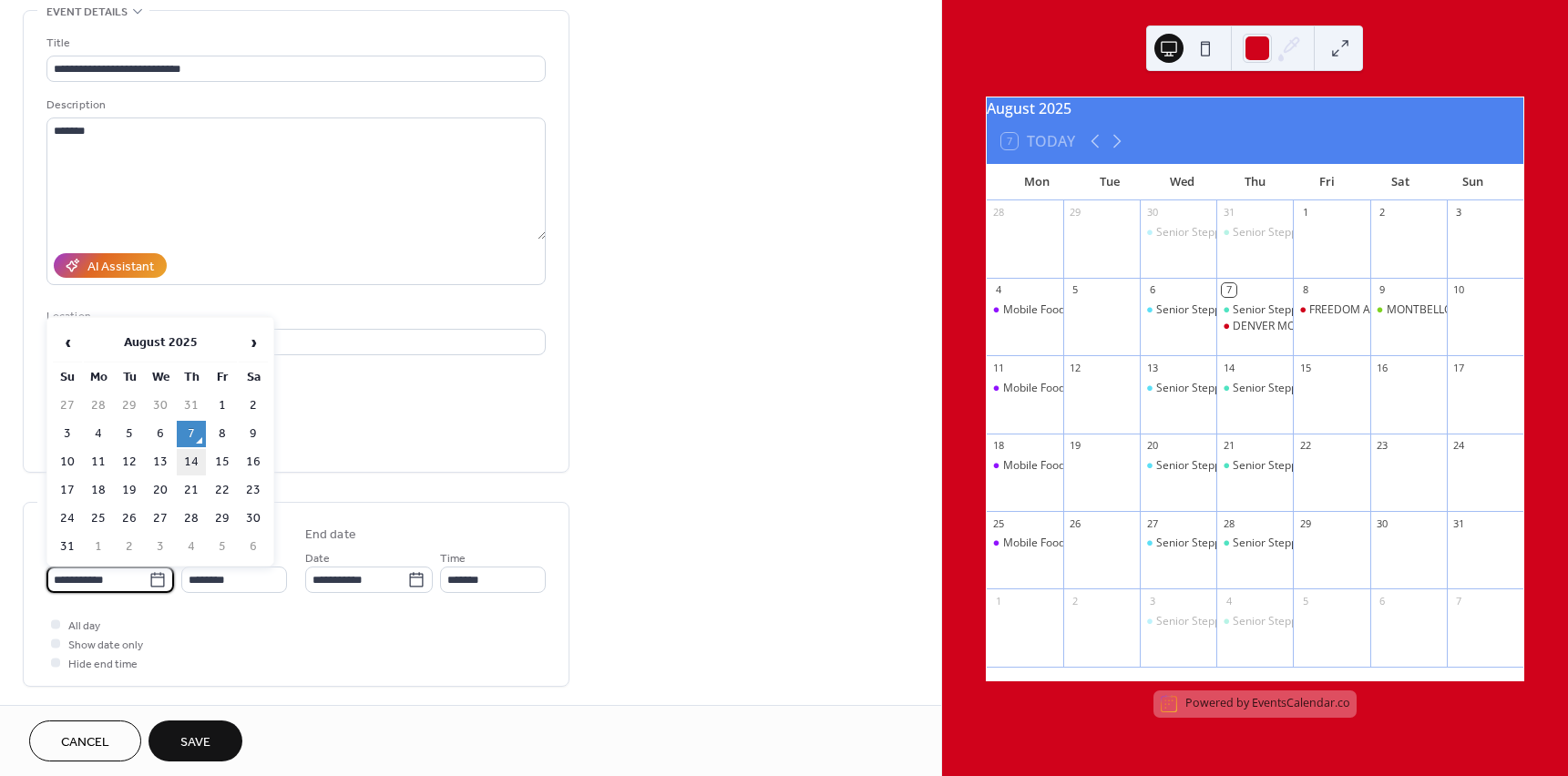 type on "**********" 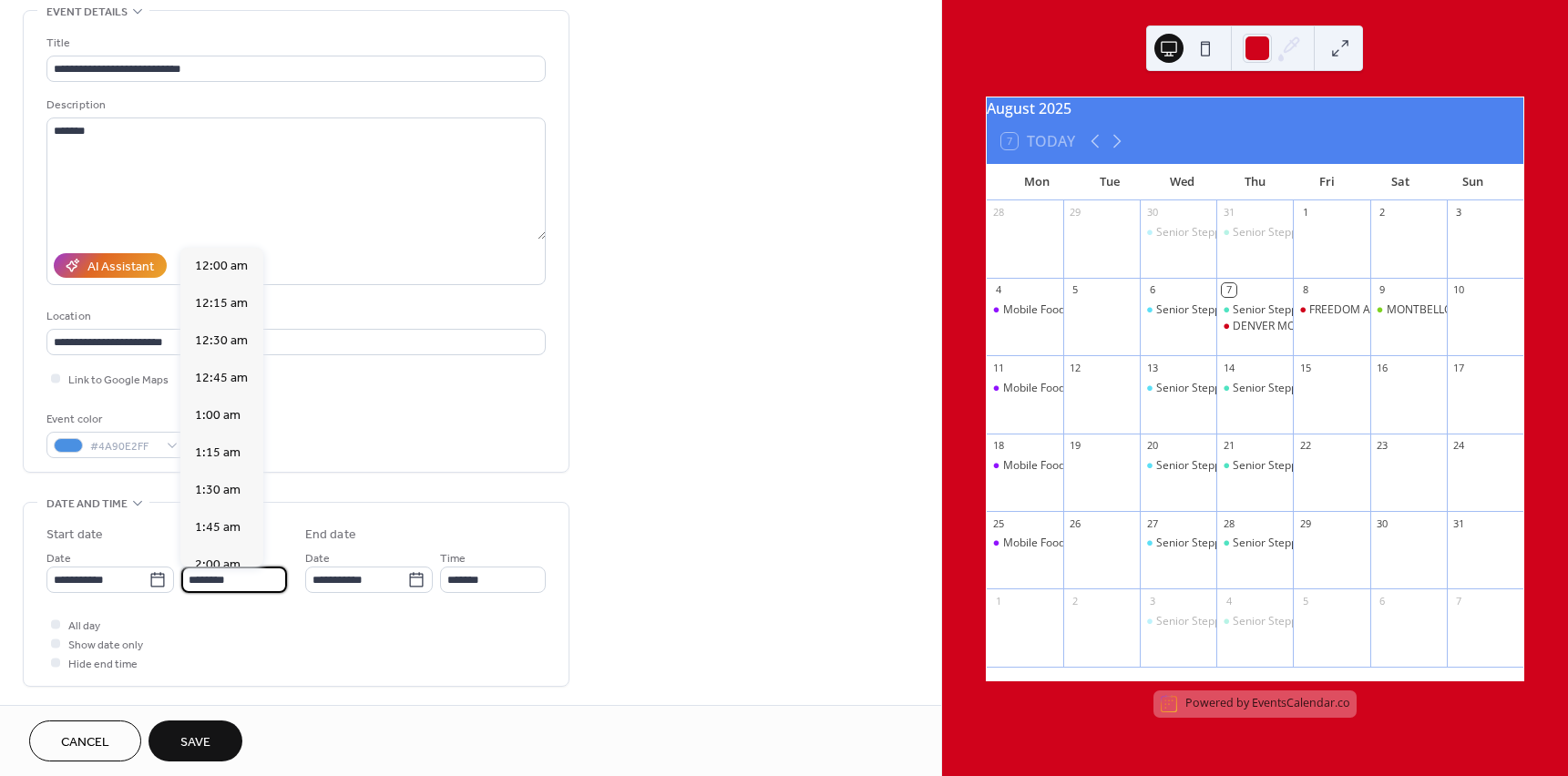 click on "********" at bounding box center [234, 579] 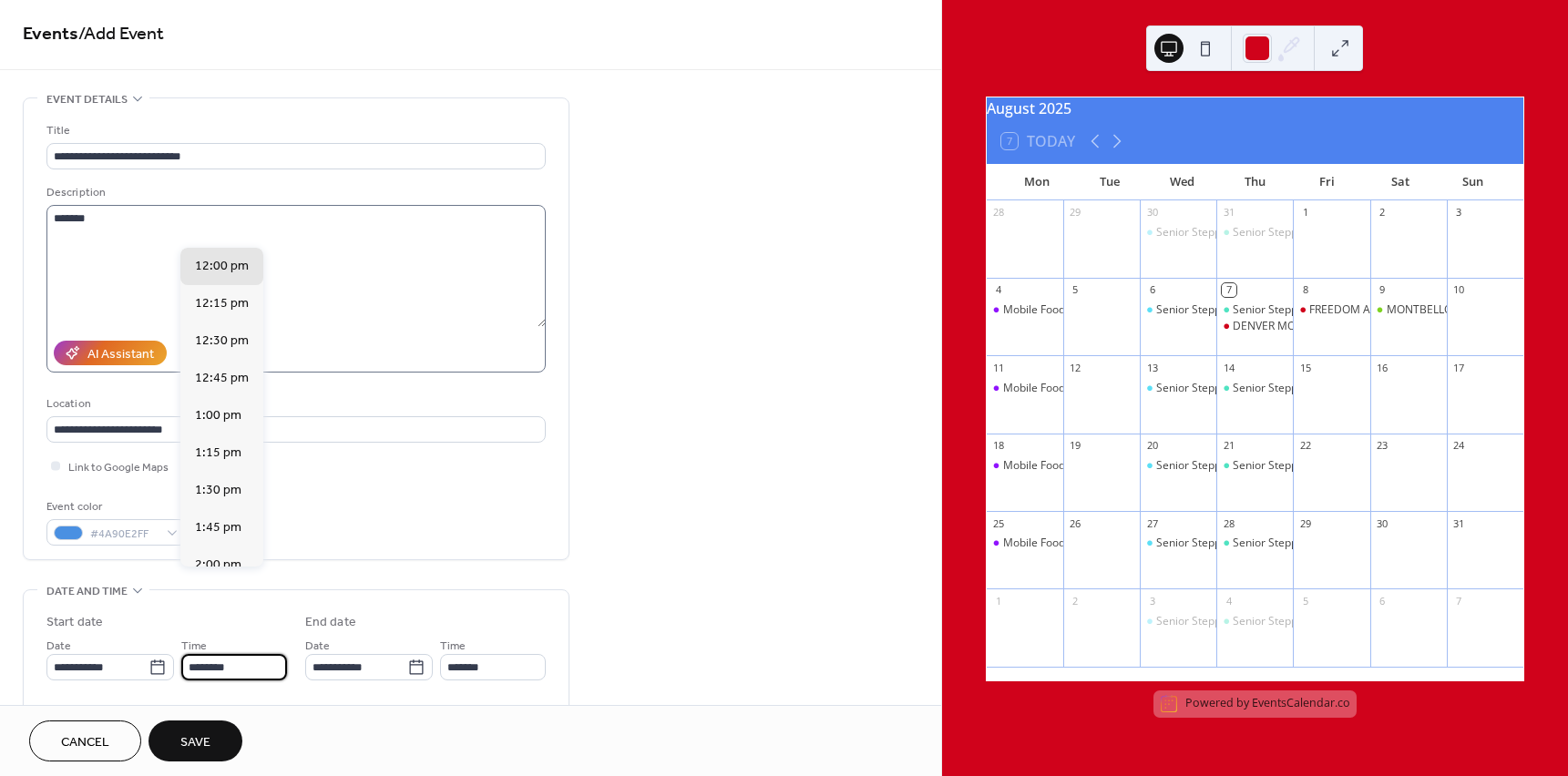 scroll, scrollTop: 0, scrollLeft: 0, axis: both 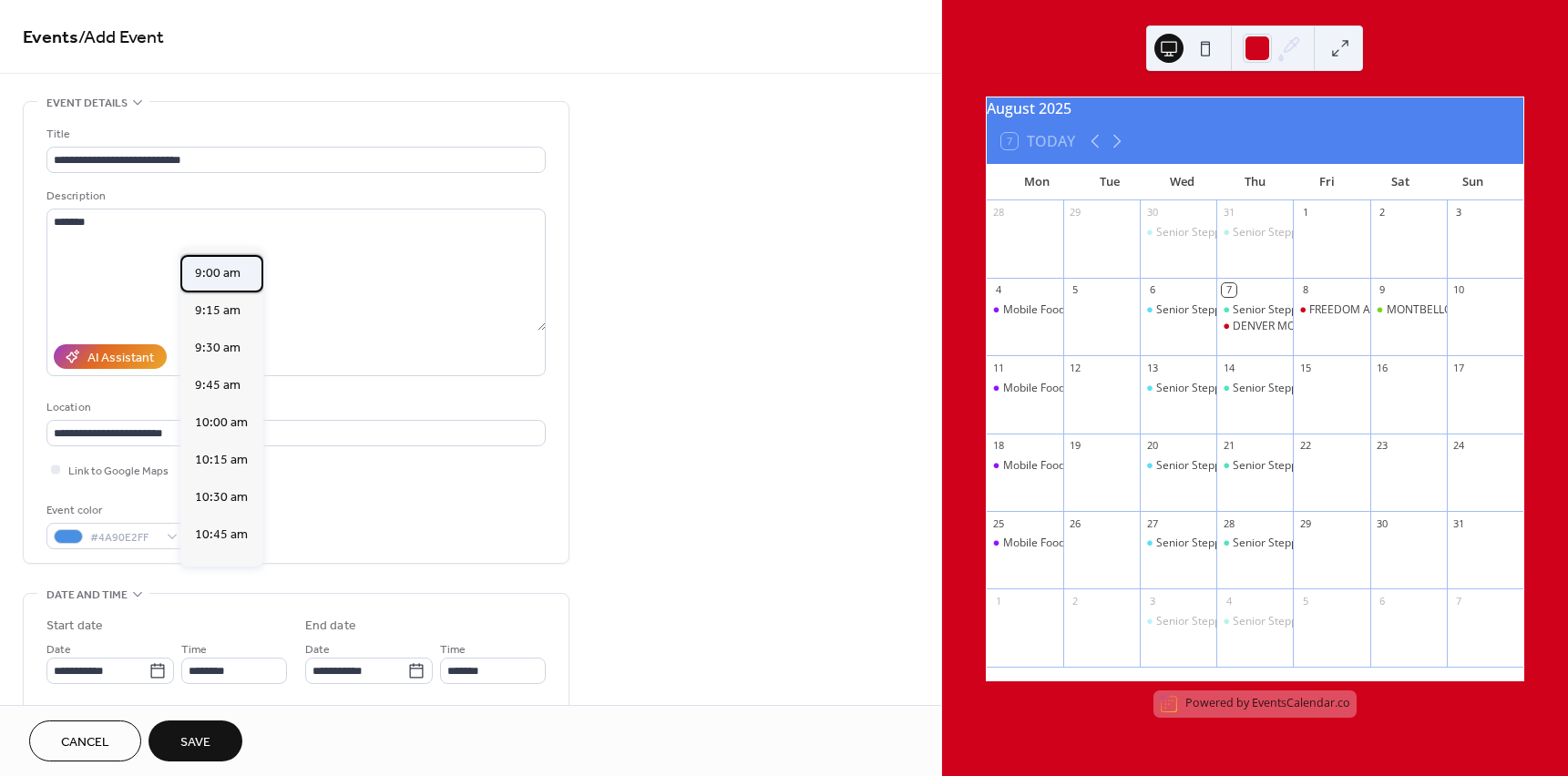 click on "9:00 am" at bounding box center [218, 273] 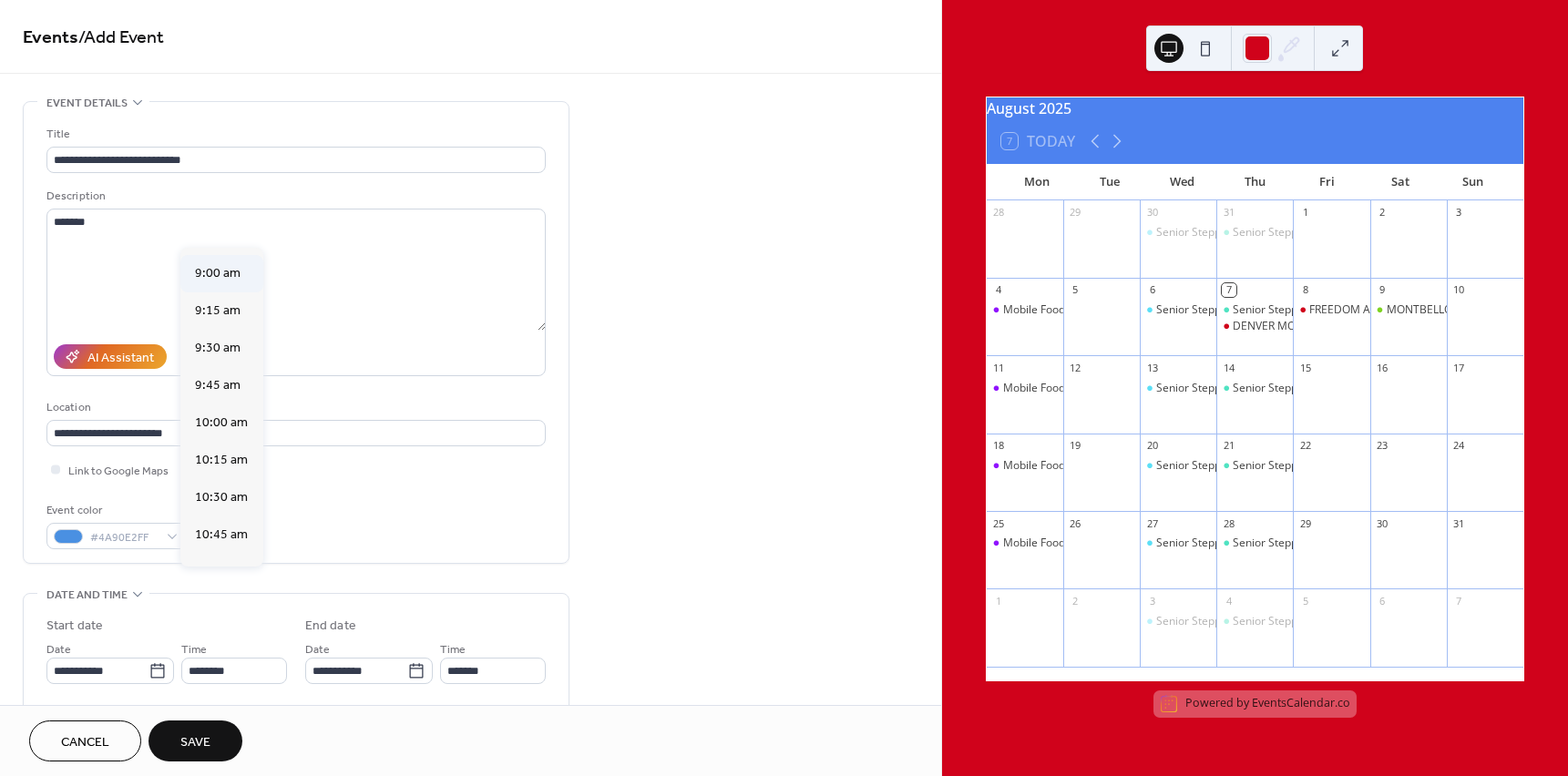 type on "*******" 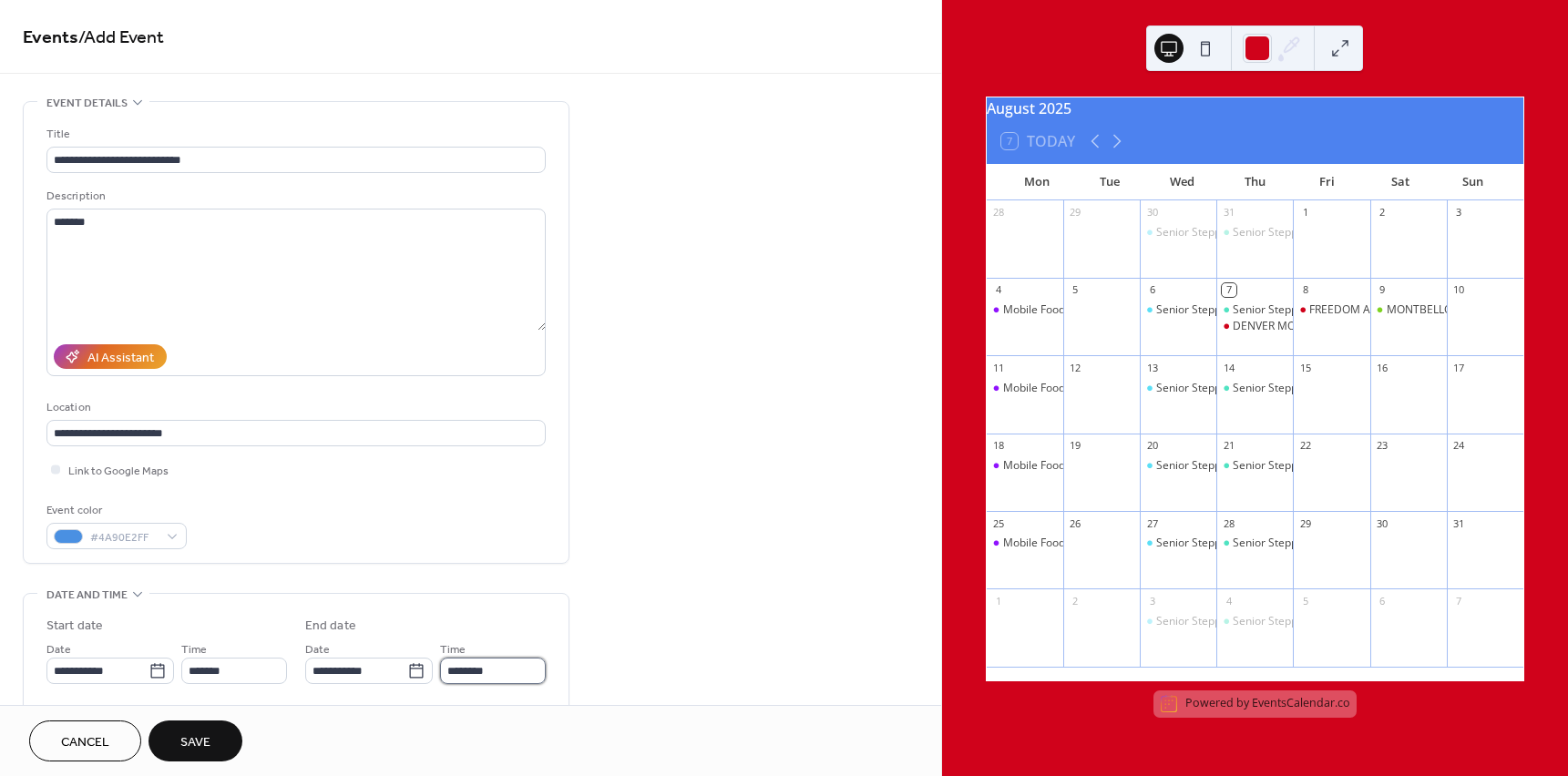 click on "********" at bounding box center [493, 670] 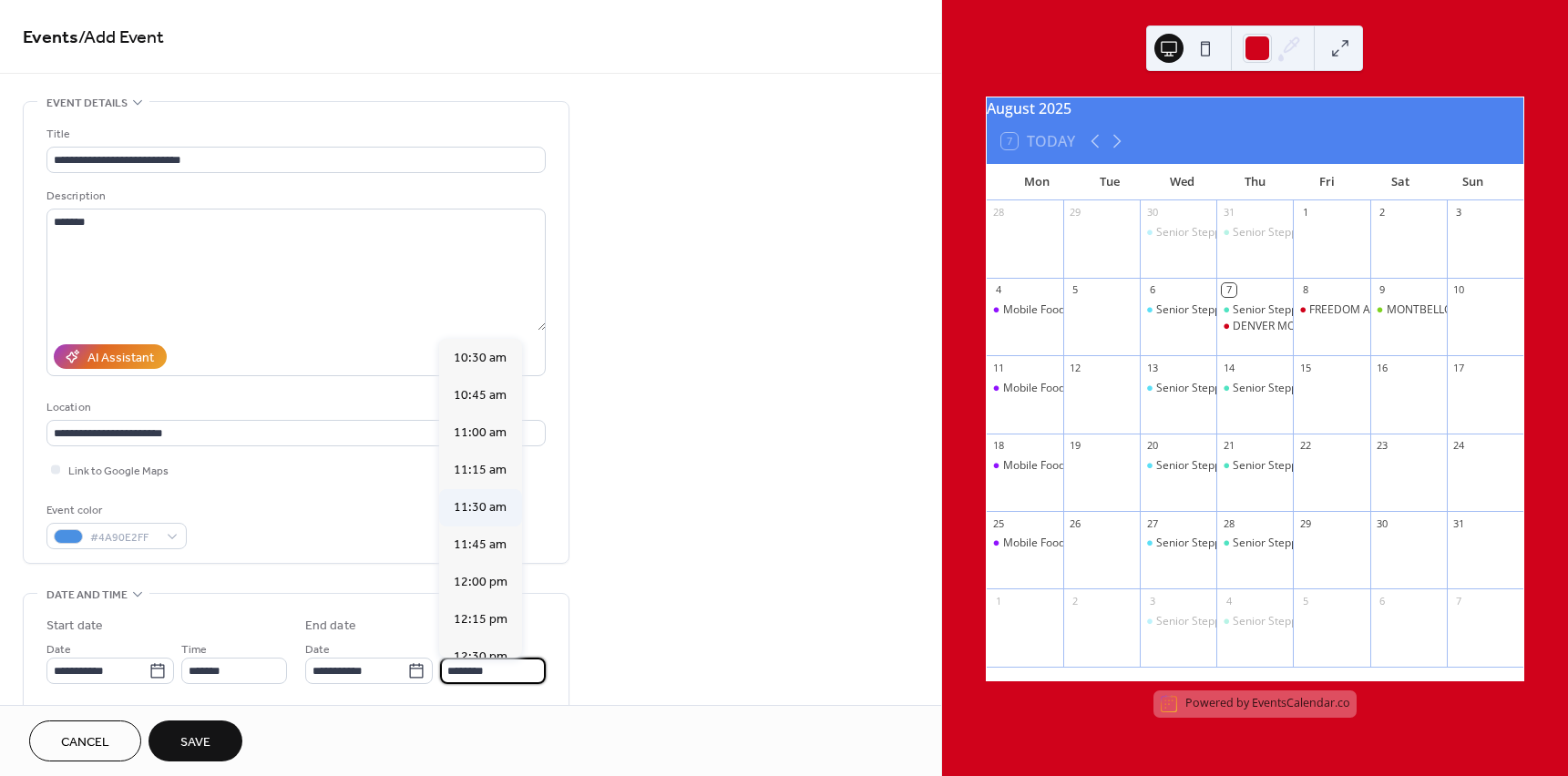 scroll, scrollTop: 273, scrollLeft: 0, axis: vertical 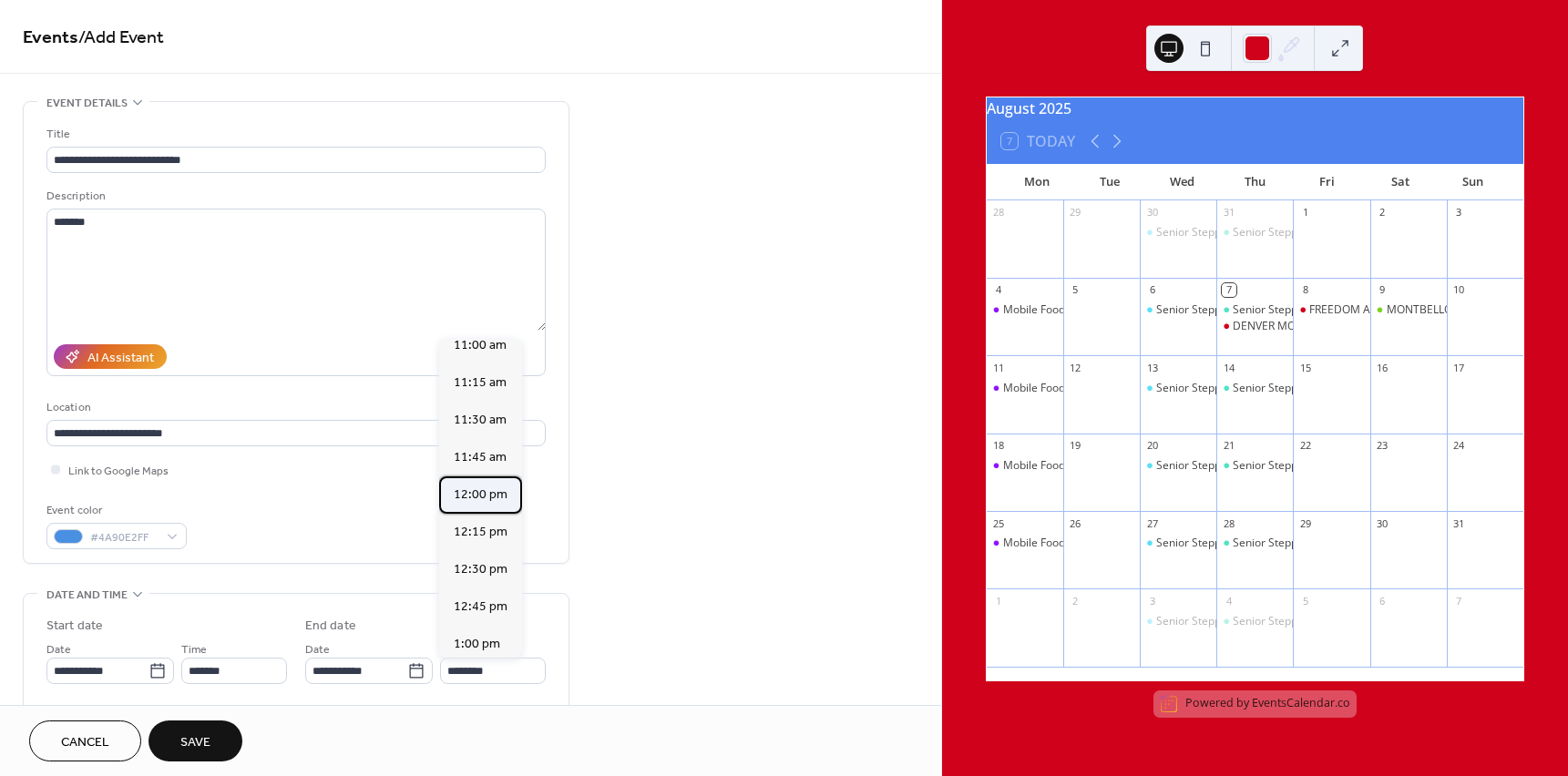 click on "12:00 pm" at bounding box center [480, 495] 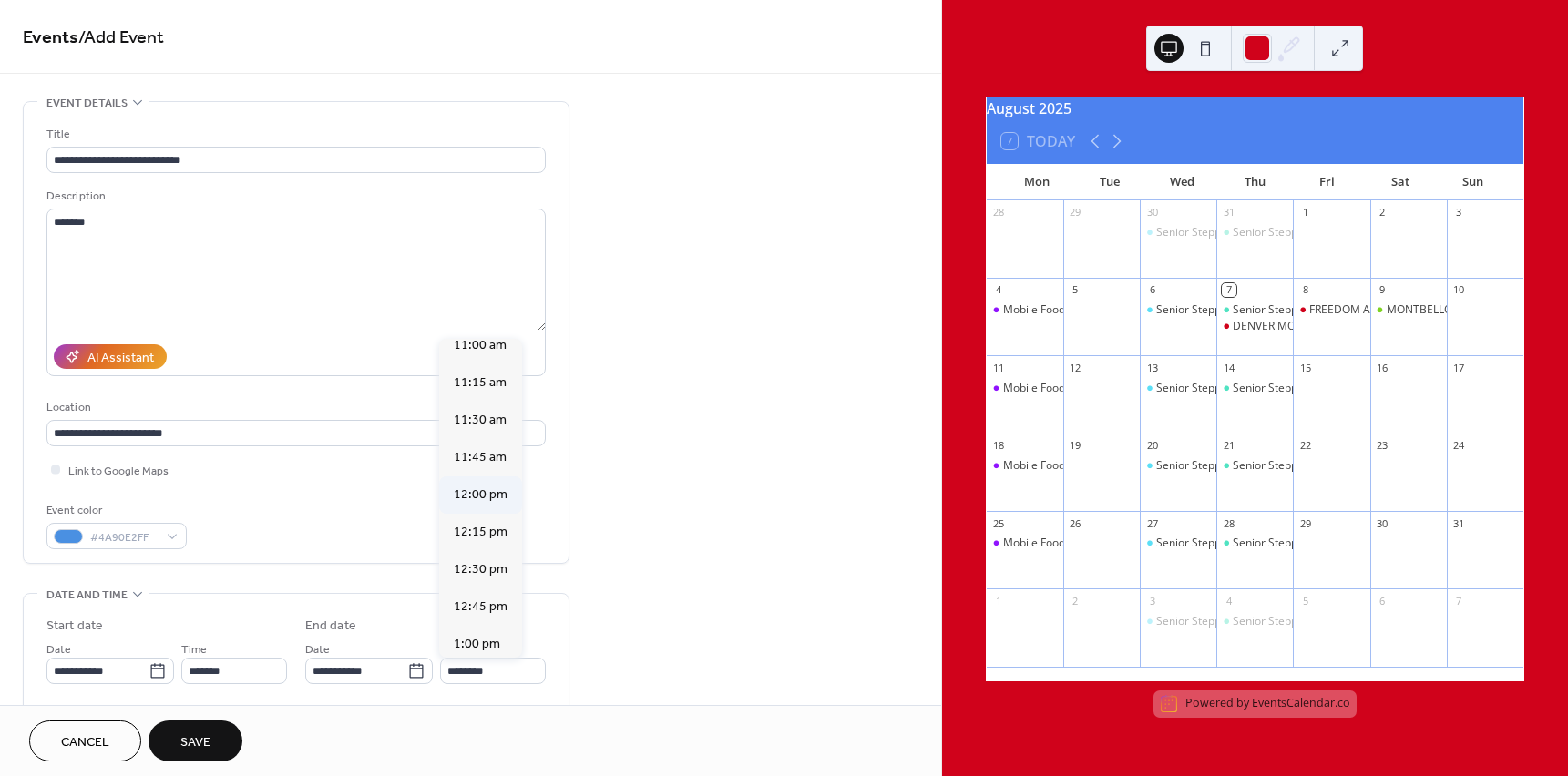 type on "********" 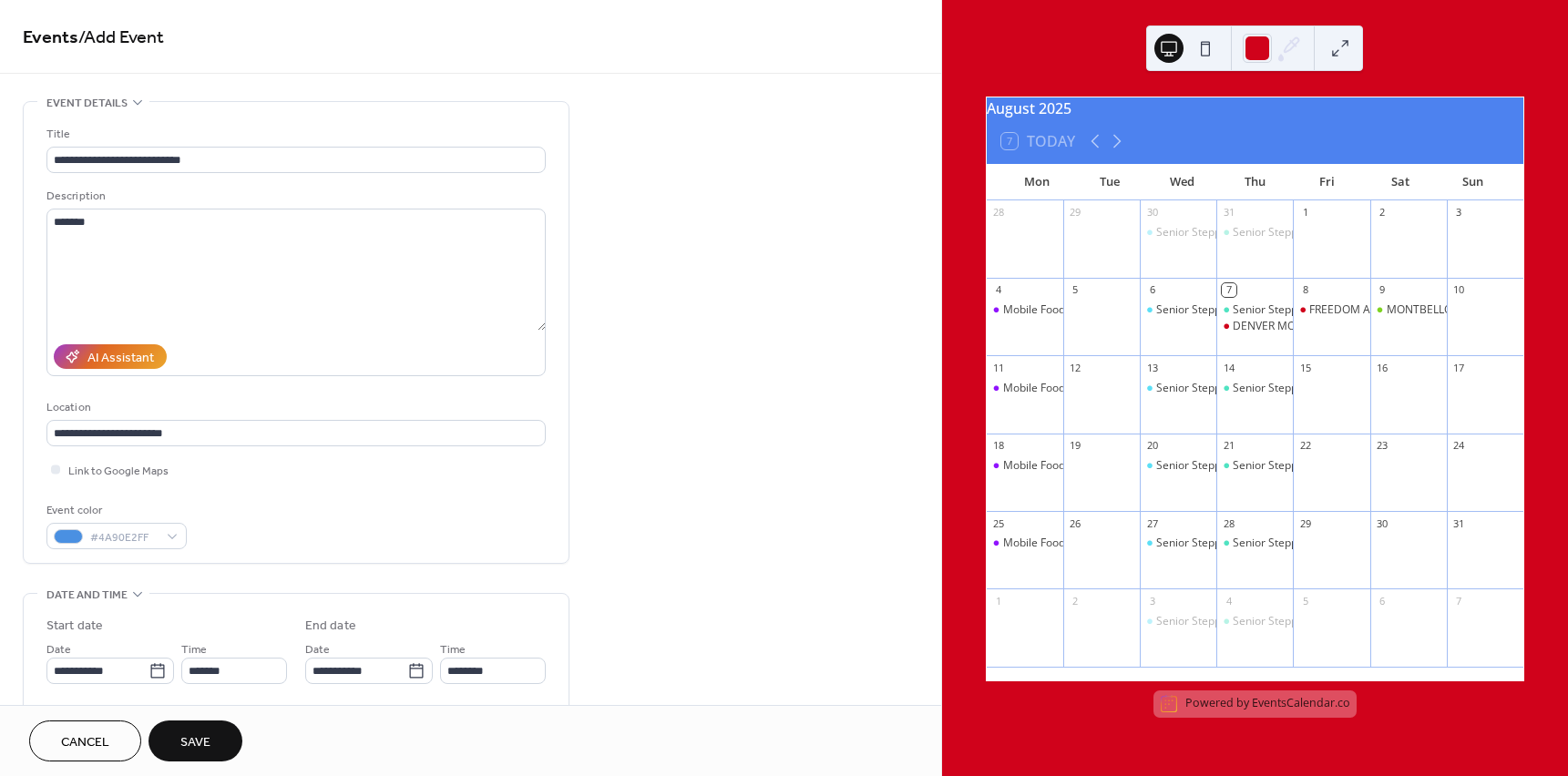 click on "Save" at bounding box center (195, 742) 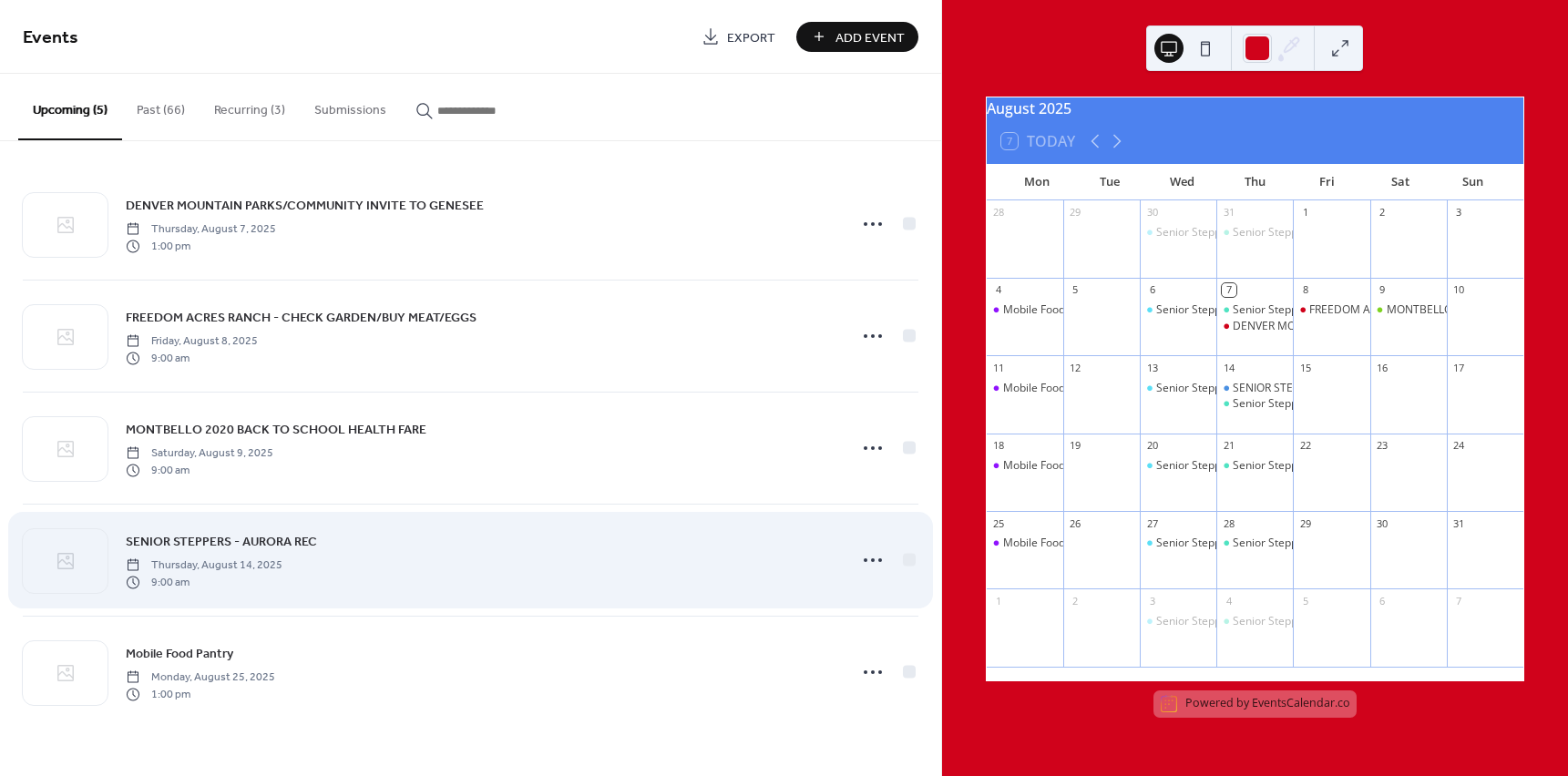click on "[EVENT] [DAY], [MONTH] [DATE], [YEAR] [TIME]" at bounding box center (480, 560) 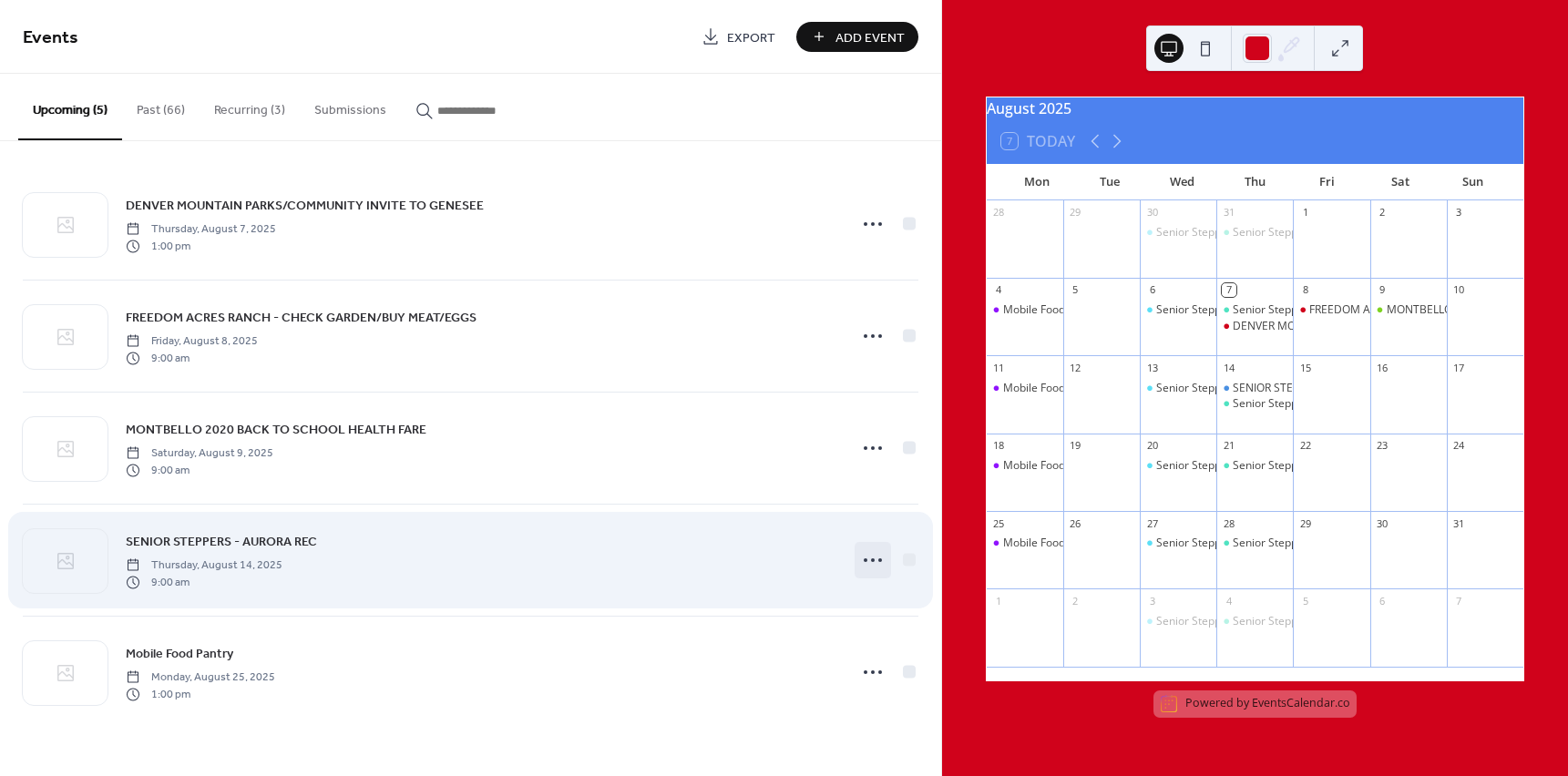 click 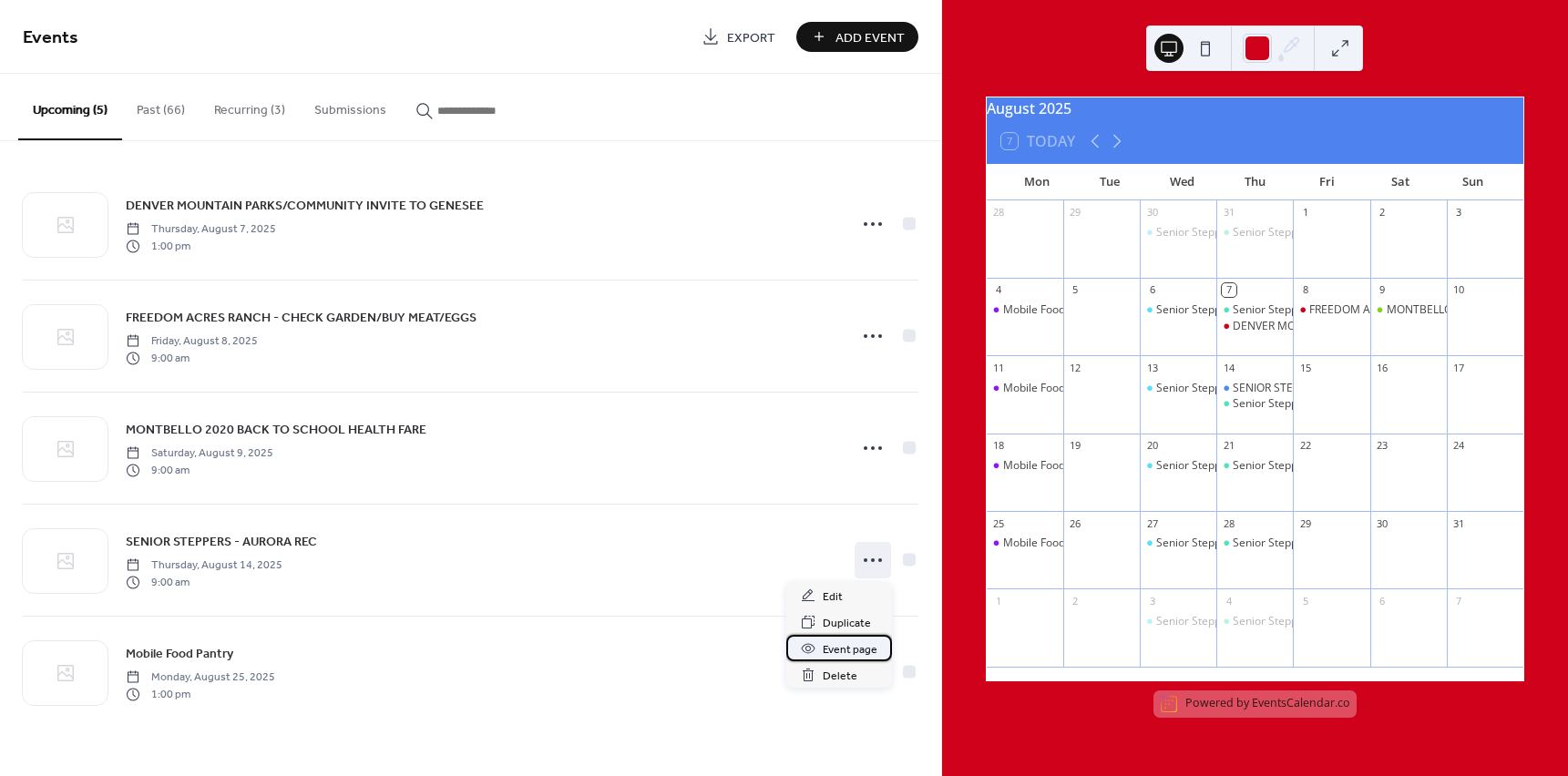 click on "Event page" at bounding box center (850, 649) 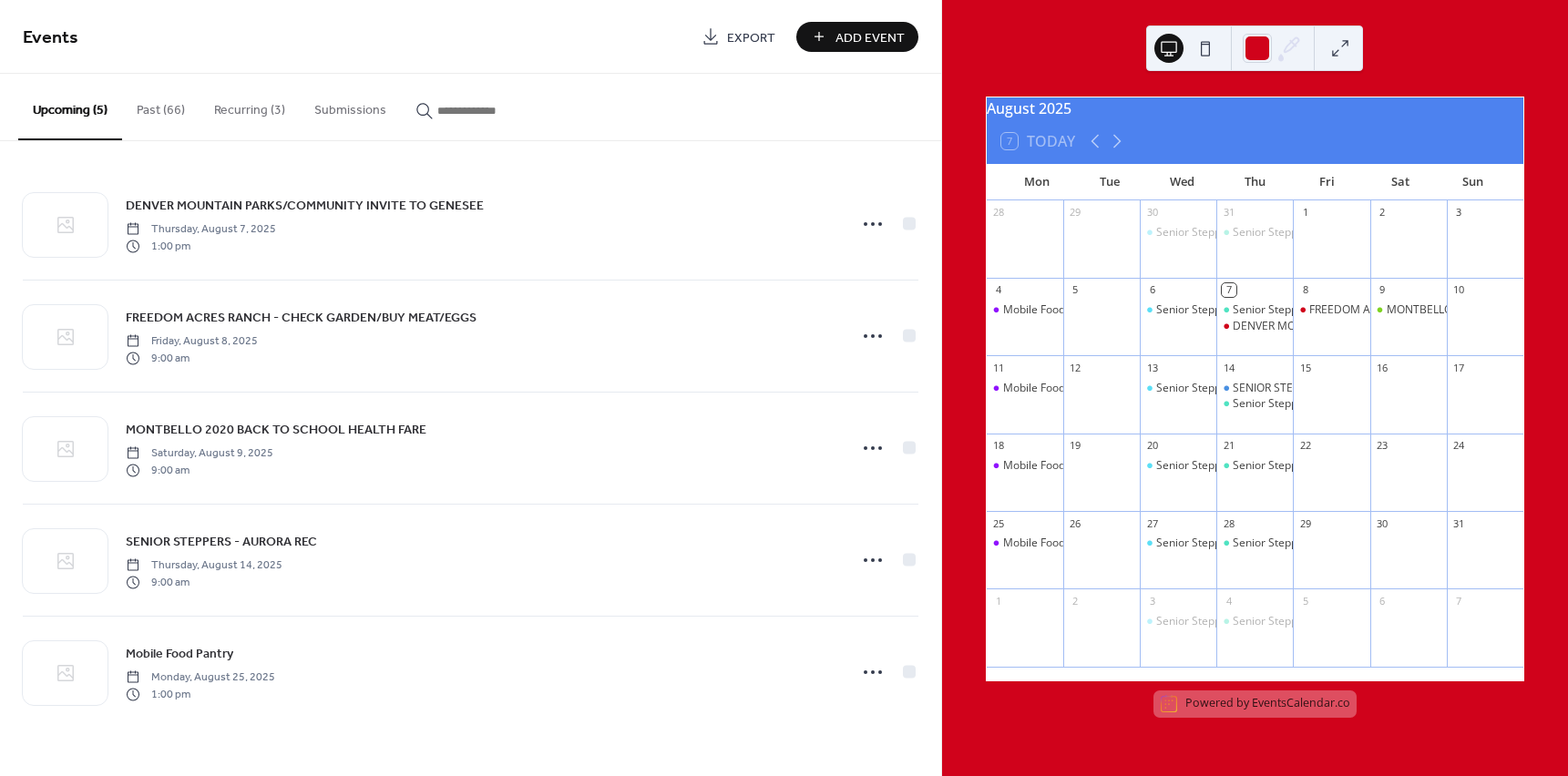 click on "Recurring (3)" at bounding box center (250, 106) 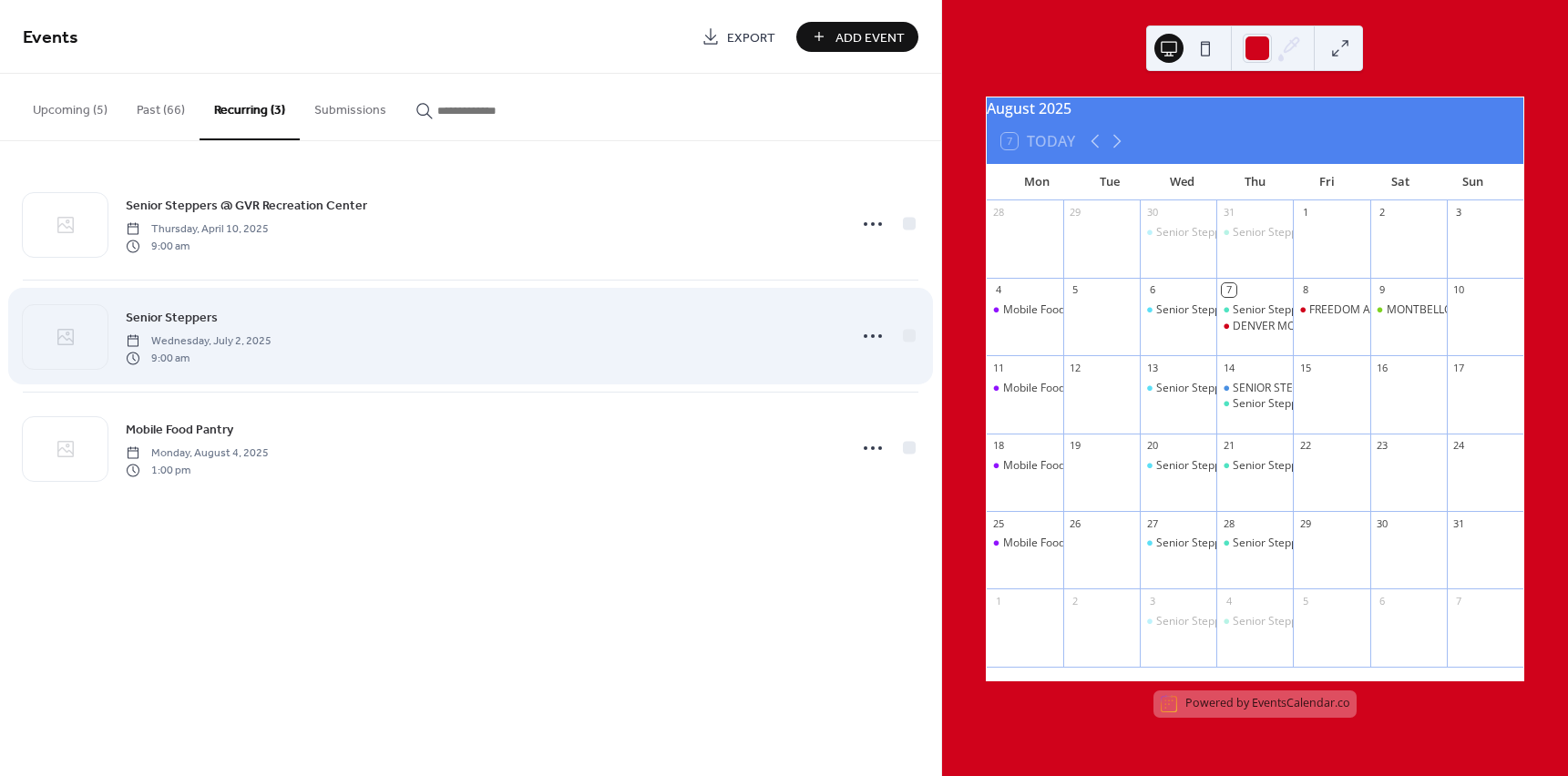 click on "Wednesday, July 2, 2025" at bounding box center (199, 342) 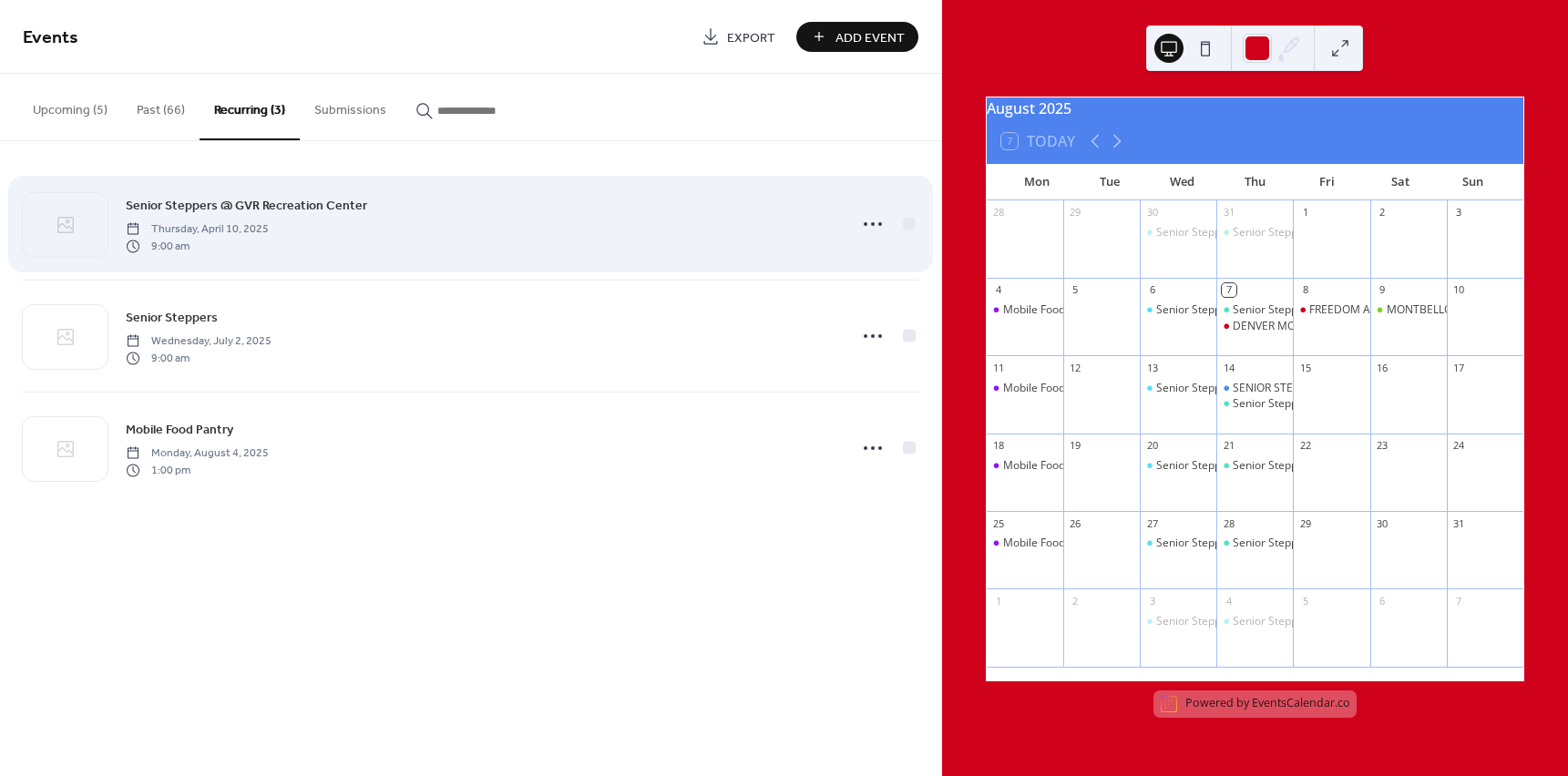 click on "Senior Steppers @ GVR Recreation Center" at bounding box center [246, 206] 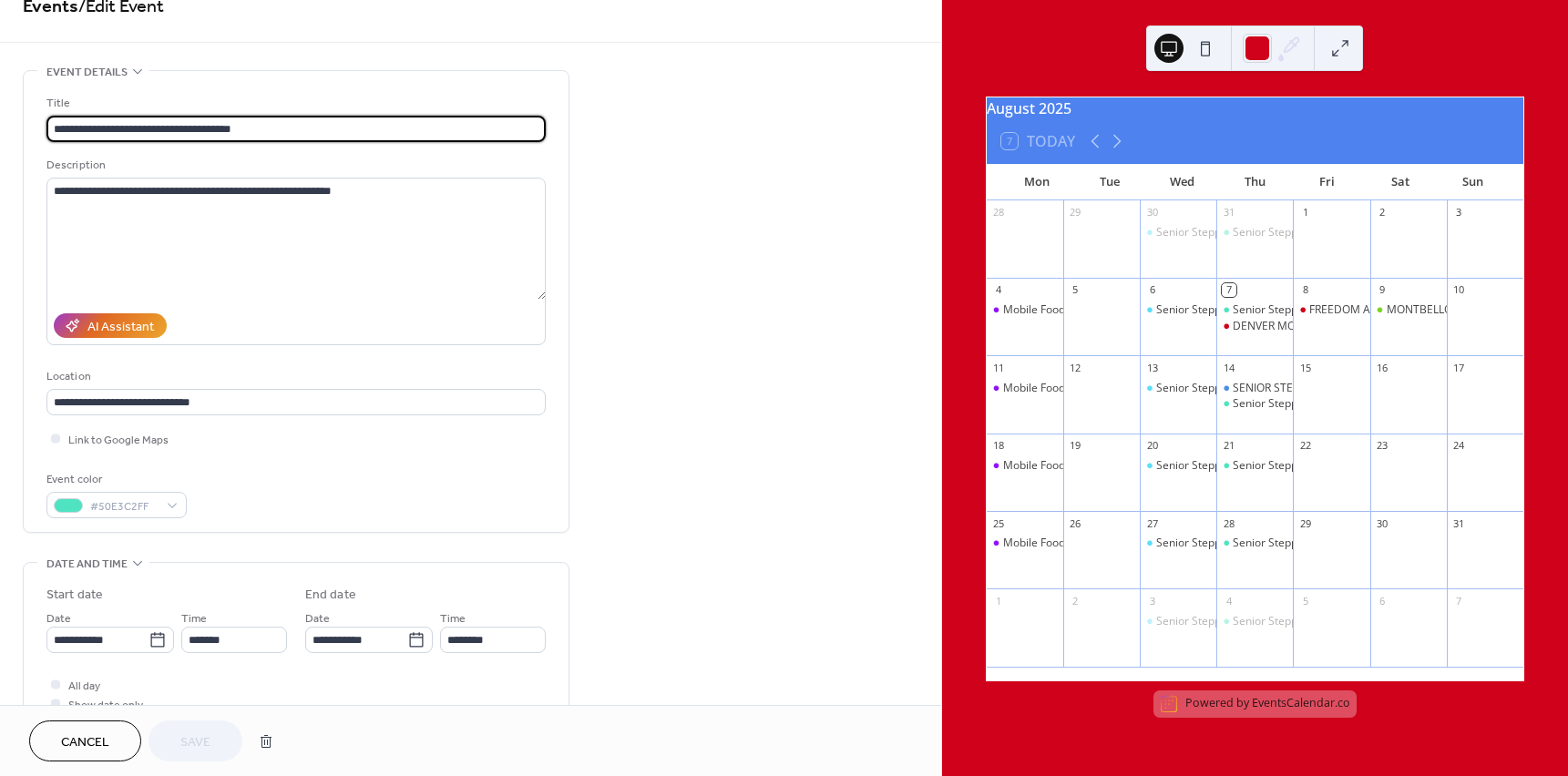 scroll, scrollTop: 0, scrollLeft: 0, axis: both 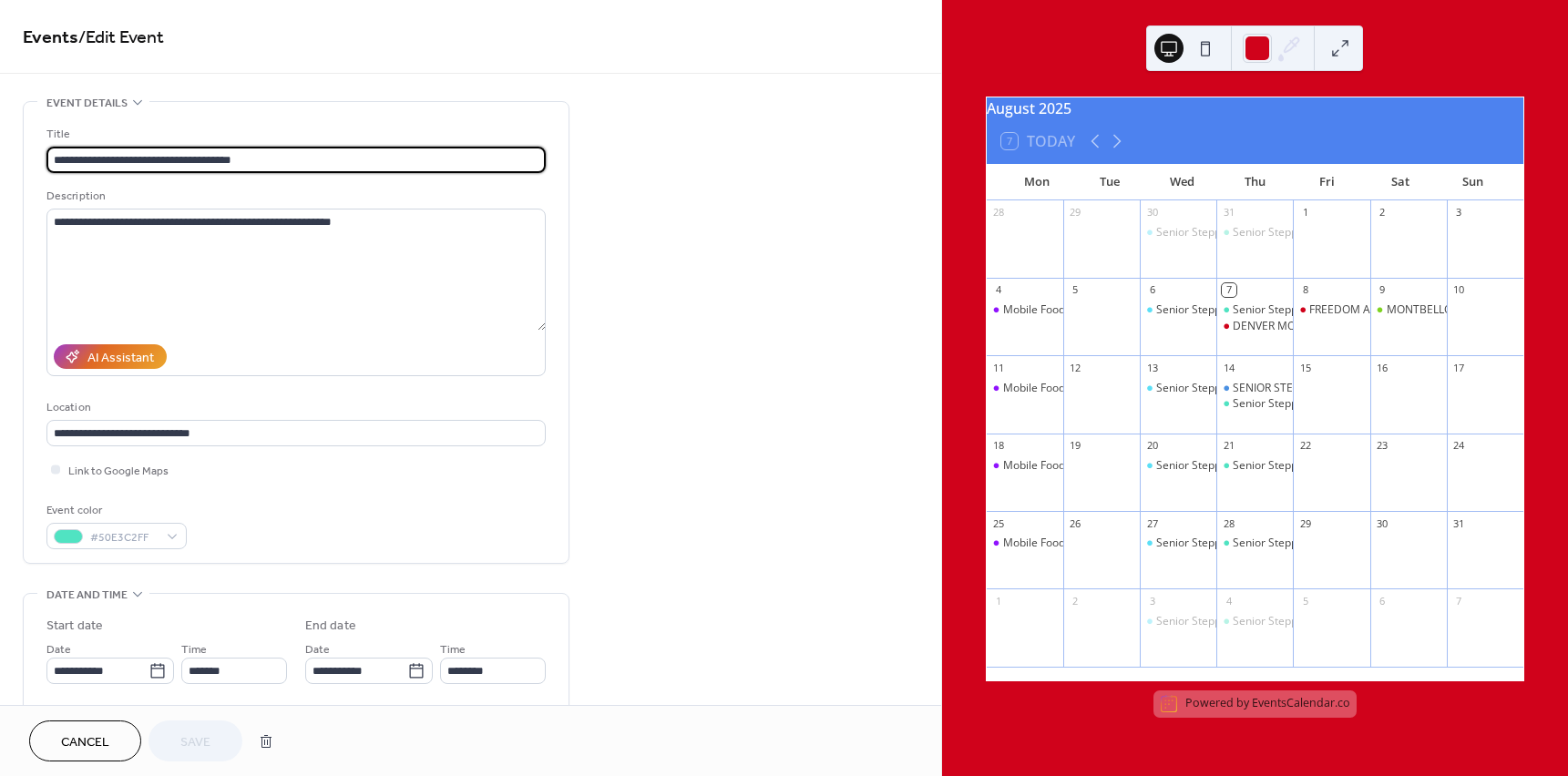 drag, startPoint x: 347, startPoint y: 155, endPoint x: -33, endPoint y: 161, distance: 380.04737 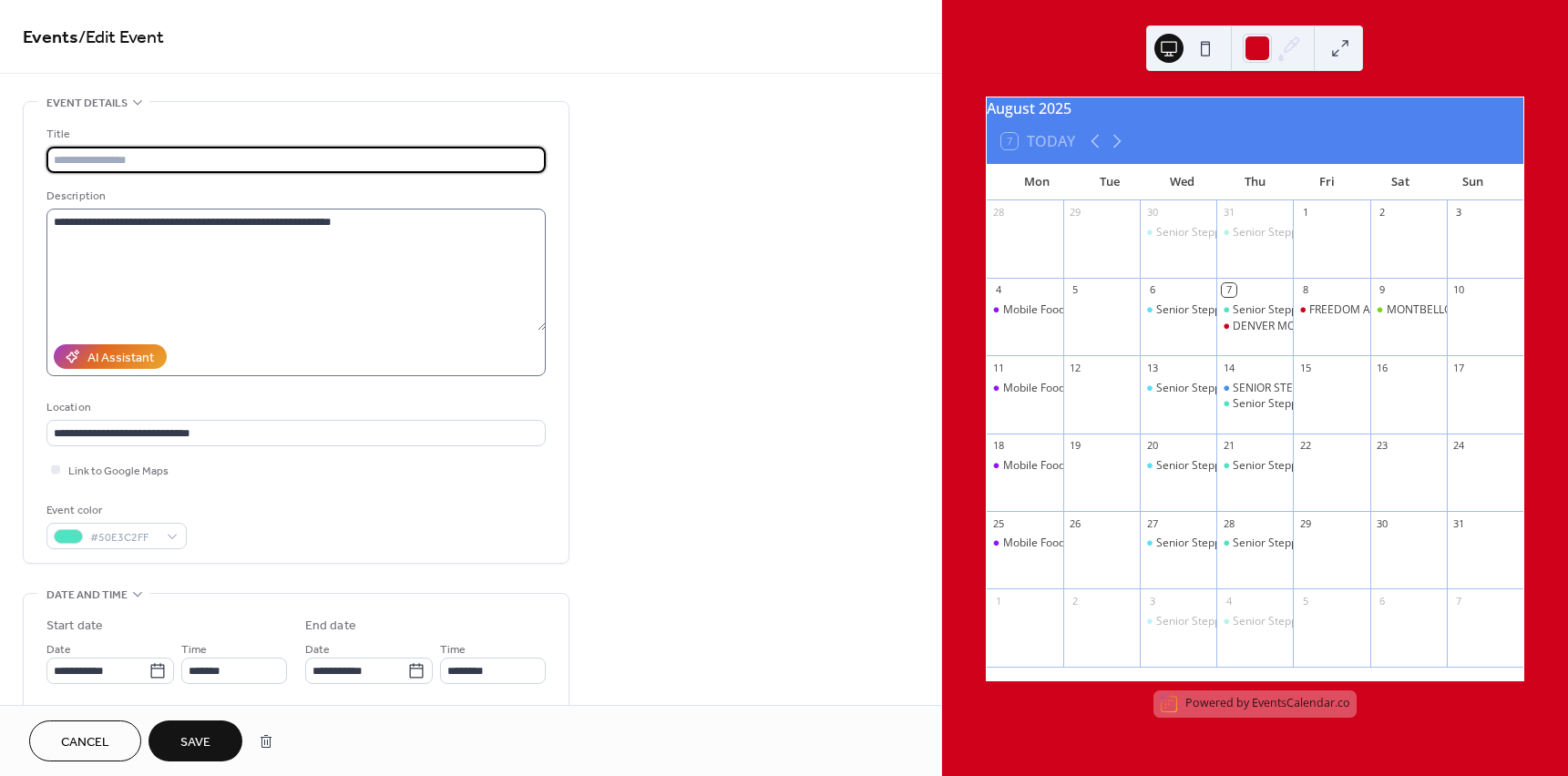 type 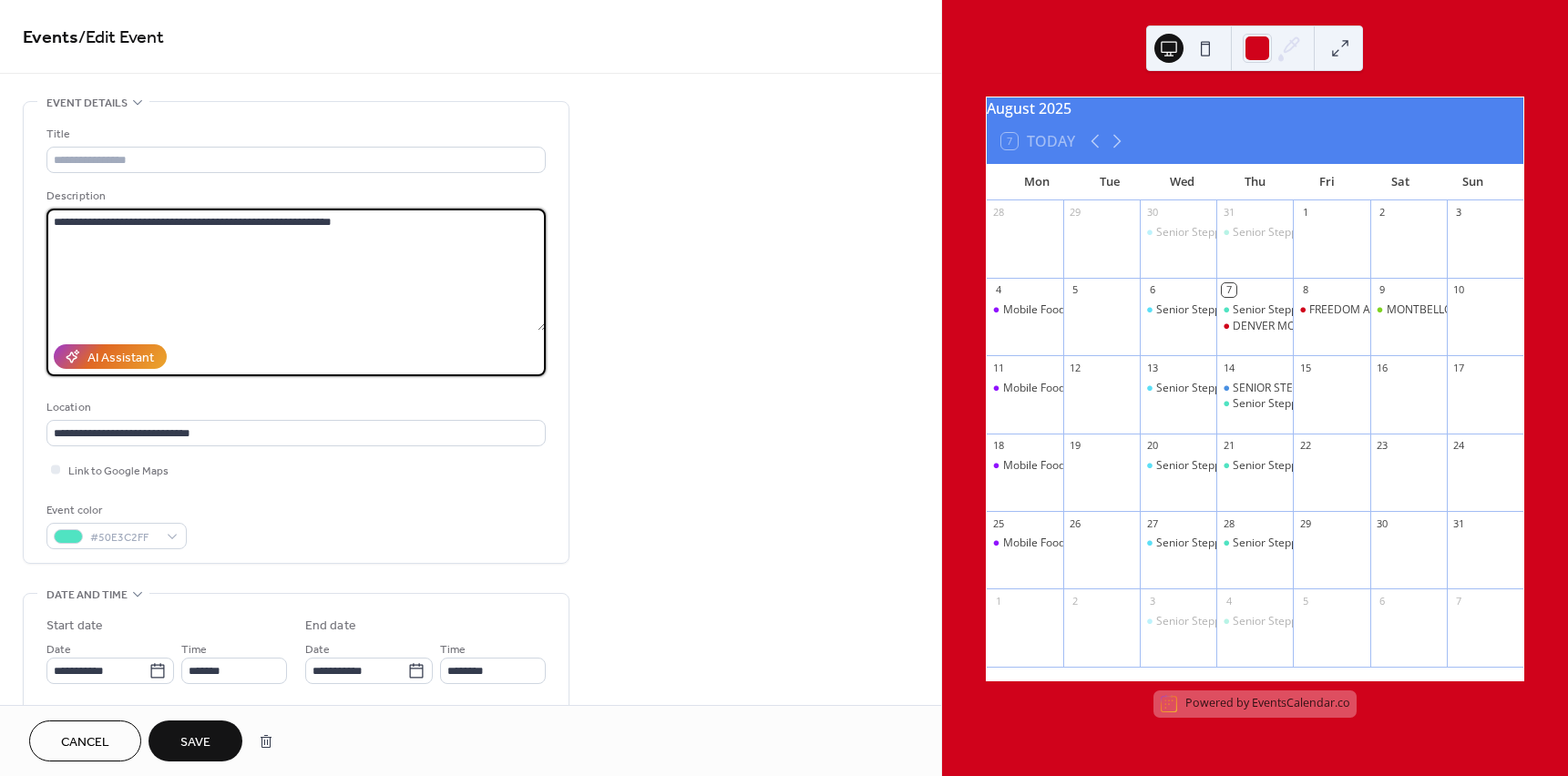 drag, startPoint x: 385, startPoint y: 227, endPoint x: -38, endPoint y: 201, distance: 423.7983 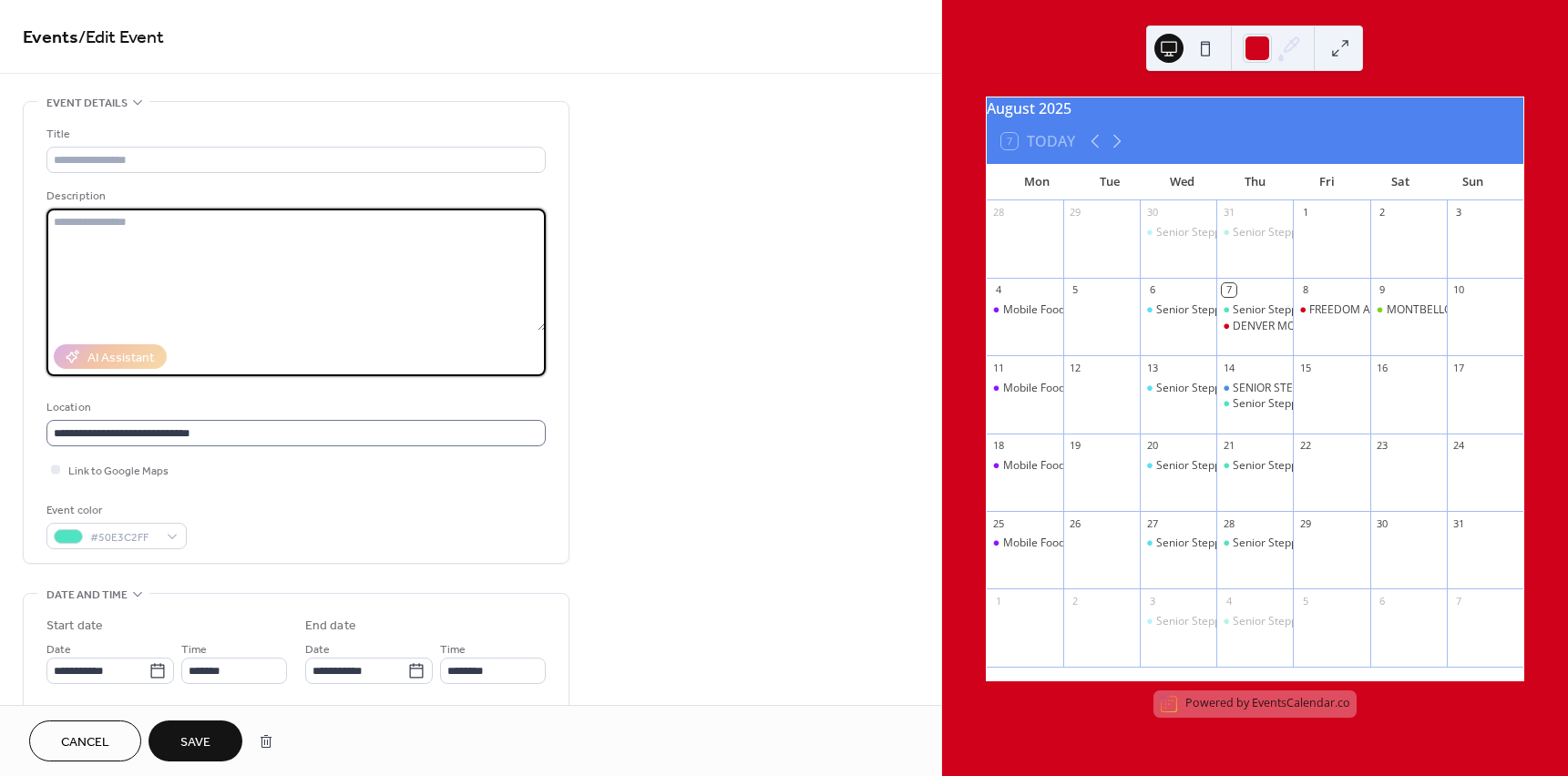 type 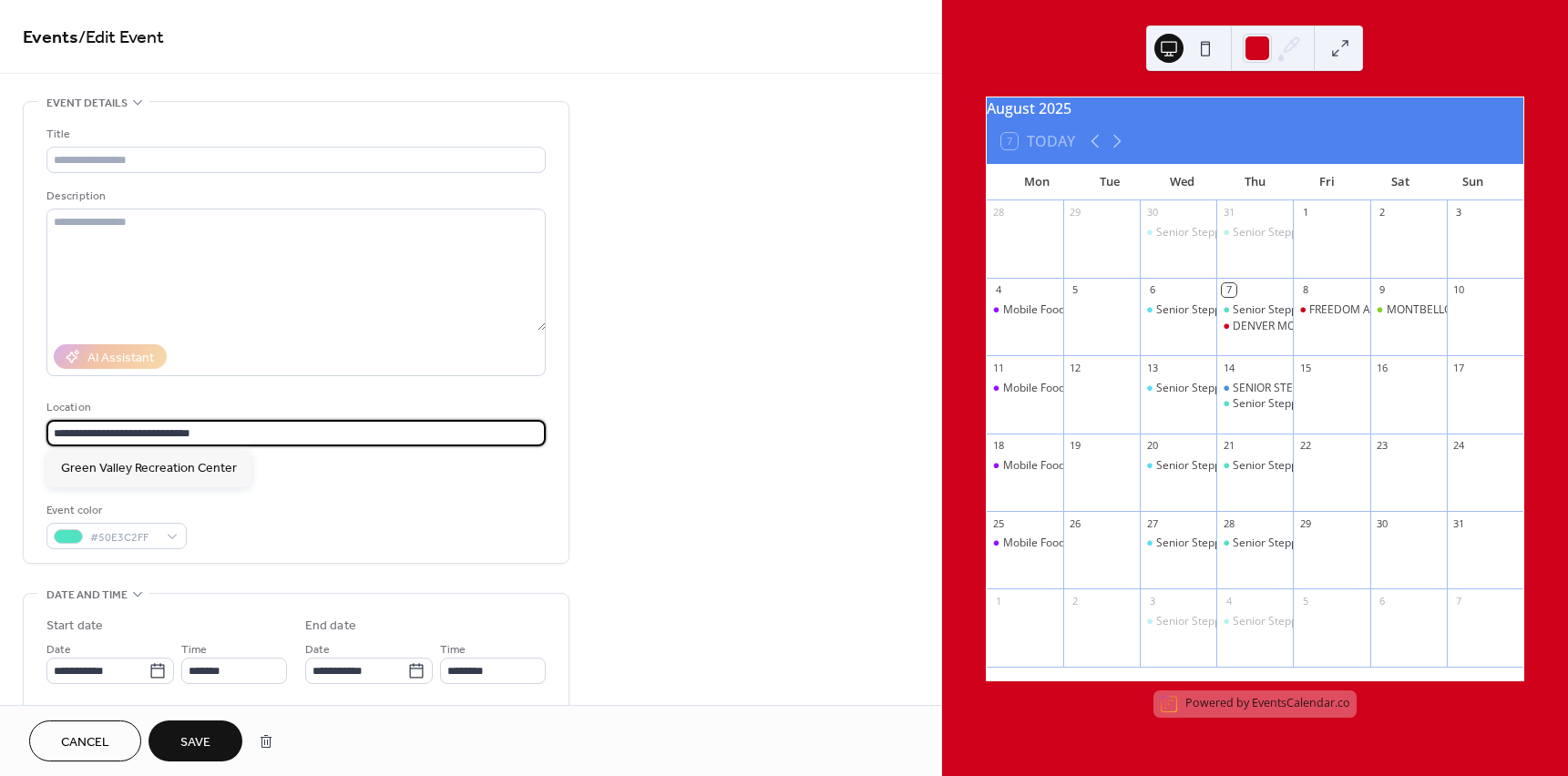drag, startPoint x: 251, startPoint y: 438, endPoint x: -19, endPoint y: 436, distance: 270.00741 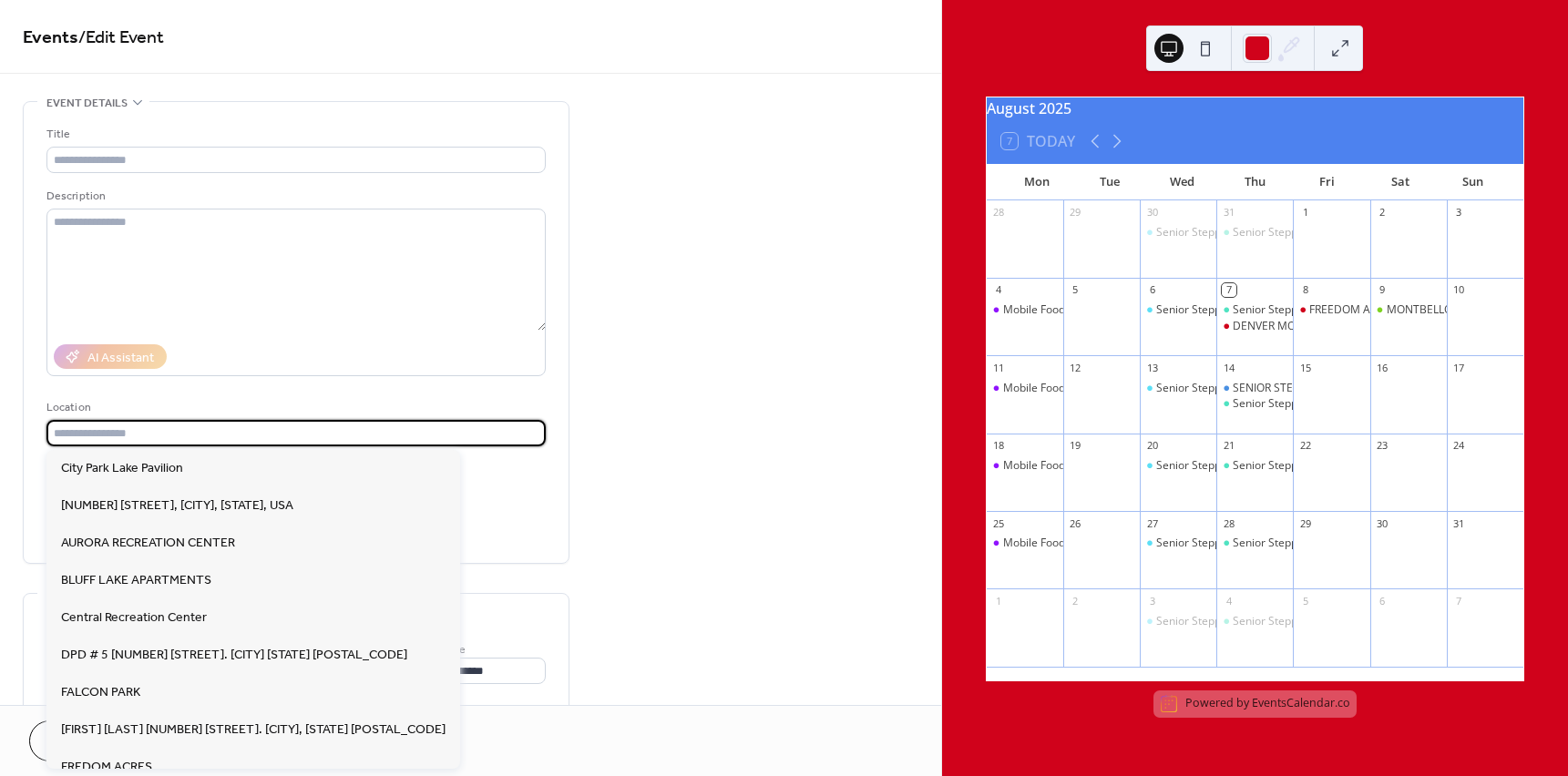 type 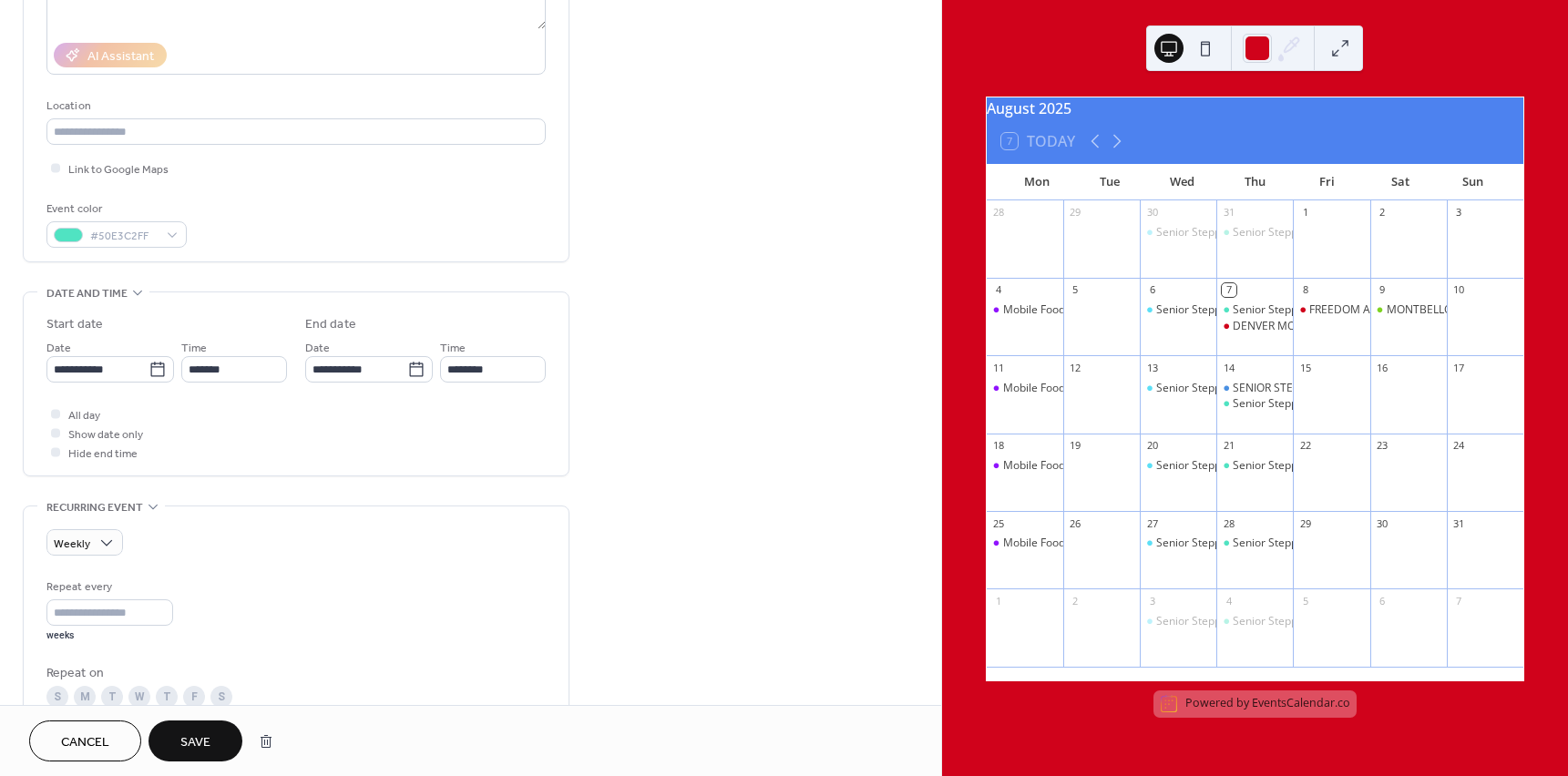 scroll, scrollTop: 364, scrollLeft: 0, axis: vertical 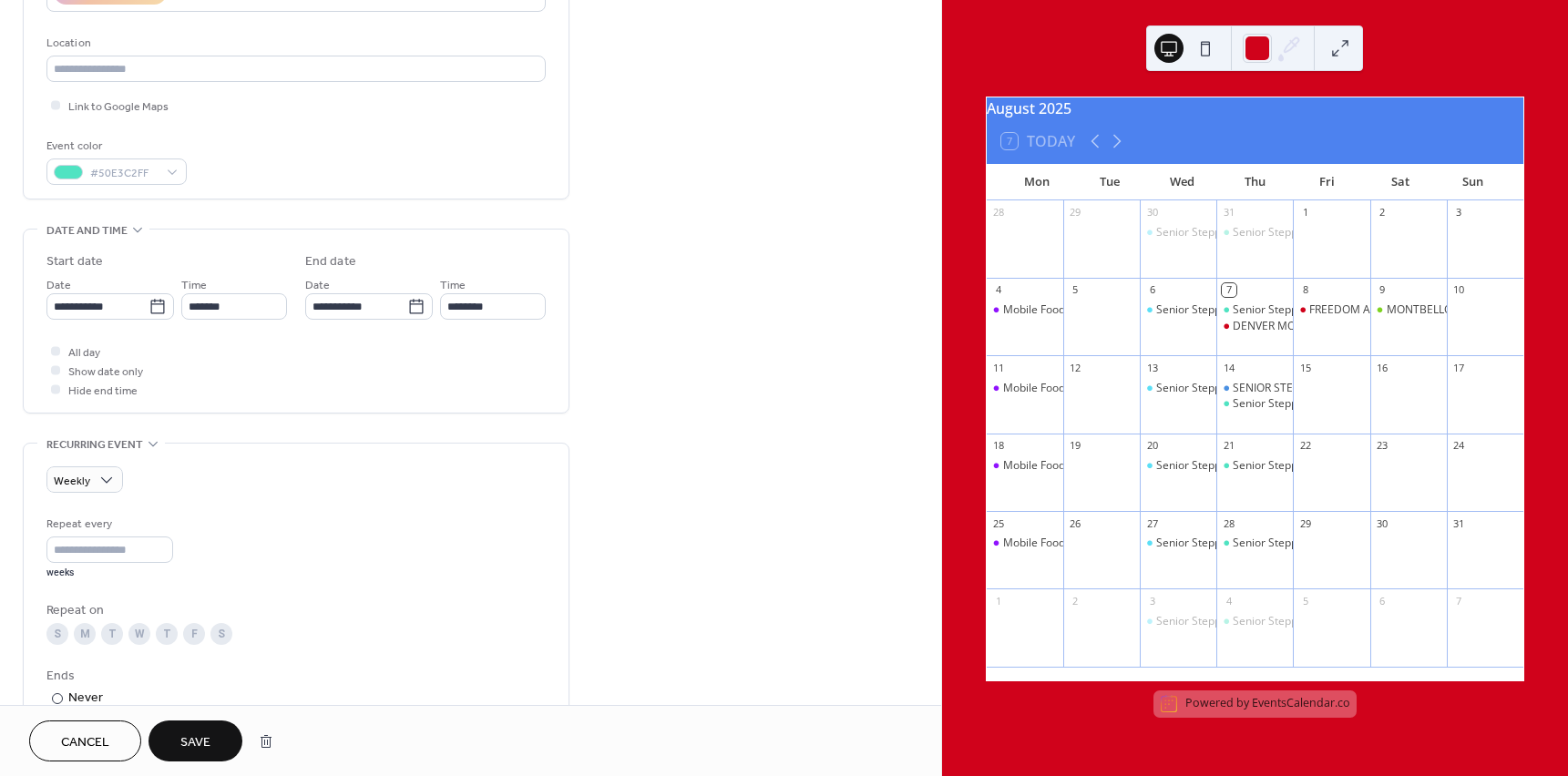 click on "Save" at bounding box center [195, 742] 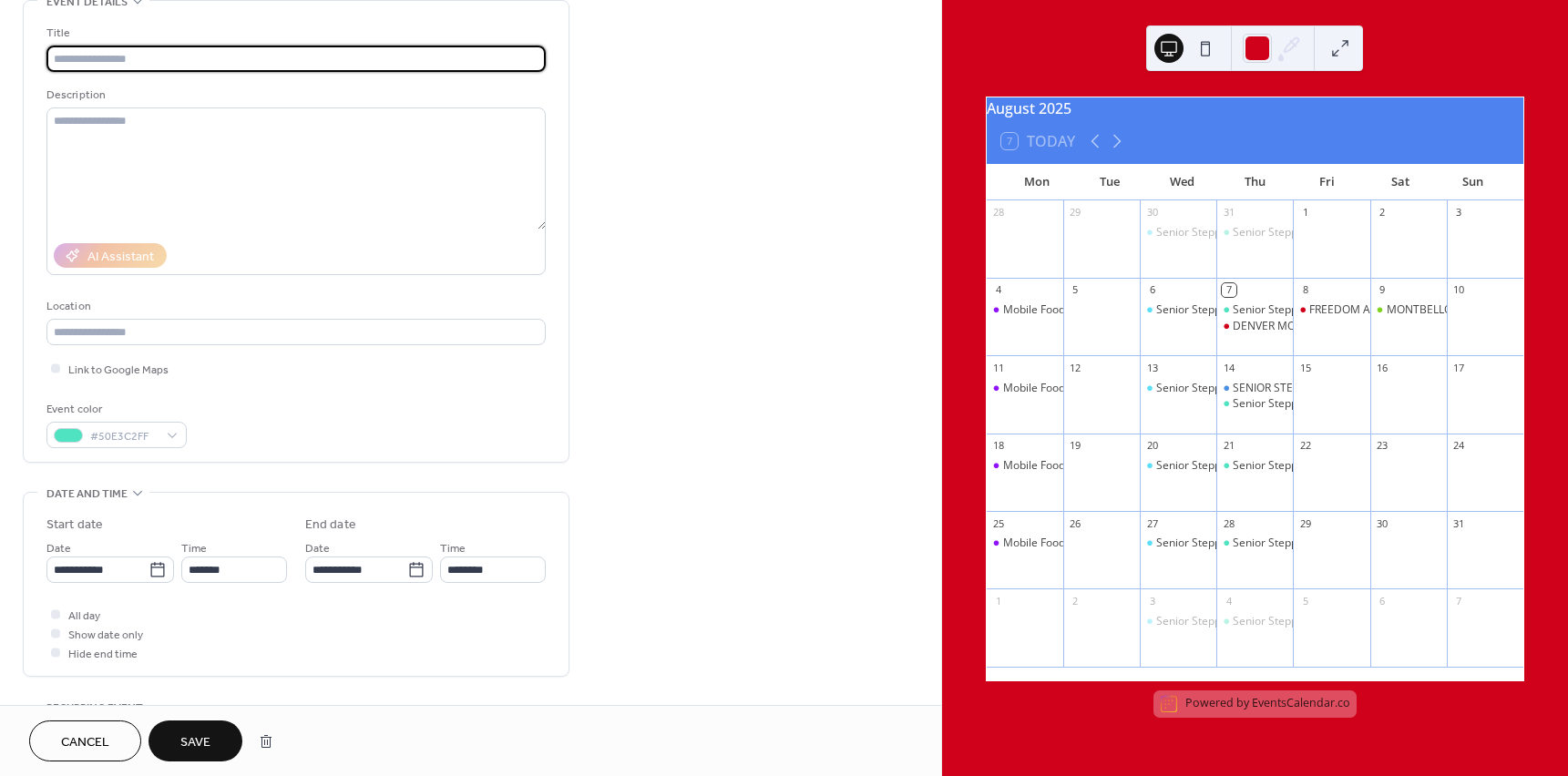 scroll, scrollTop: 91, scrollLeft: 0, axis: vertical 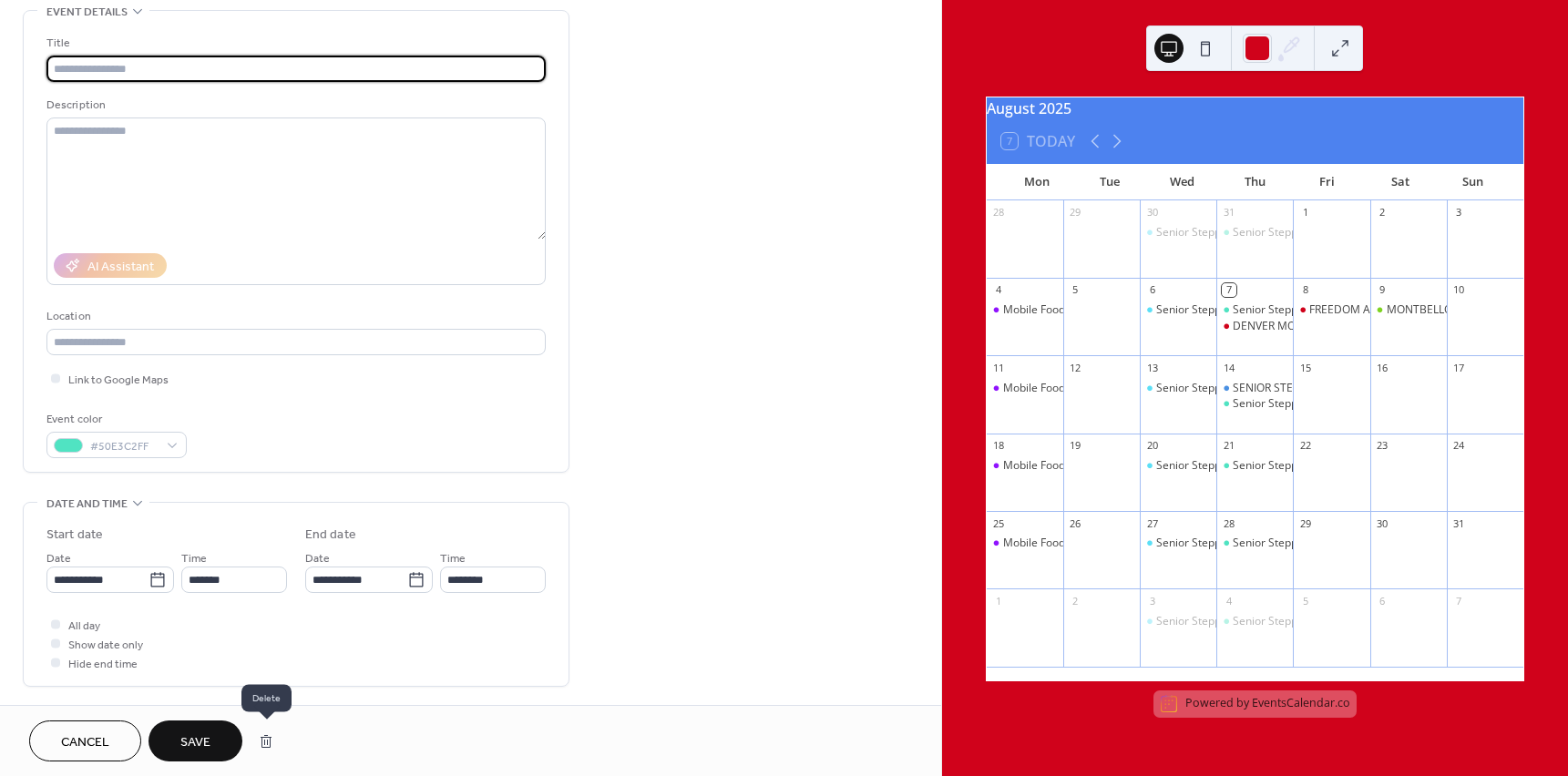 click at bounding box center (266, 741) 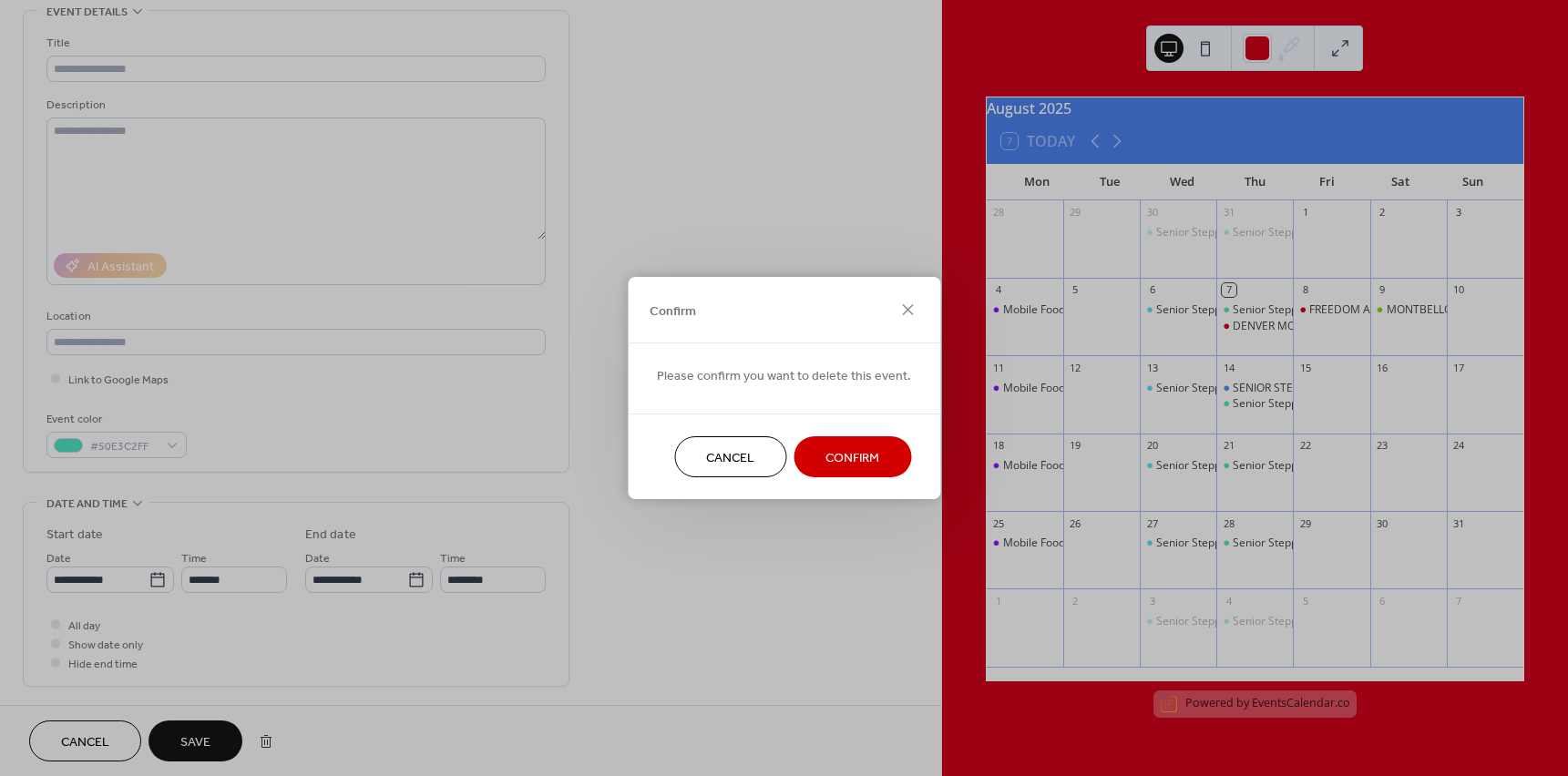 click on "Confirm" at bounding box center [852, 458] 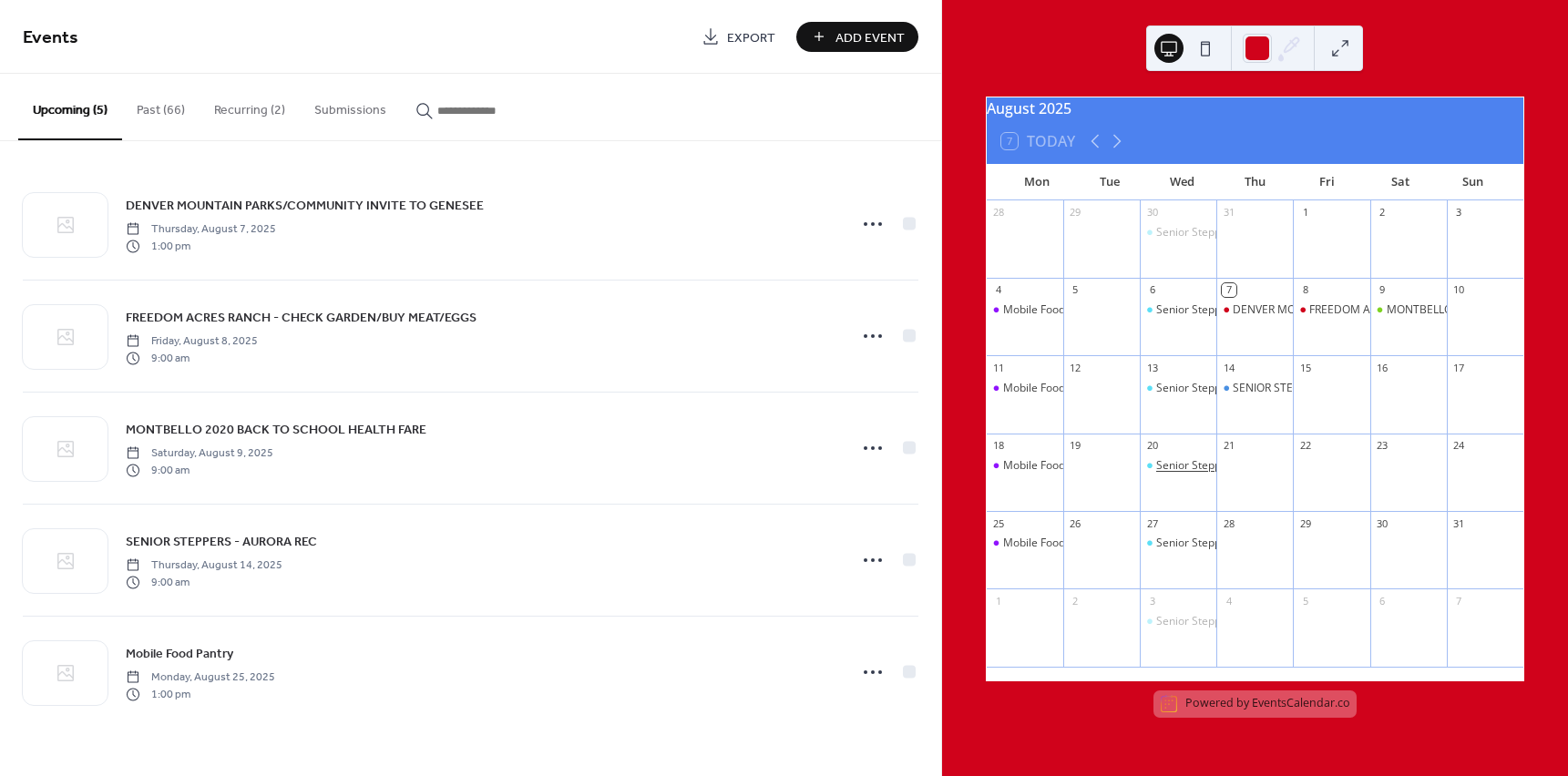 click on "Senior Steppers" at bounding box center (1196, 465) 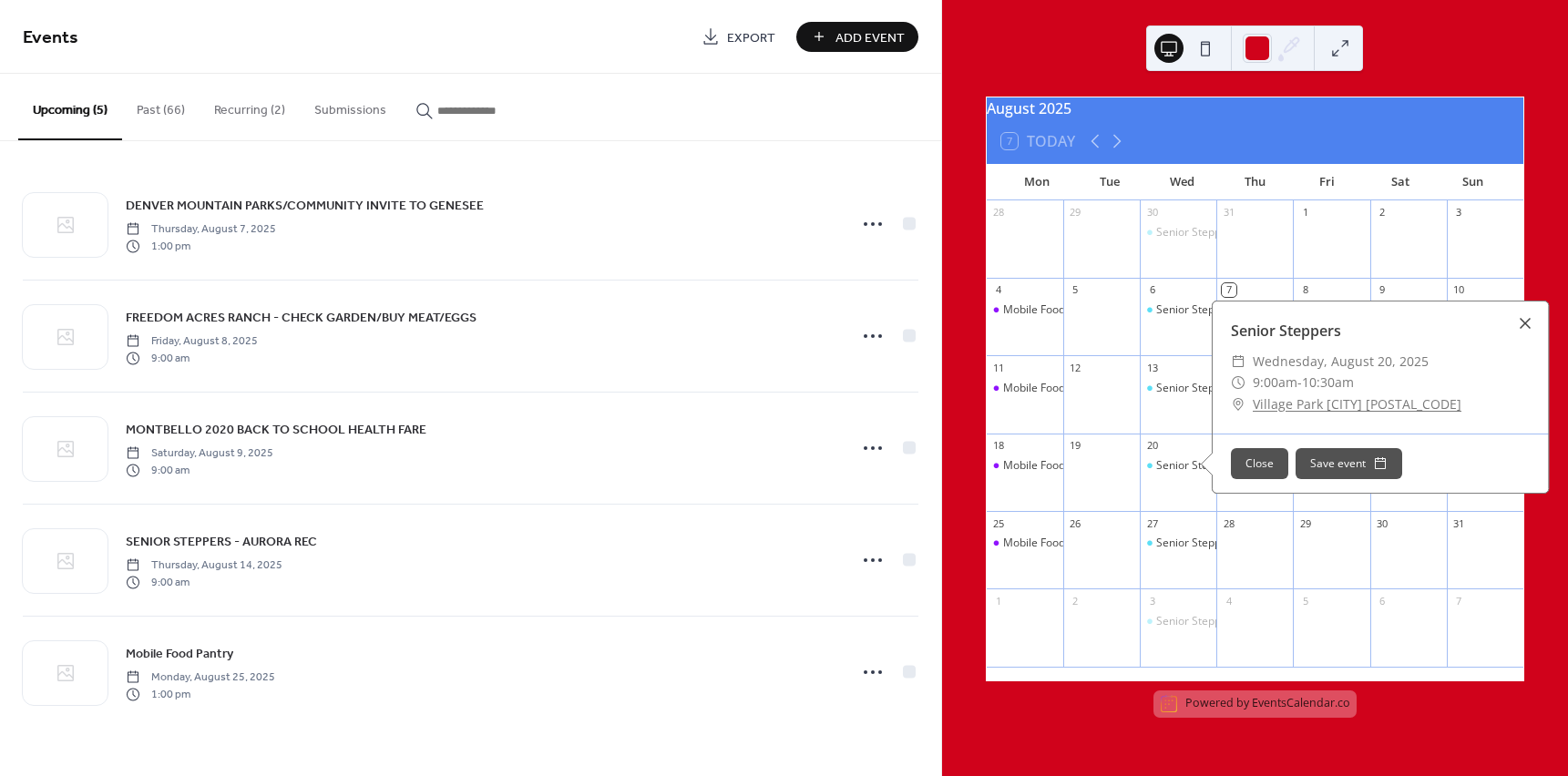 click at bounding box center (1525, 323) 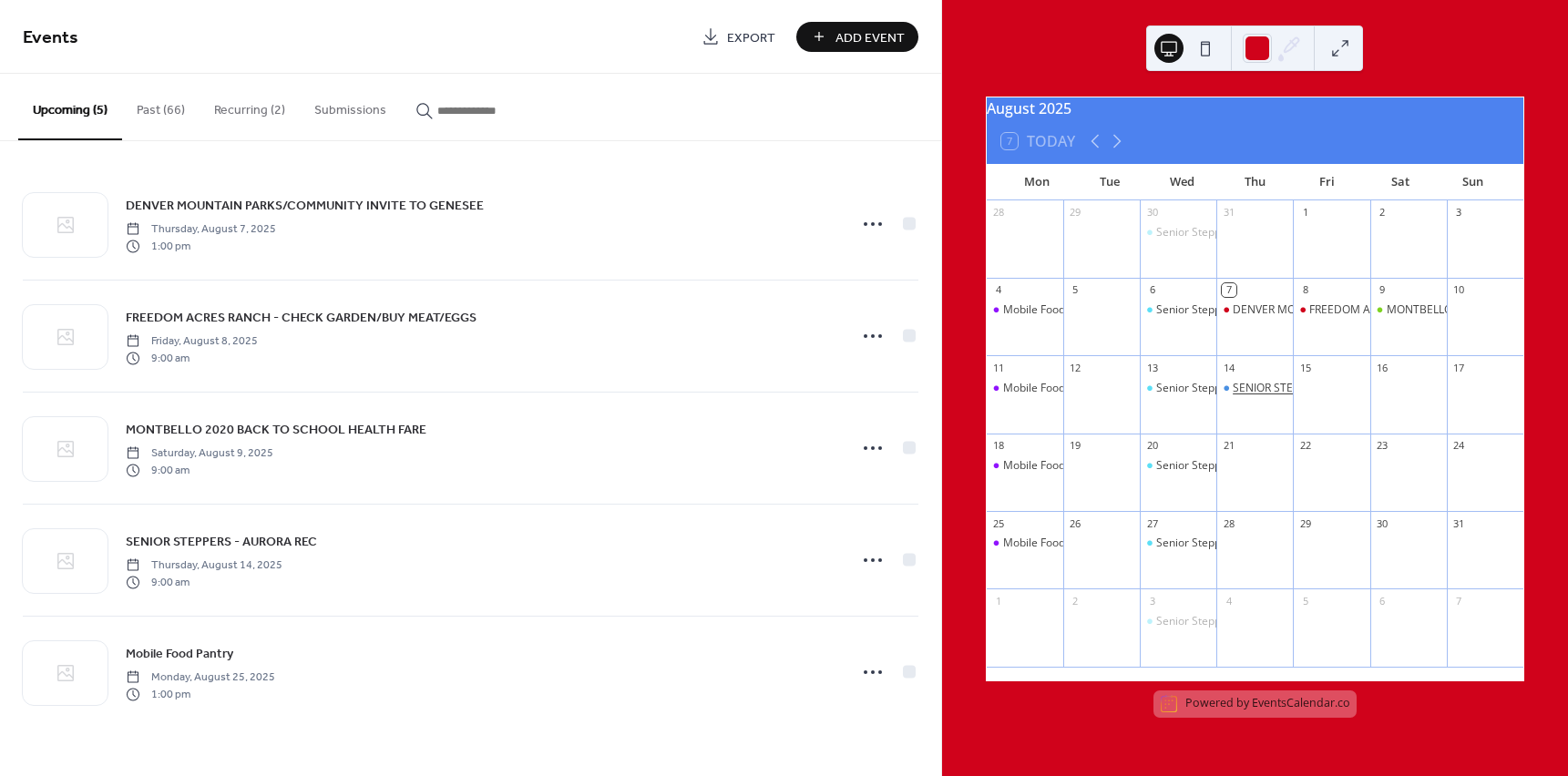 click on "SENIOR STEPPERS - AURORA REC" at bounding box center [1317, 388] 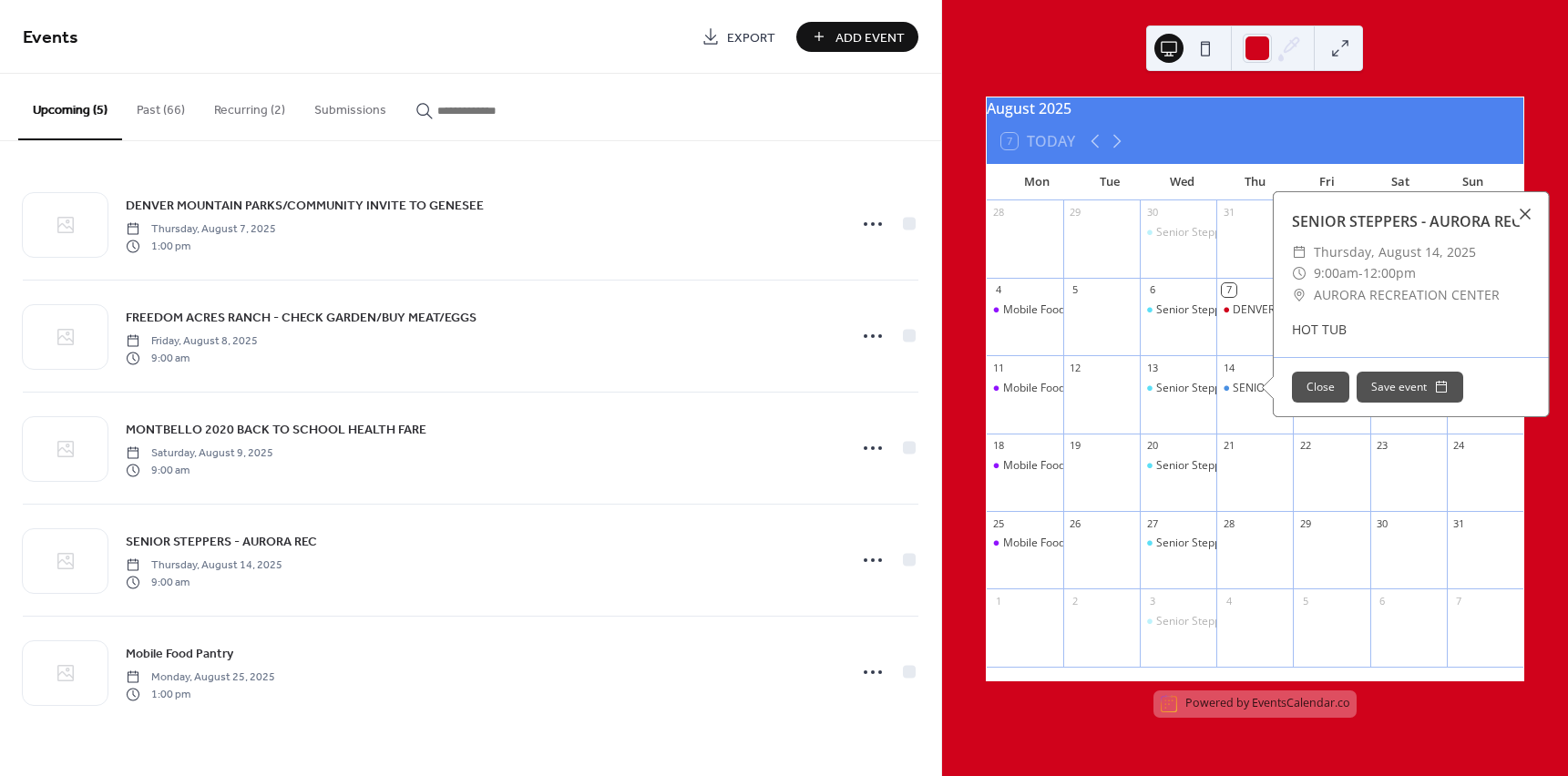 click at bounding box center (1525, 214) 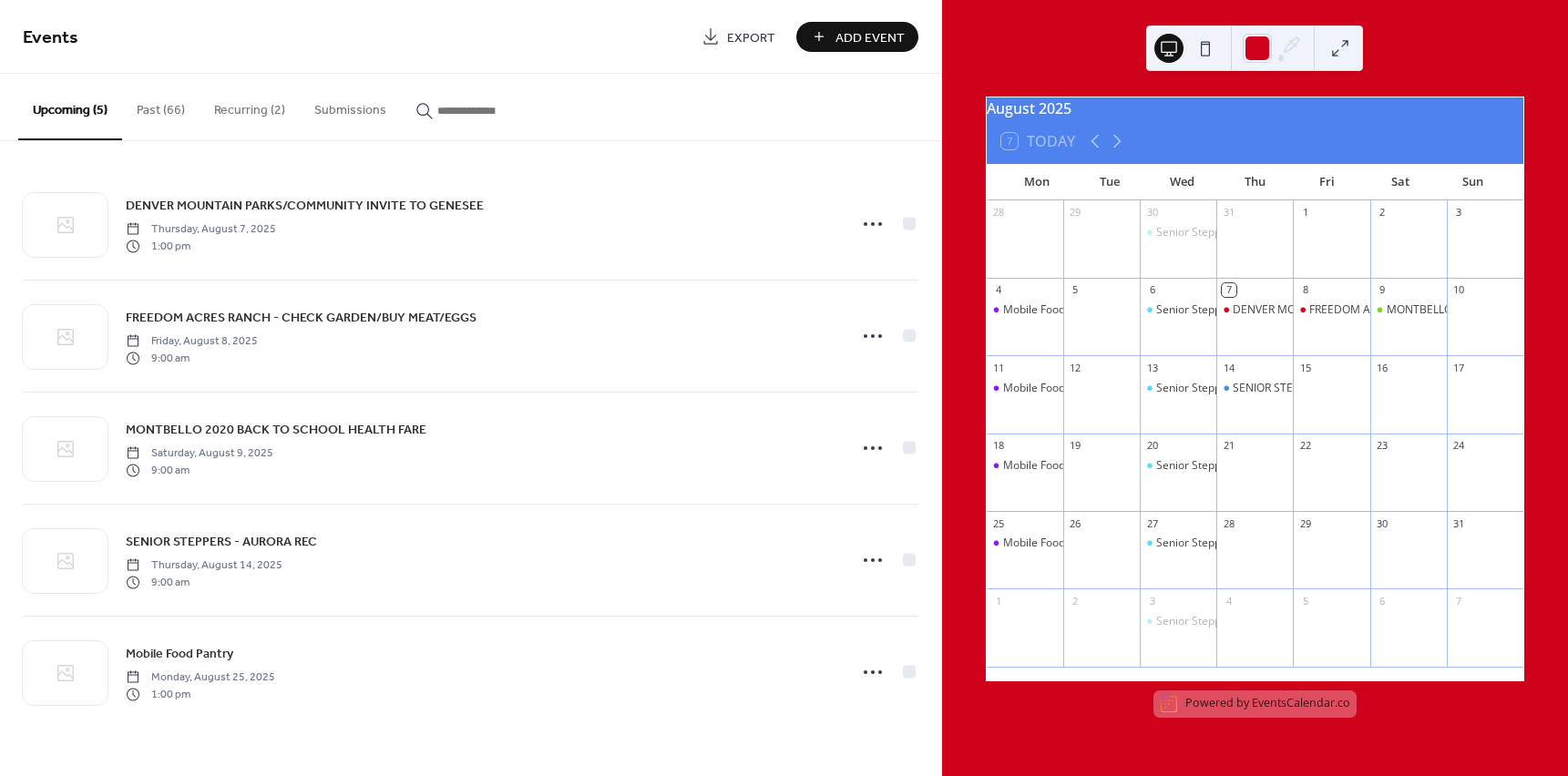 click on "Add Event" at bounding box center [870, 37] 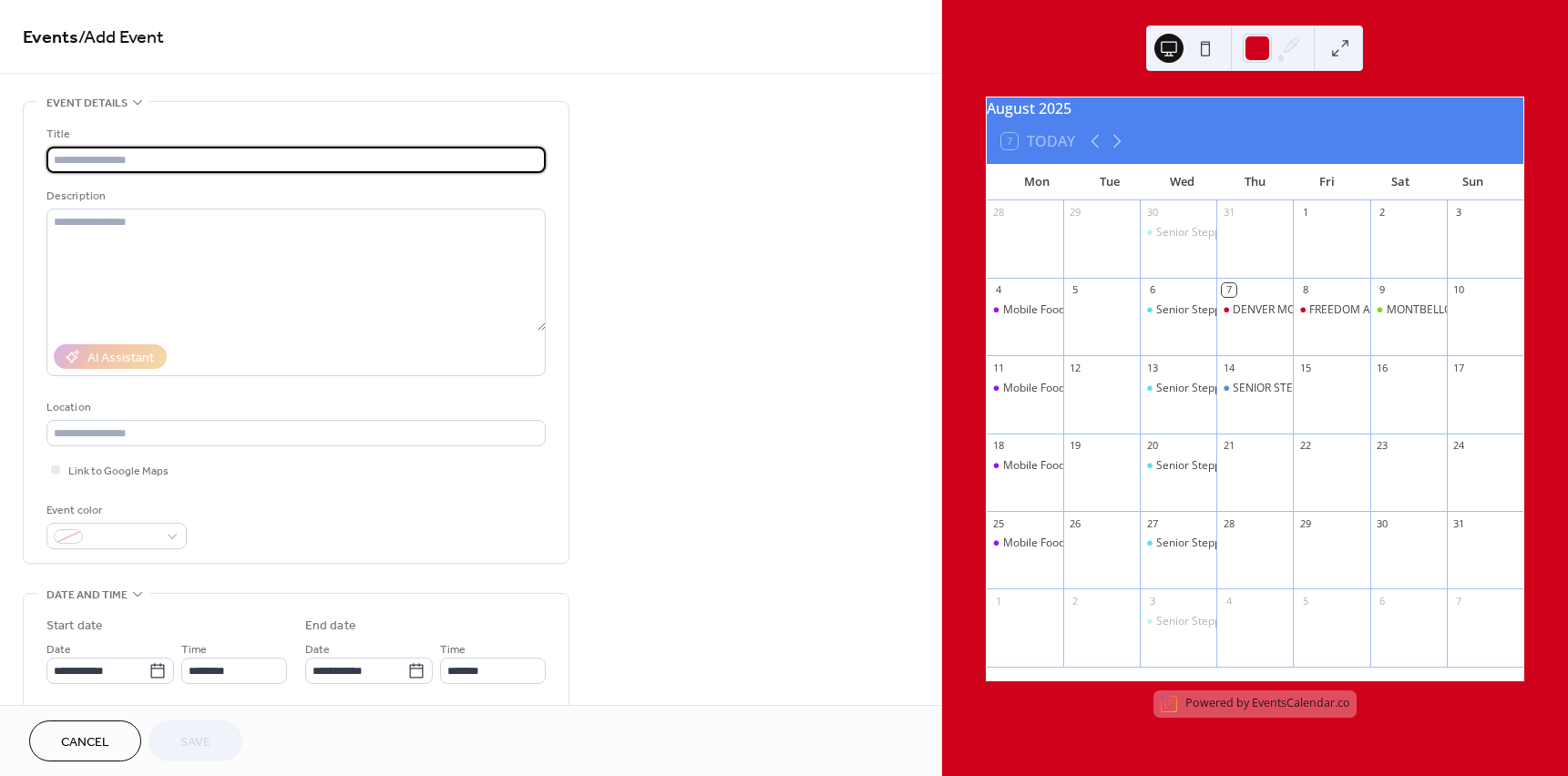 click at bounding box center [296, 159] 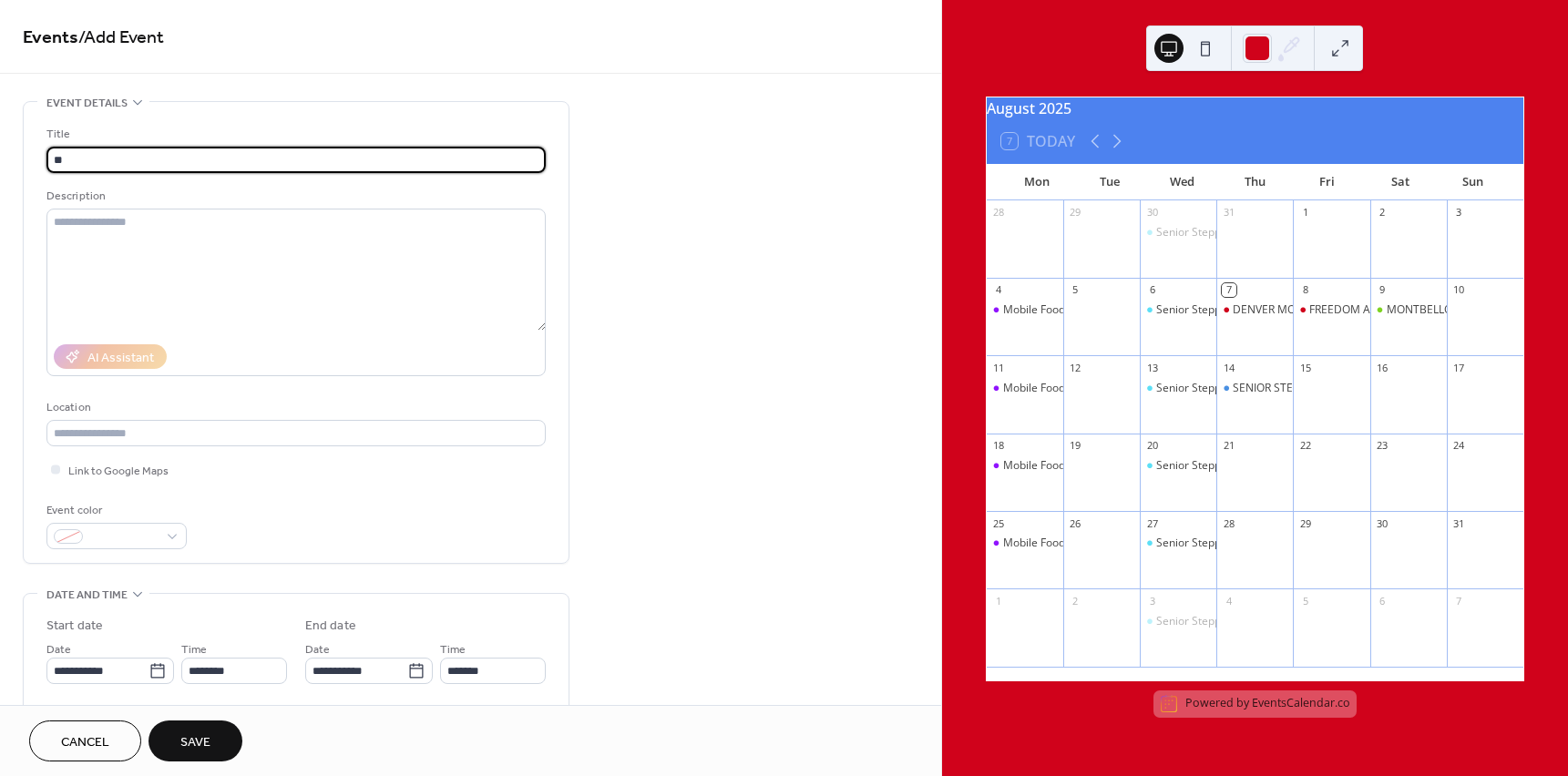 type on "**********" 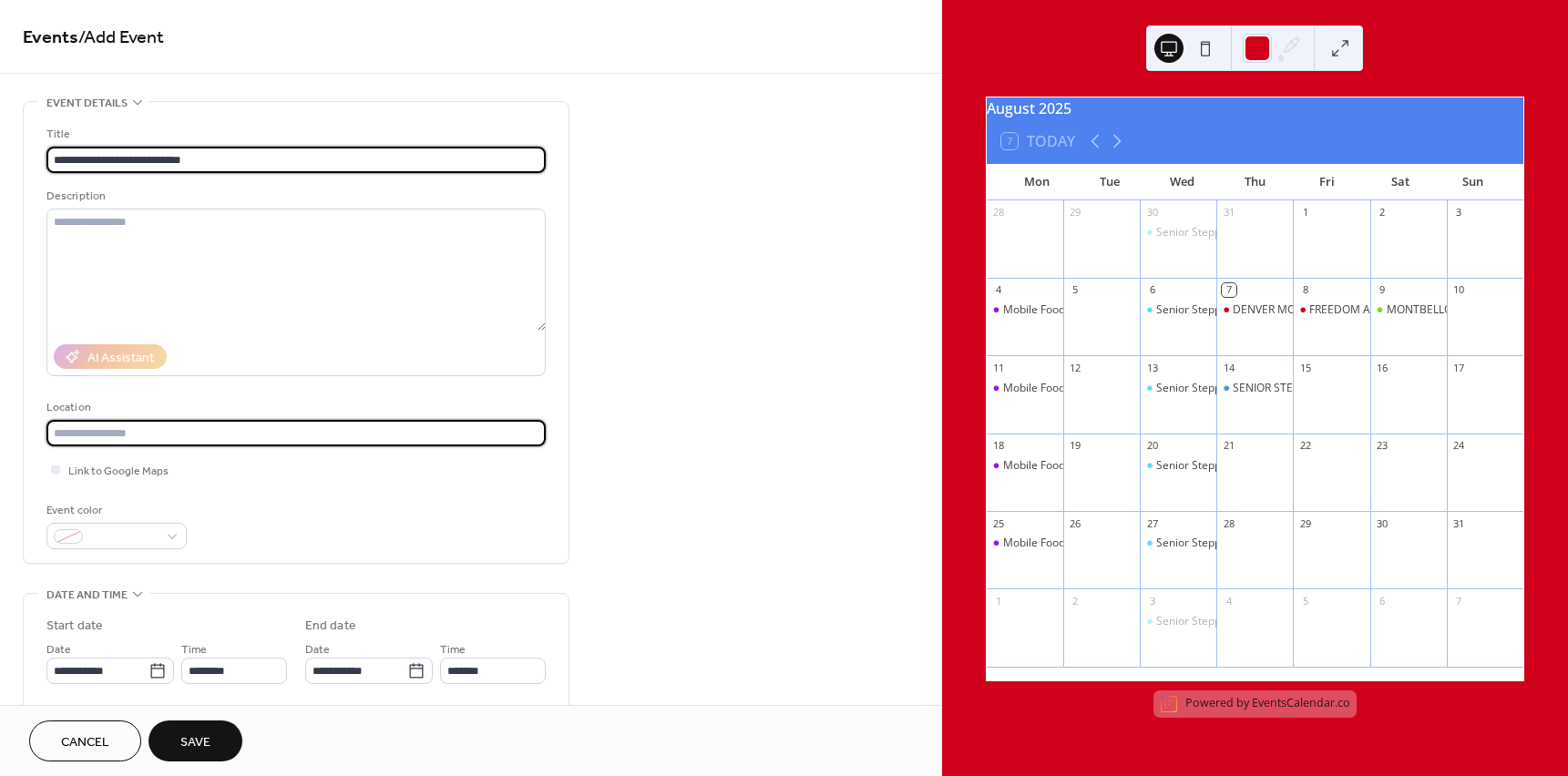 type on "**********" 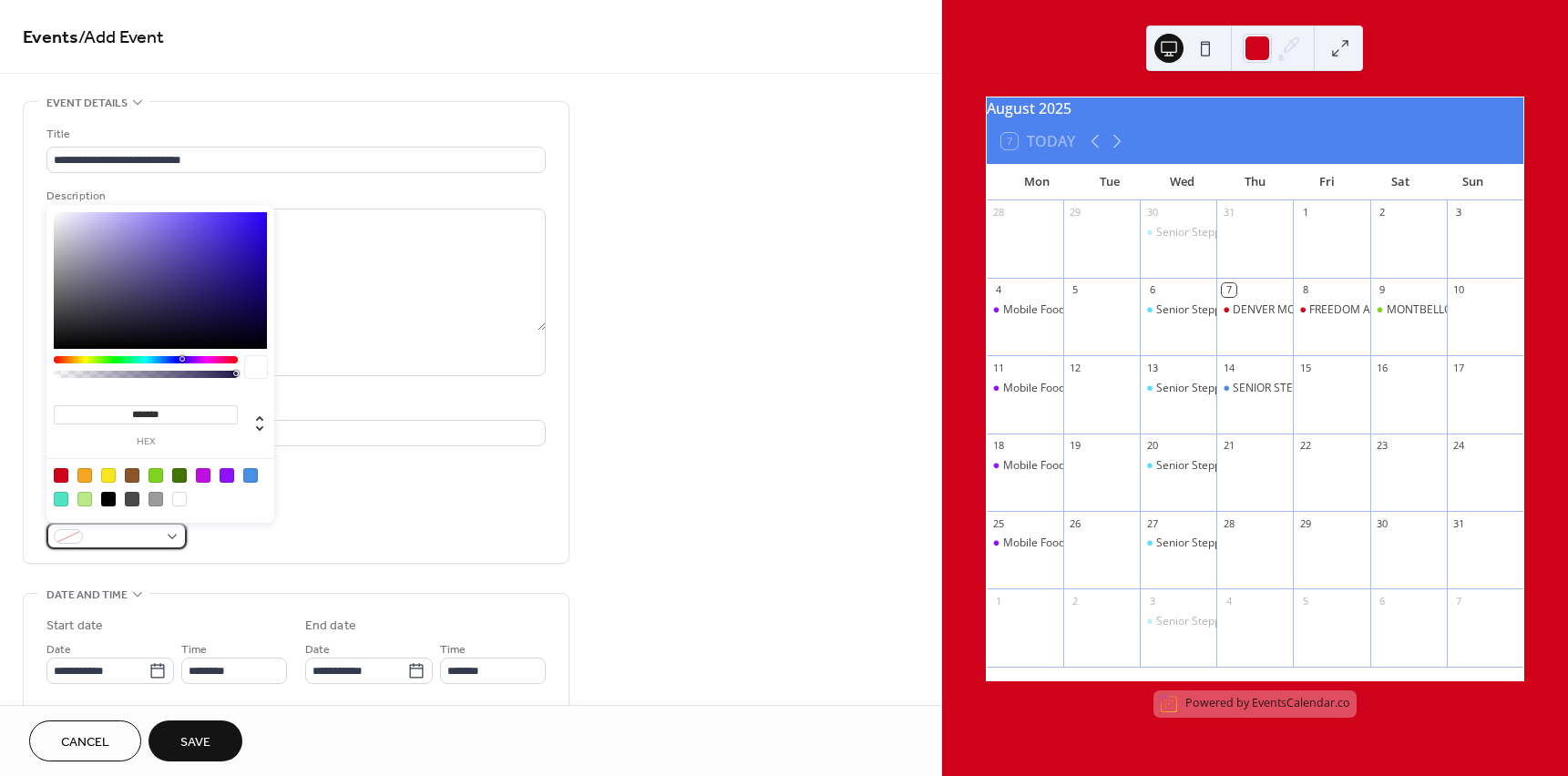 click at bounding box center [117, 536] 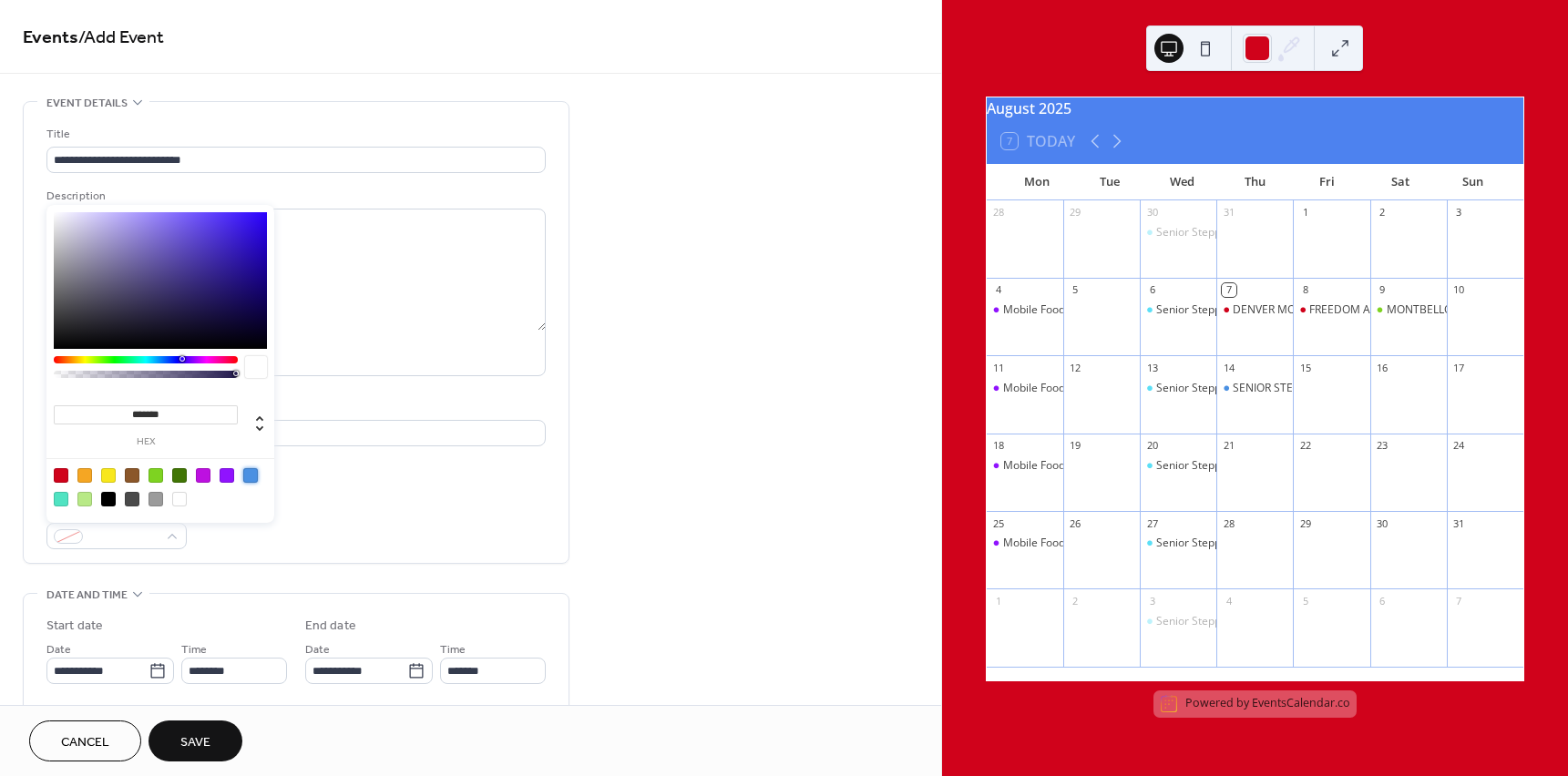 click at bounding box center [251, 475] 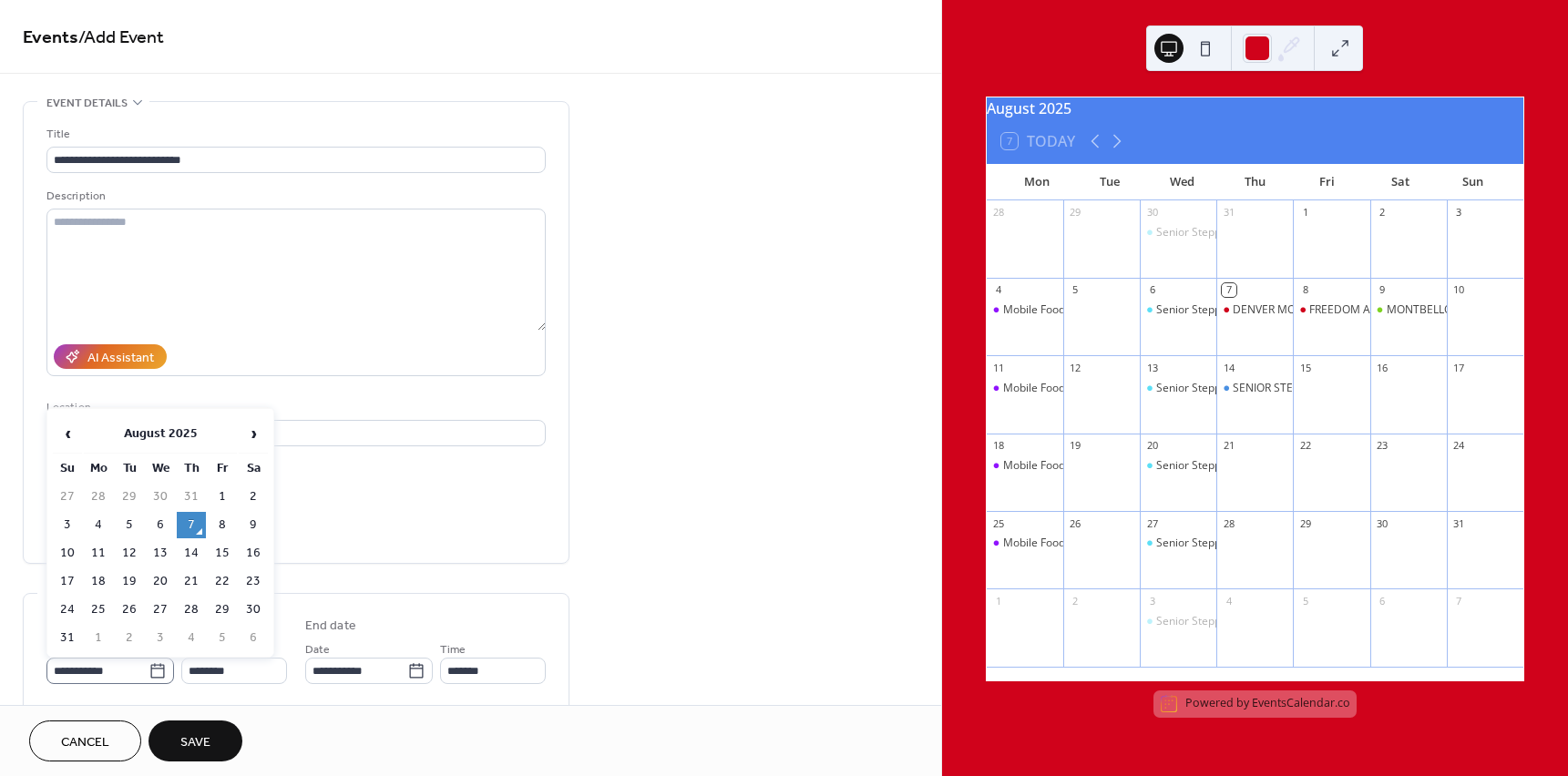 click 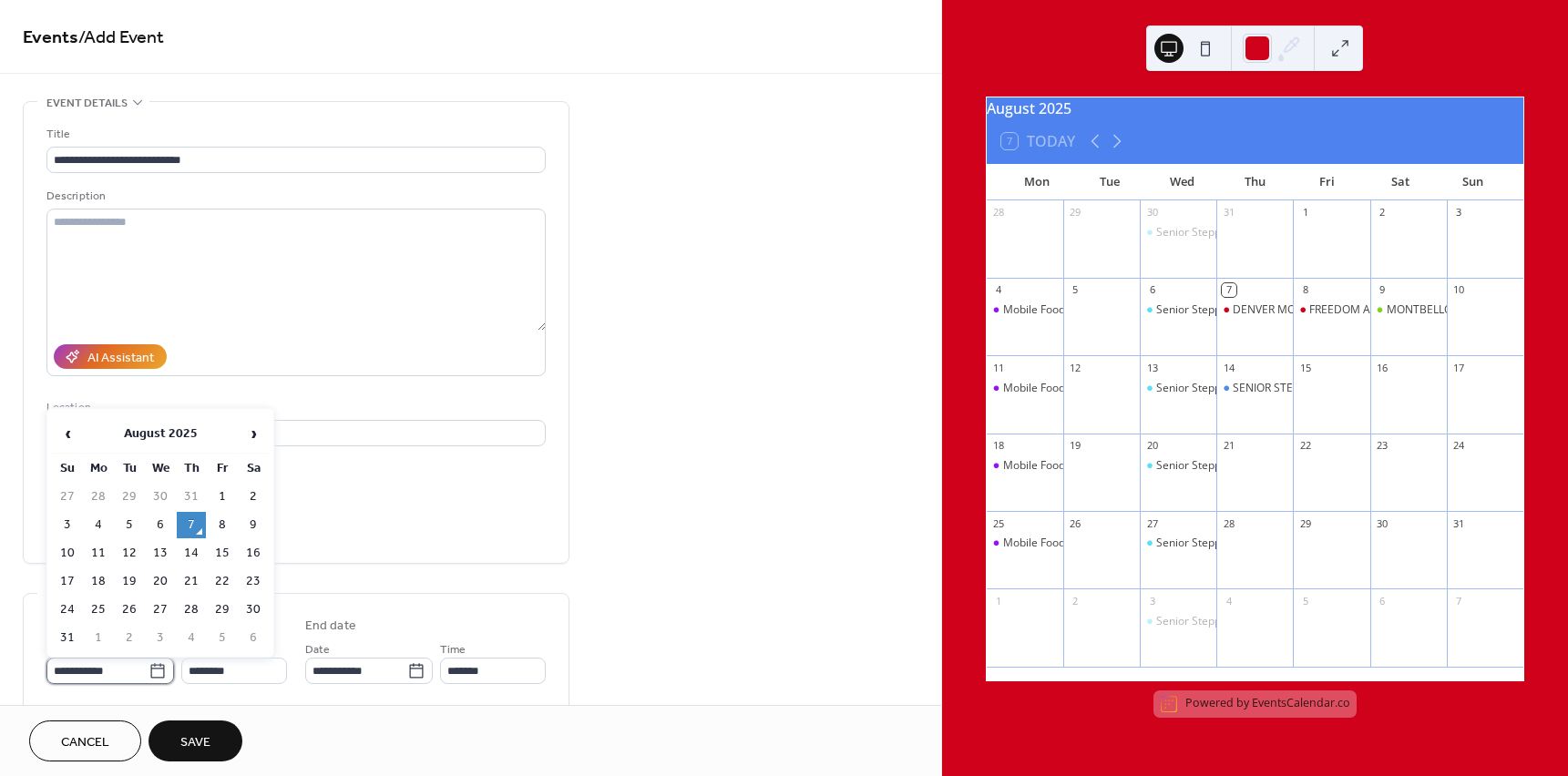 click on "**********" at bounding box center (97, 670) 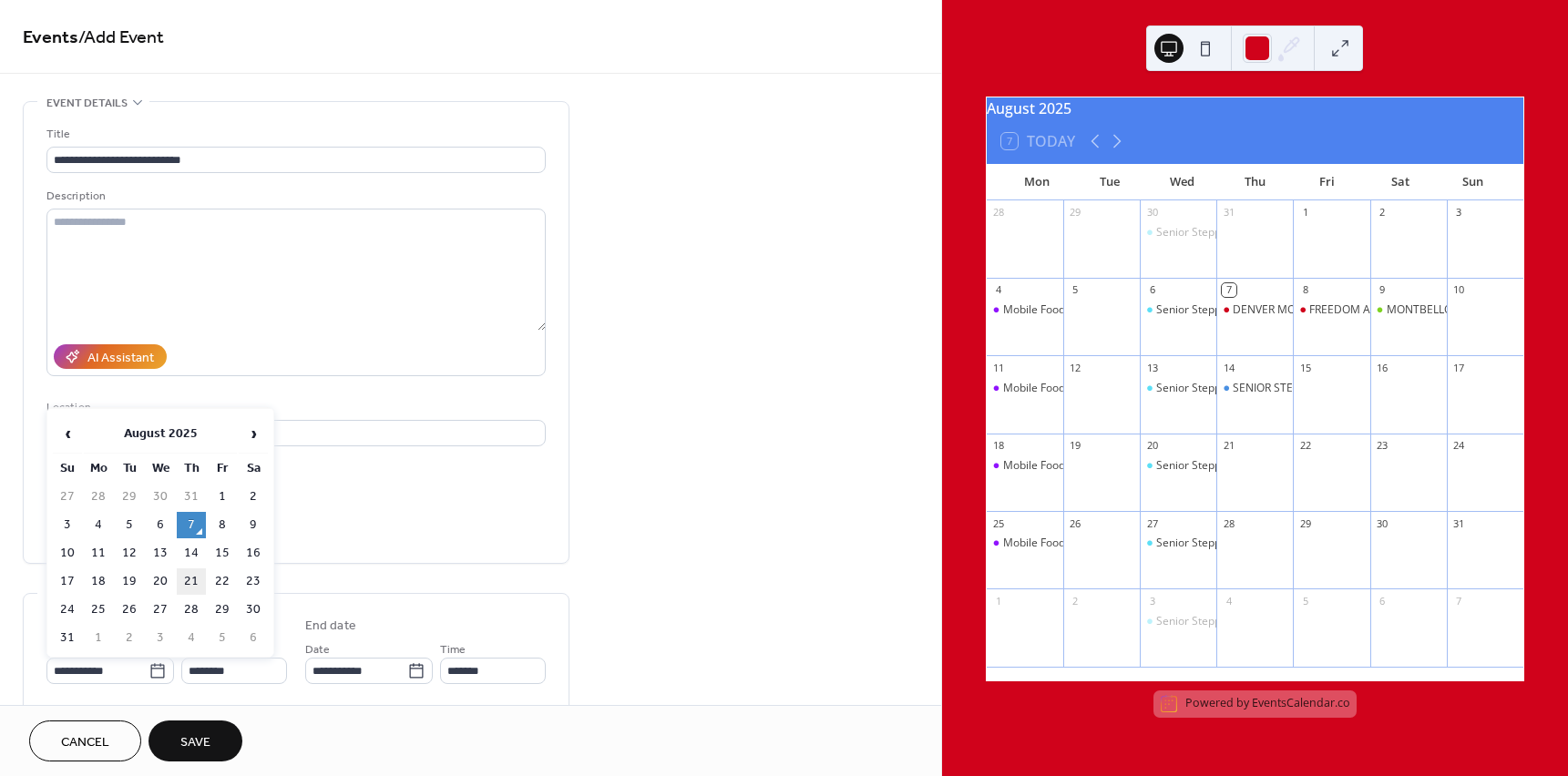 click on "21" at bounding box center (191, 581) 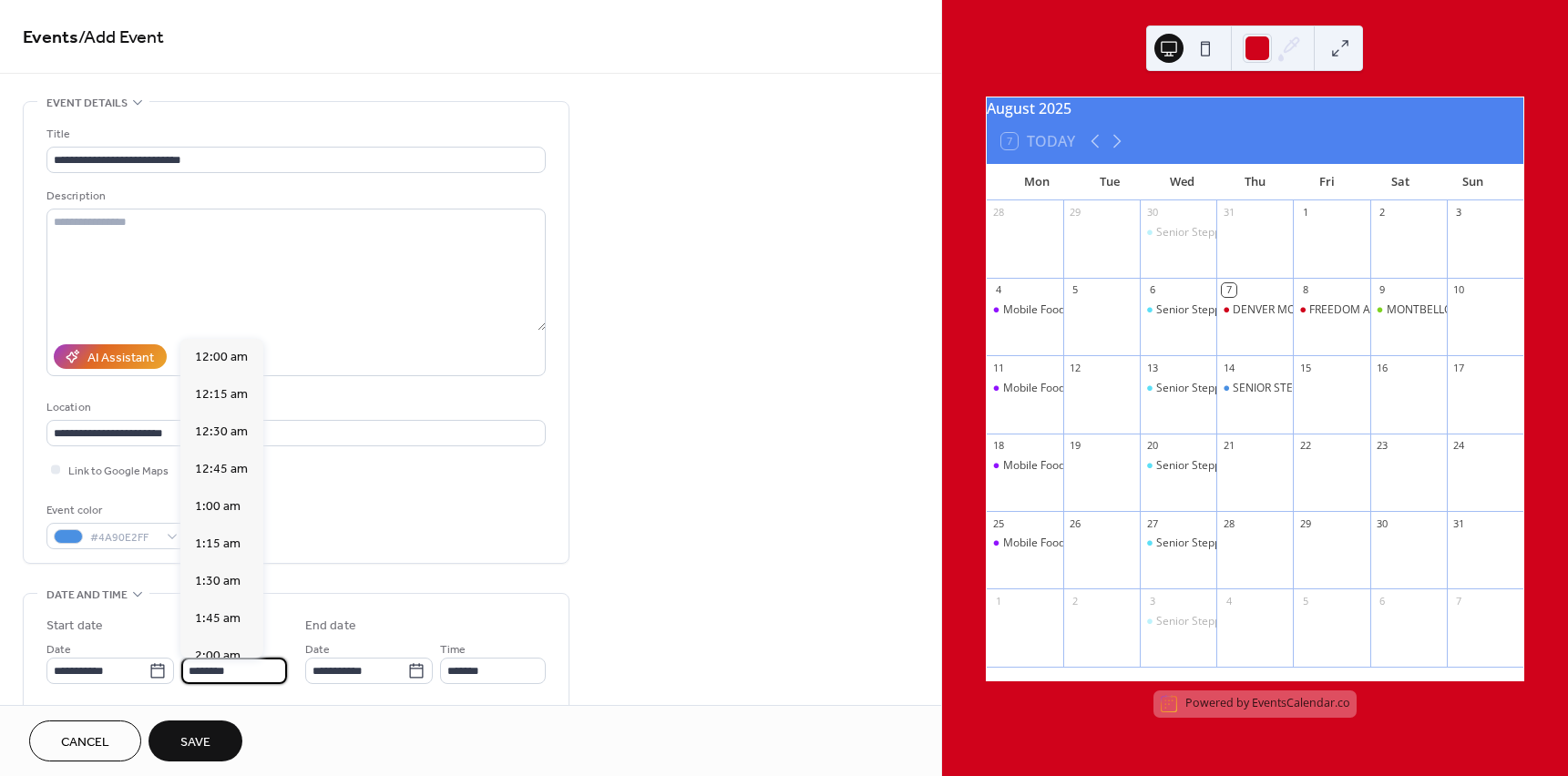 scroll, scrollTop: 1792, scrollLeft: 0, axis: vertical 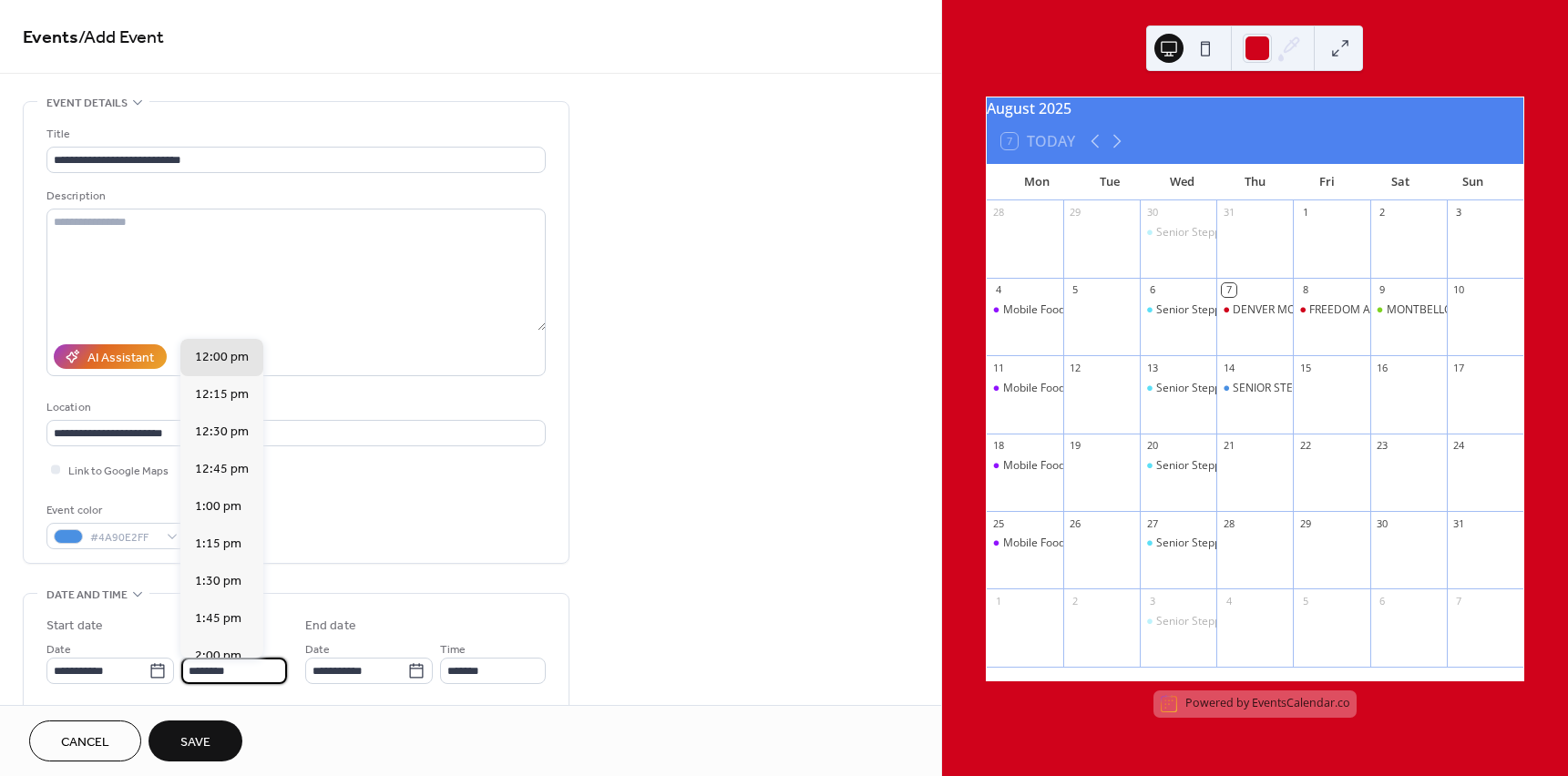 drag, startPoint x: 238, startPoint y: 669, endPoint x: 185, endPoint y: 660, distance: 53.75872 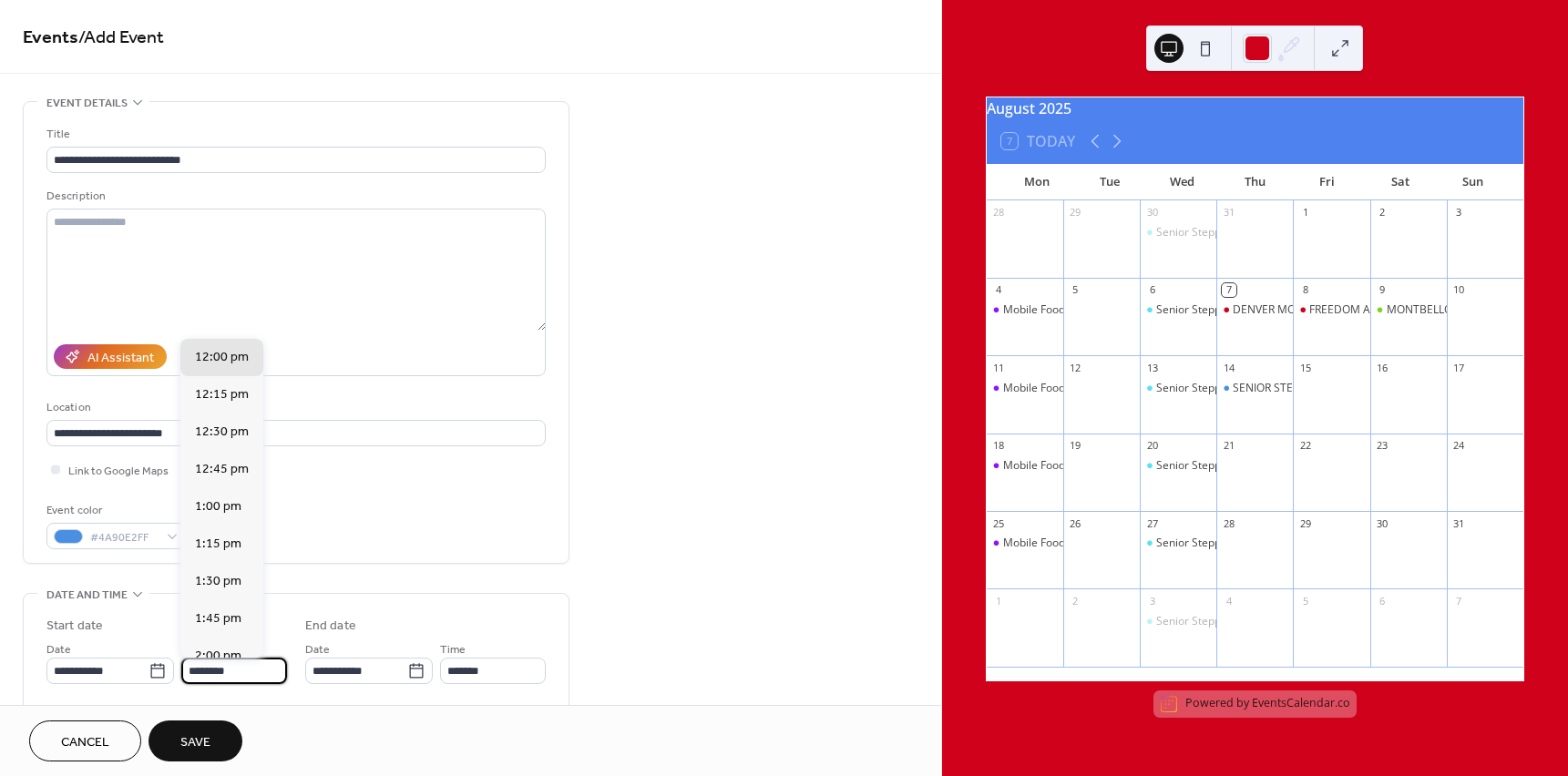 click on "********" at bounding box center (234, 670) 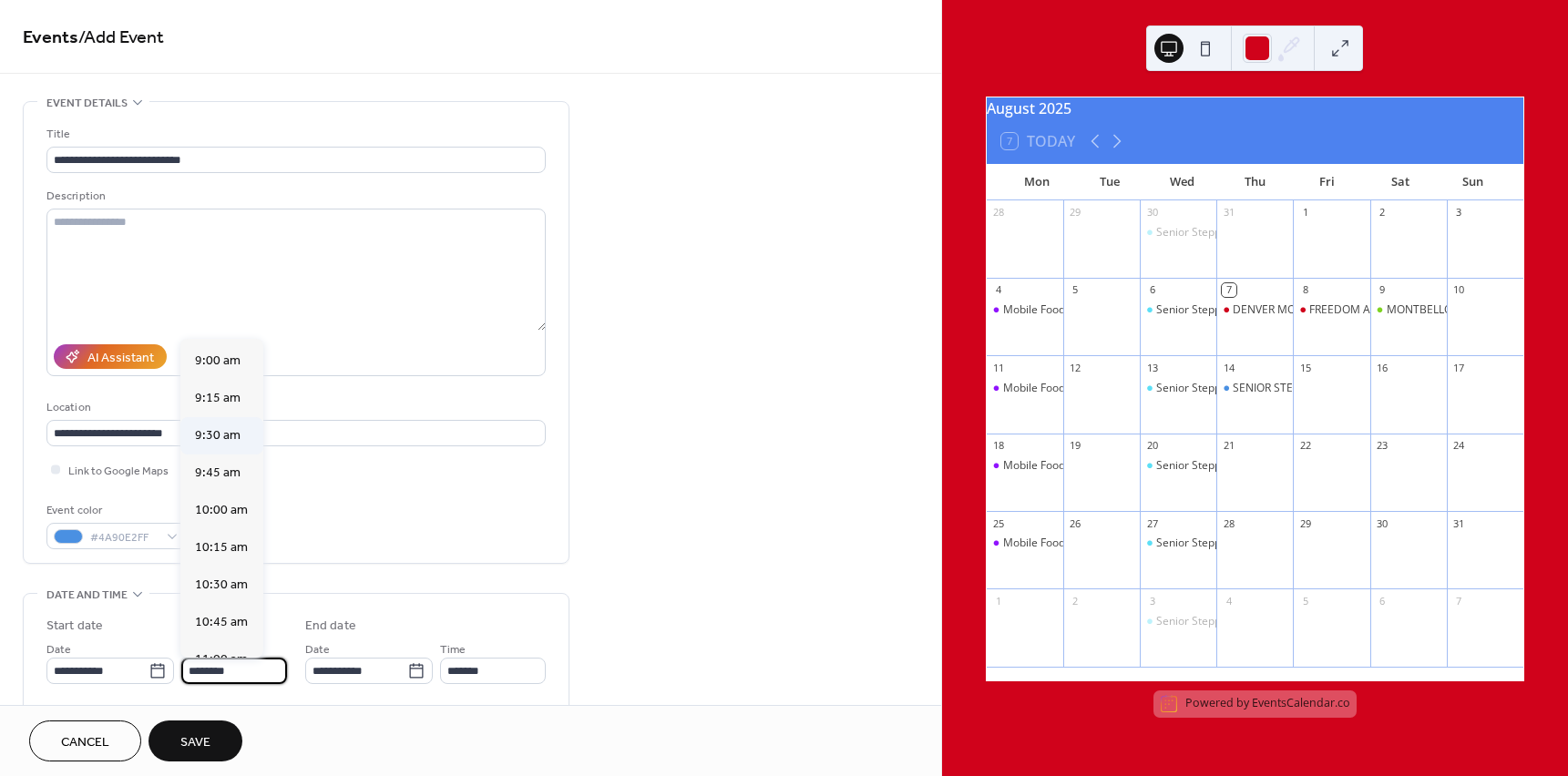 scroll, scrollTop: 1337, scrollLeft: 0, axis: vertical 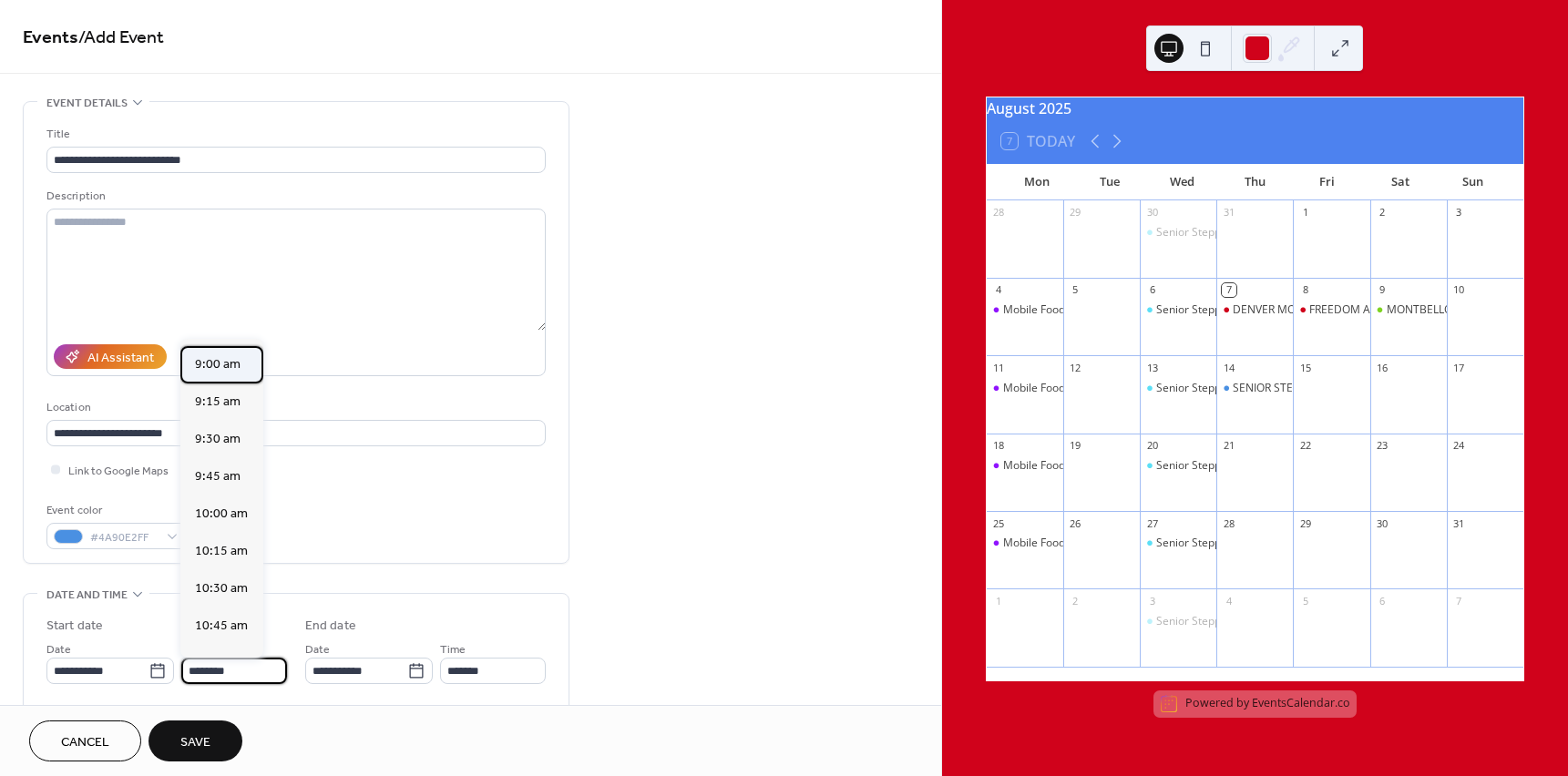 click on "9:00 am" at bounding box center (218, 364) 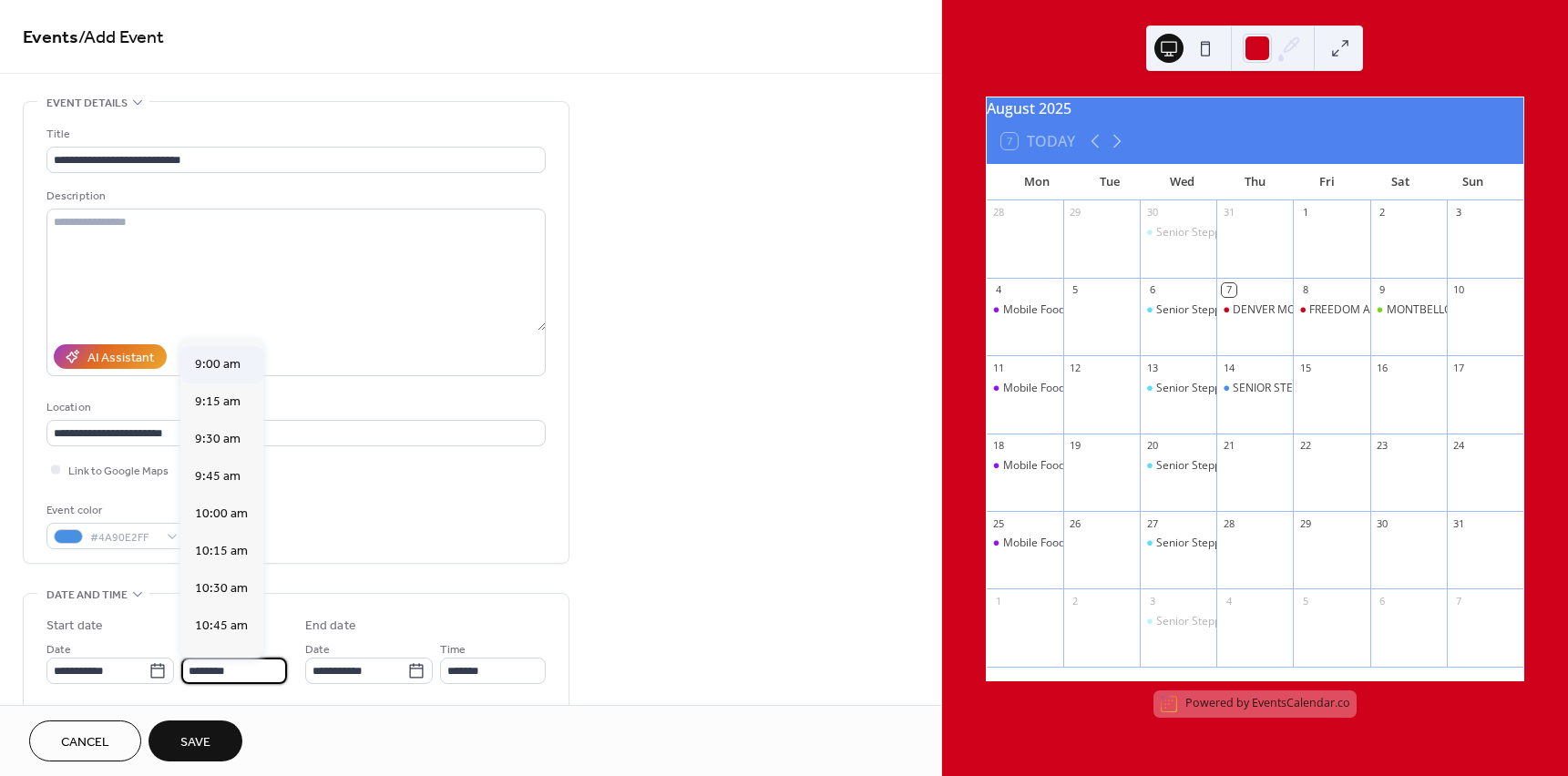 type on "*******" 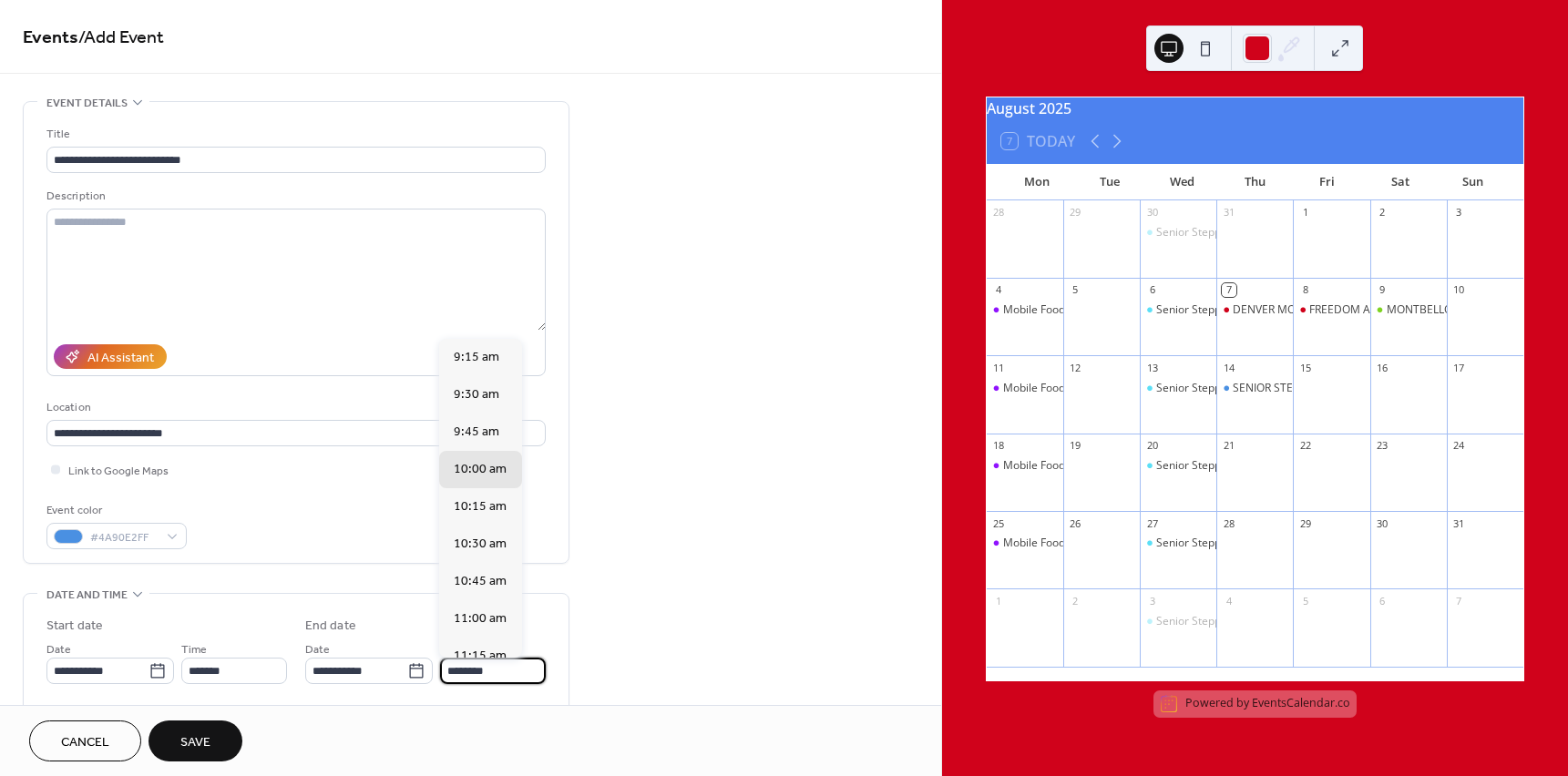 drag, startPoint x: 508, startPoint y: 676, endPoint x: 440, endPoint y: 667, distance: 68.593 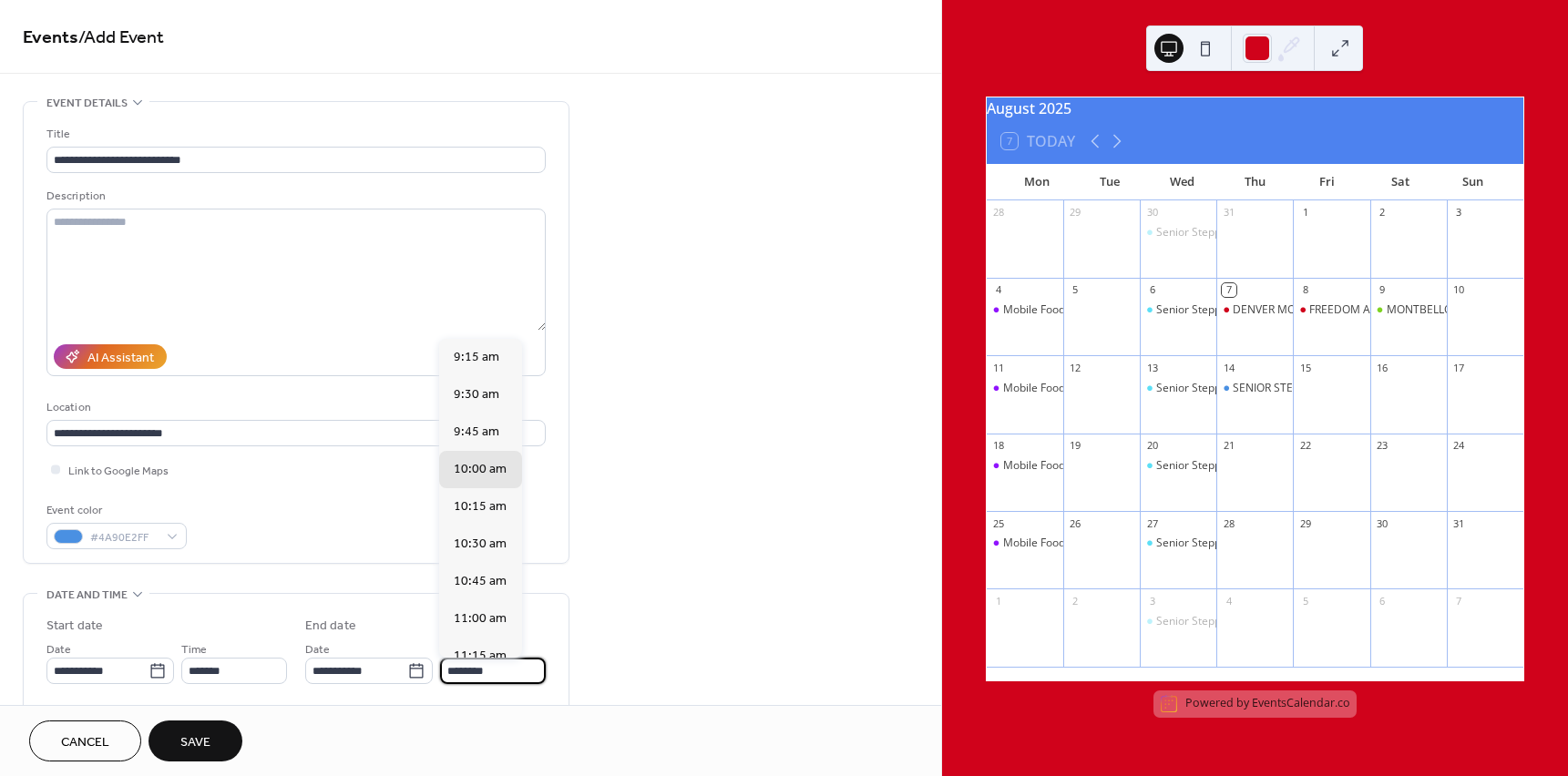 click on "**********" at bounding box center (425, 661) 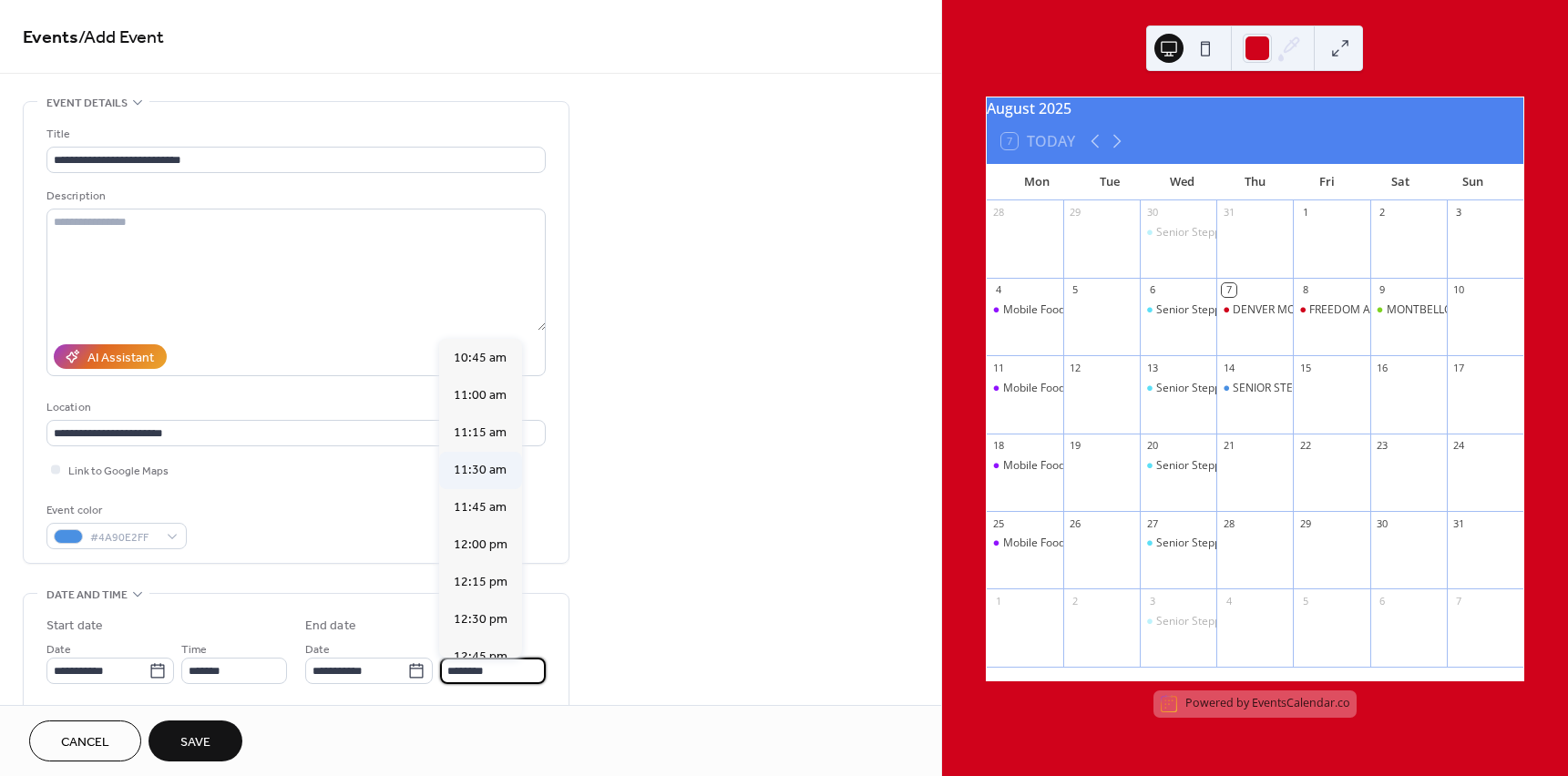 scroll, scrollTop: 273, scrollLeft: 0, axis: vertical 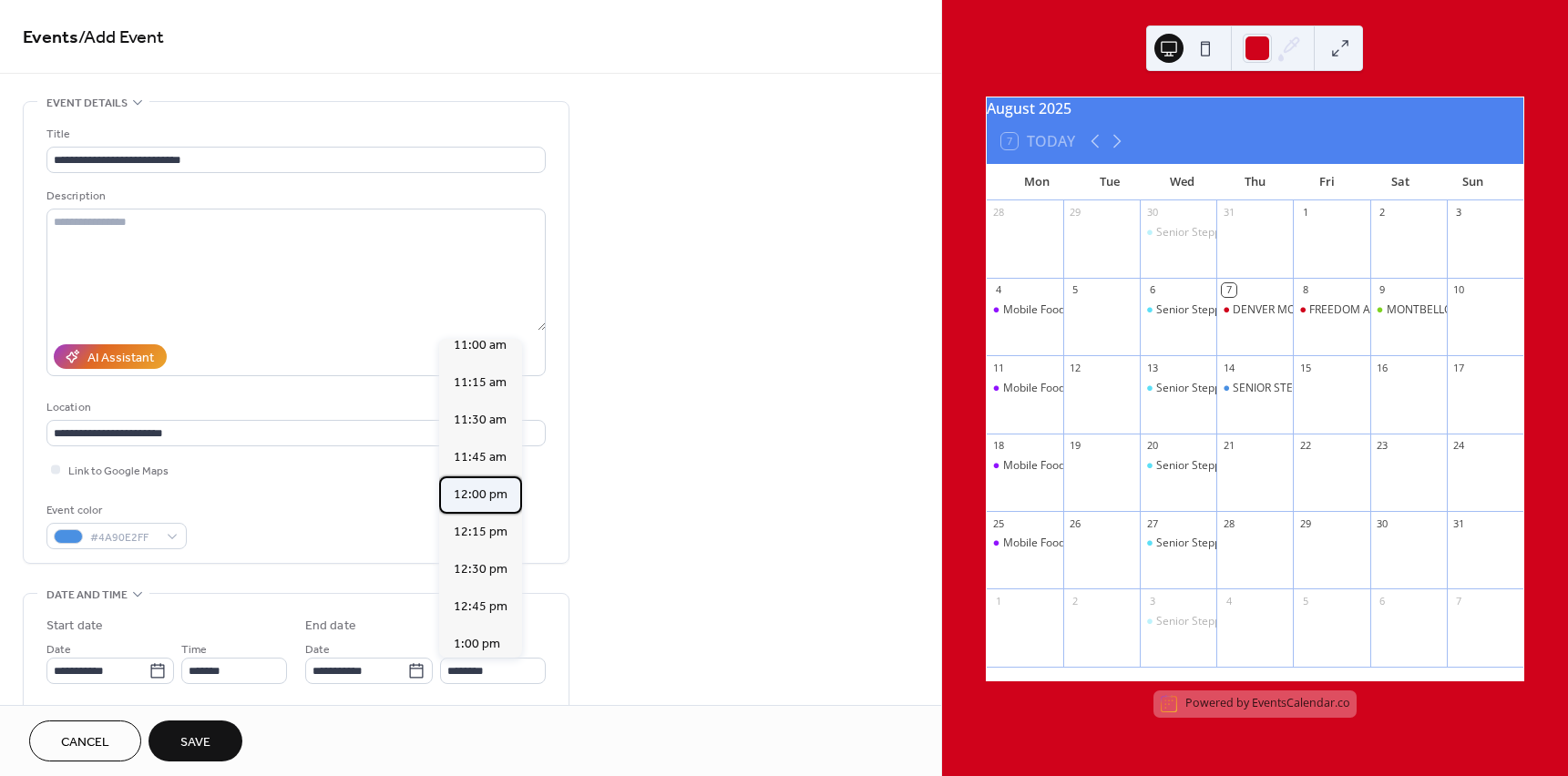click on "12:00 pm" at bounding box center [480, 495] 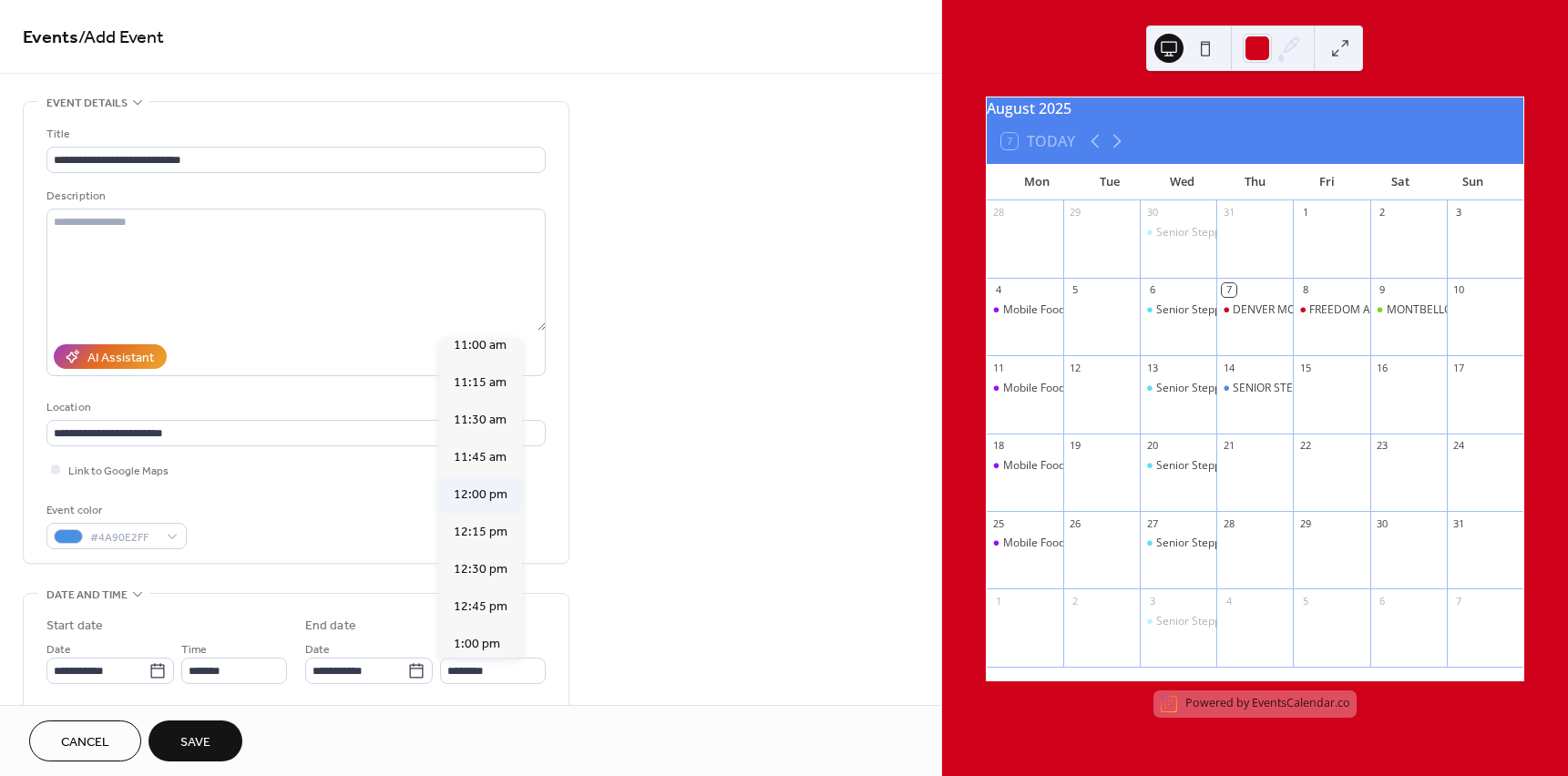 type on "********" 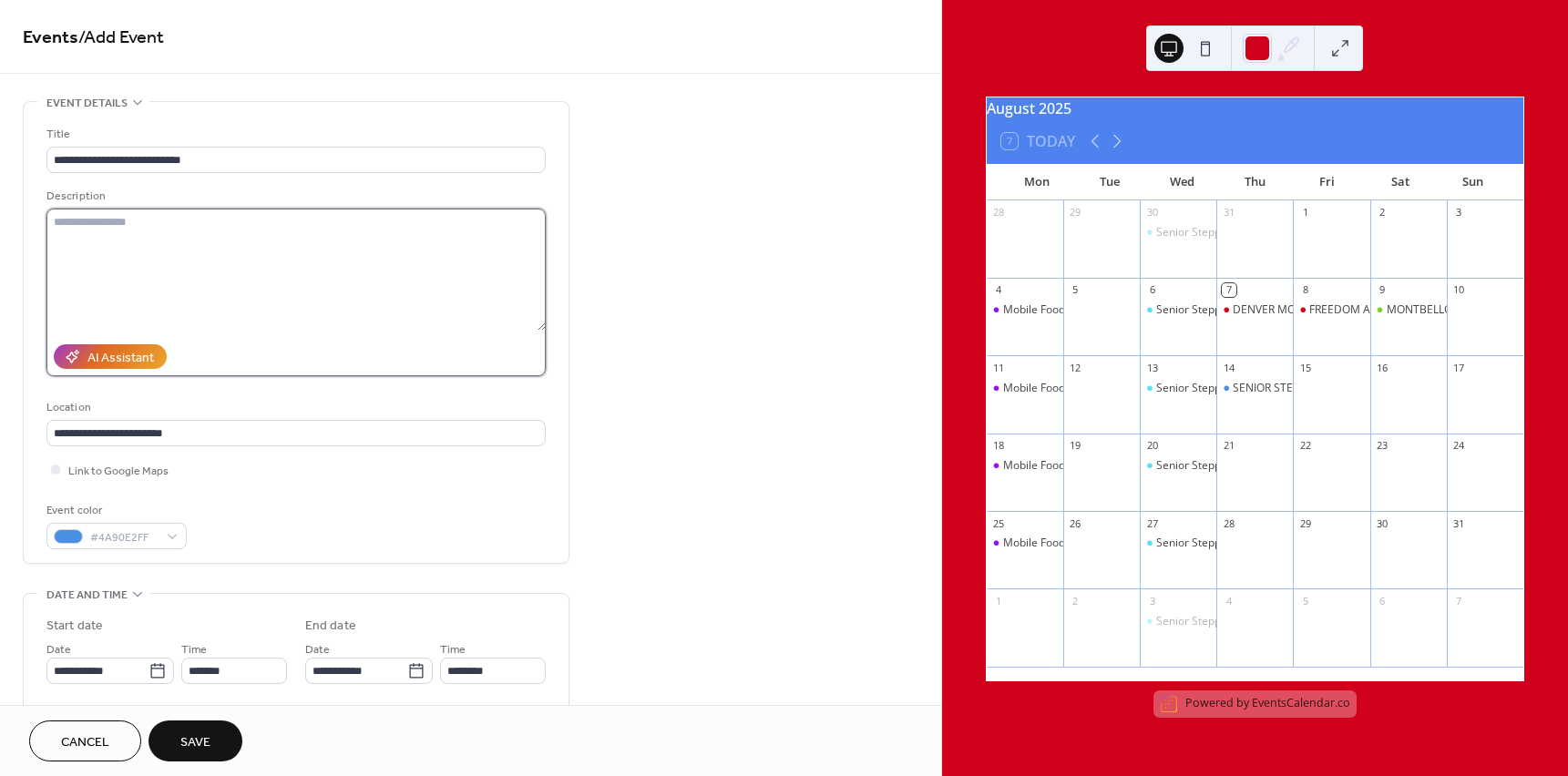 click at bounding box center (296, 270) 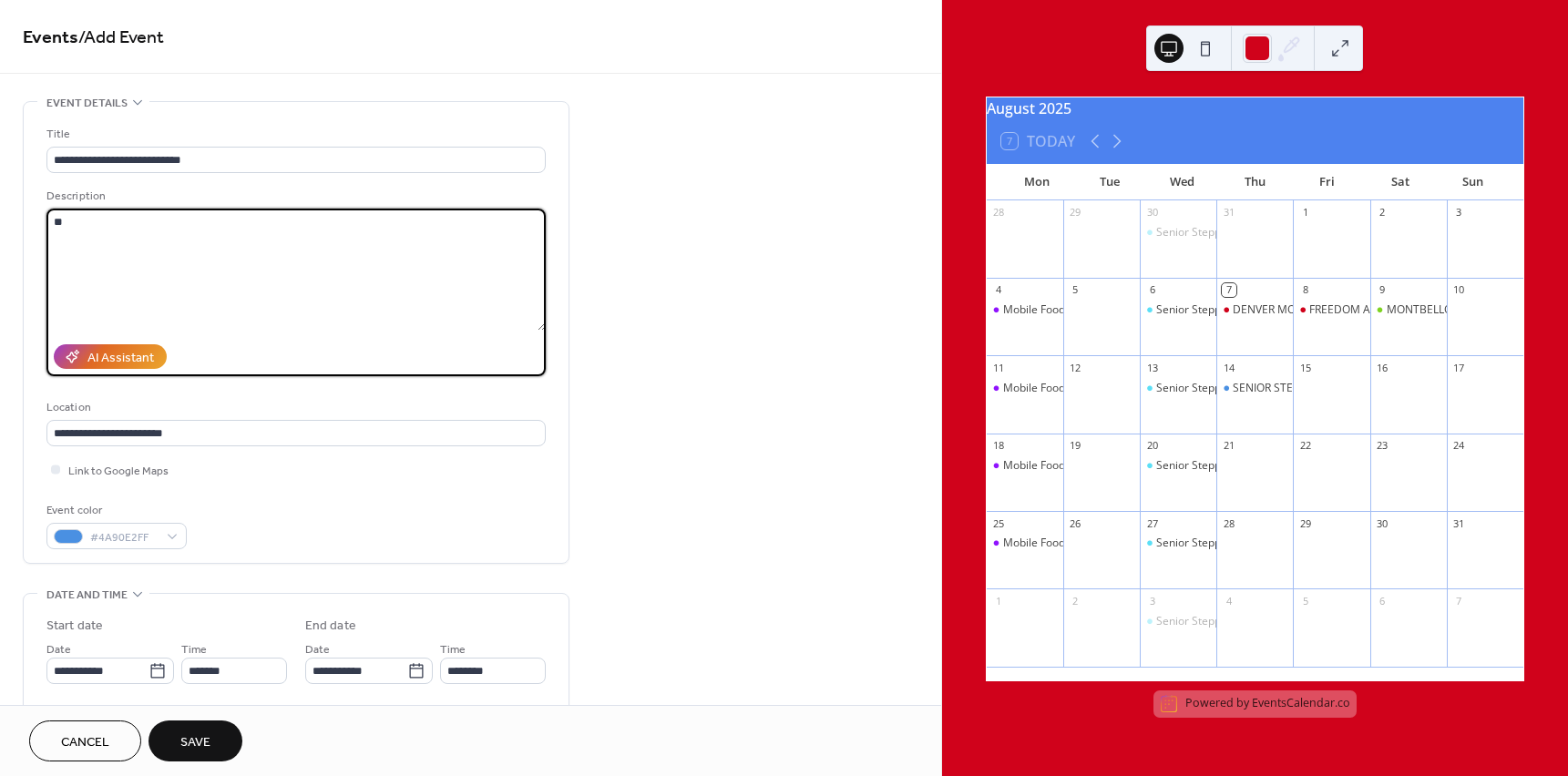 type on "*" 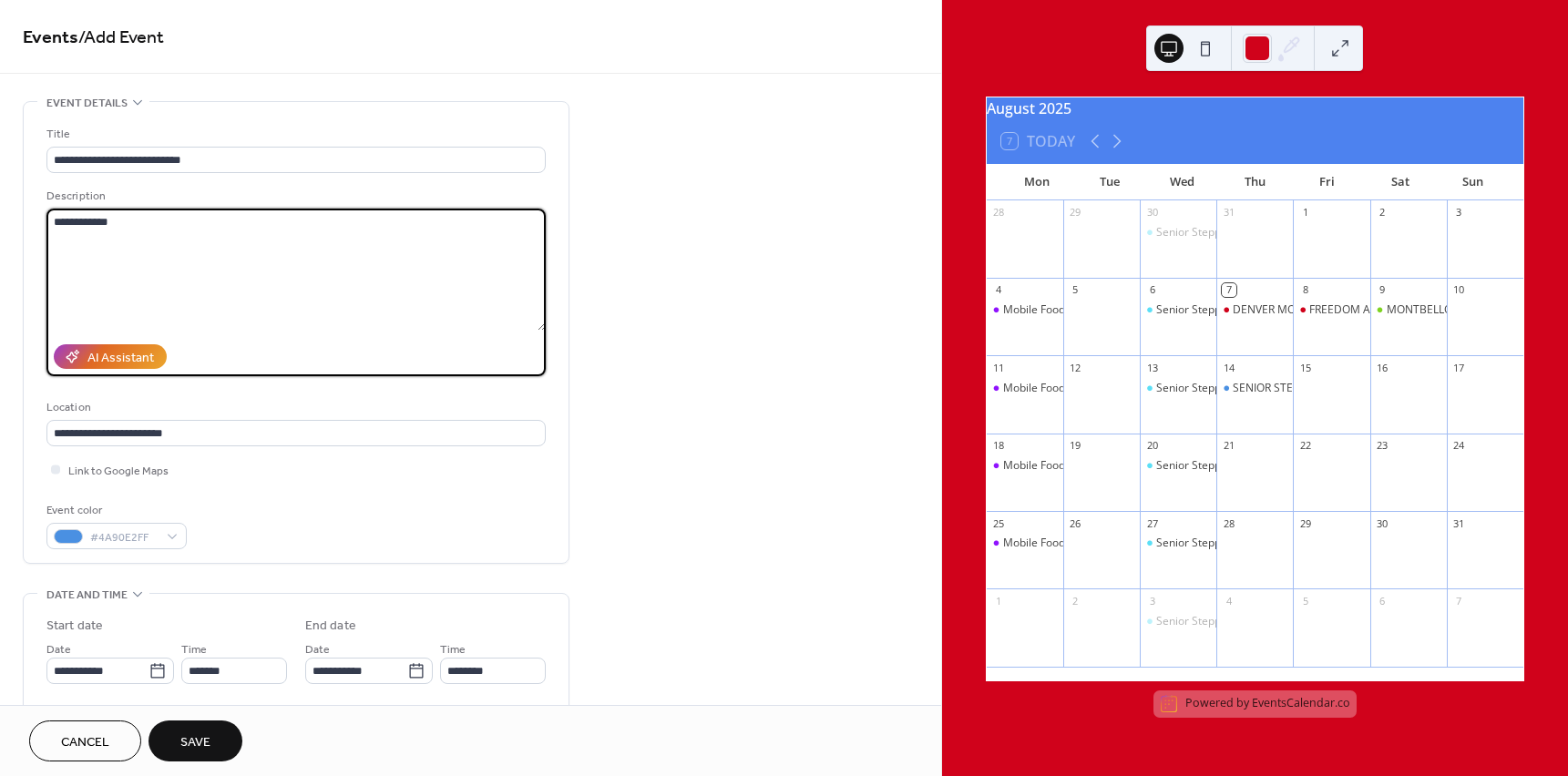 type on "**********" 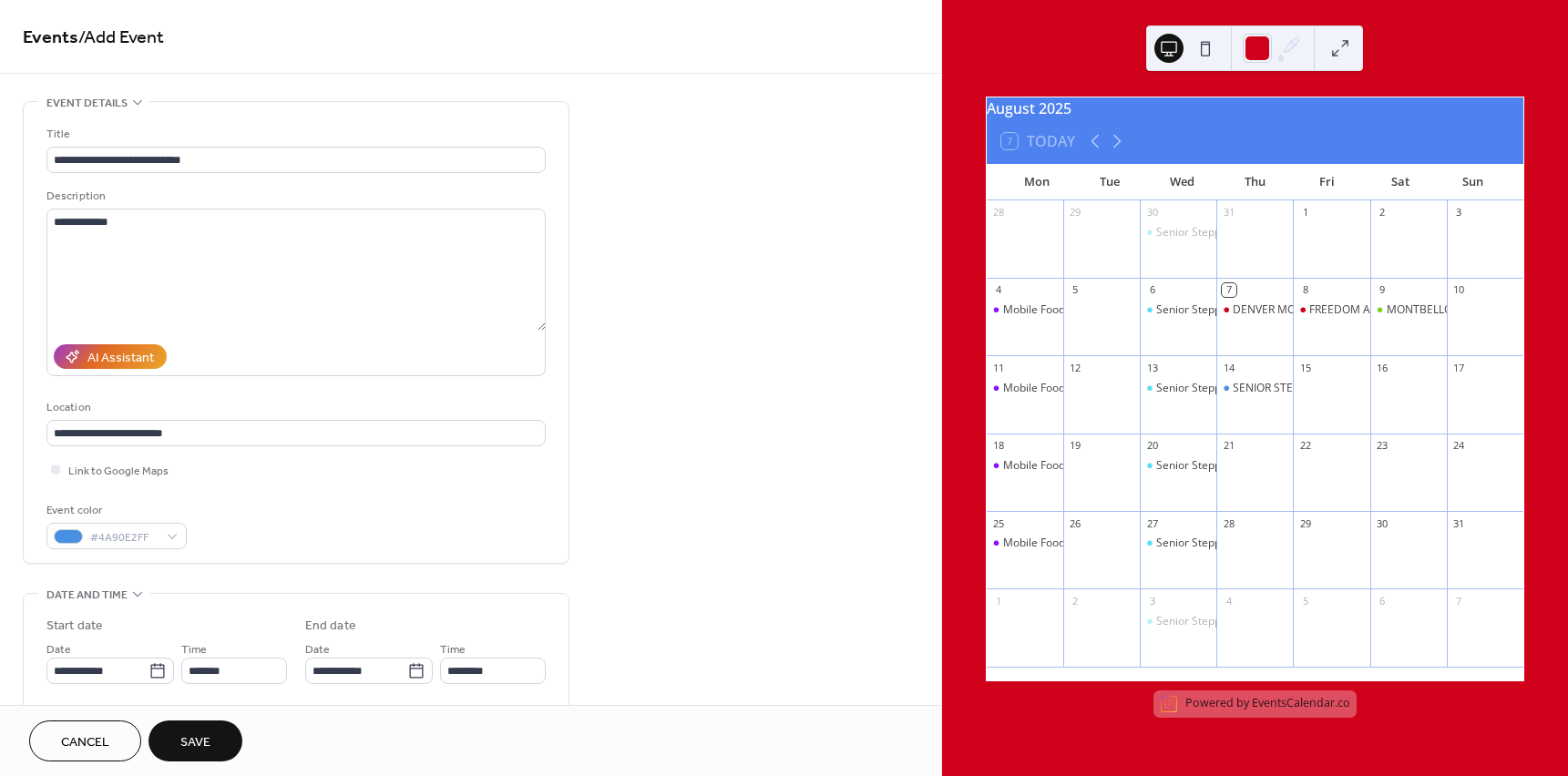 click on "Save" at bounding box center (195, 742) 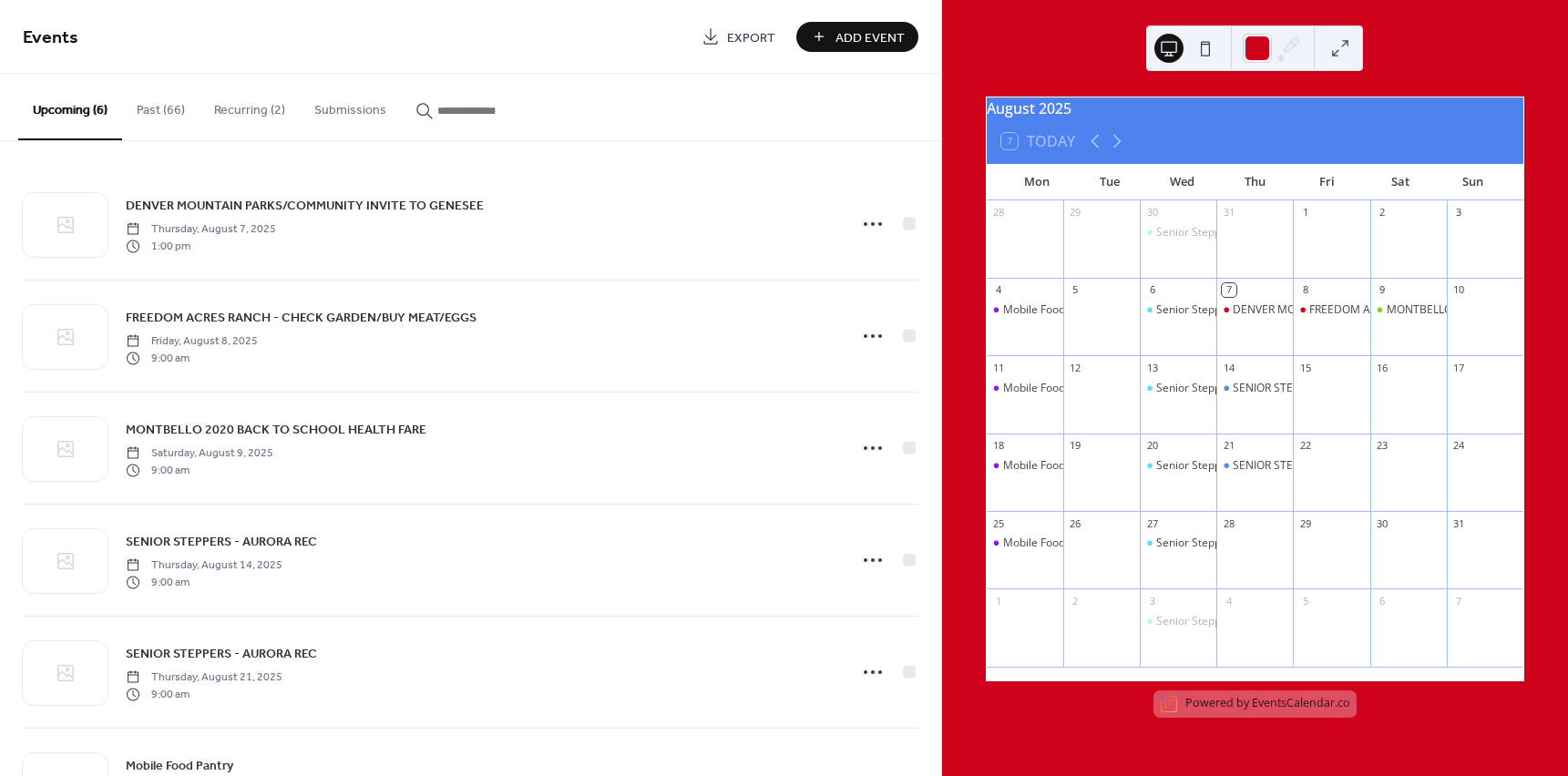 click on "Add Event" at bounding box center (870, 37) 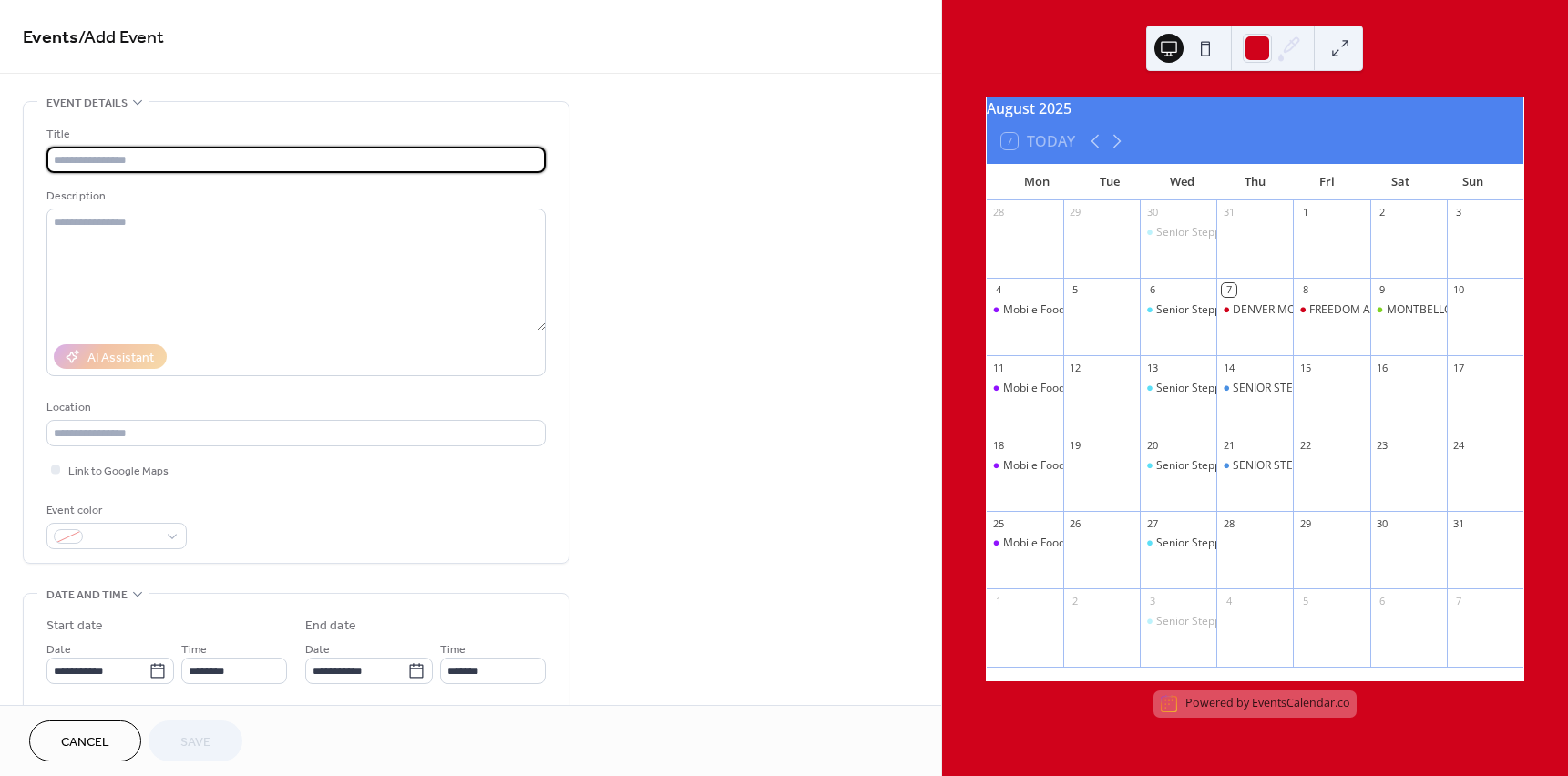 click at bounding box center [296, 159] 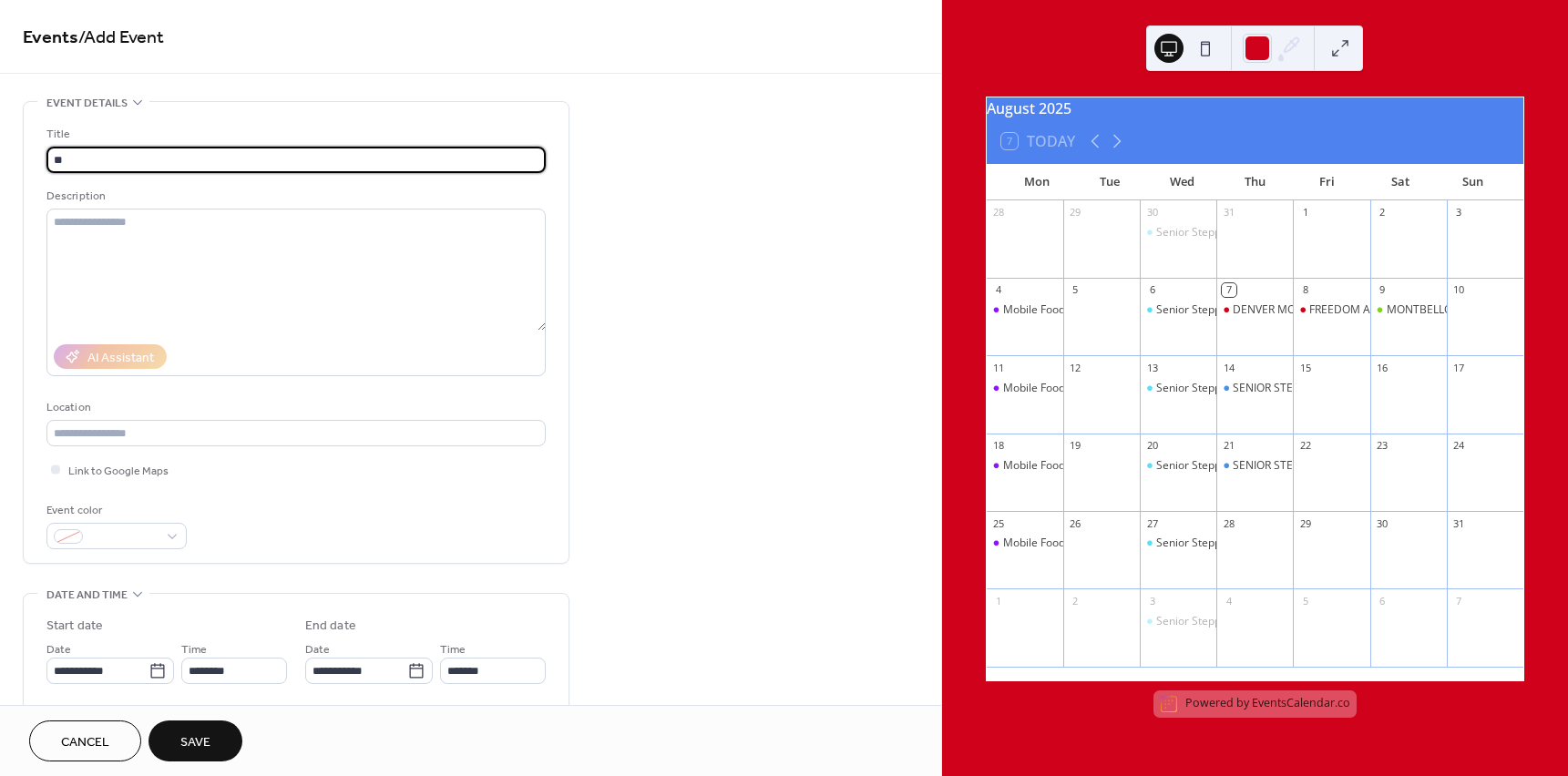 click on "**" at bounding box center [296, 159] 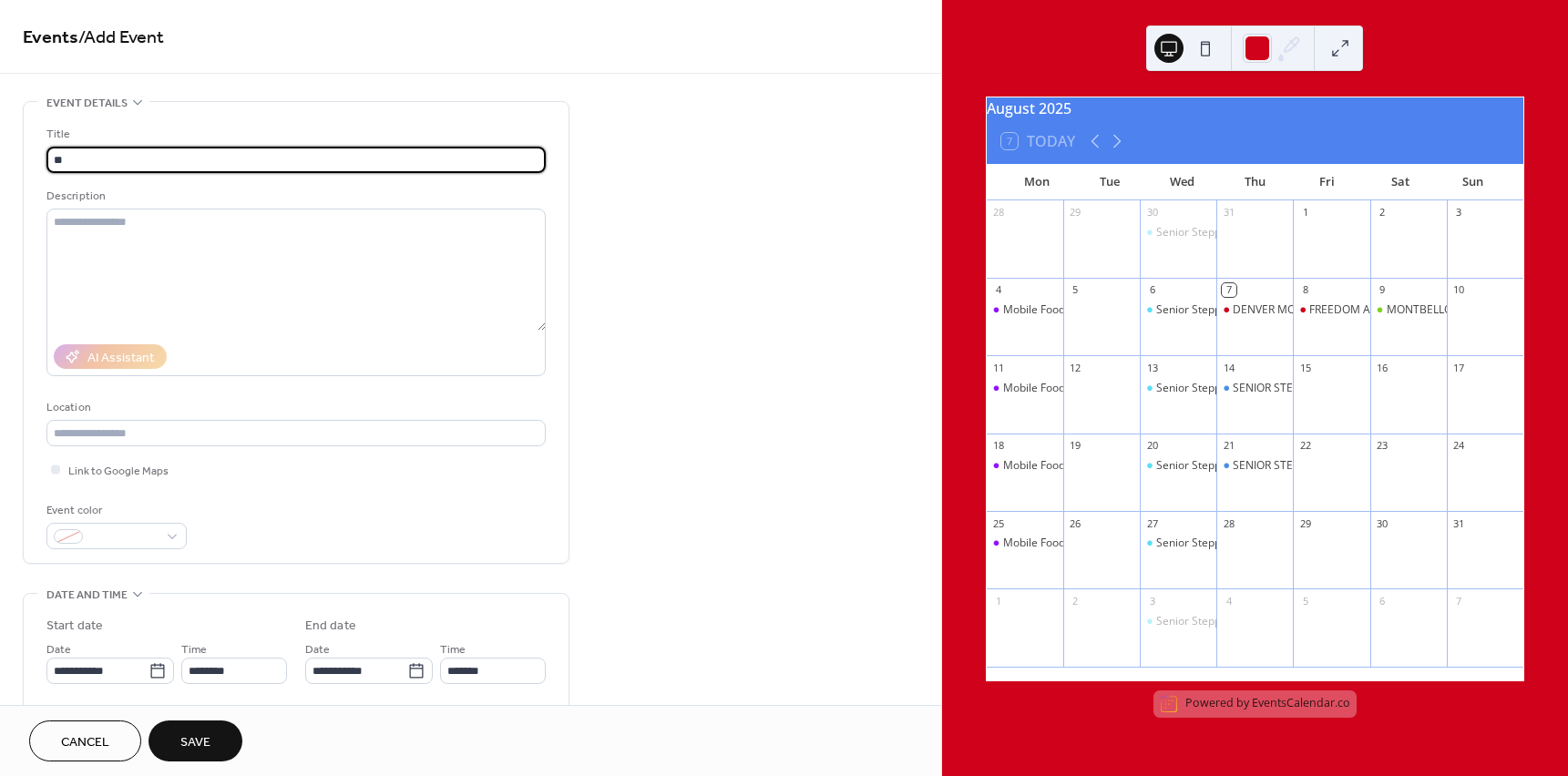 drag, startPoint x: 488, startPoint y: 160, endPoint x: 228, endPoint y: 140, distance: 260.7681 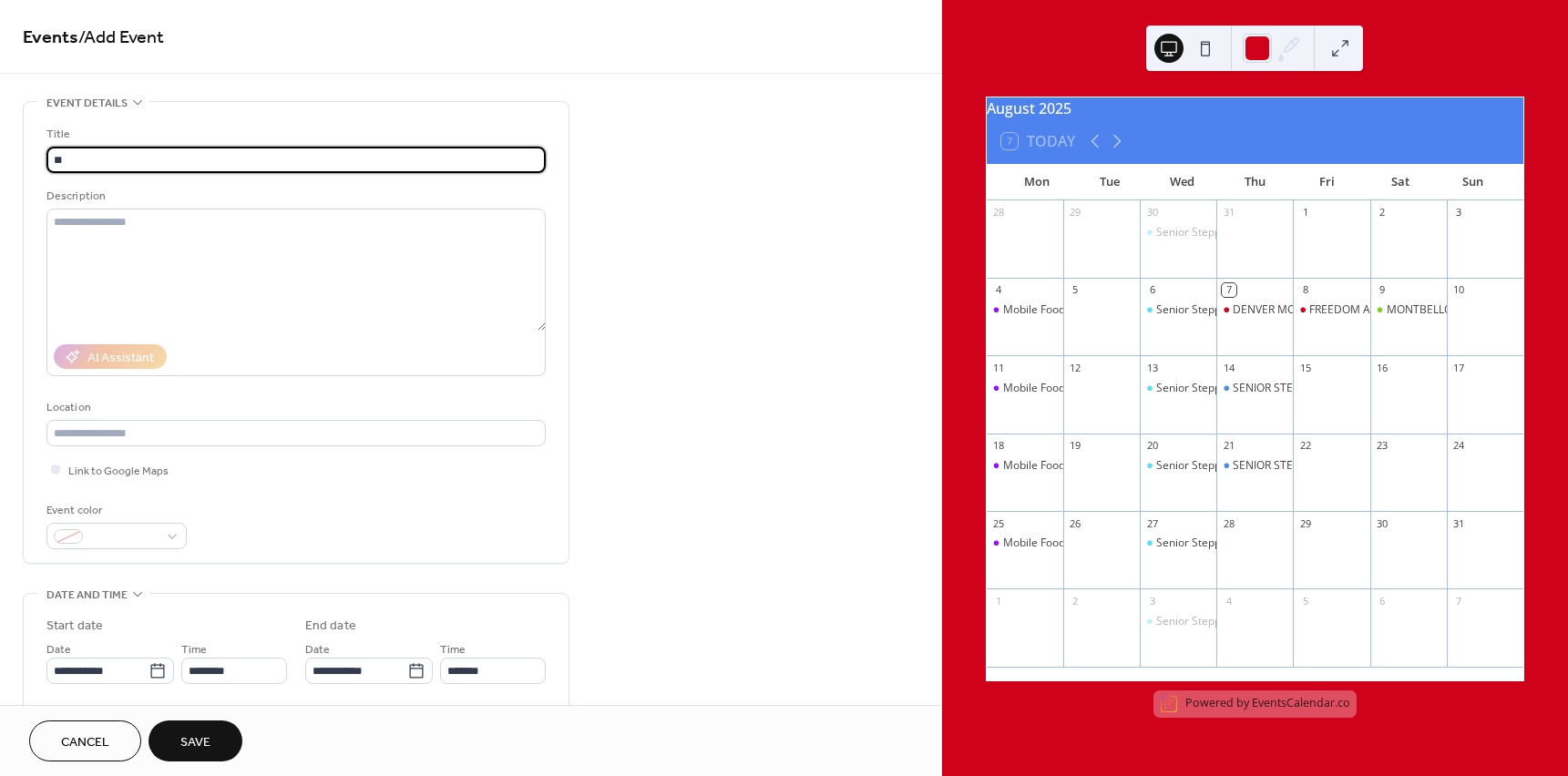 click on "Title **" at bounding box center [296, 148] 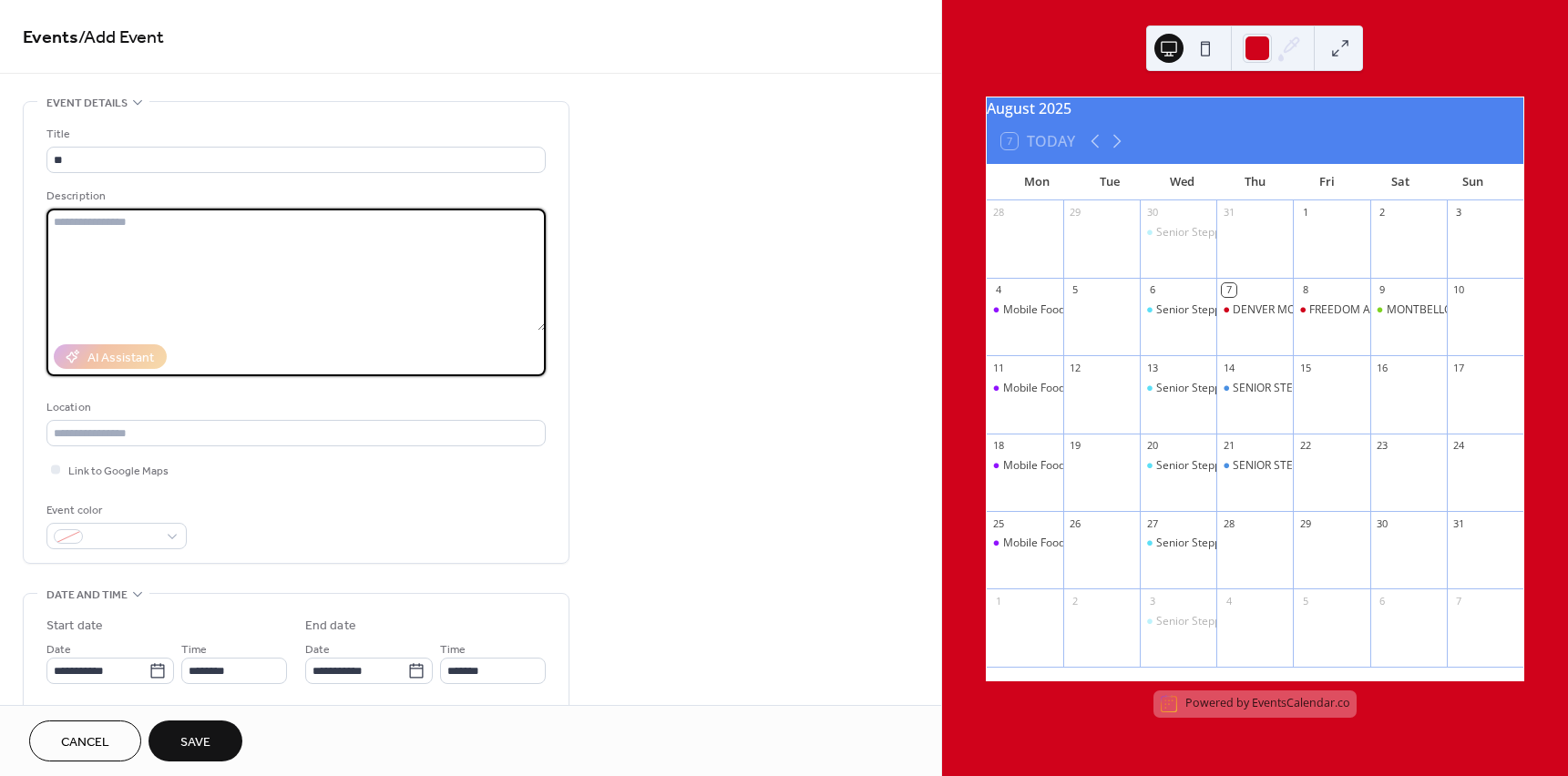 click at bounding box center (296, 270) 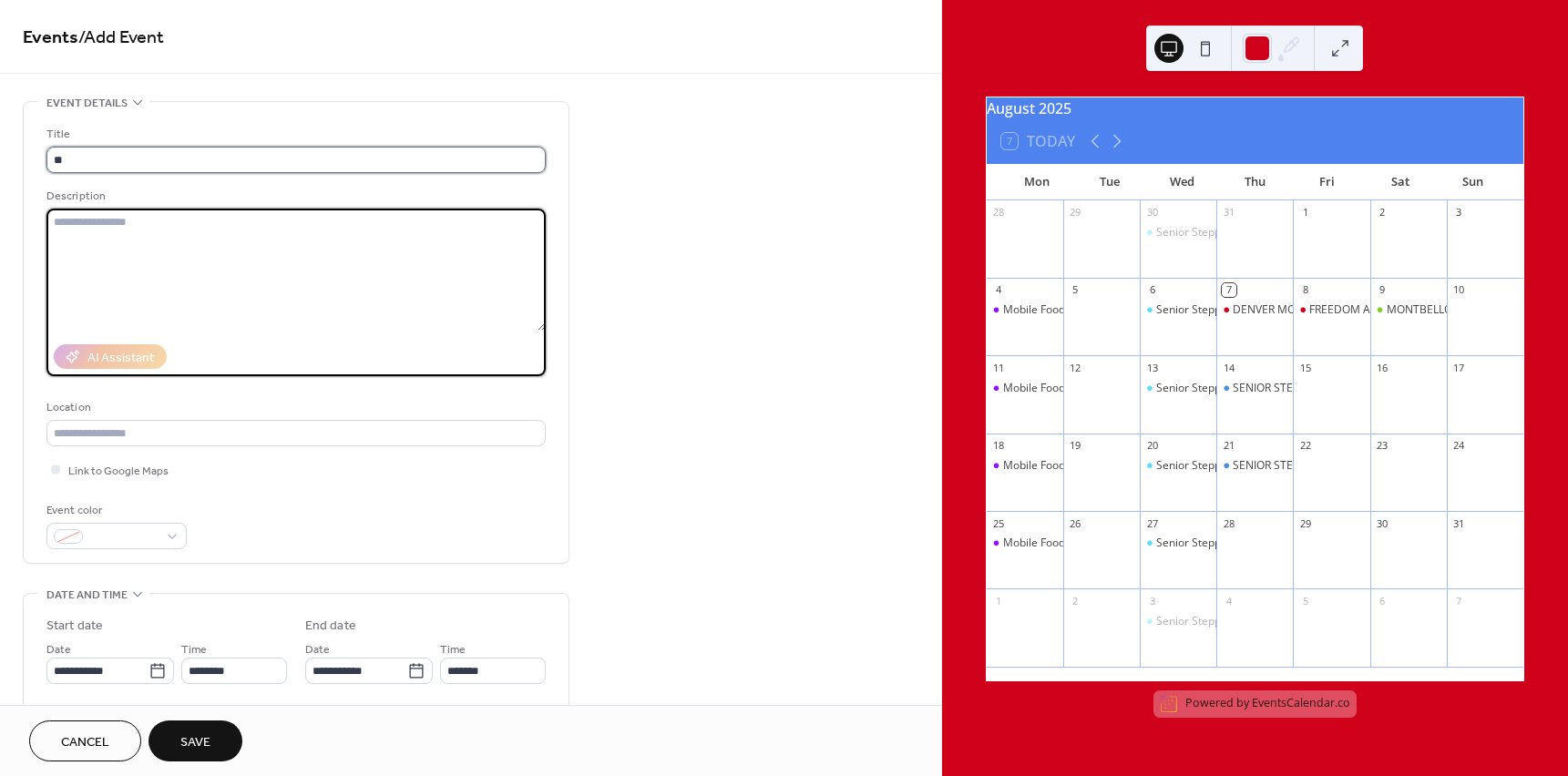 click on "**" at bounding box center [296, 159] 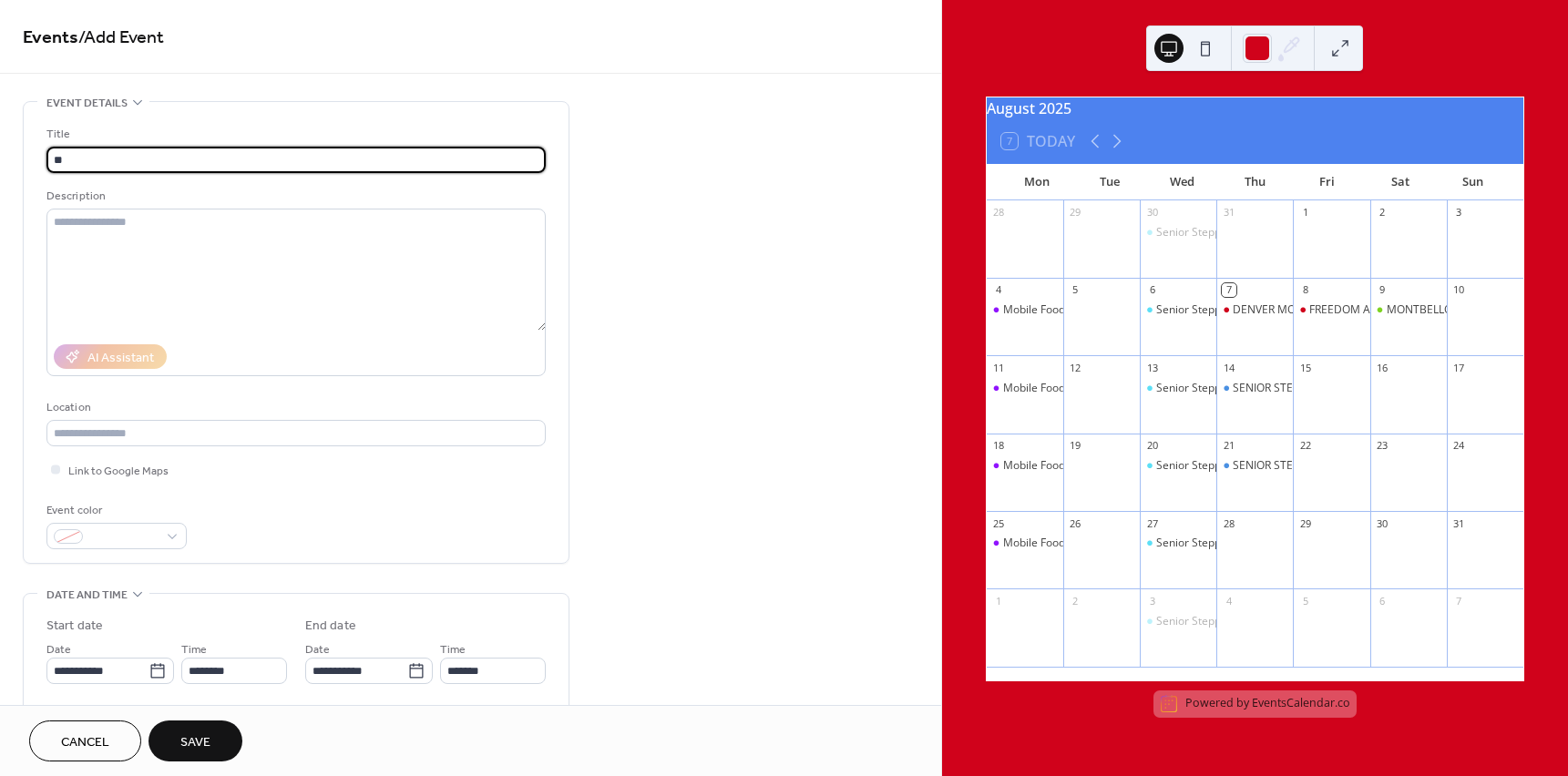 click on "**" at bounding box center (296, 159) 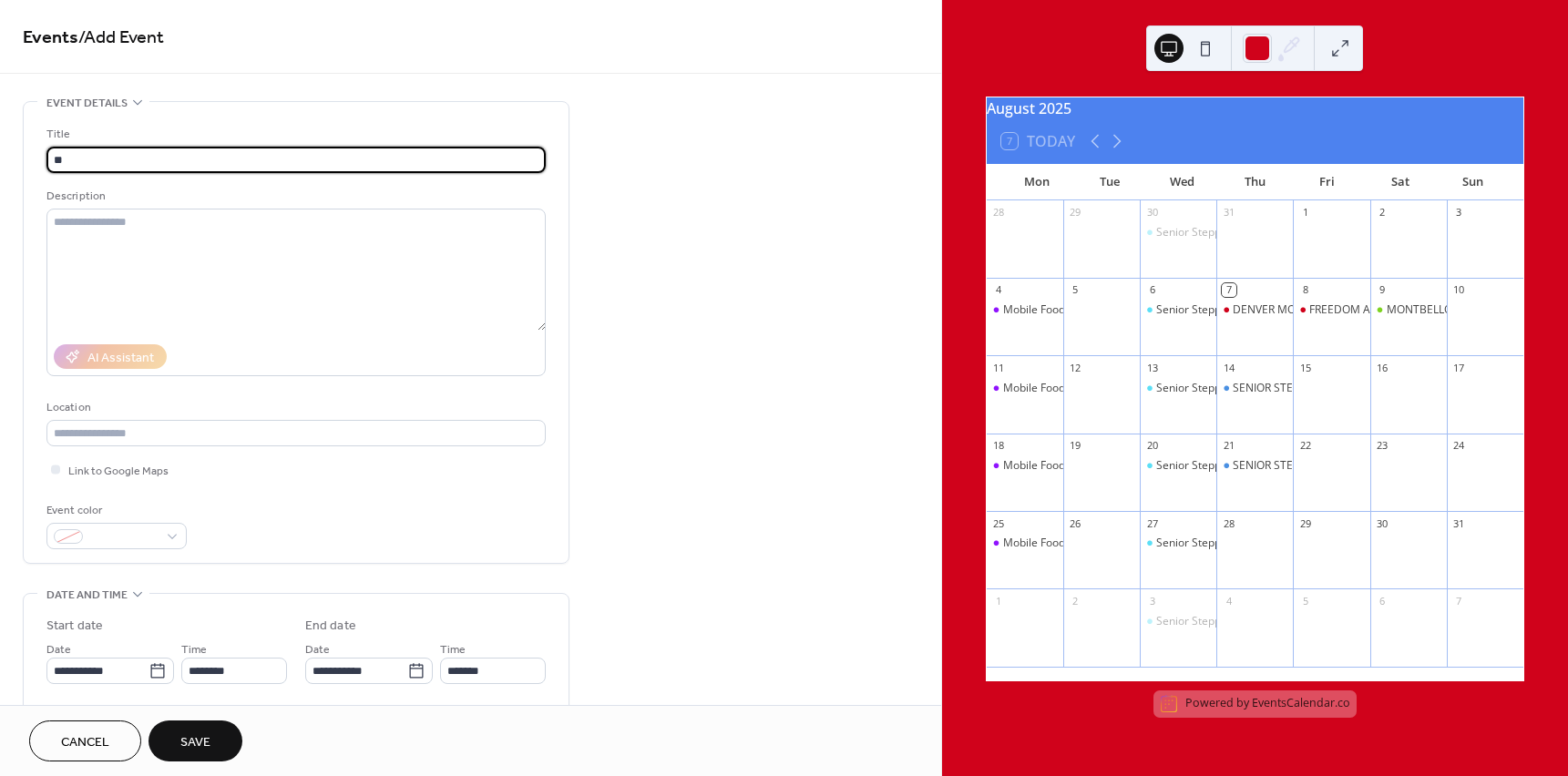 click on "**" at bounding box center [296, 159] 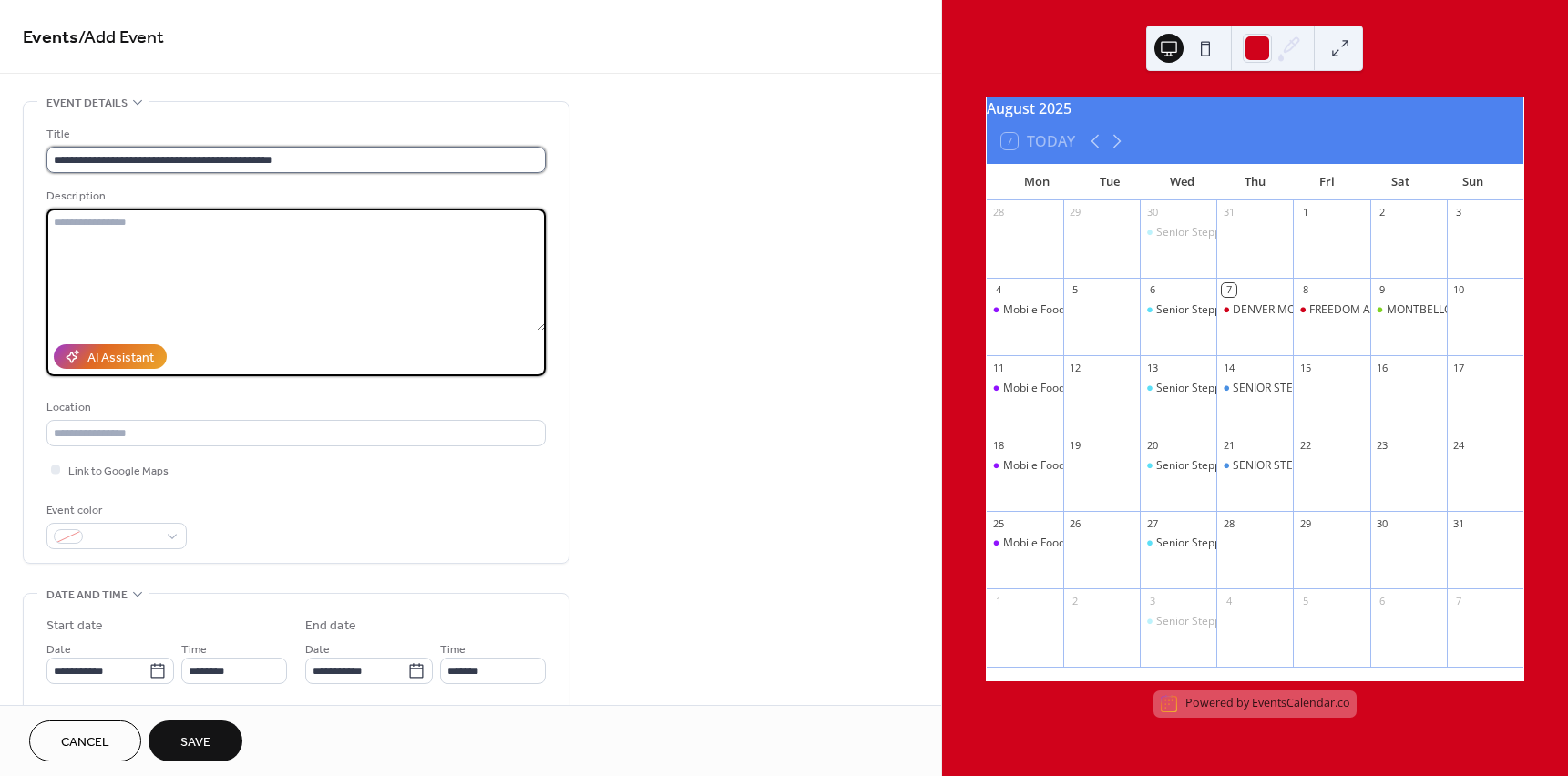 click on "**********" at bounding box center [296, 159] 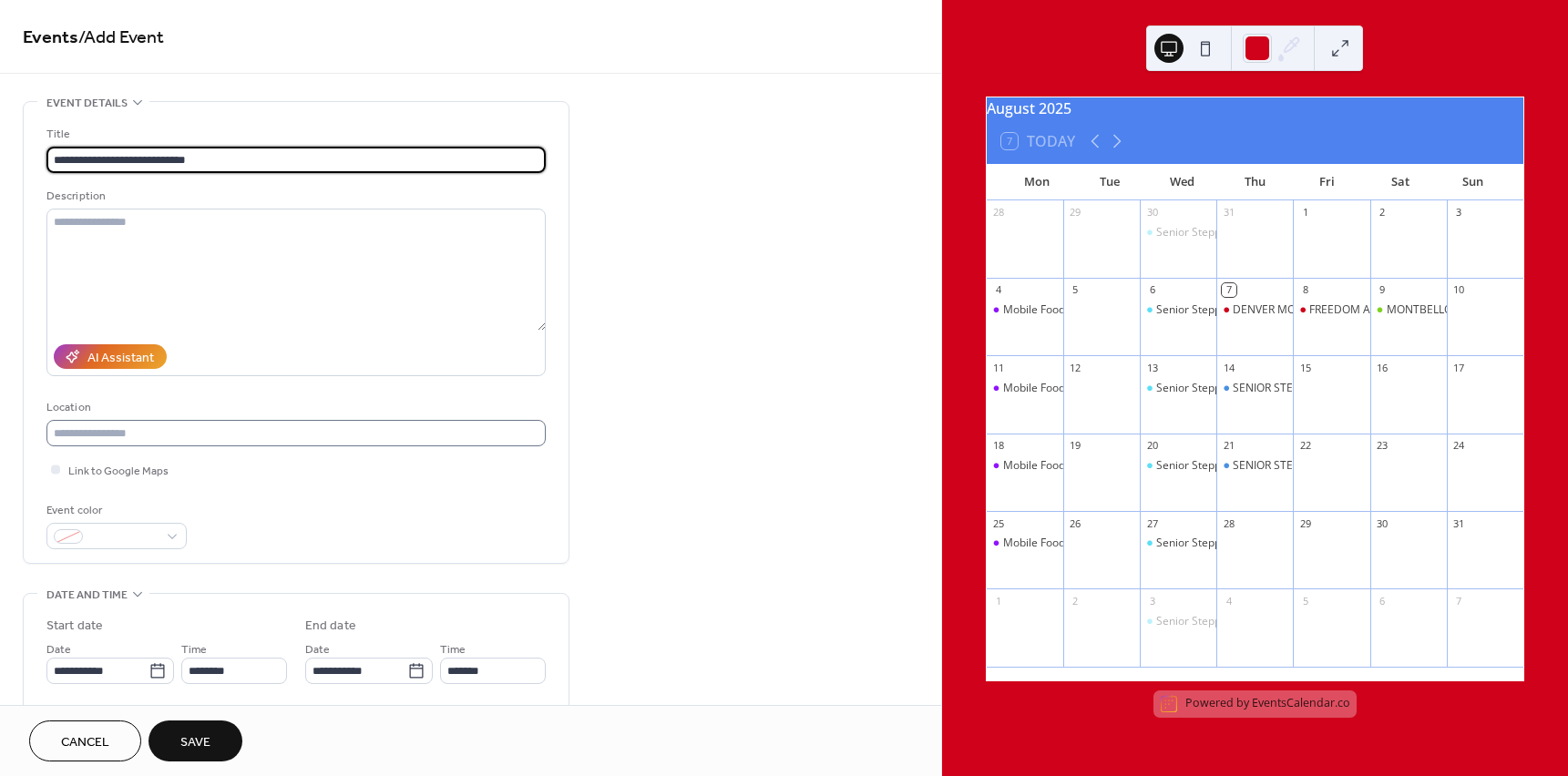 type on "**********" 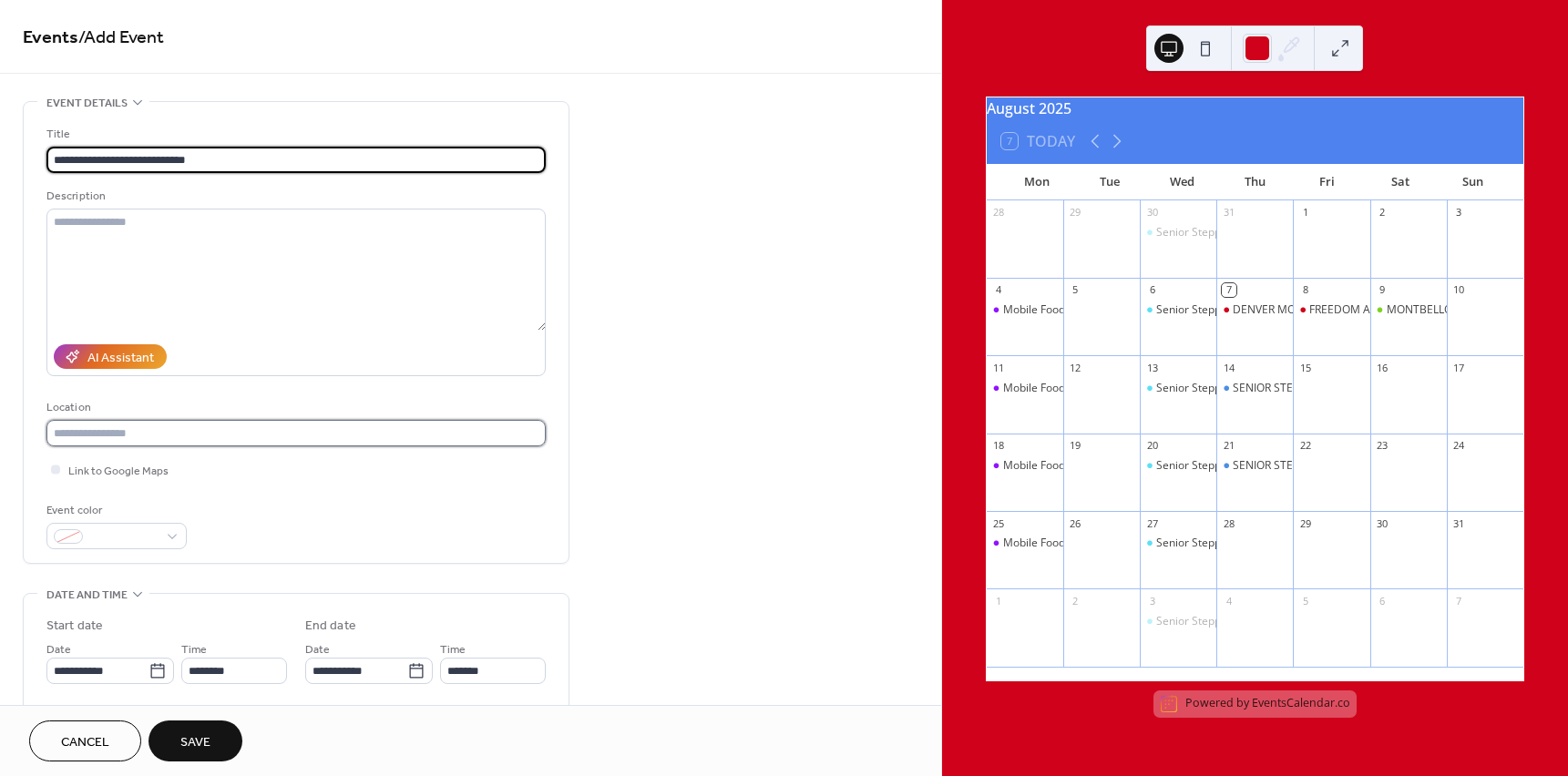 click at bounding box center [296, 433] 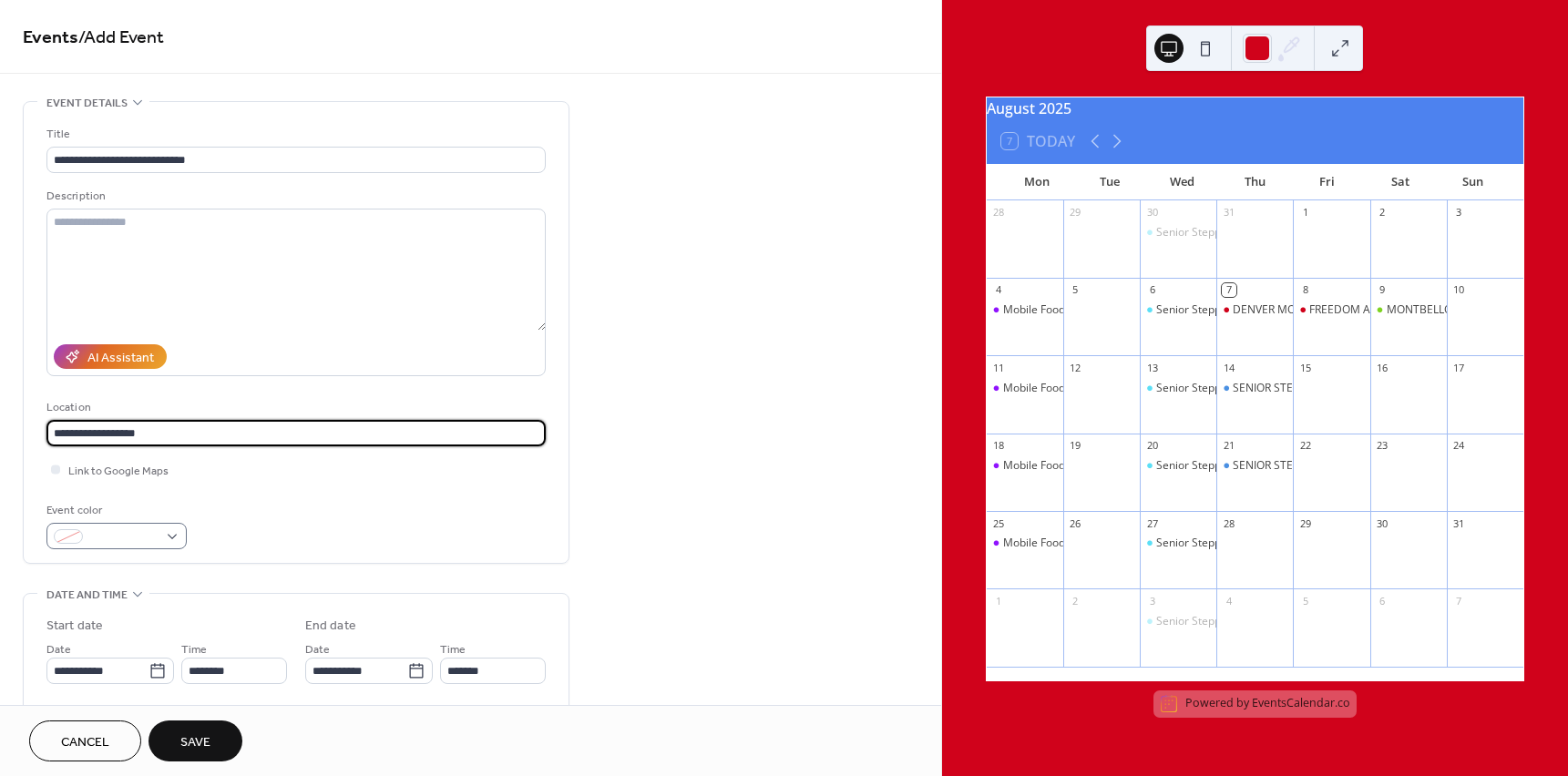type on "**********" 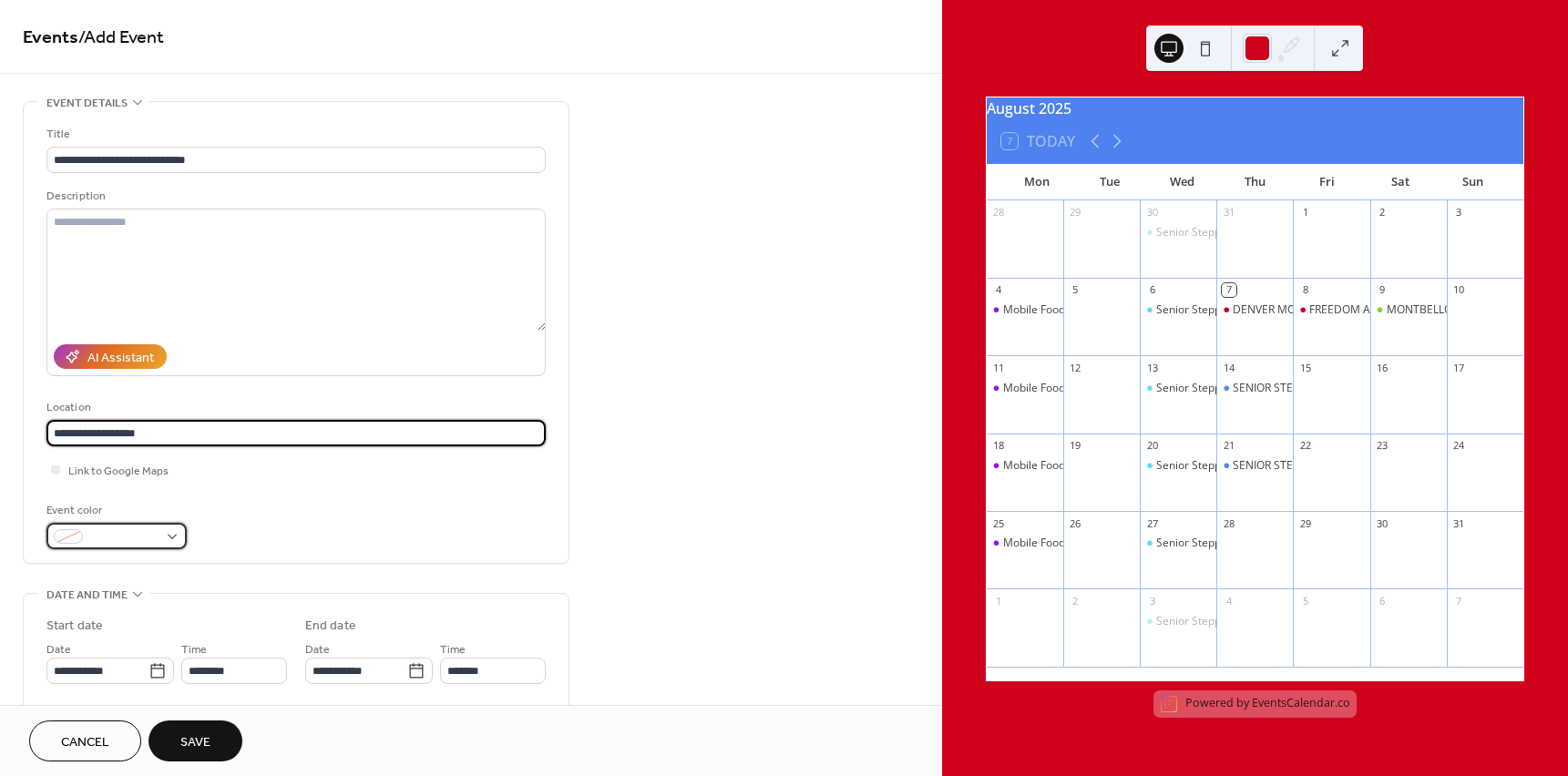 click at bounding box center (124, 537) 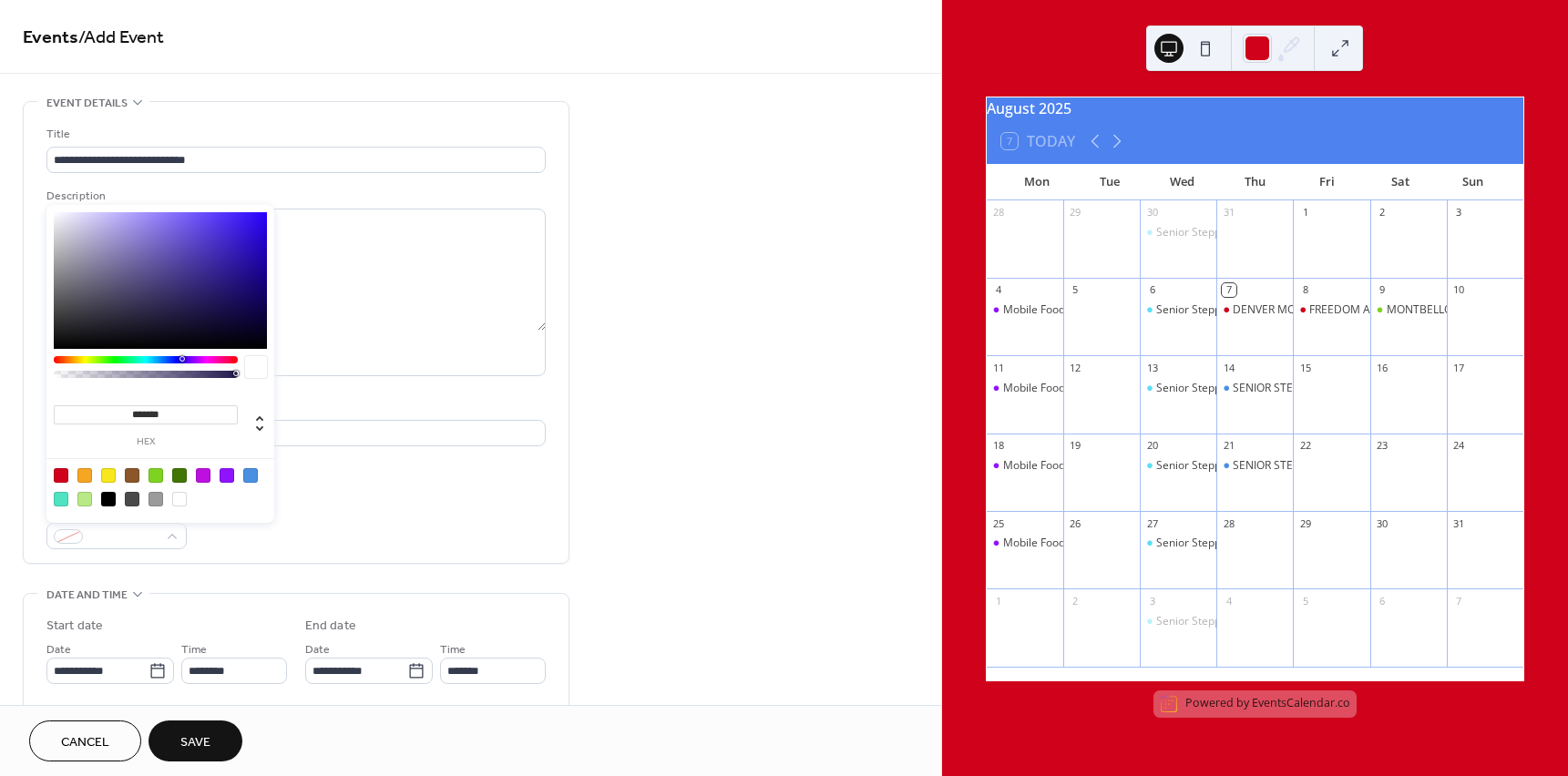 click at bounding box center [61, 475] 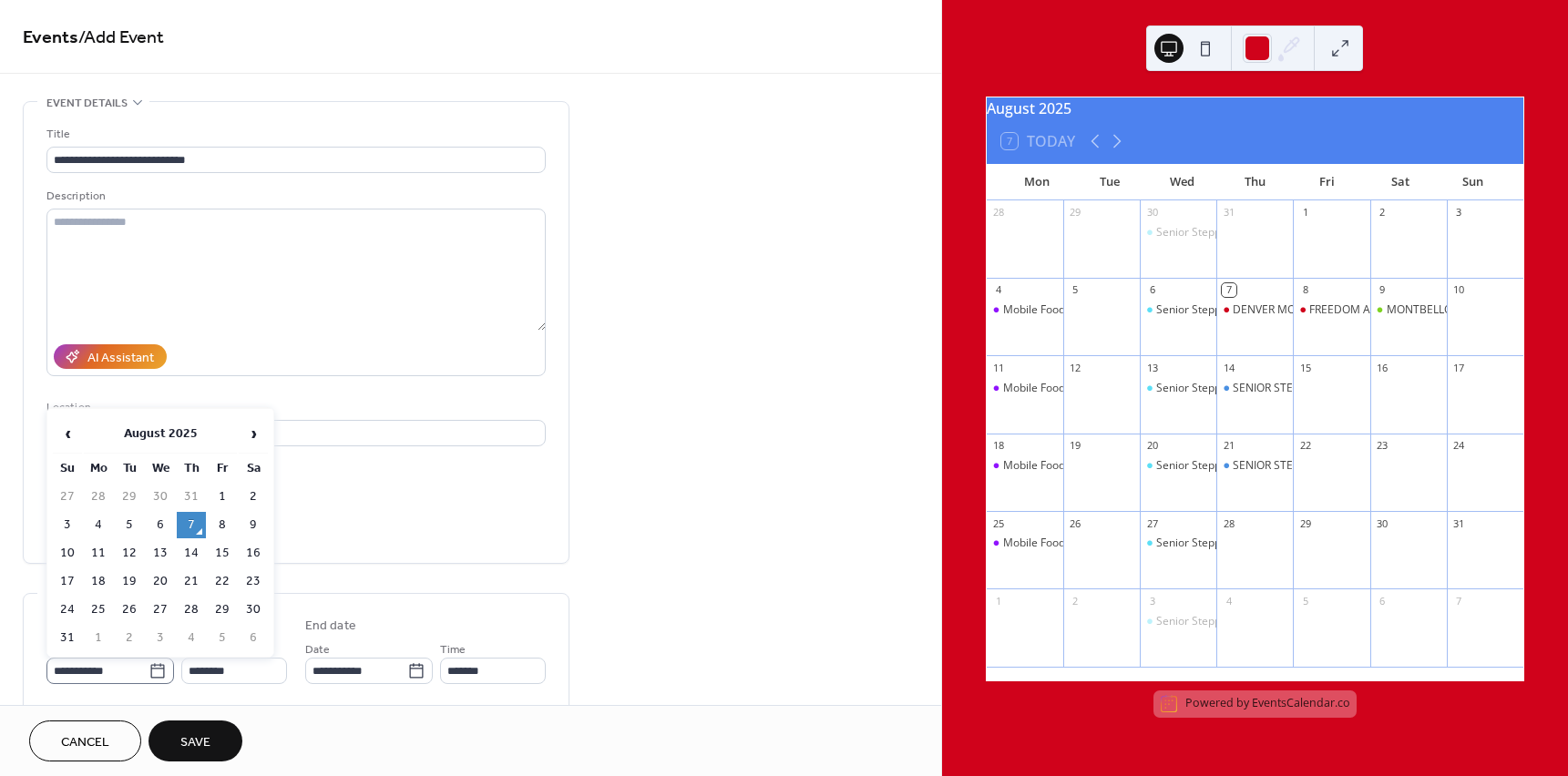 click 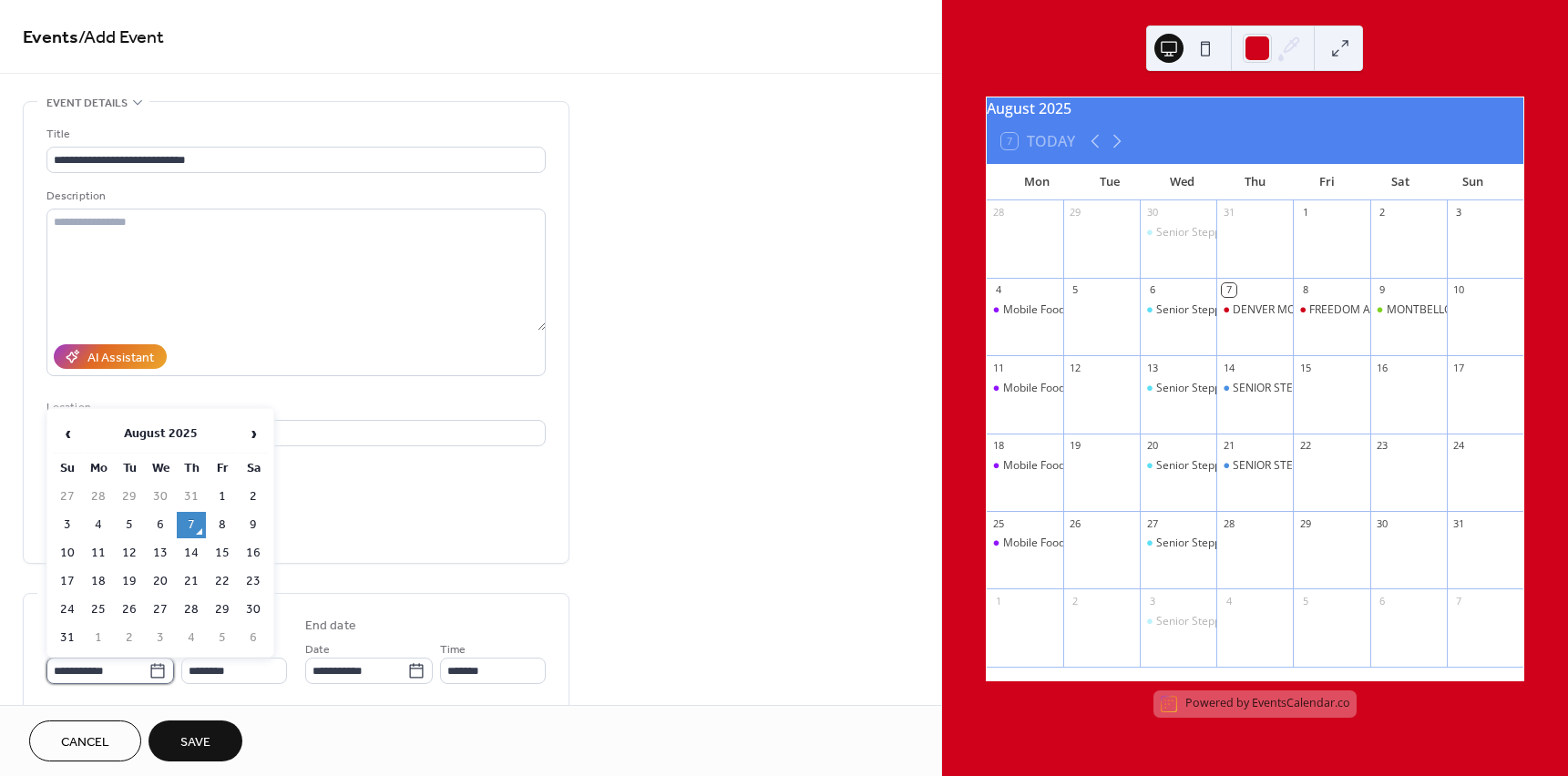 click on "**********" at bounding box center (97, 670) 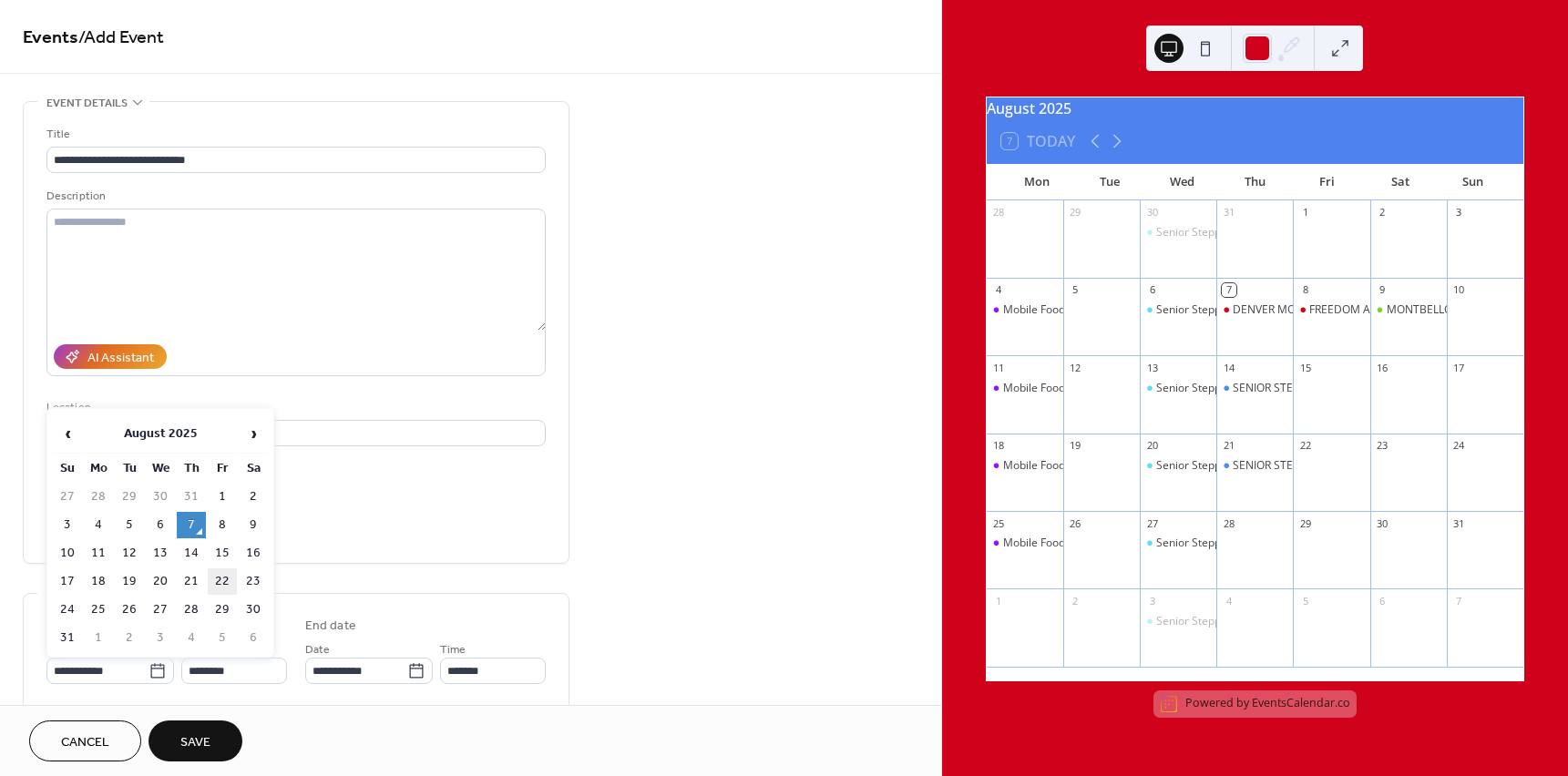 click on "22" at bounding box center (222, 581) 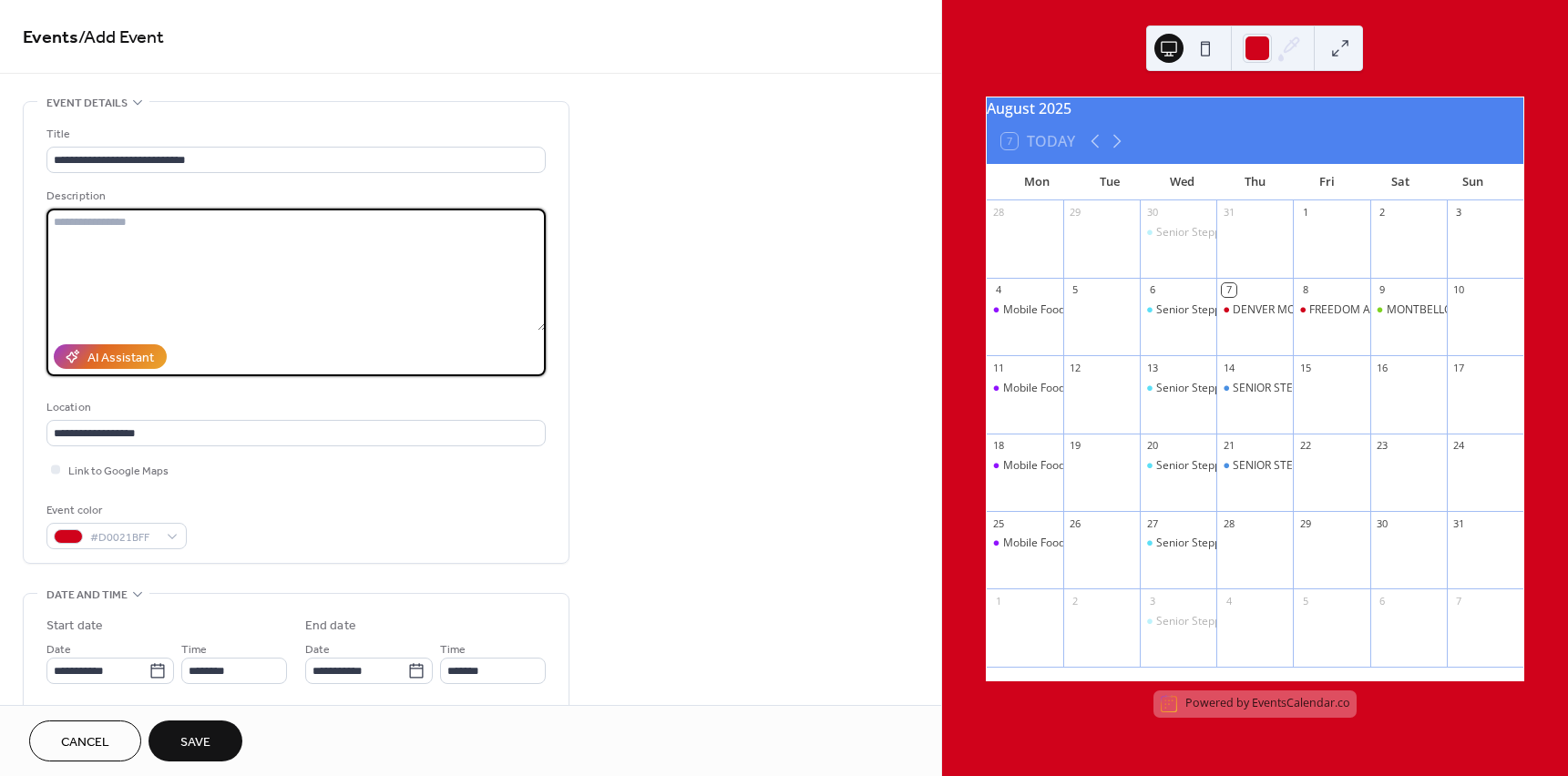 click at bounding box center [296, 270] 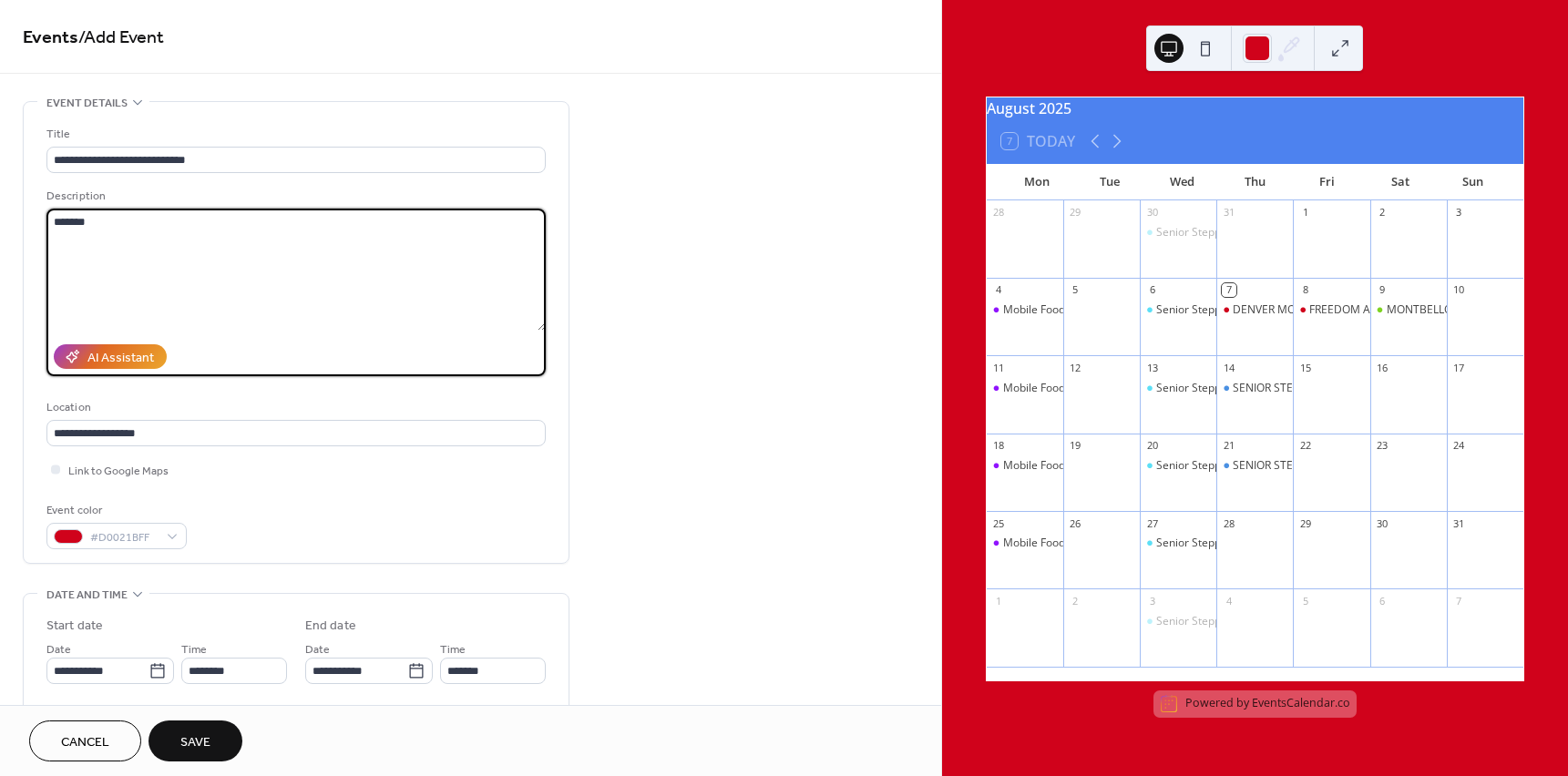 type on "*******" 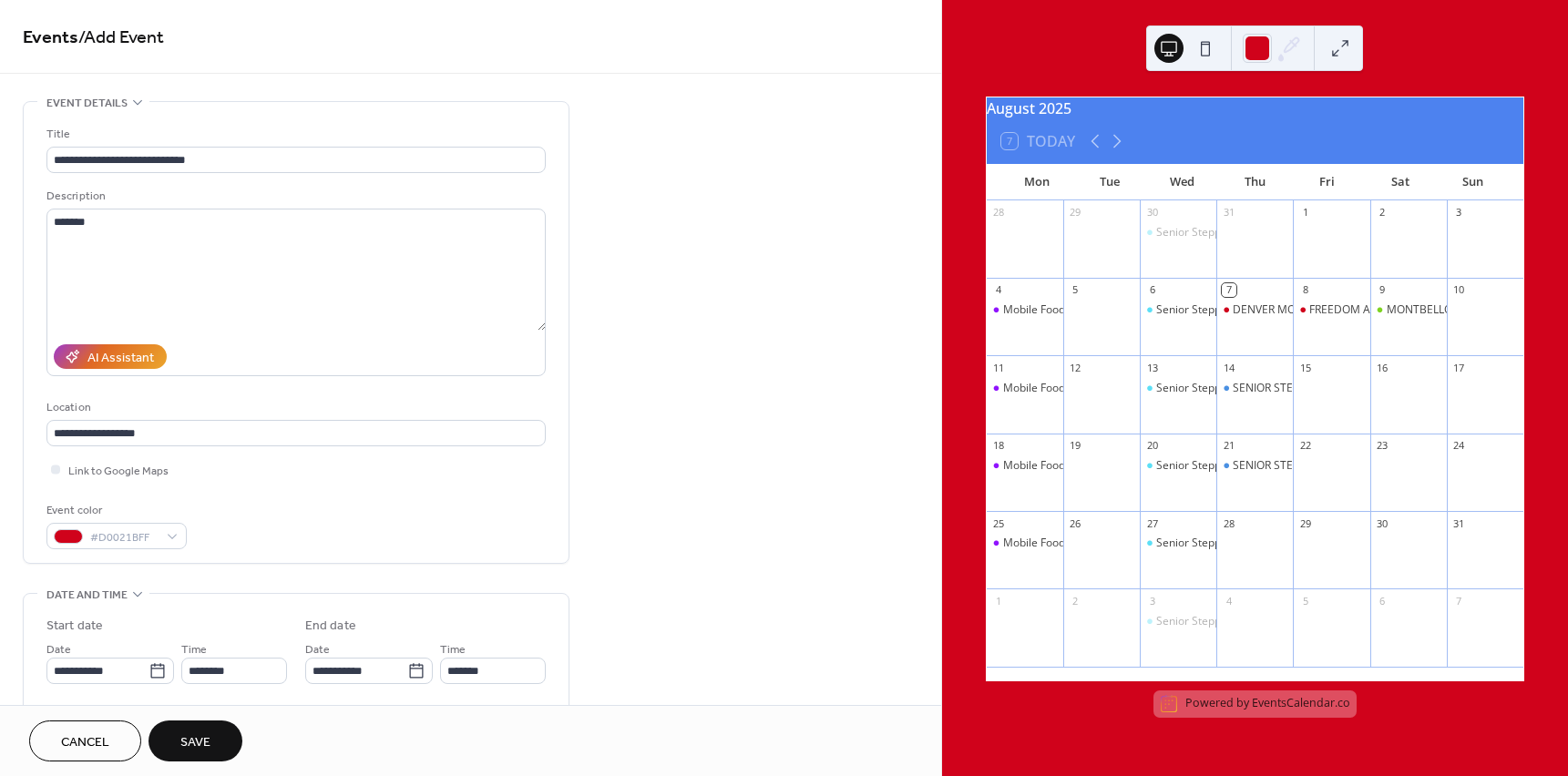 click on "Save" at bounding box center [195, 742] 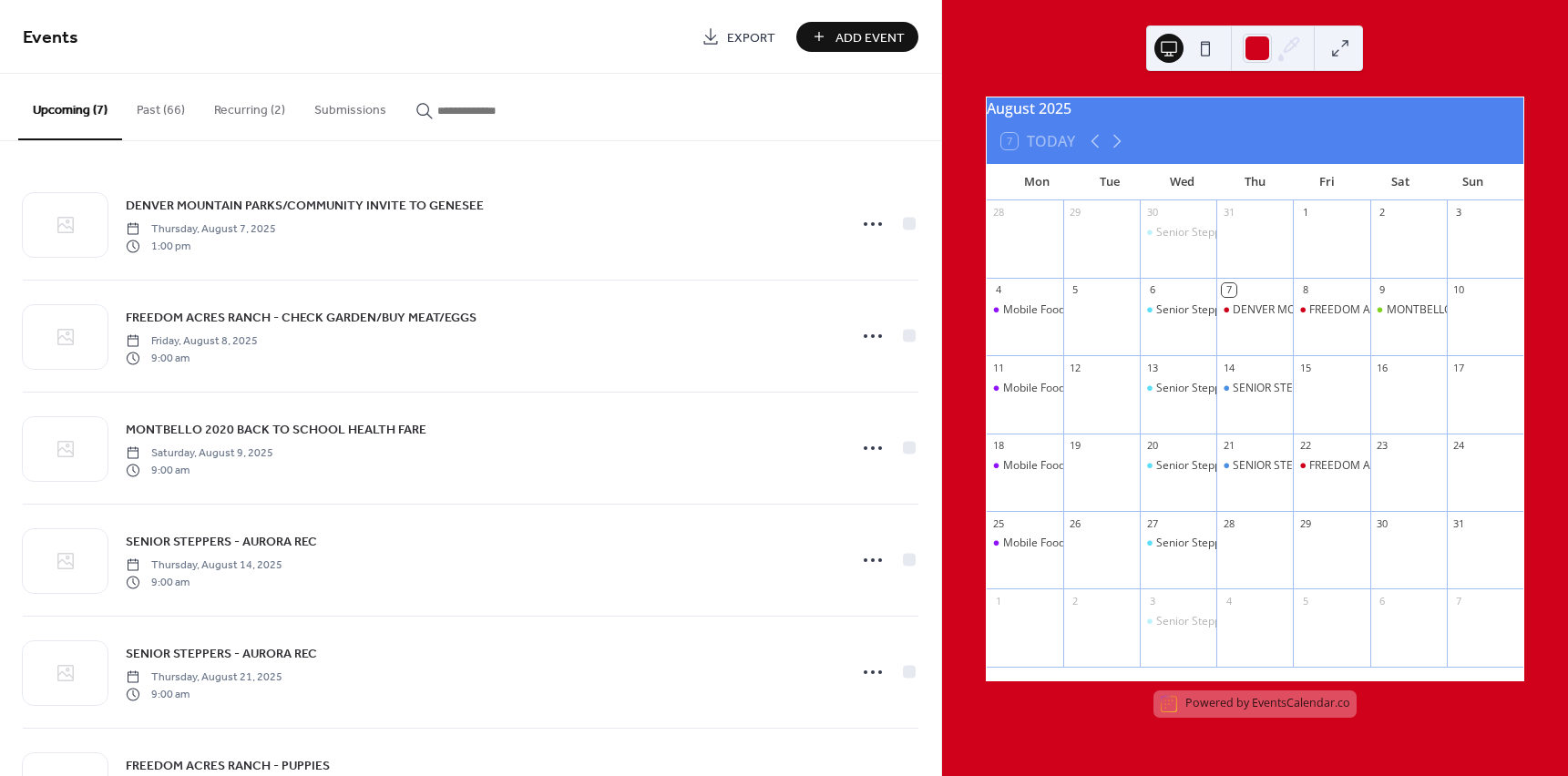 click on "Add Event" at bounding box center (870, 37) 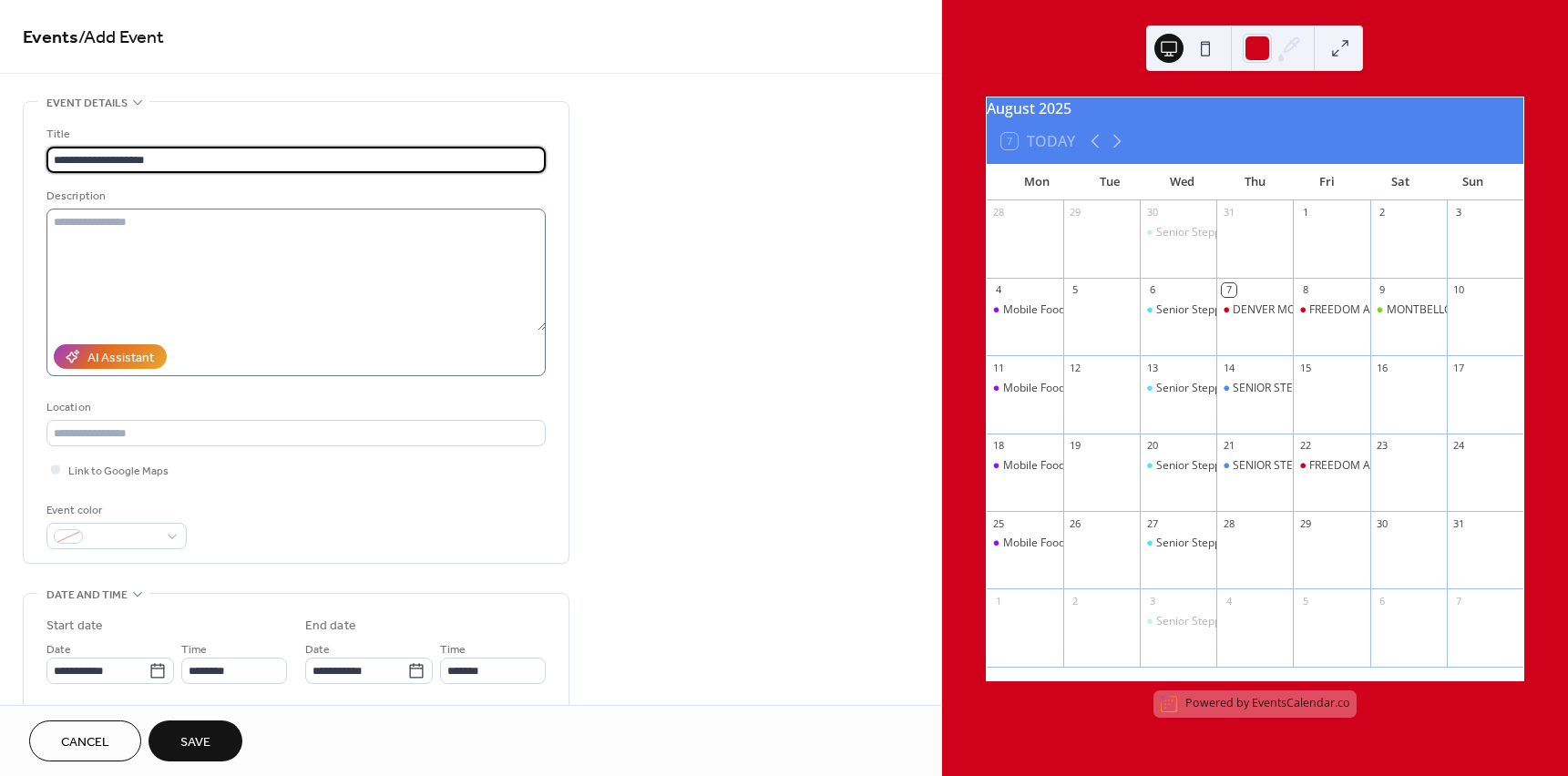 type on "**********" 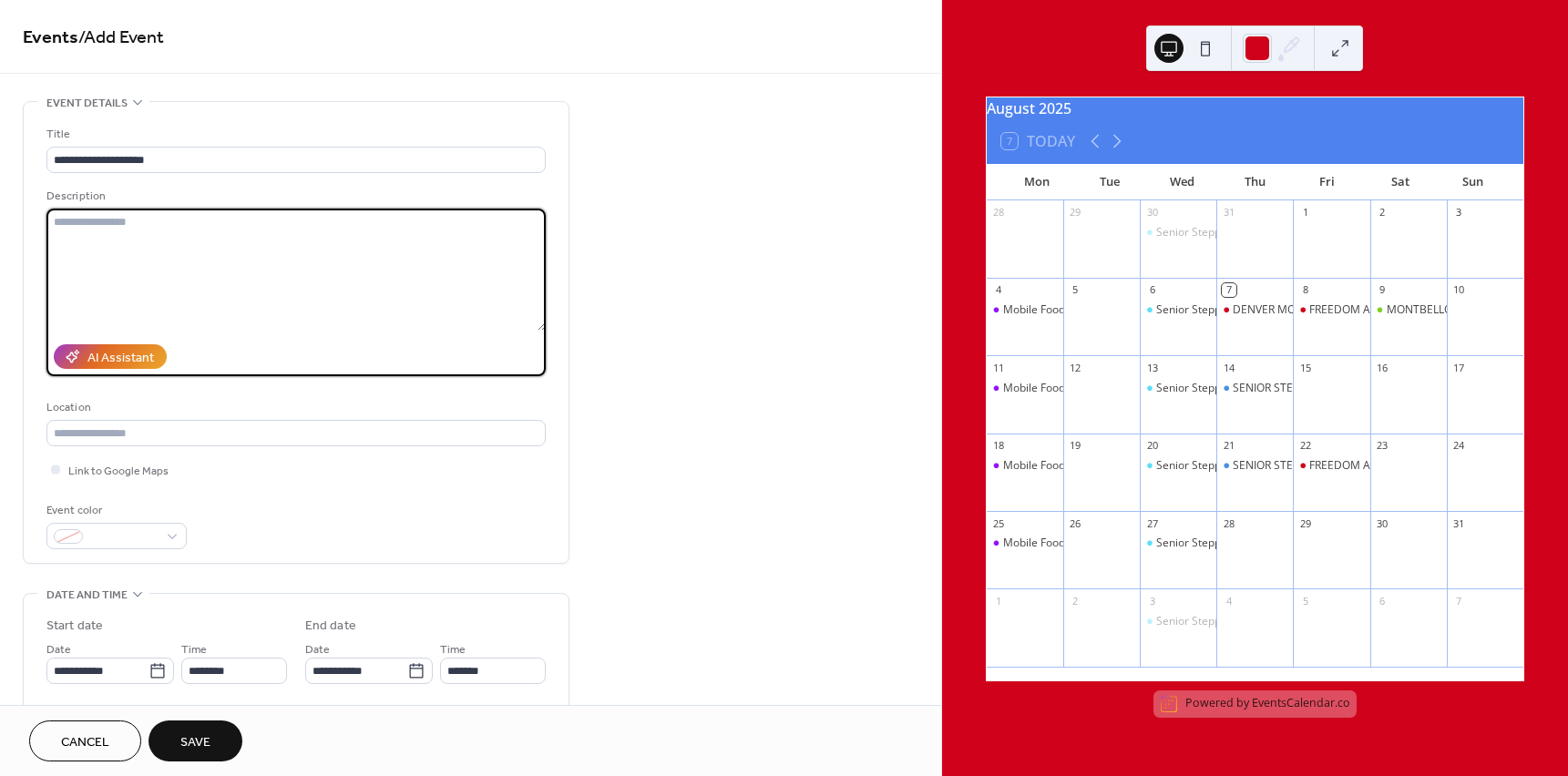 click at bounding box center [296, 270] 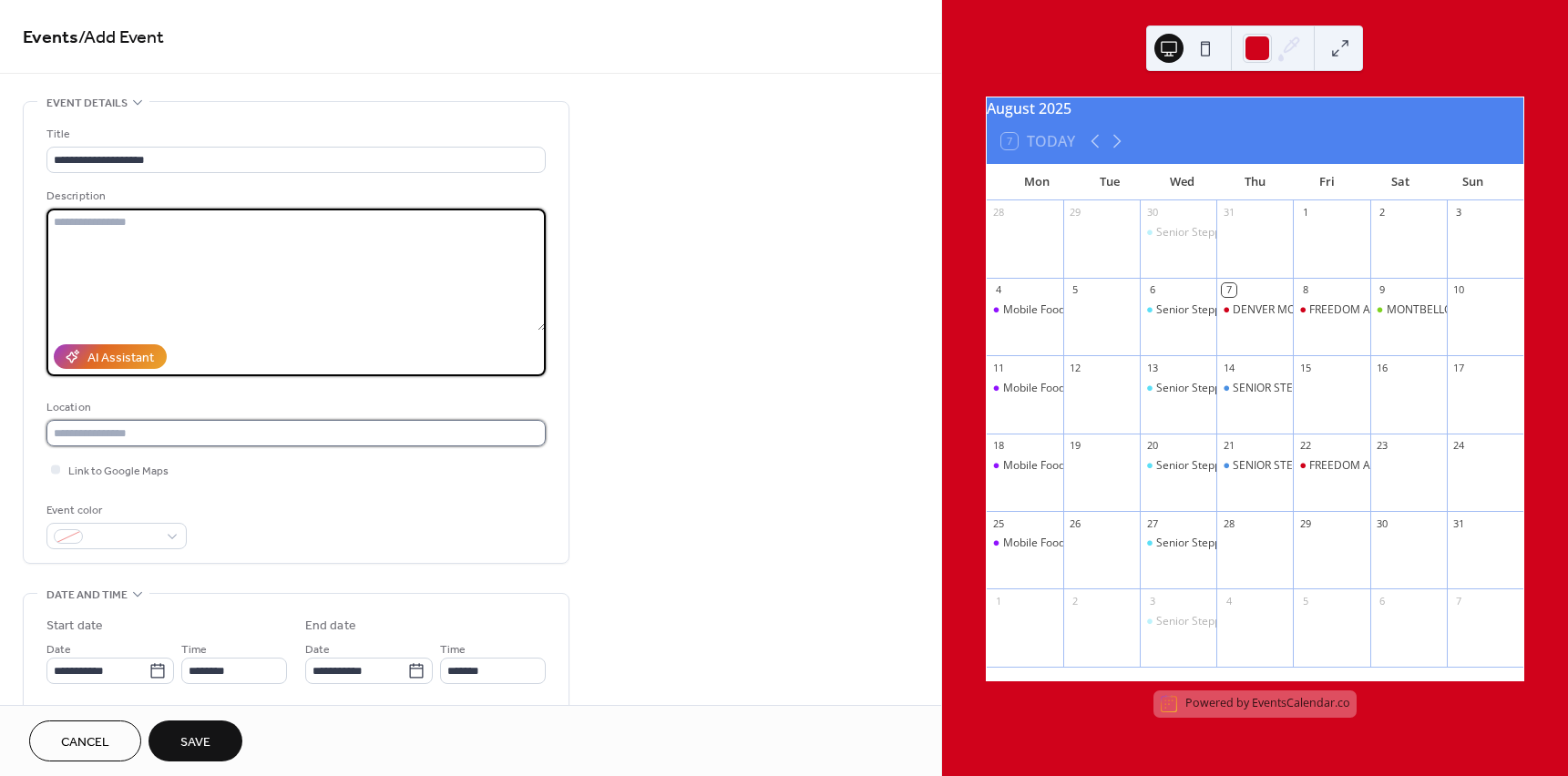 click at bounding box center (296, 433) 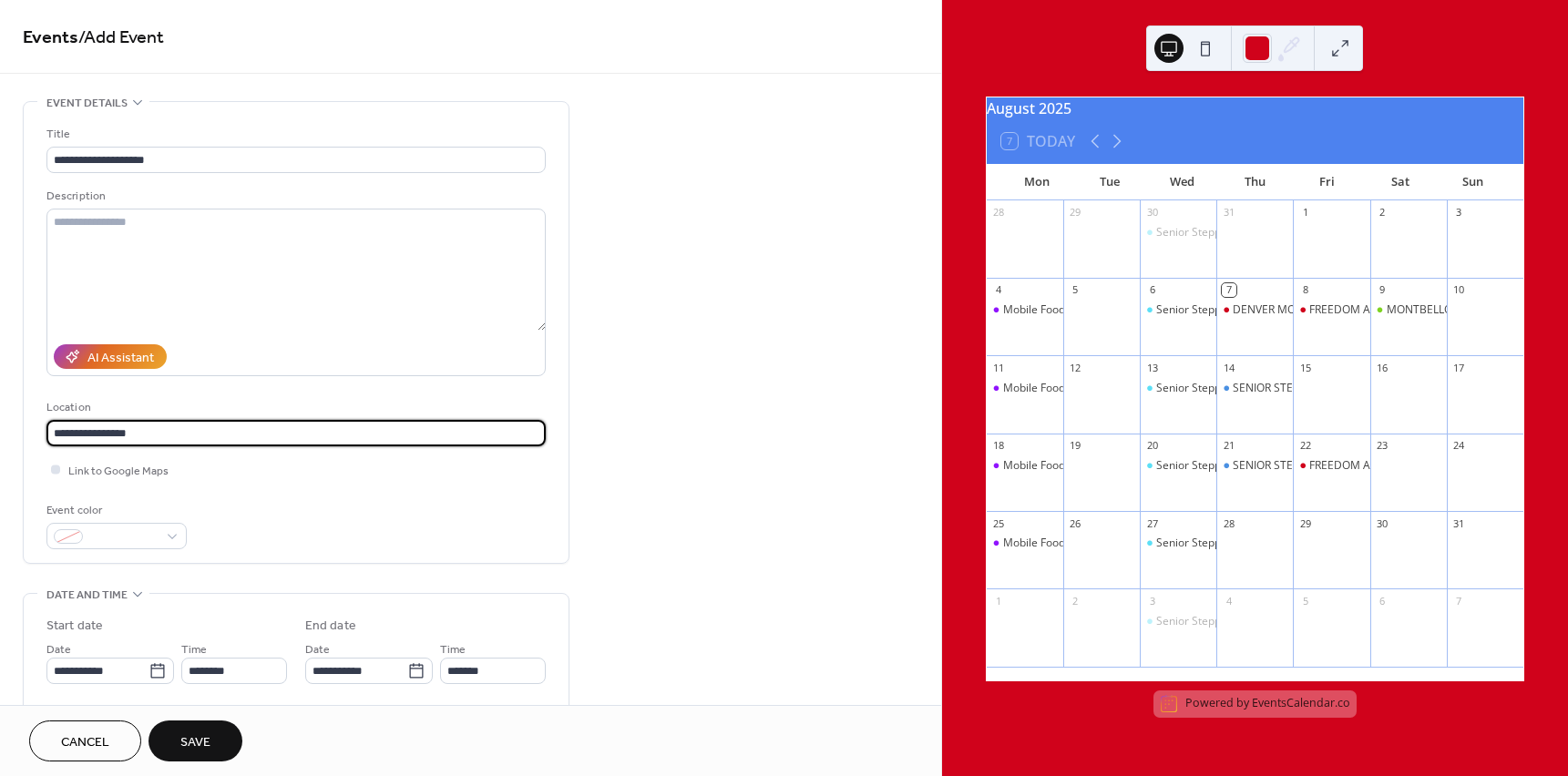 type on "**********" 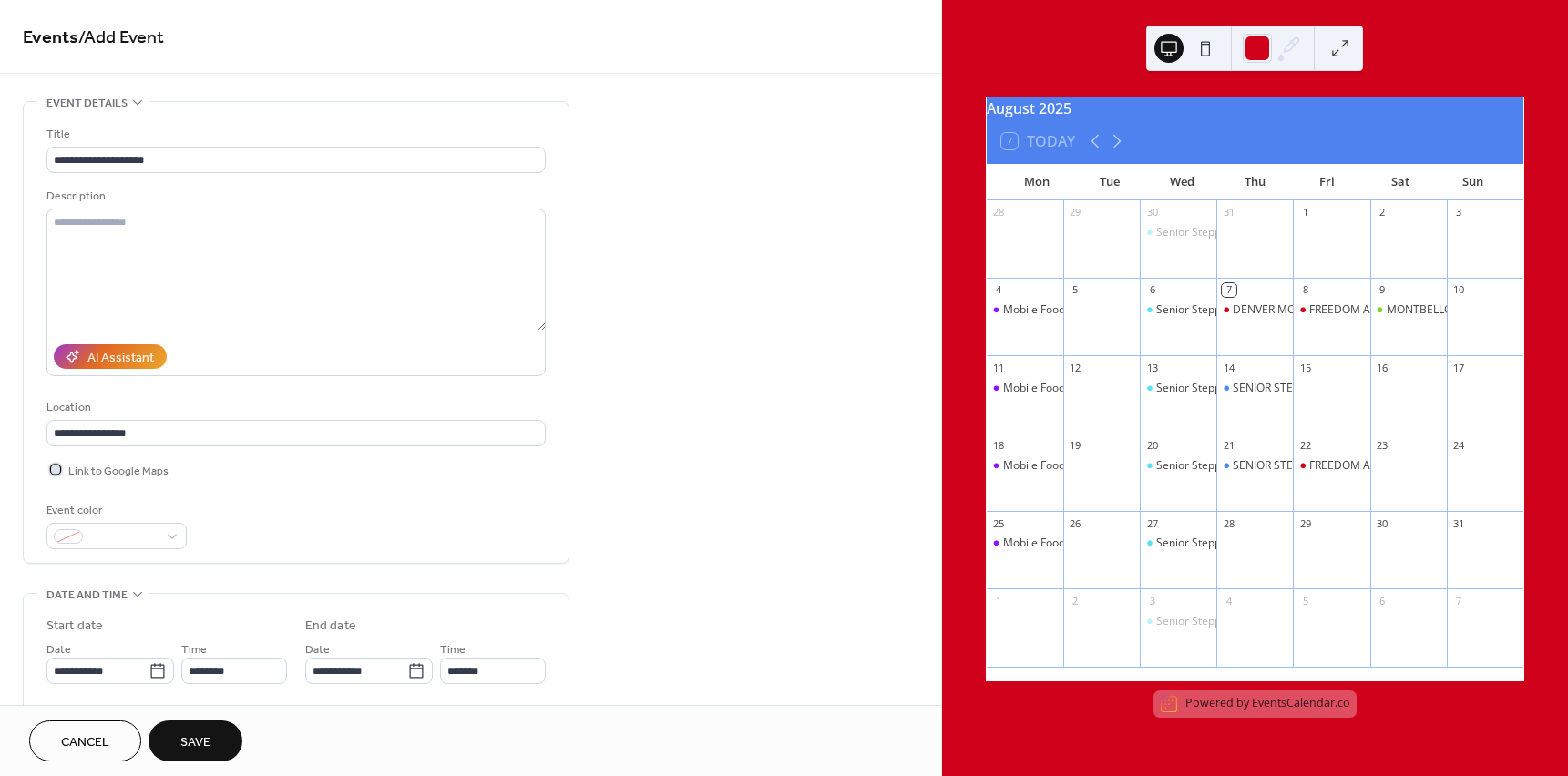click on "Link to Google Maps" at bounding box center (118, 471) 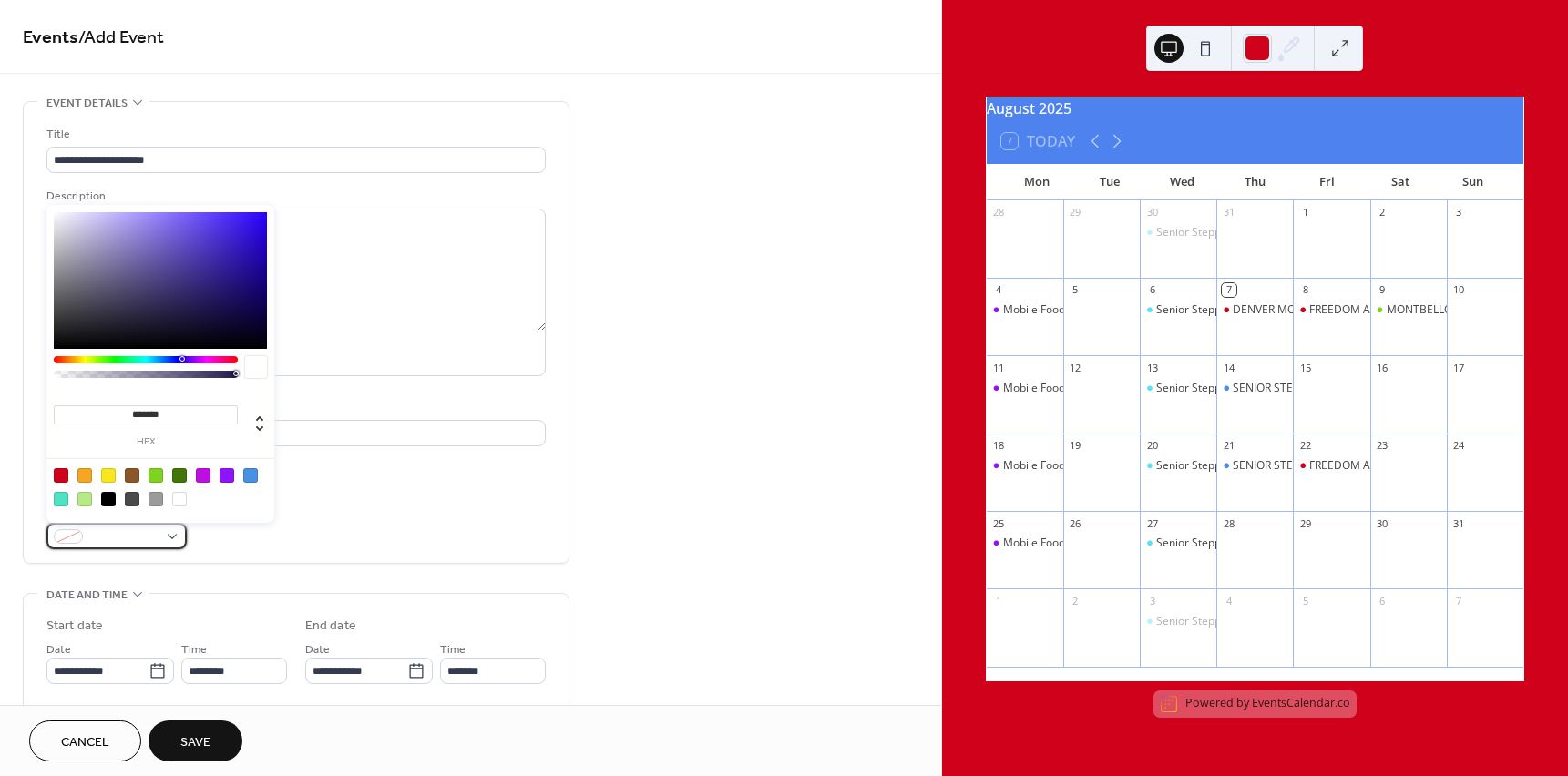 click at bounding box center (117, 536) 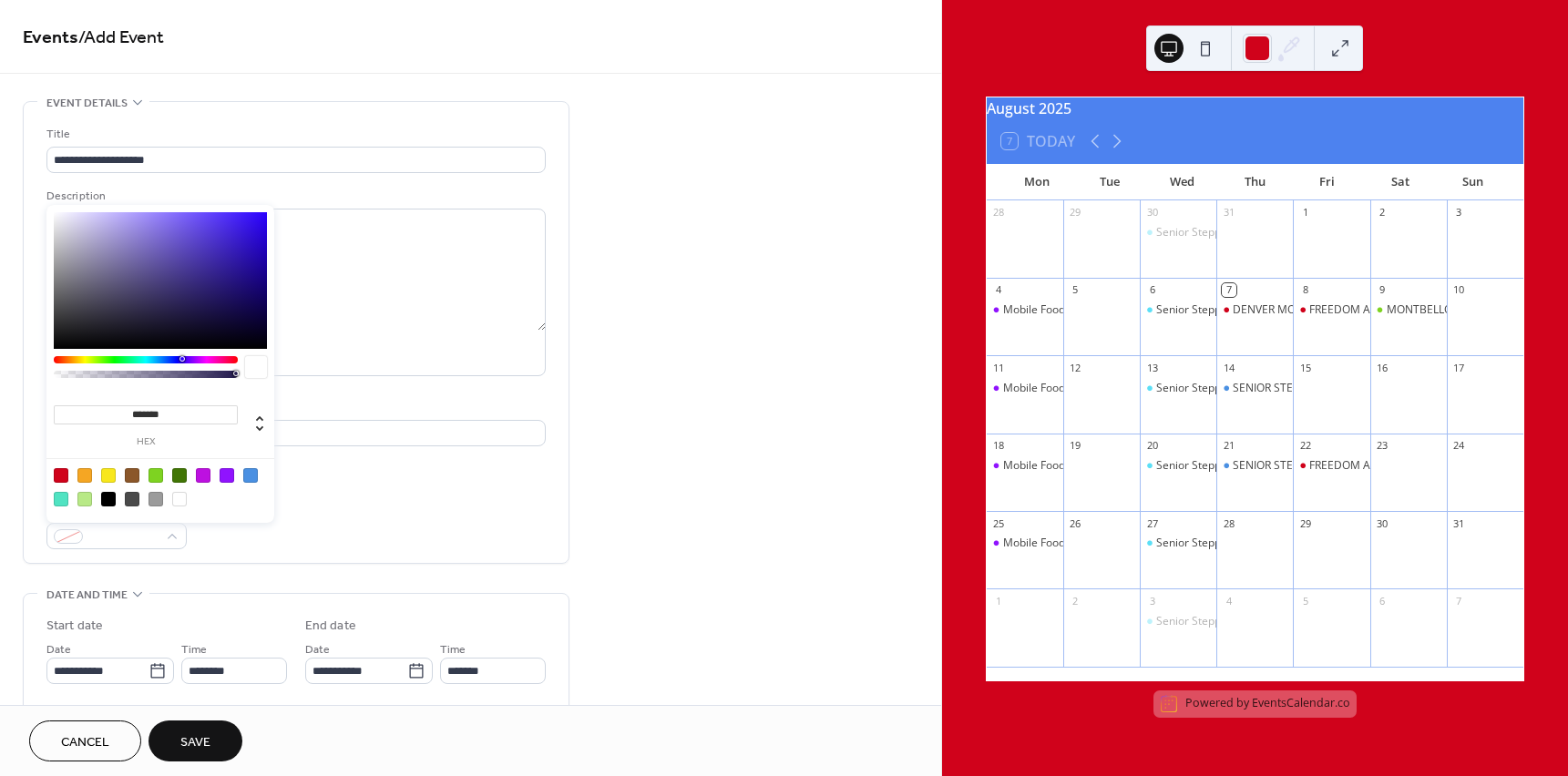 click at bounding box center [61, 499] 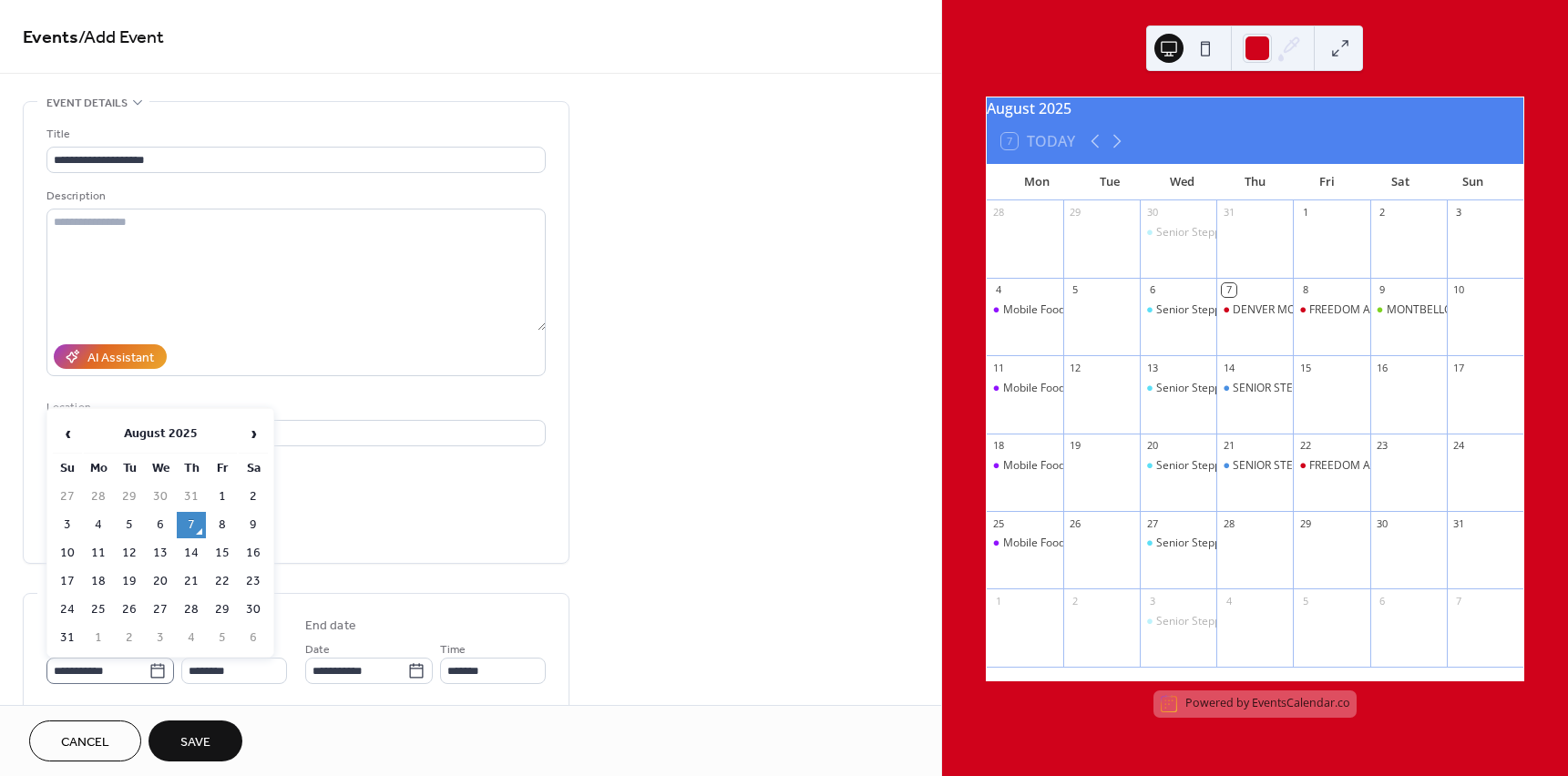 click 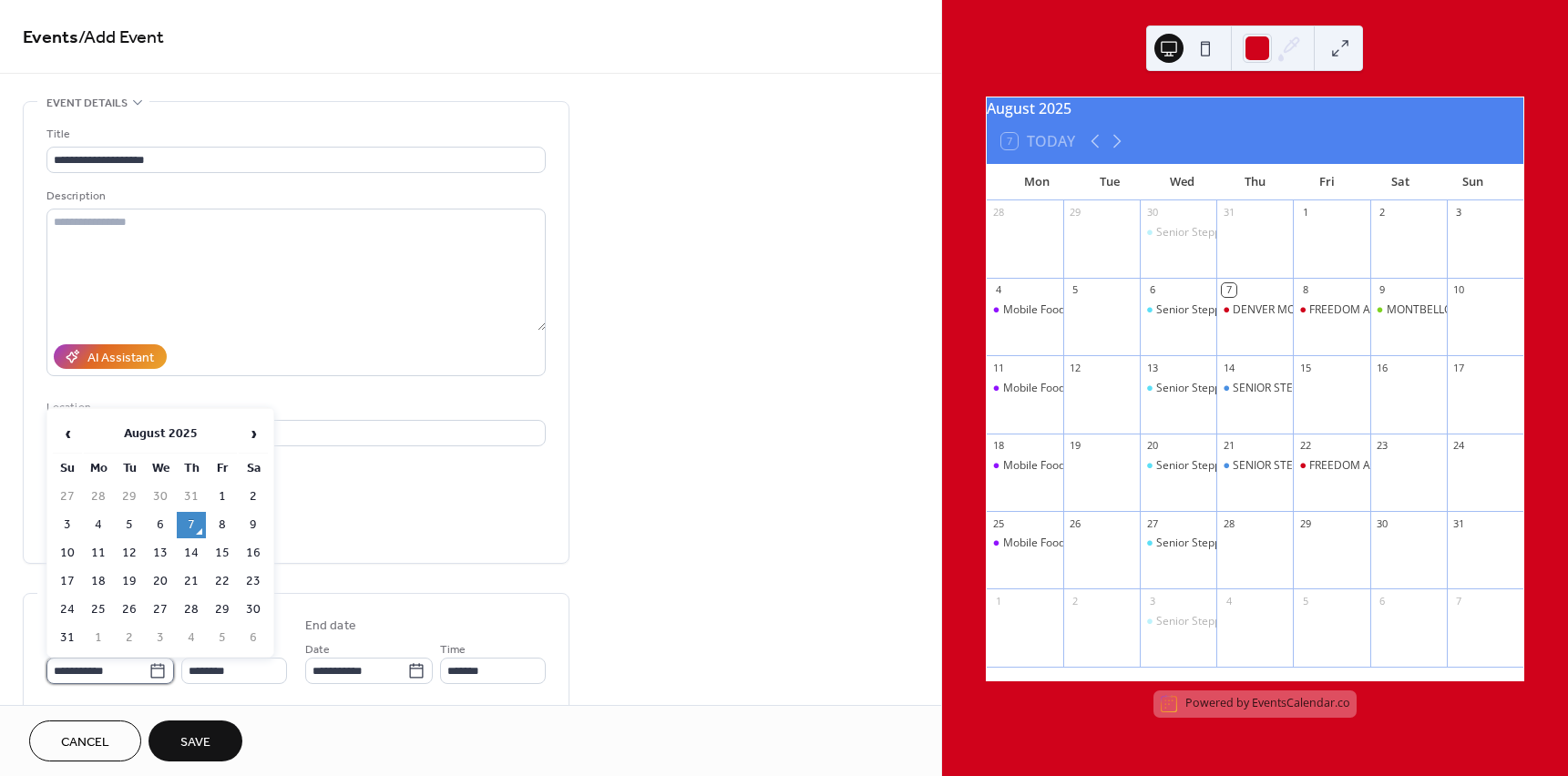 click on "**********" at bounding box center [97, 670] 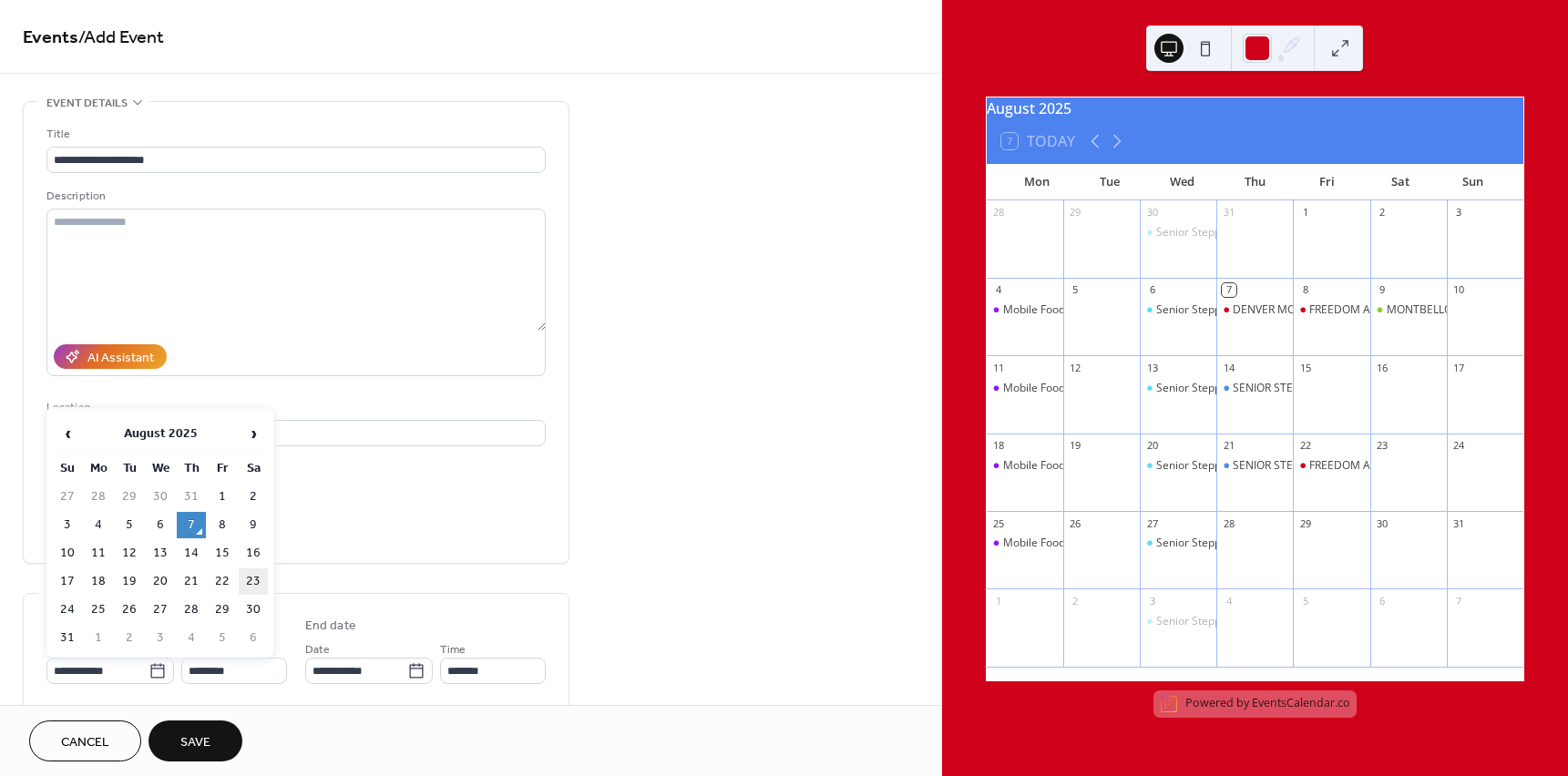 click on "23" at bounding box center [253, 581] 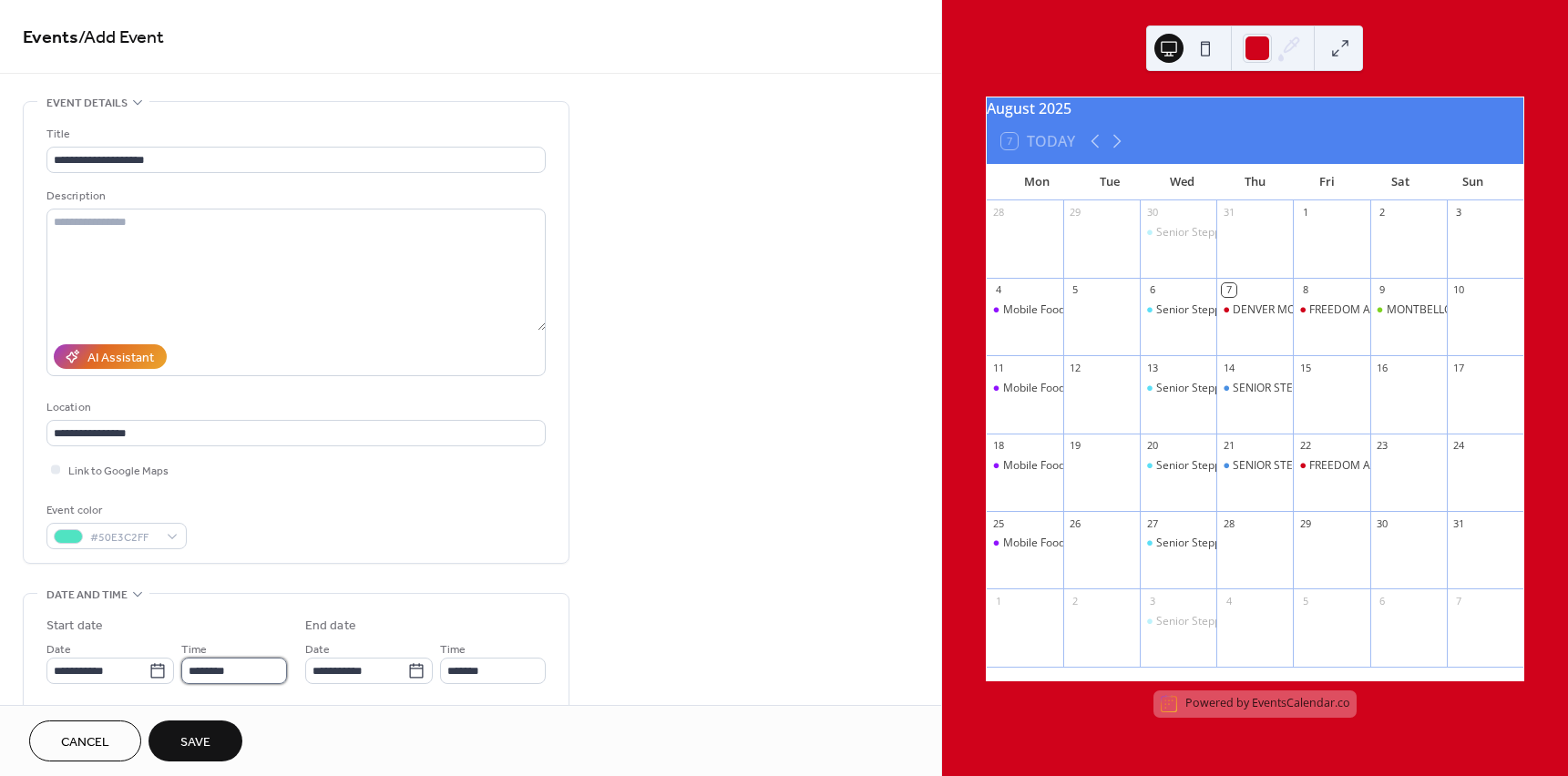 click on "********" at bounding box center [234, 670] 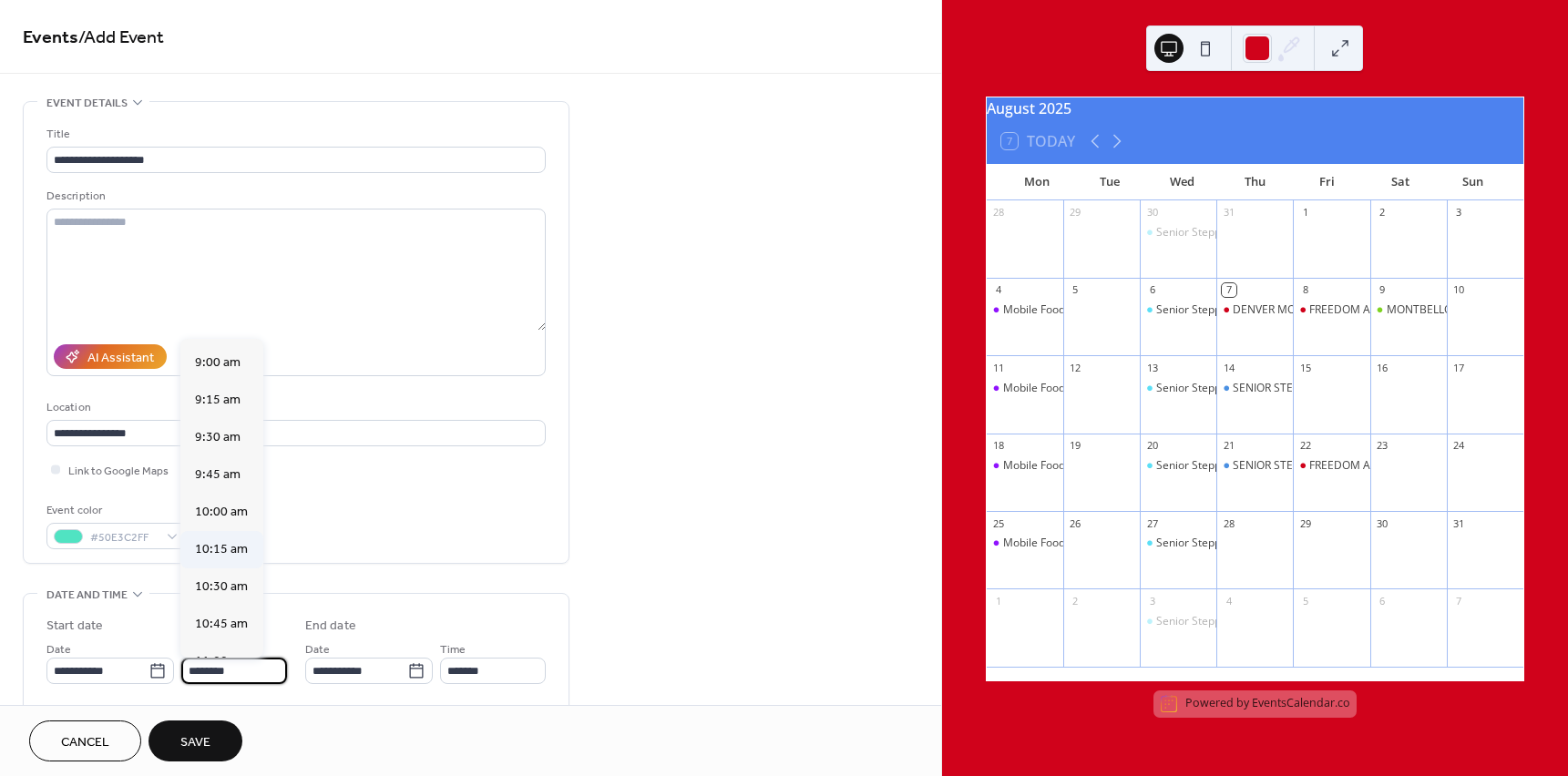 scroll, scrollTop: 1337, scrollLeft: 0, axis: vertical 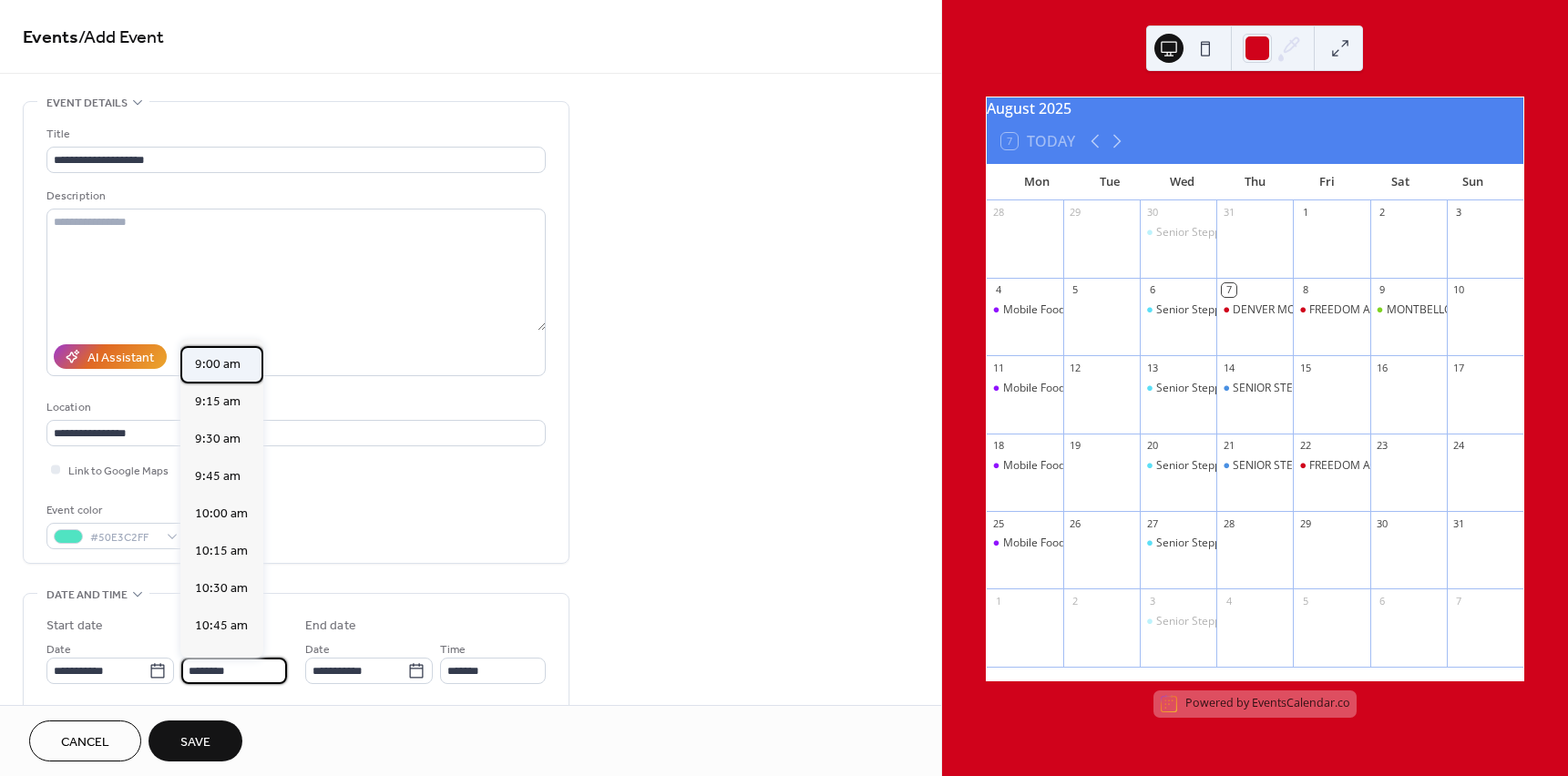 click on "9:00 am" at bounding box center (218, 364) 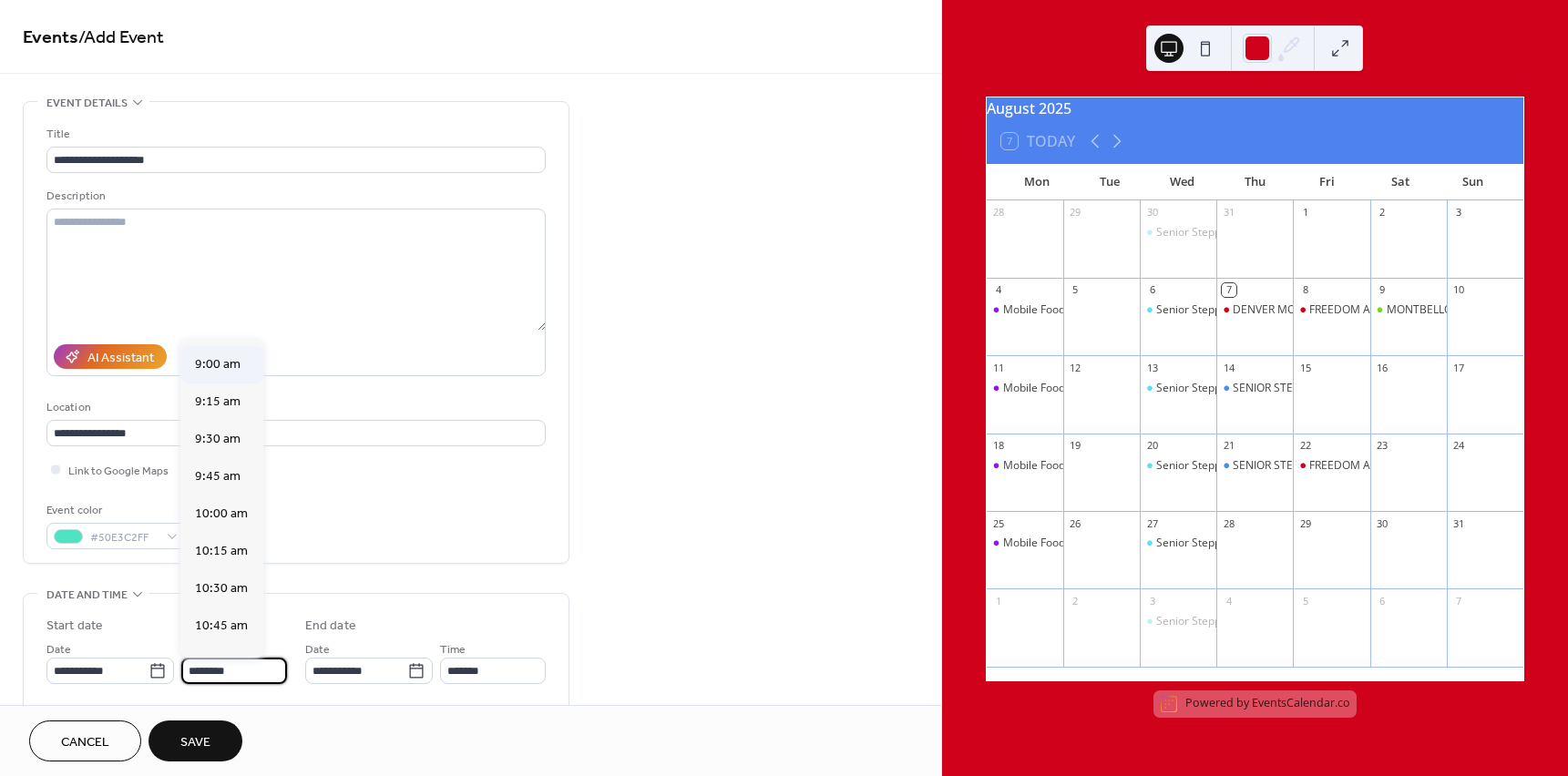 type on "*******" 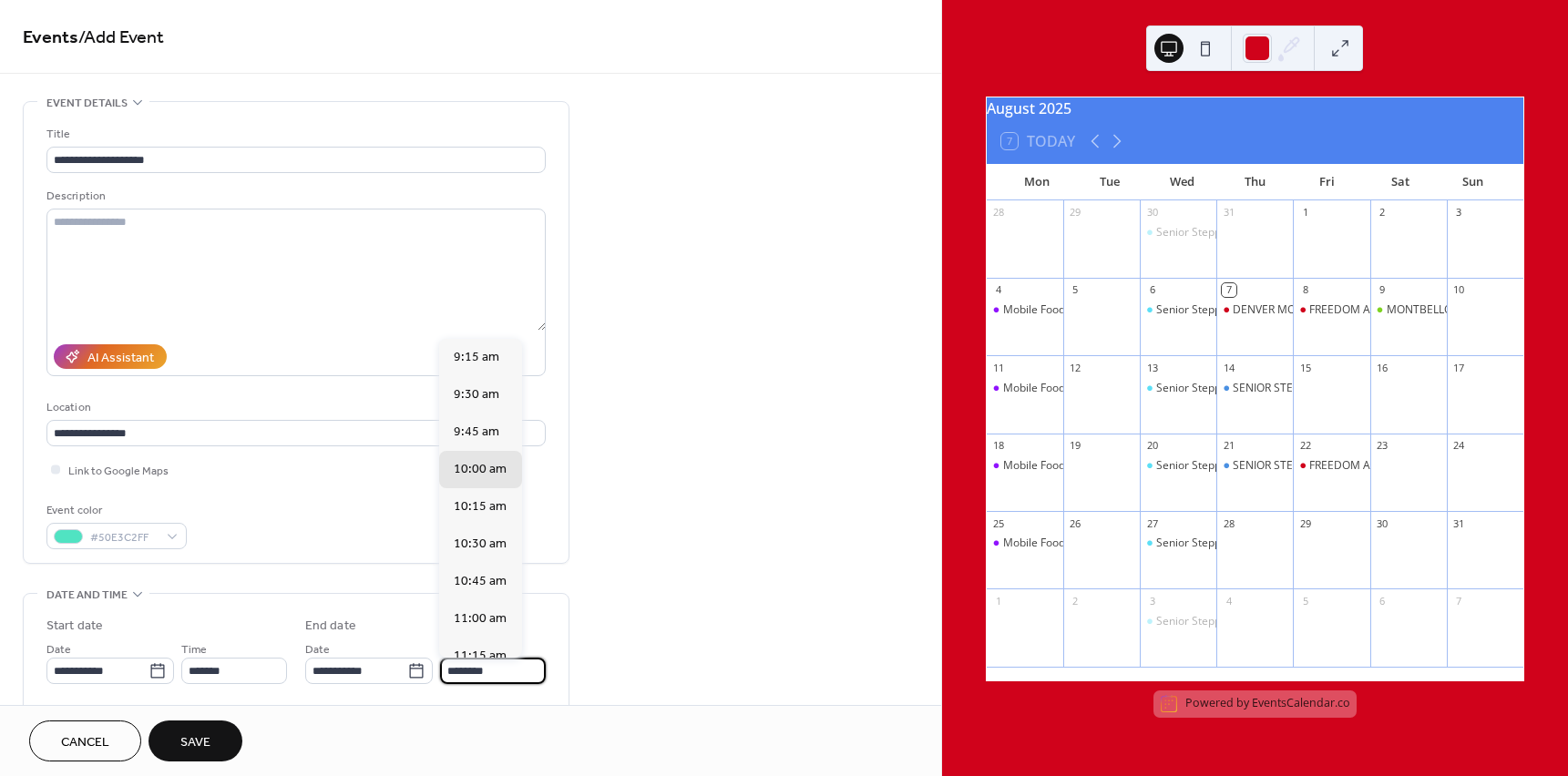 click on "********" at bounding box center (493, 670) 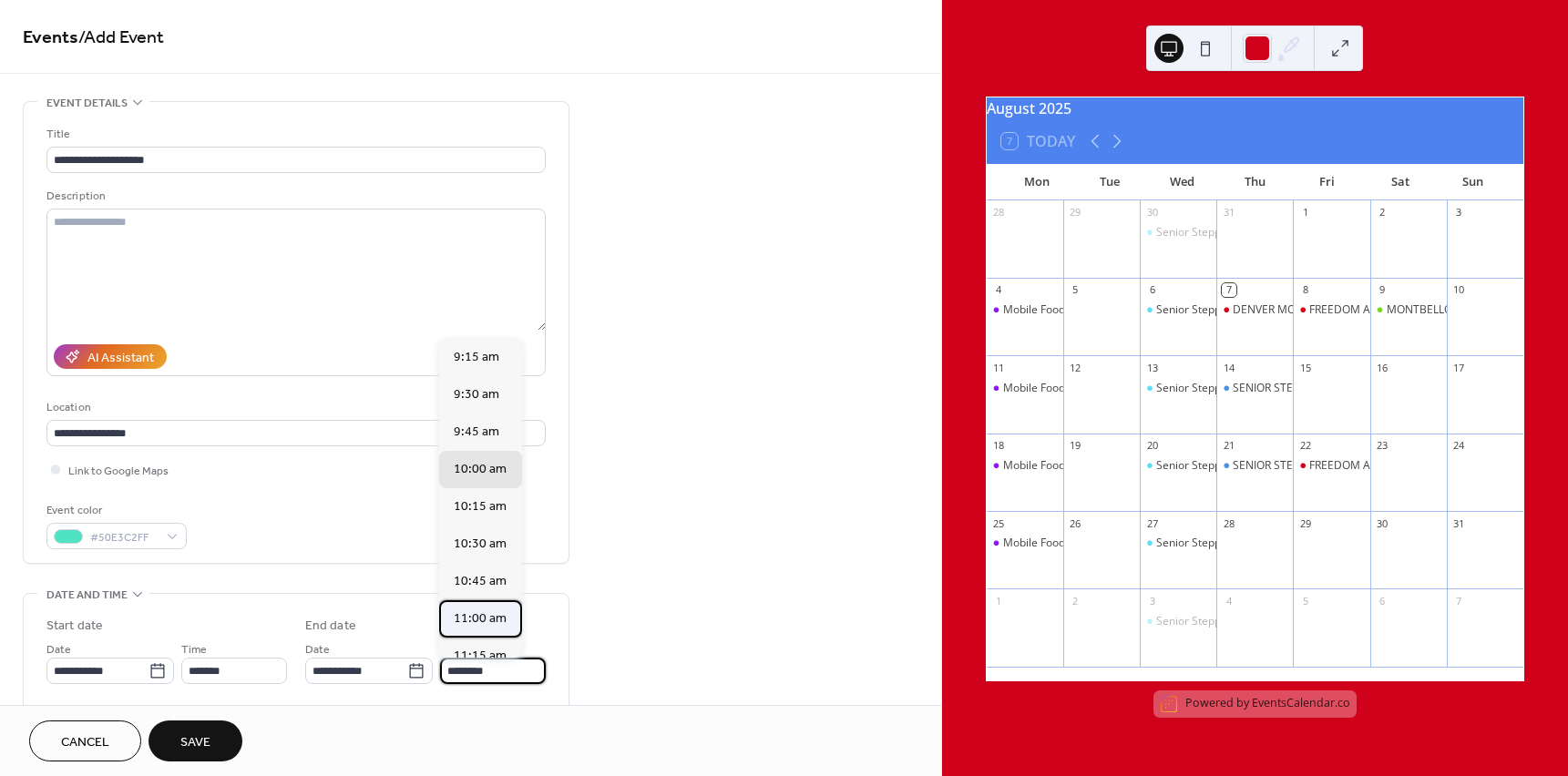 click on "11:00 am" at bounding box center [480, 618] 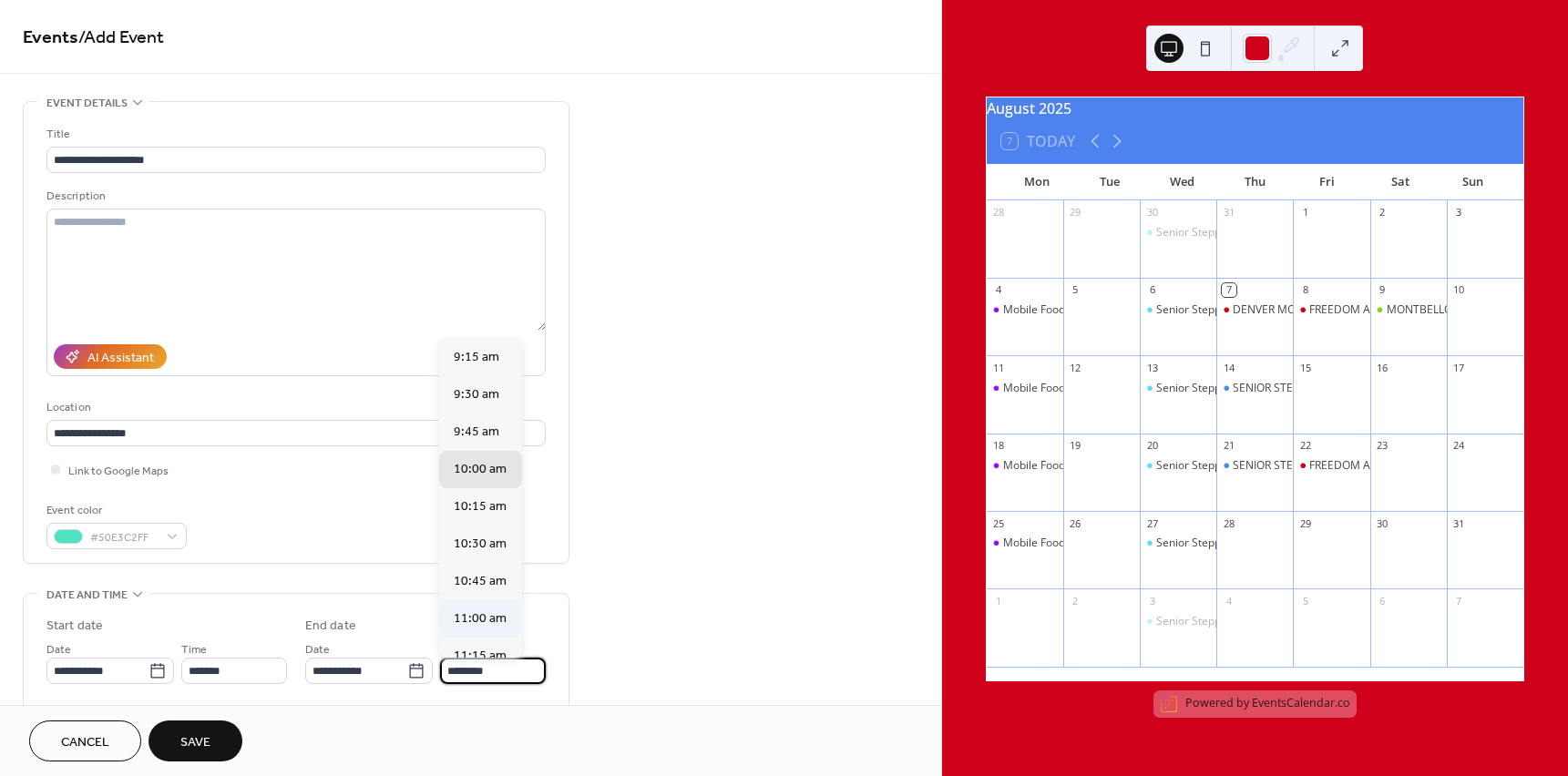 type on "********" 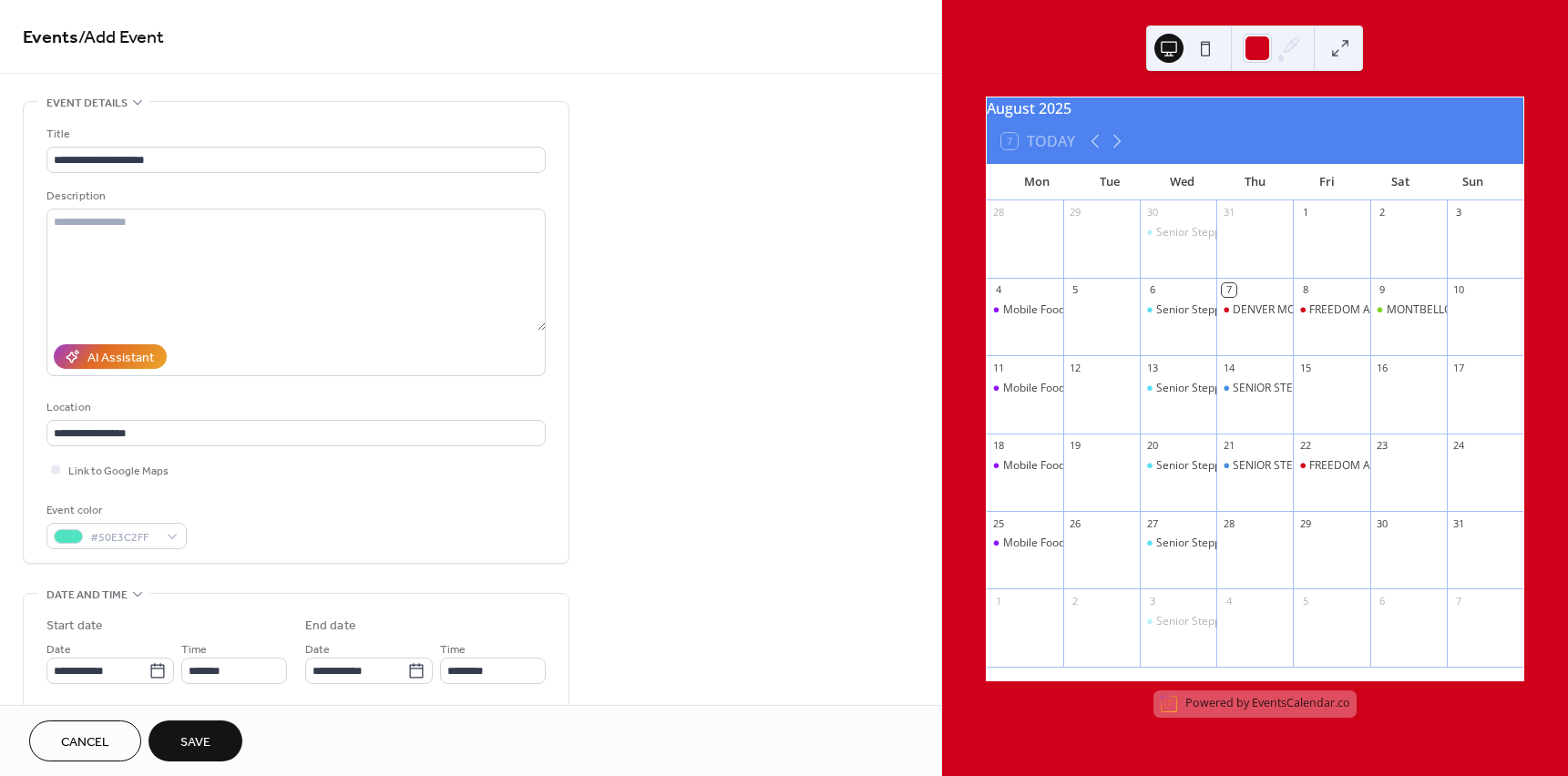 click on "Save" at bounding box center (195, 742) 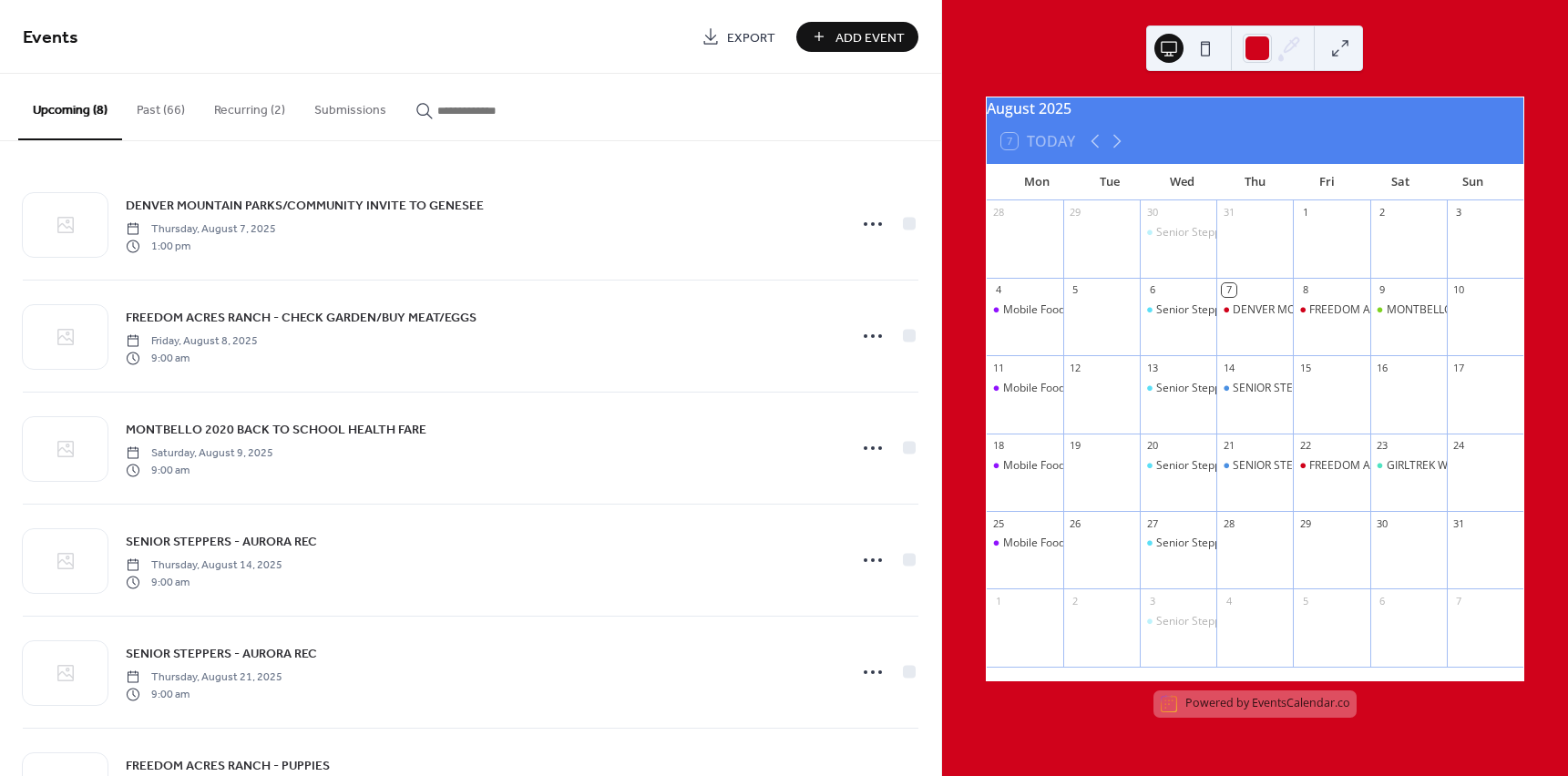 click on "Add Event" at bounding box center [857, 36] 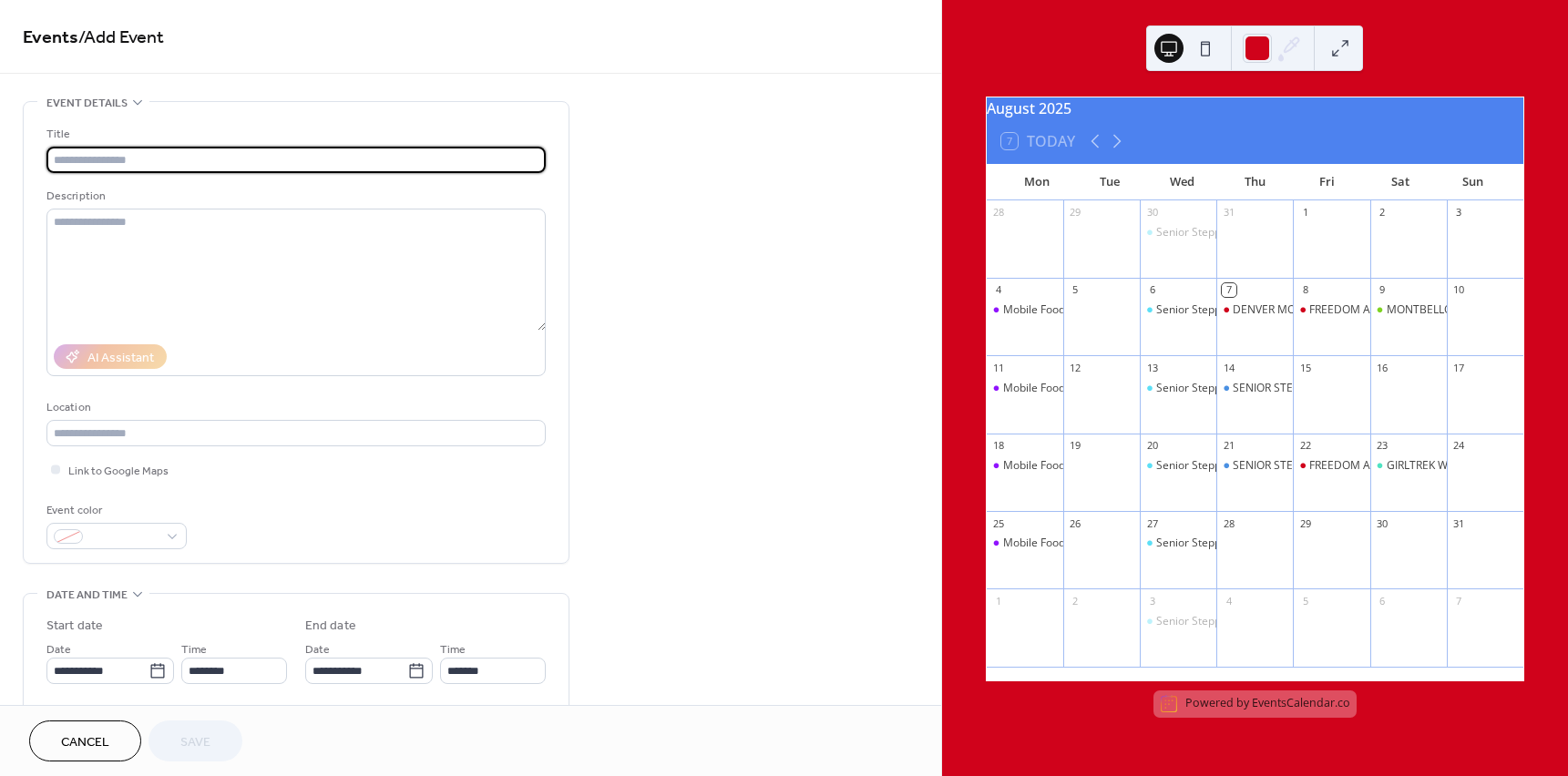 click at bounding box center (296, 159) 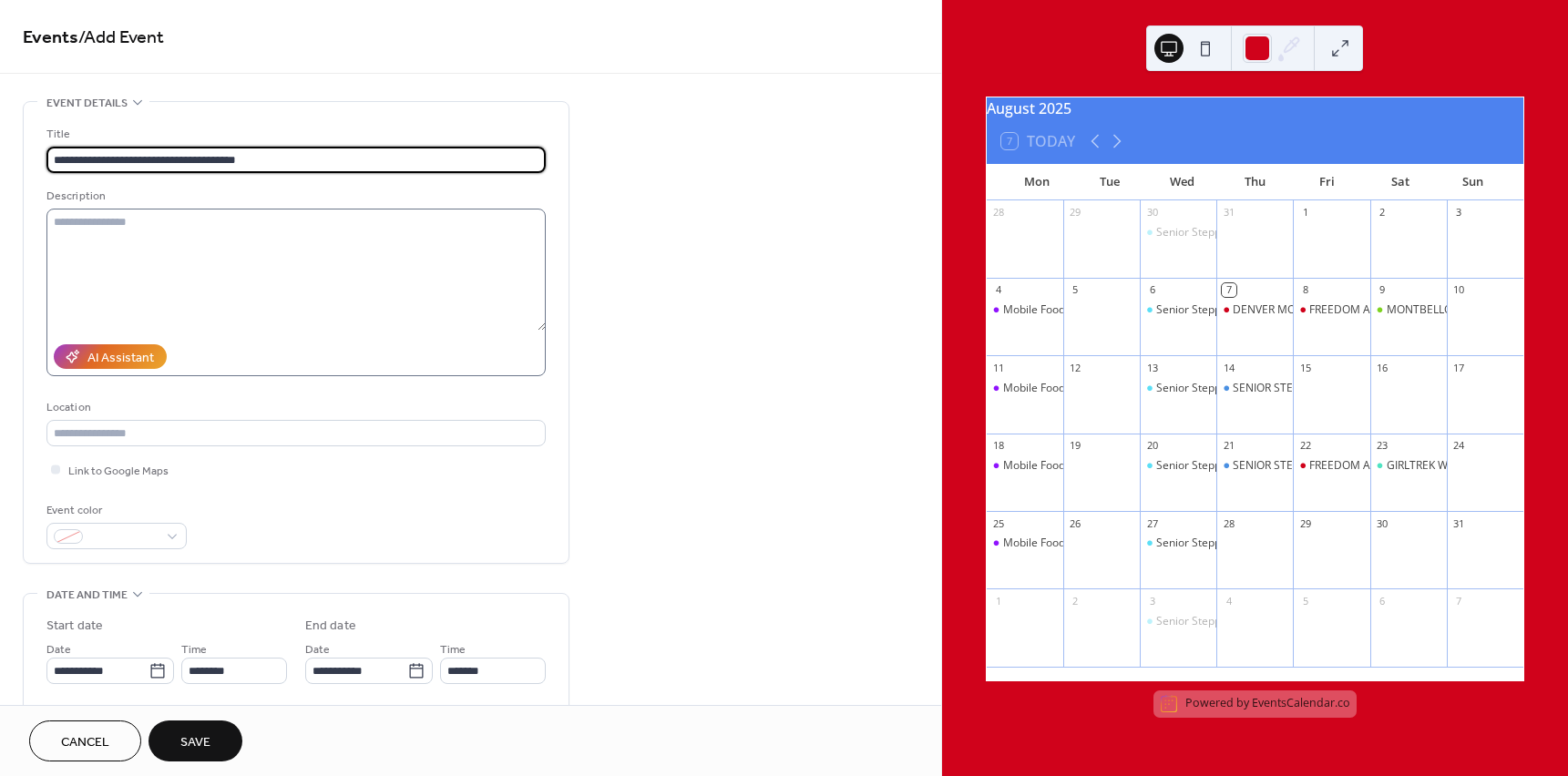 type on "**********" 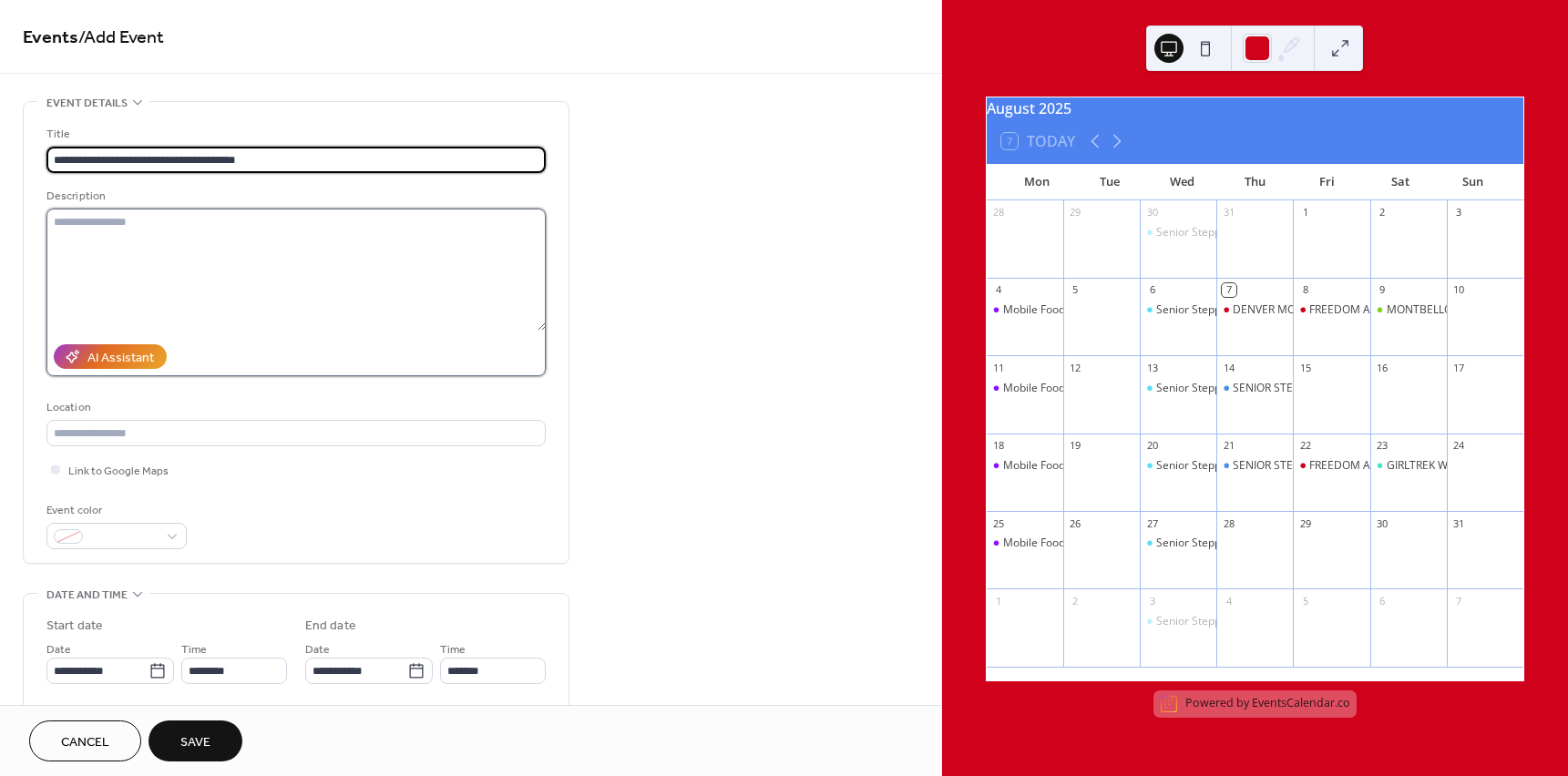 click at bounding box center (296, 270) 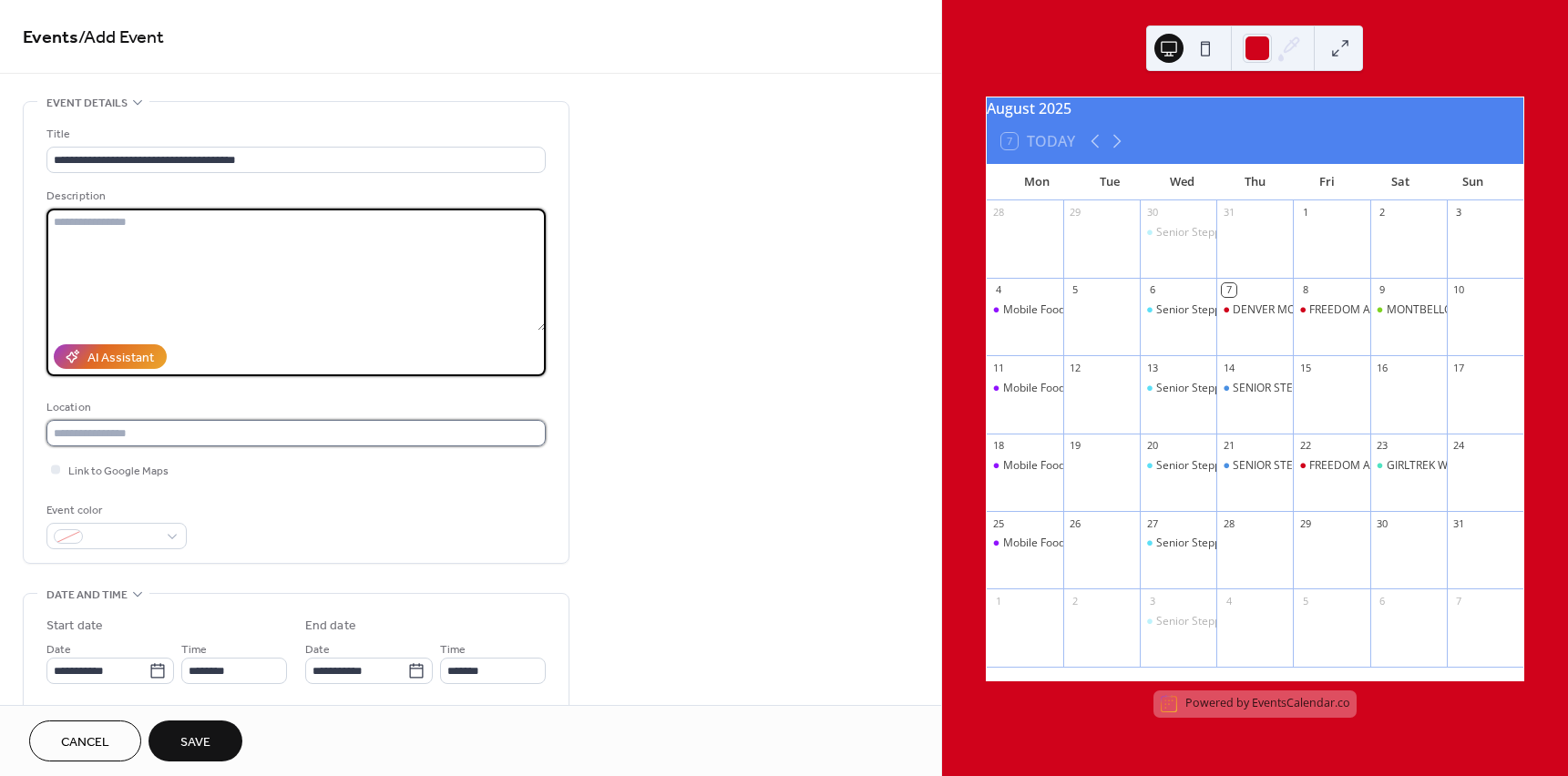 click at bounding box center [296, 433] 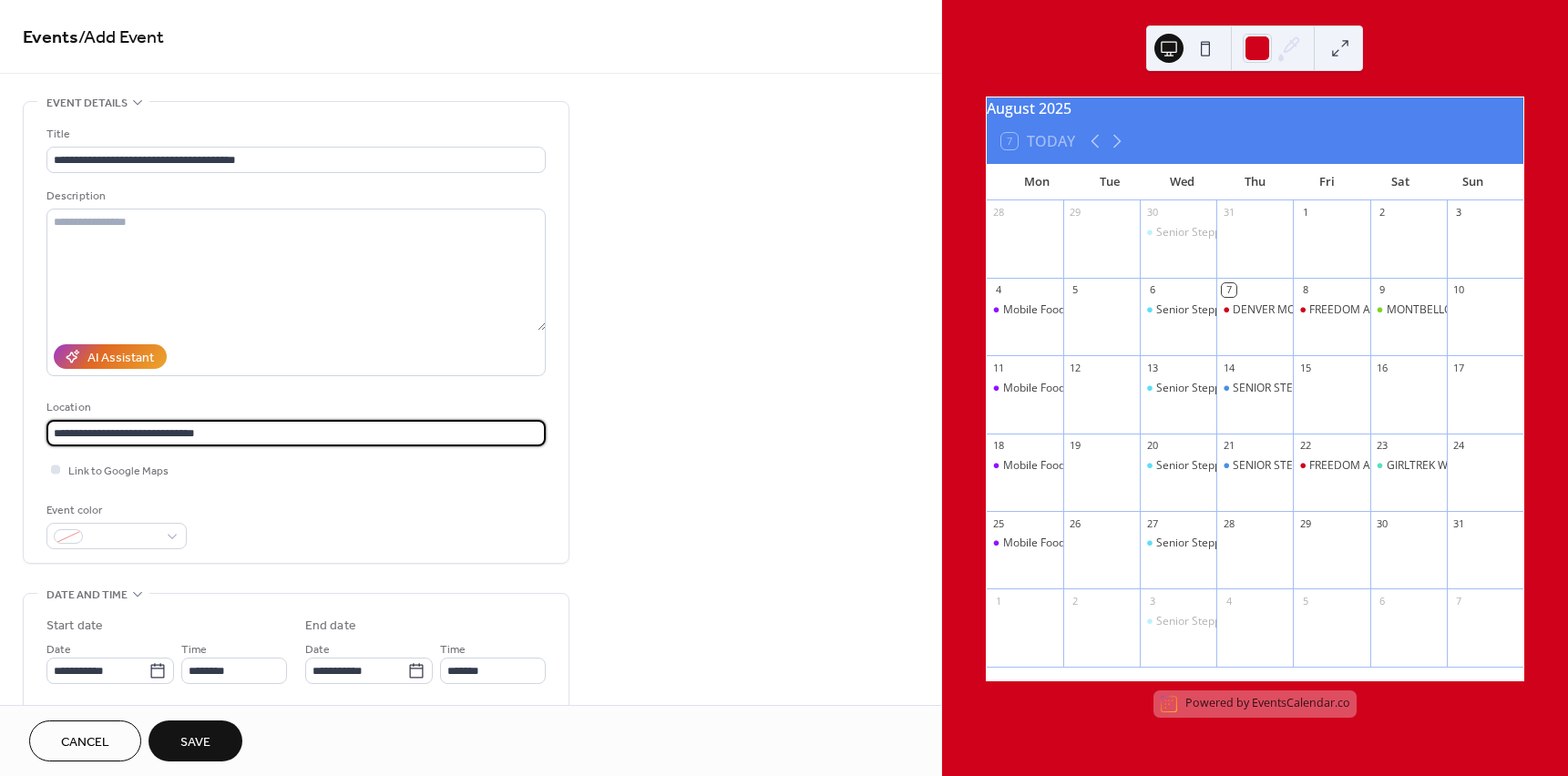 type on "**********" 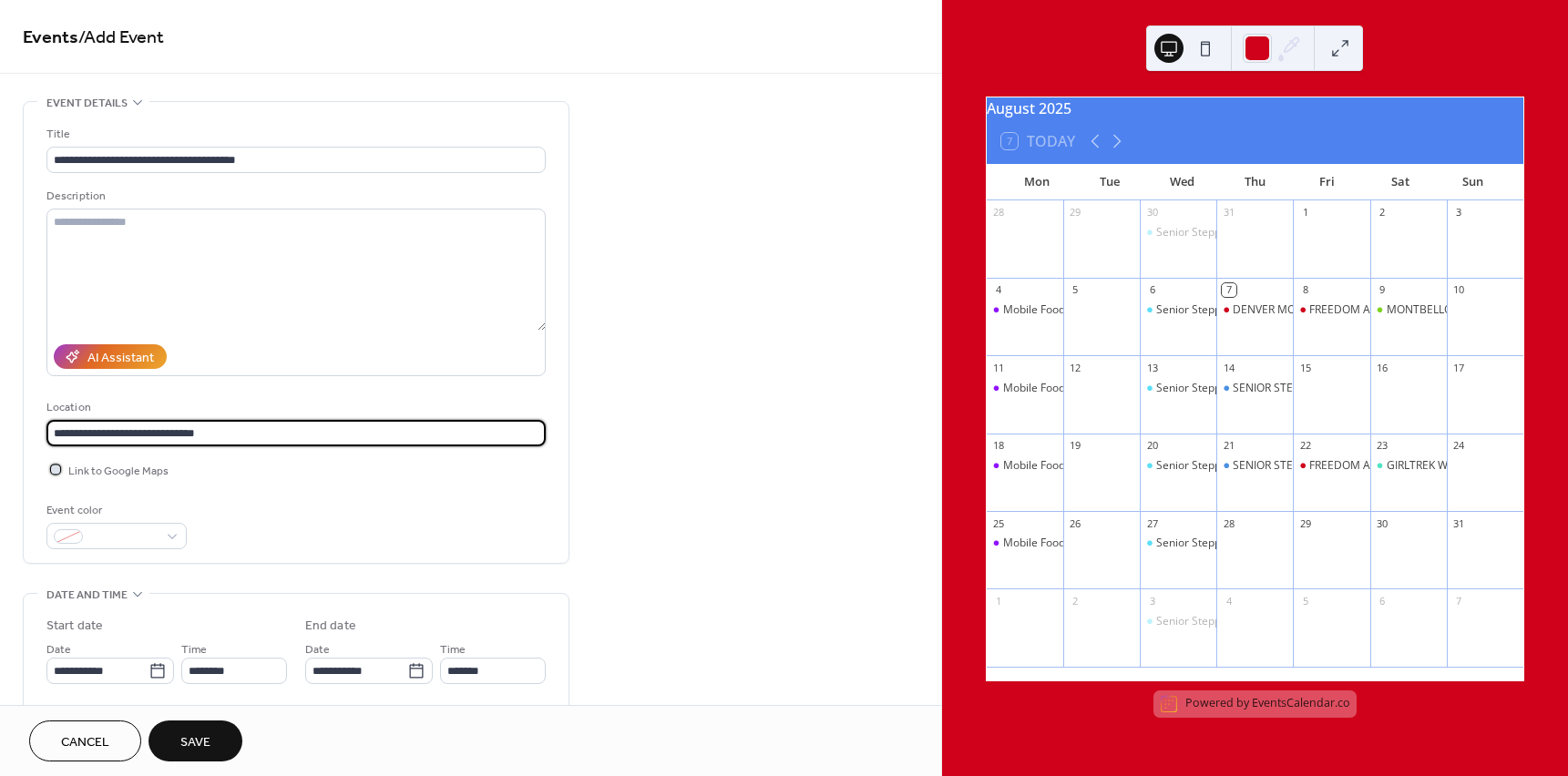 click at bounding box center [56, 469] 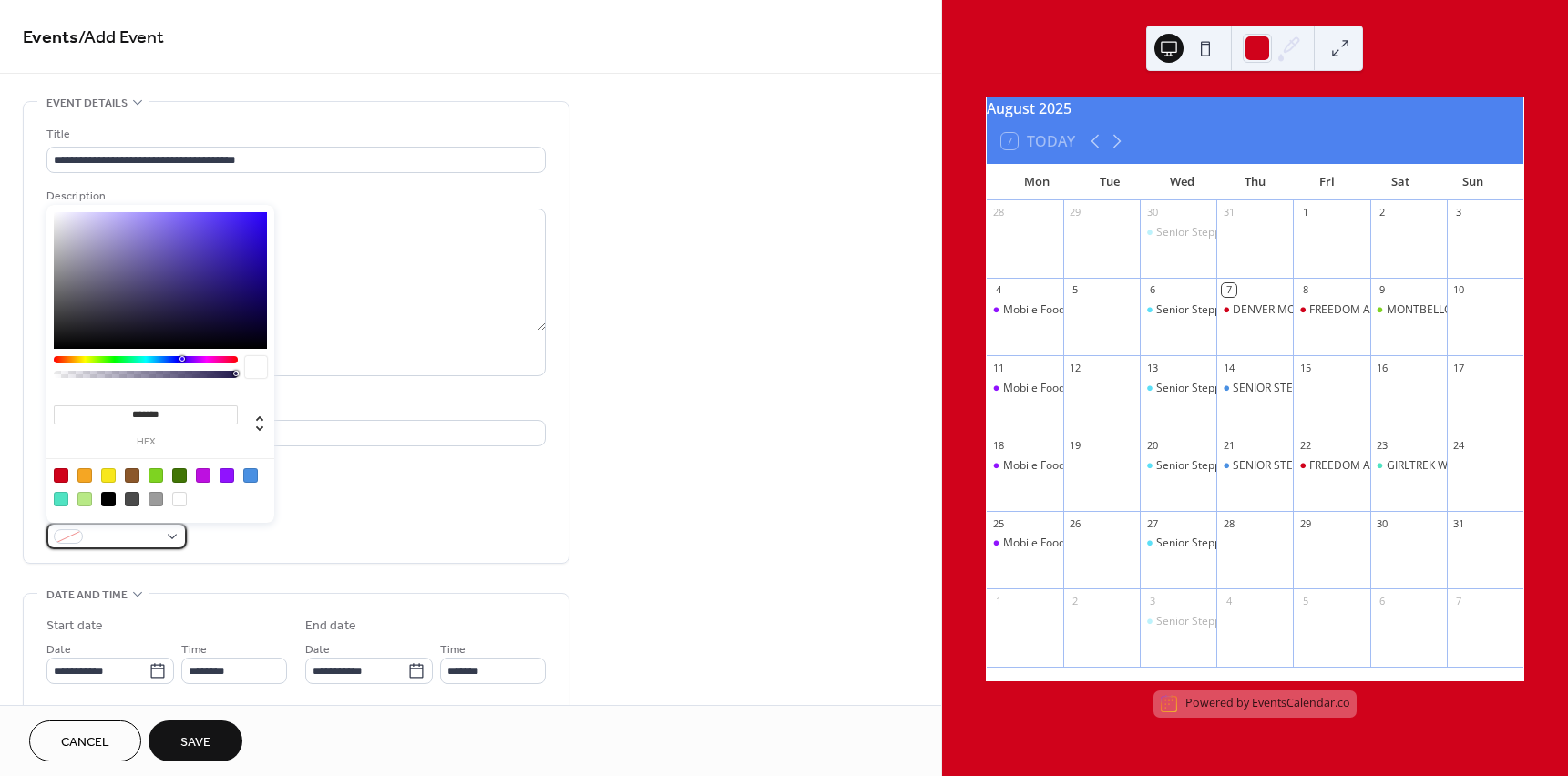 click at bounding box center (117, 536) 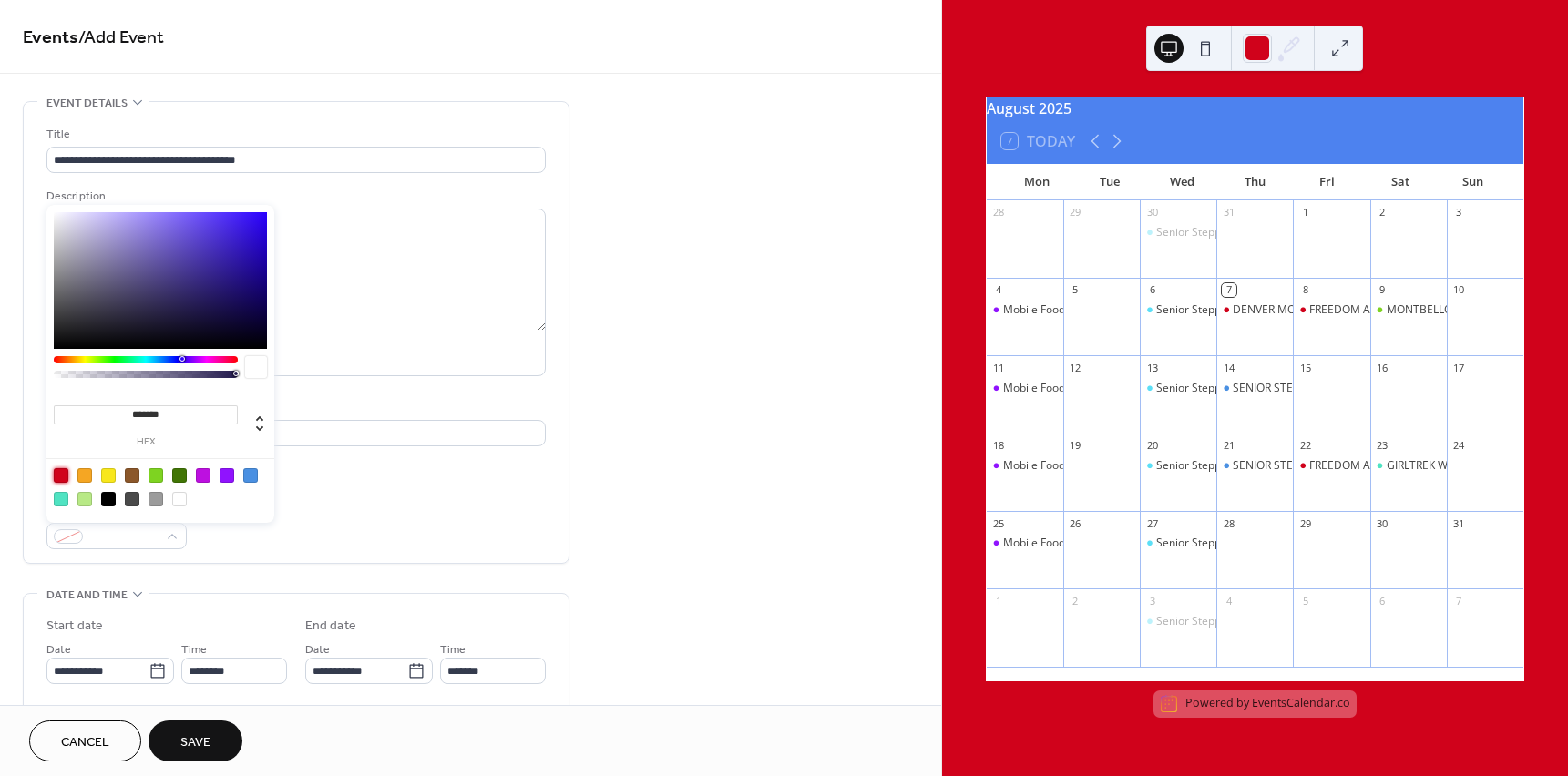 click at bounding box center (61, 475) 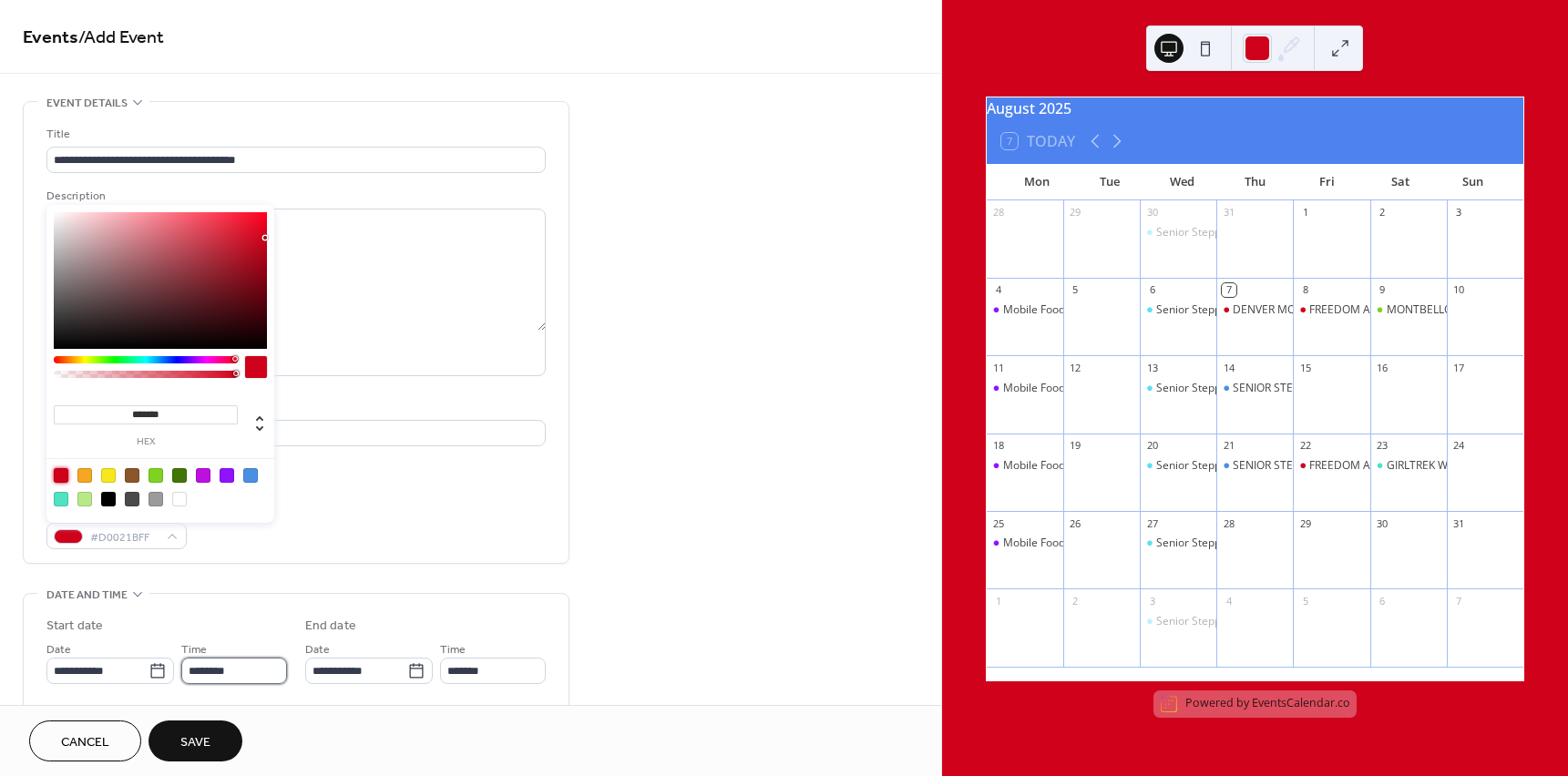 click on "********" at bounding box center (234, 670) 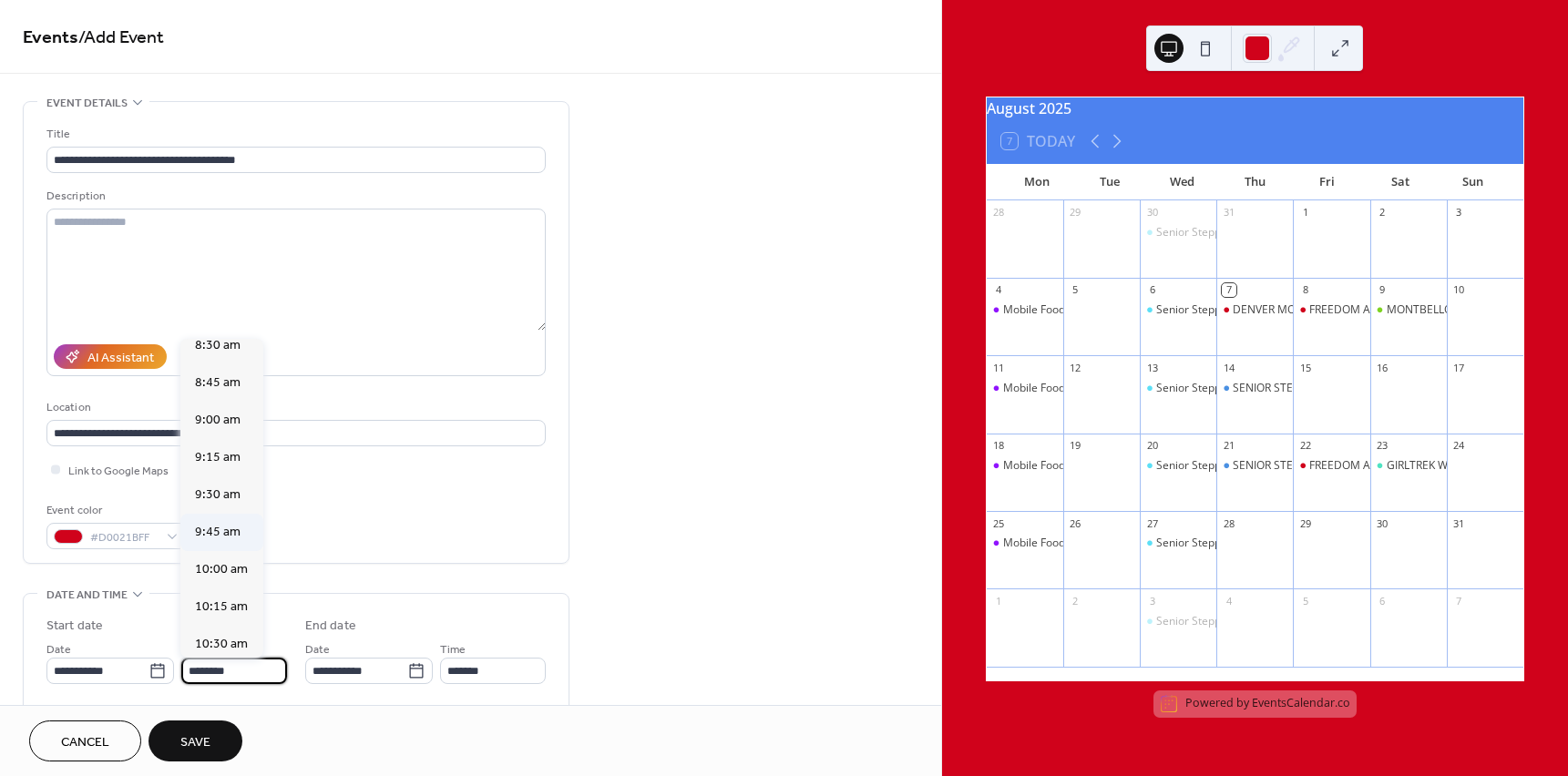 scroll, scrollTop: 1246, scrollLeft: 0, axis: vertical 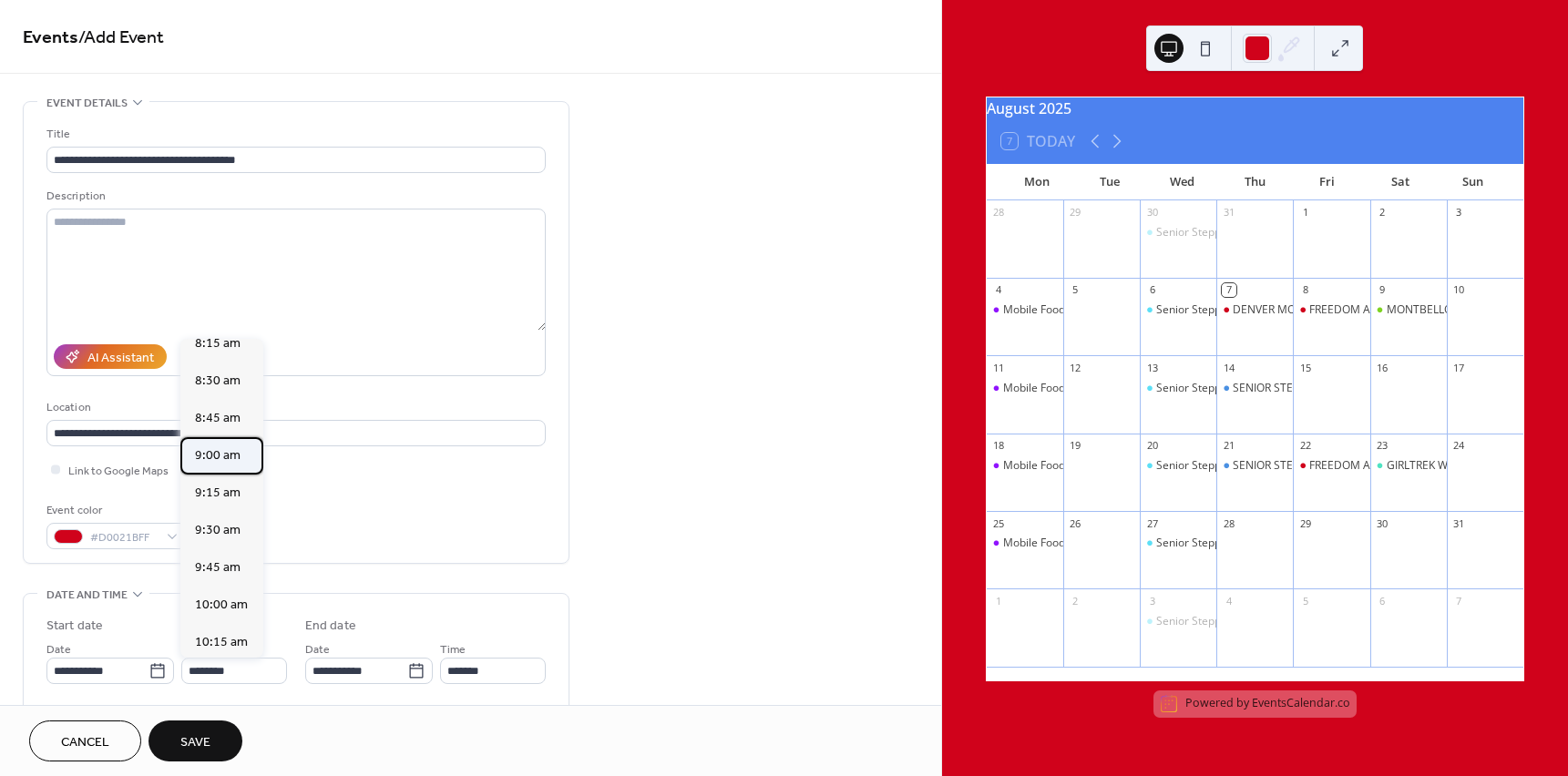 click on "9:00 am" at bounding box center (218, 455) 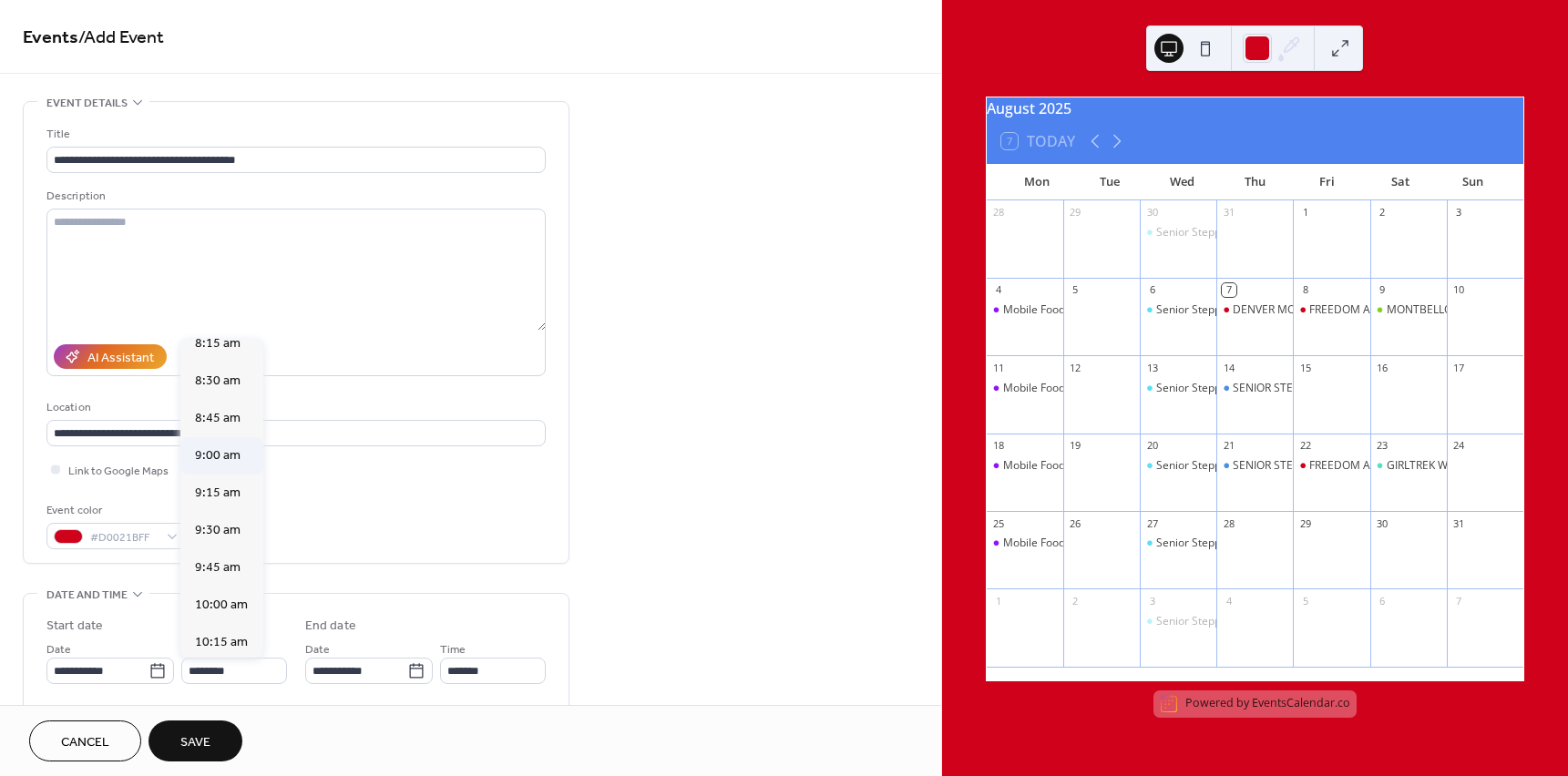 type on "*******" 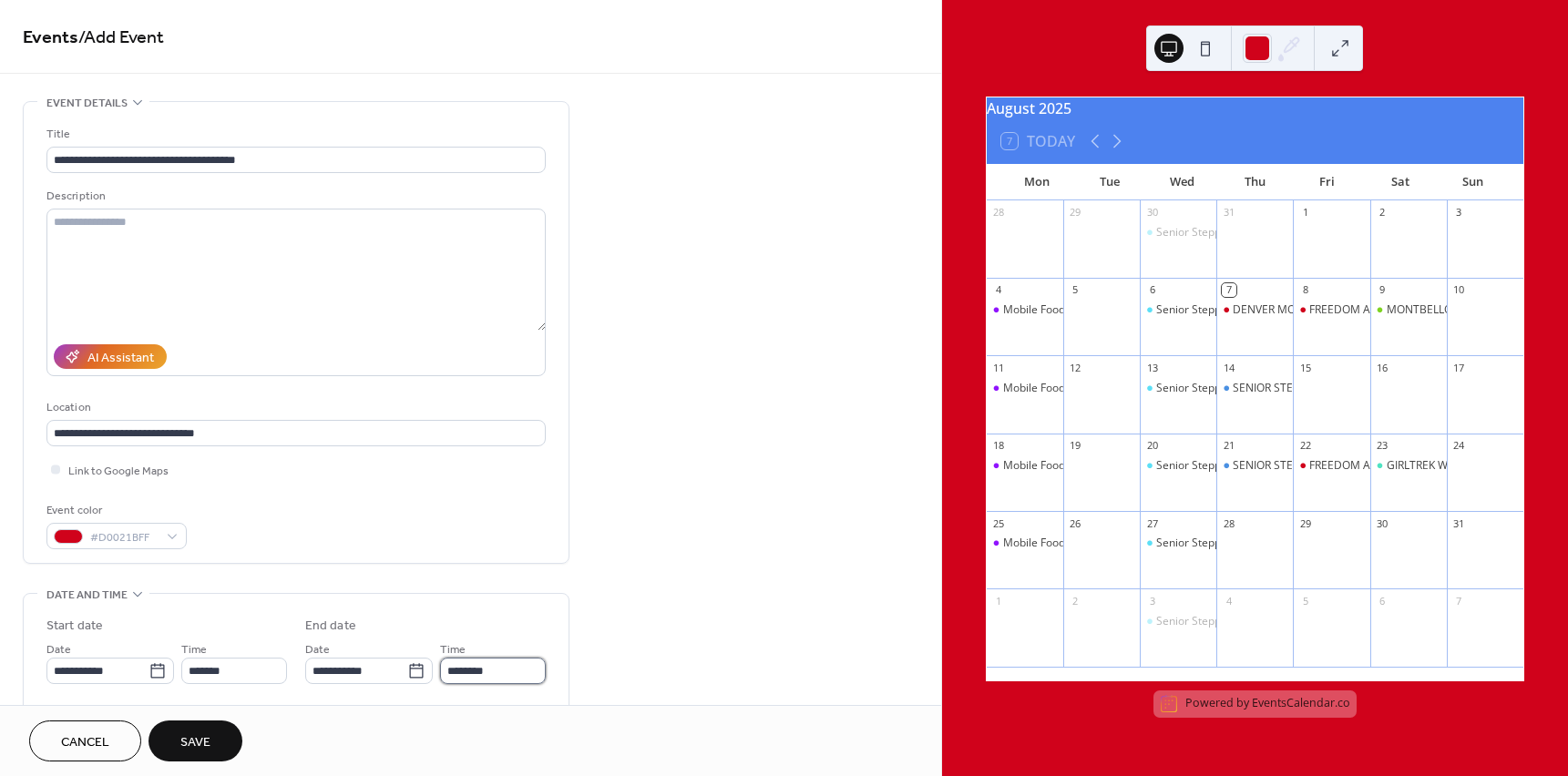click on "********" at bounding box center (493, 670) 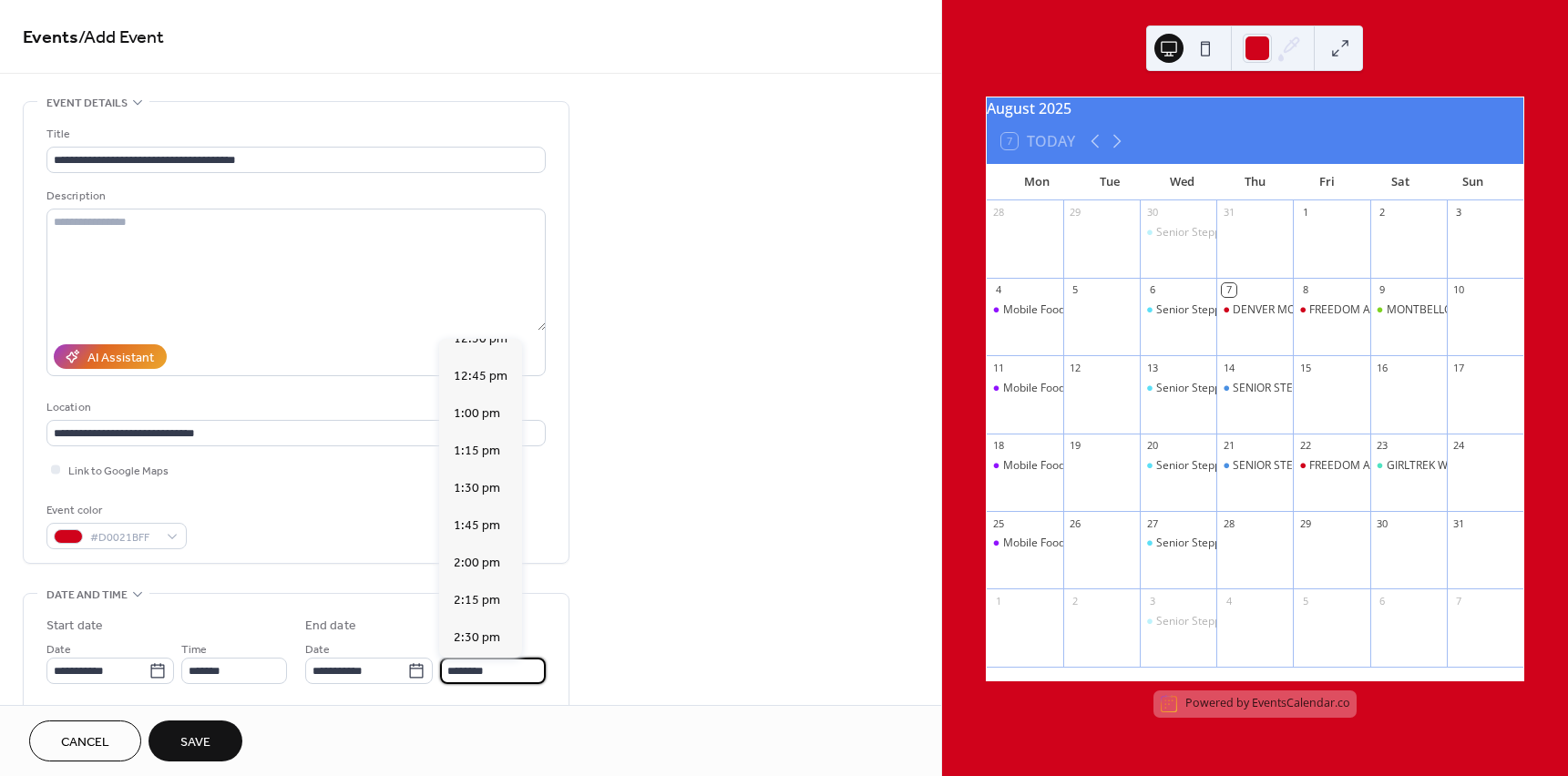 scroll, scrollTop: 546, scrollLeft: 0, axis: vertical 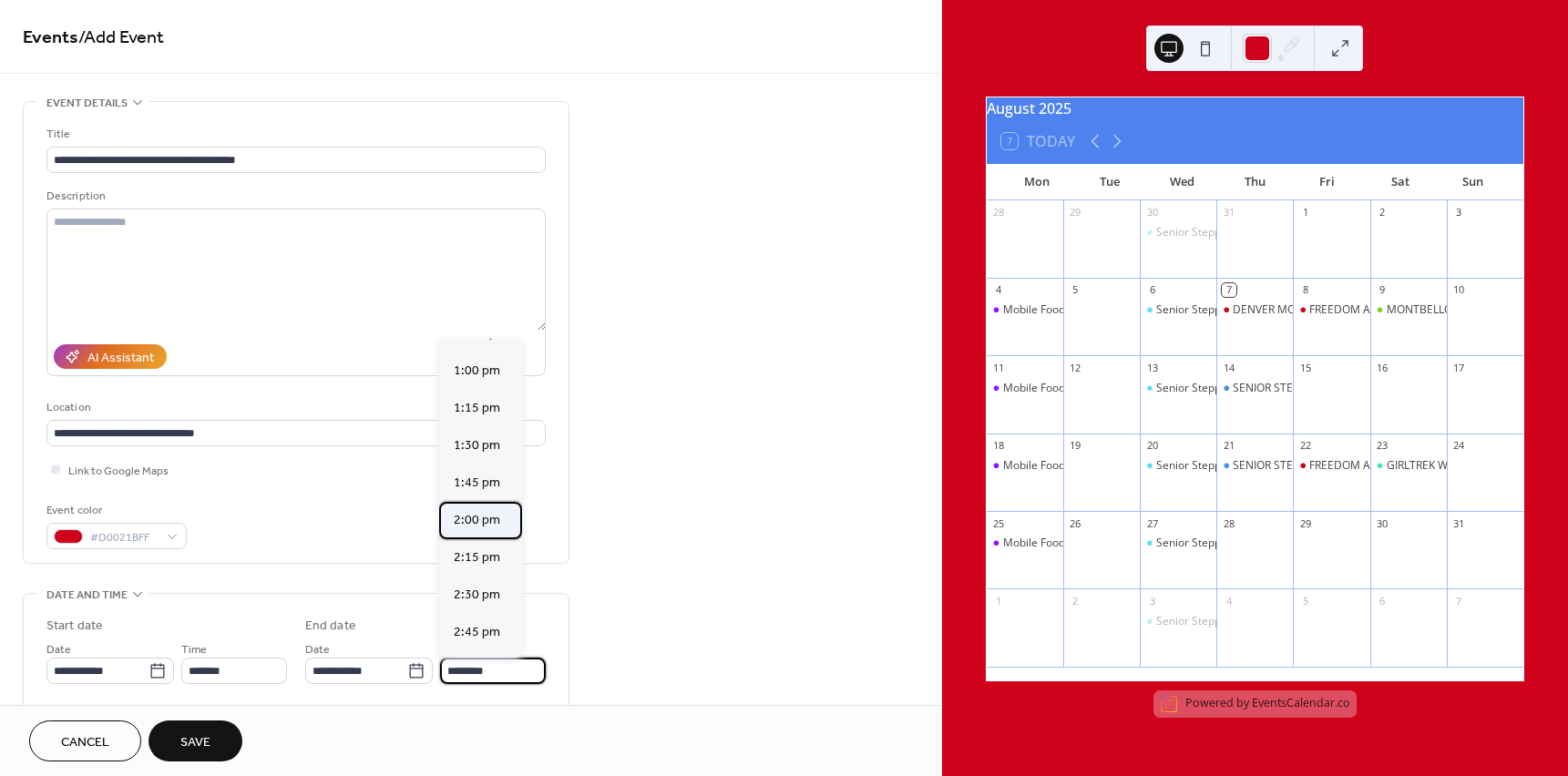 click on "2:00 pm" at bounding box center [477, 520] 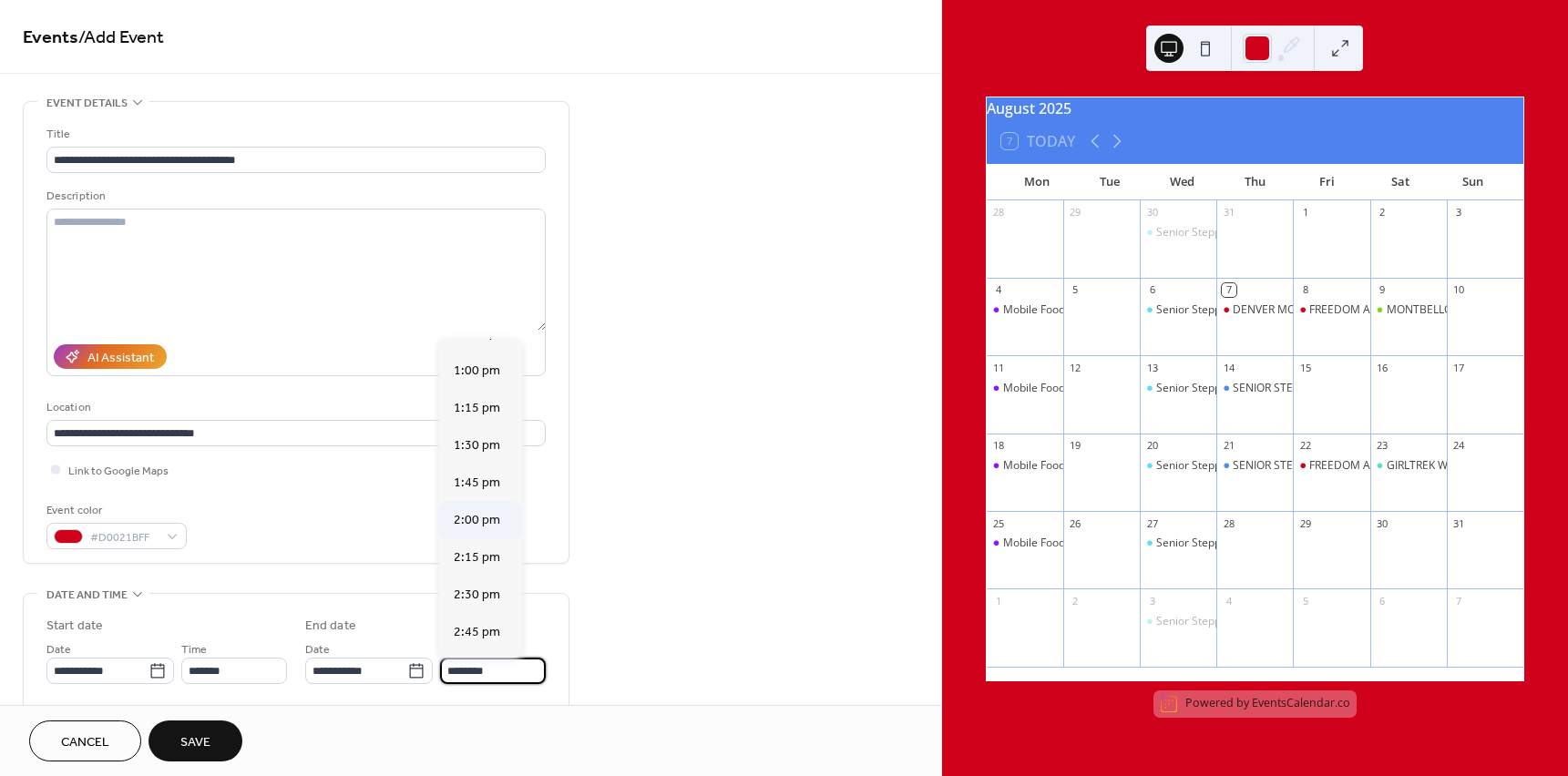 type on "*******" 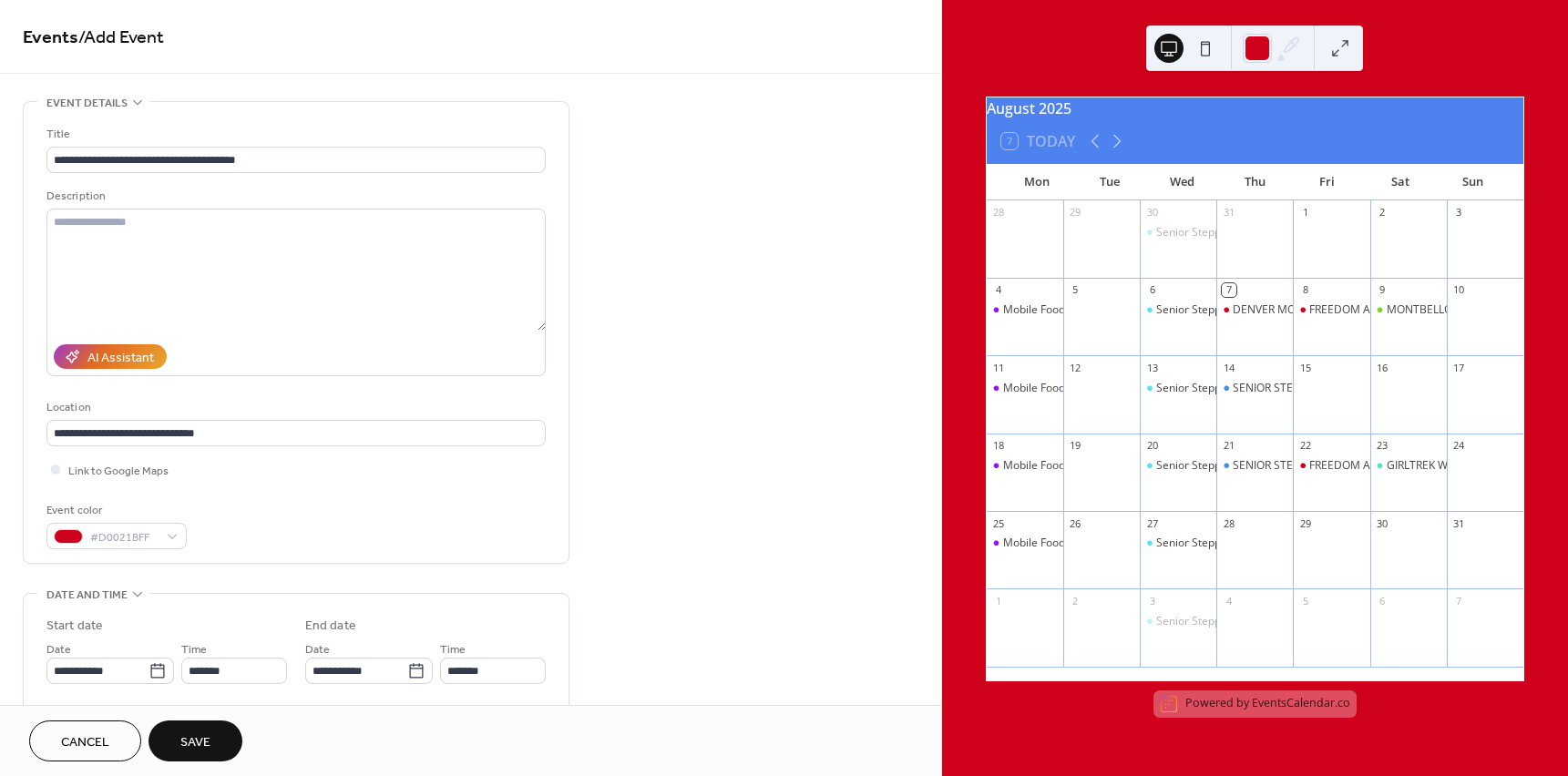 click on "Save" at bounding box center (195, 742) 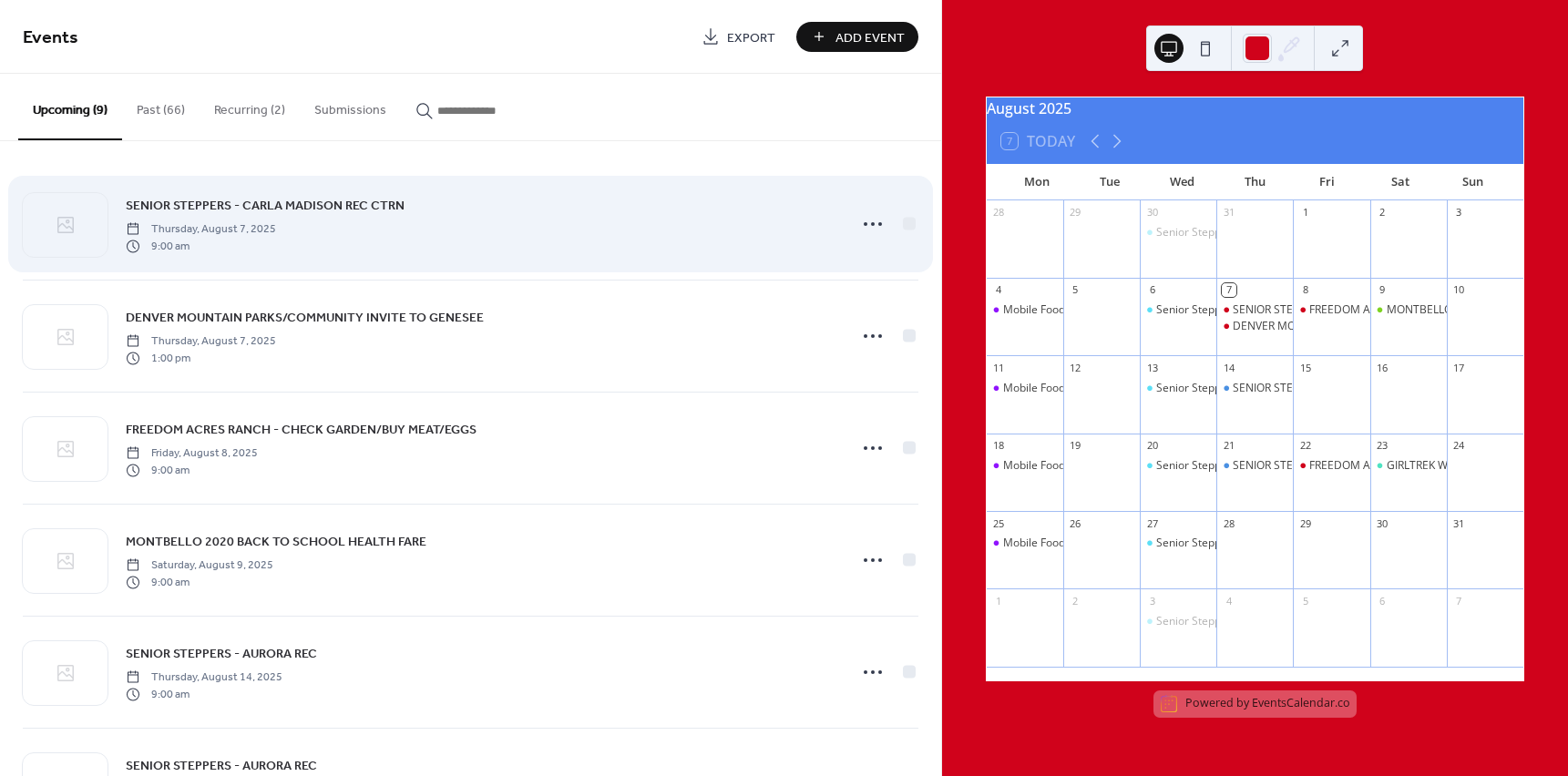 click on "SENIOR STEPPERS - CARLA MADISON REC CTRN" at bounding box center (265, 206) 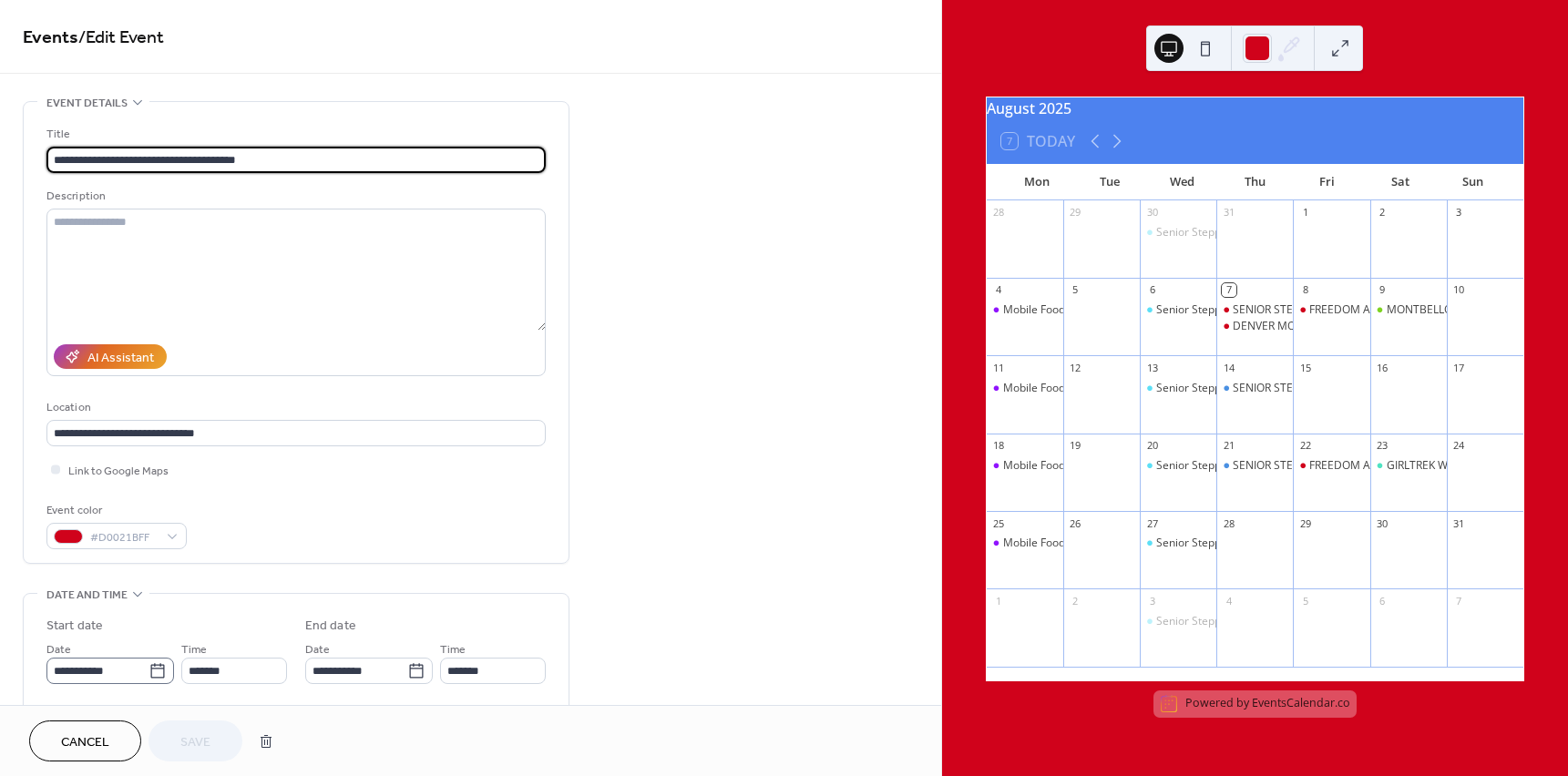 click 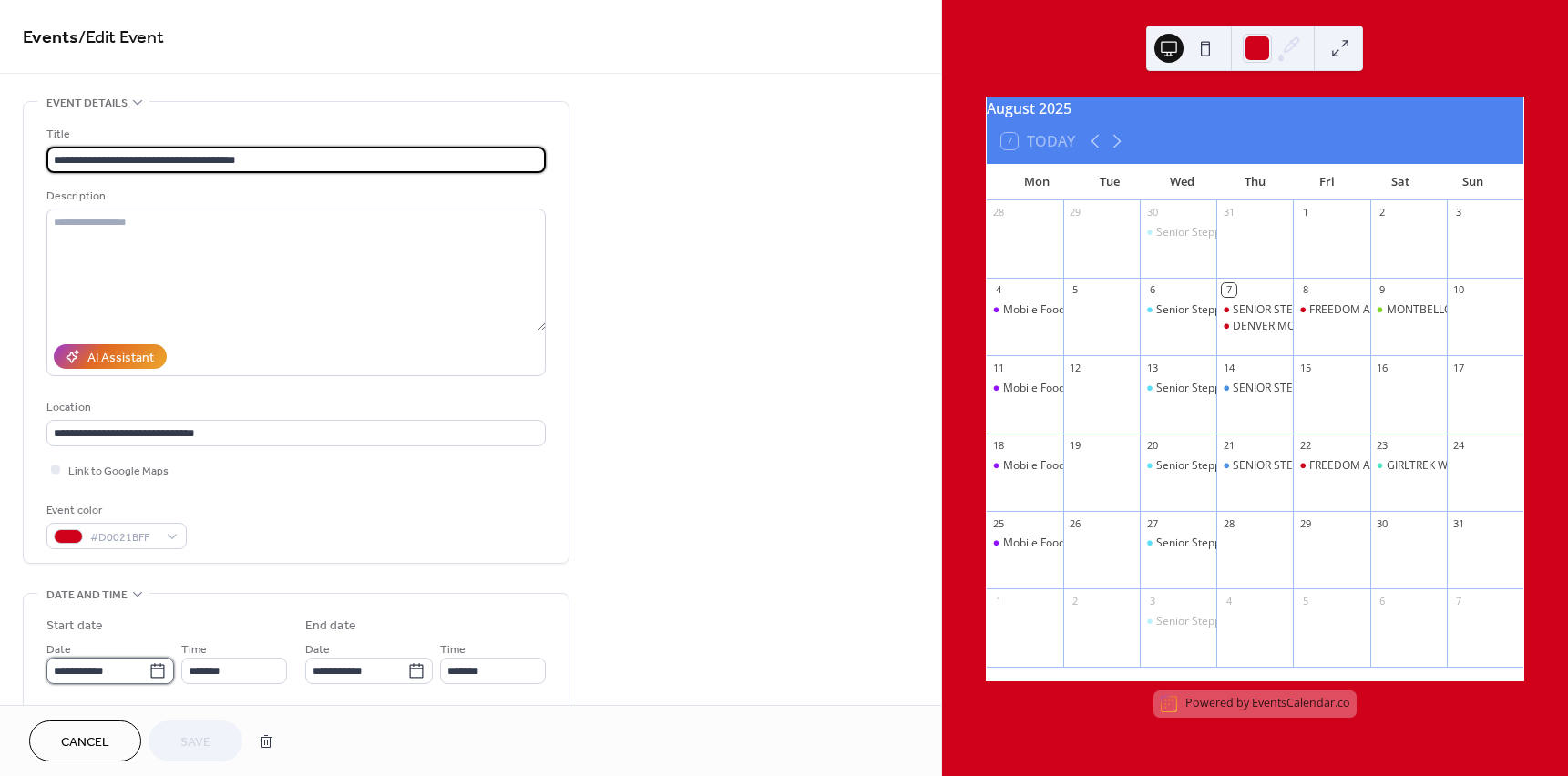 click on "**********" at bounding box center [97, 670] 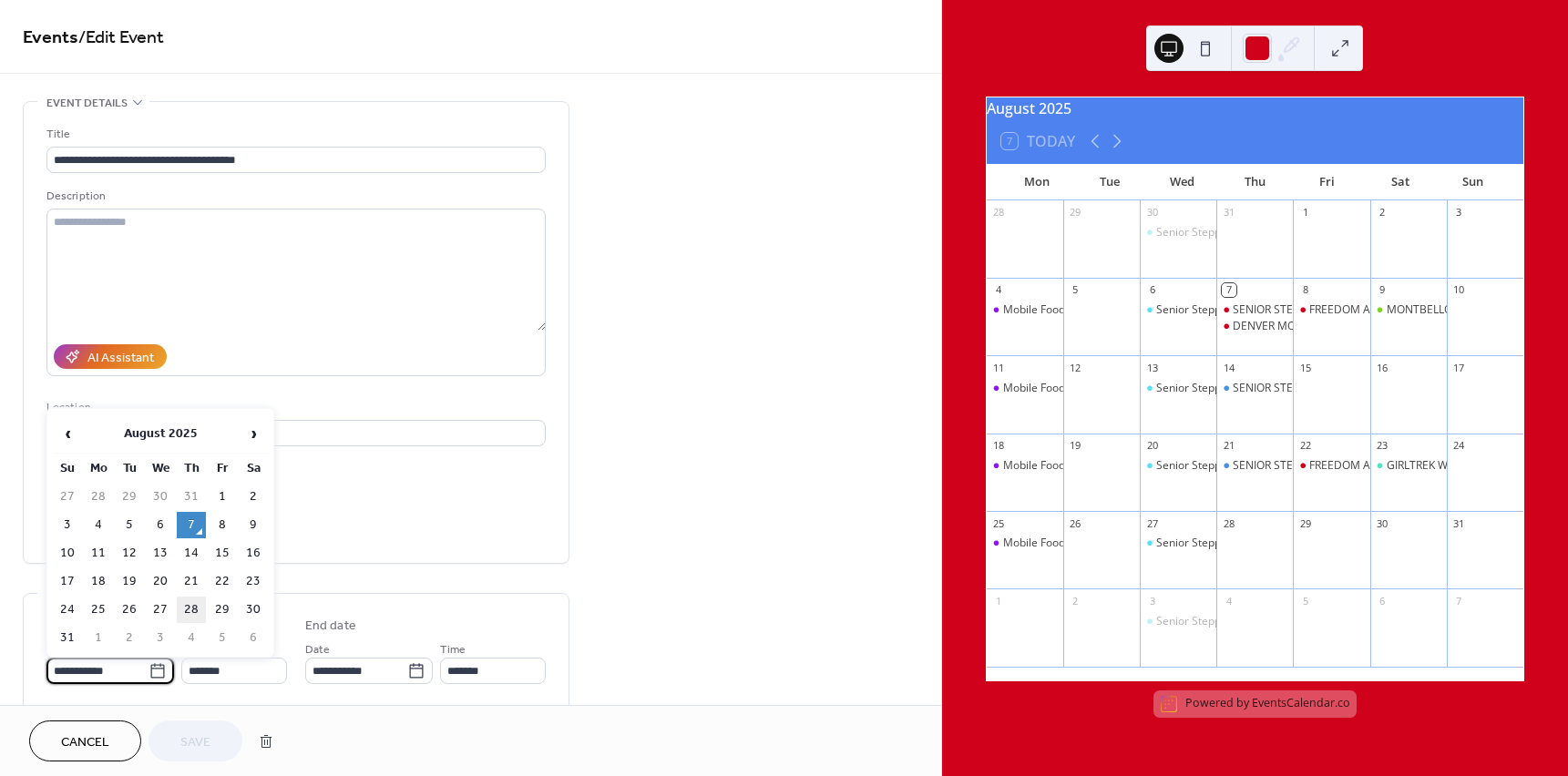 click on "28" at bounding box center (191, 609) 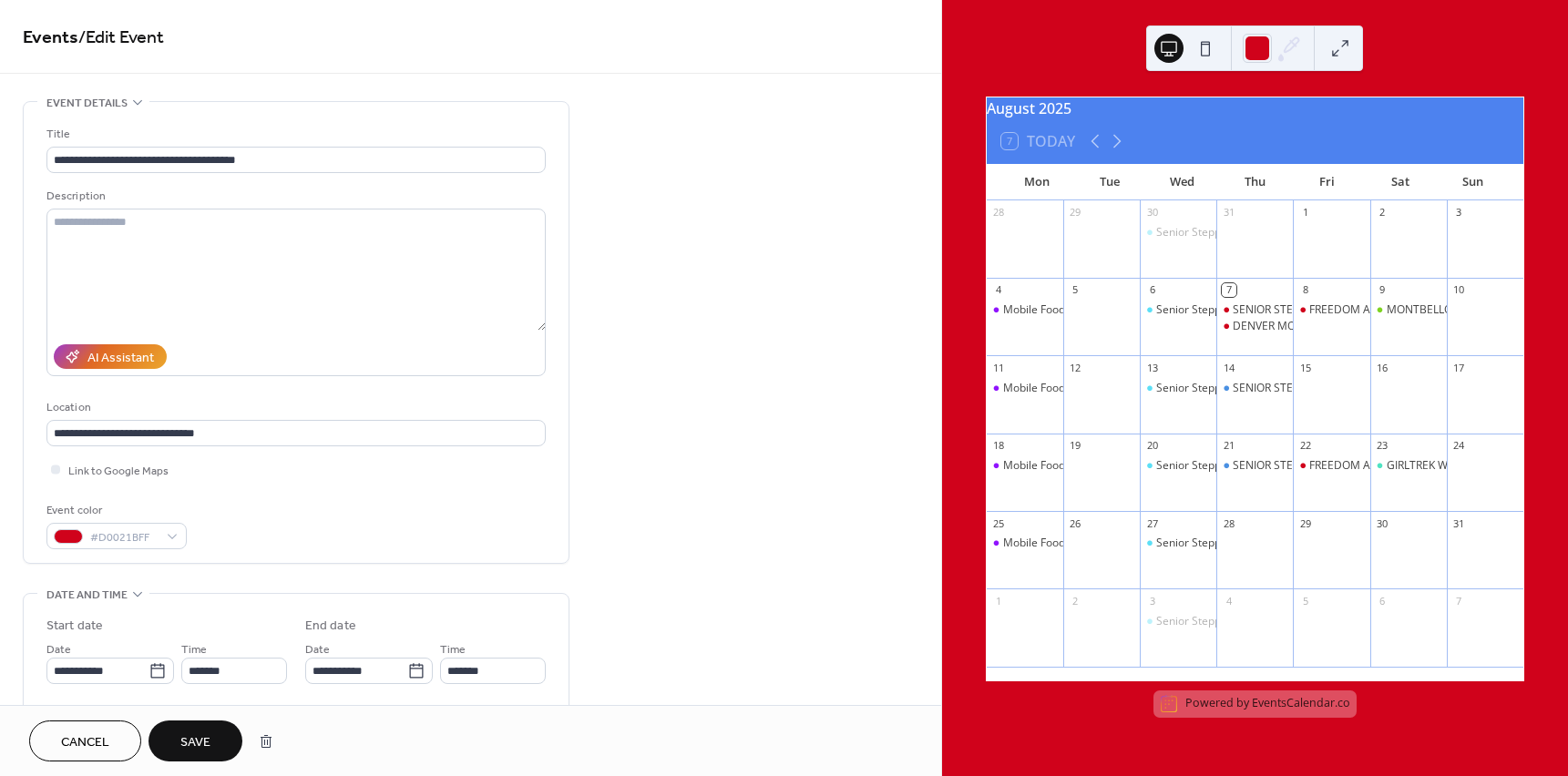 type on "**********" 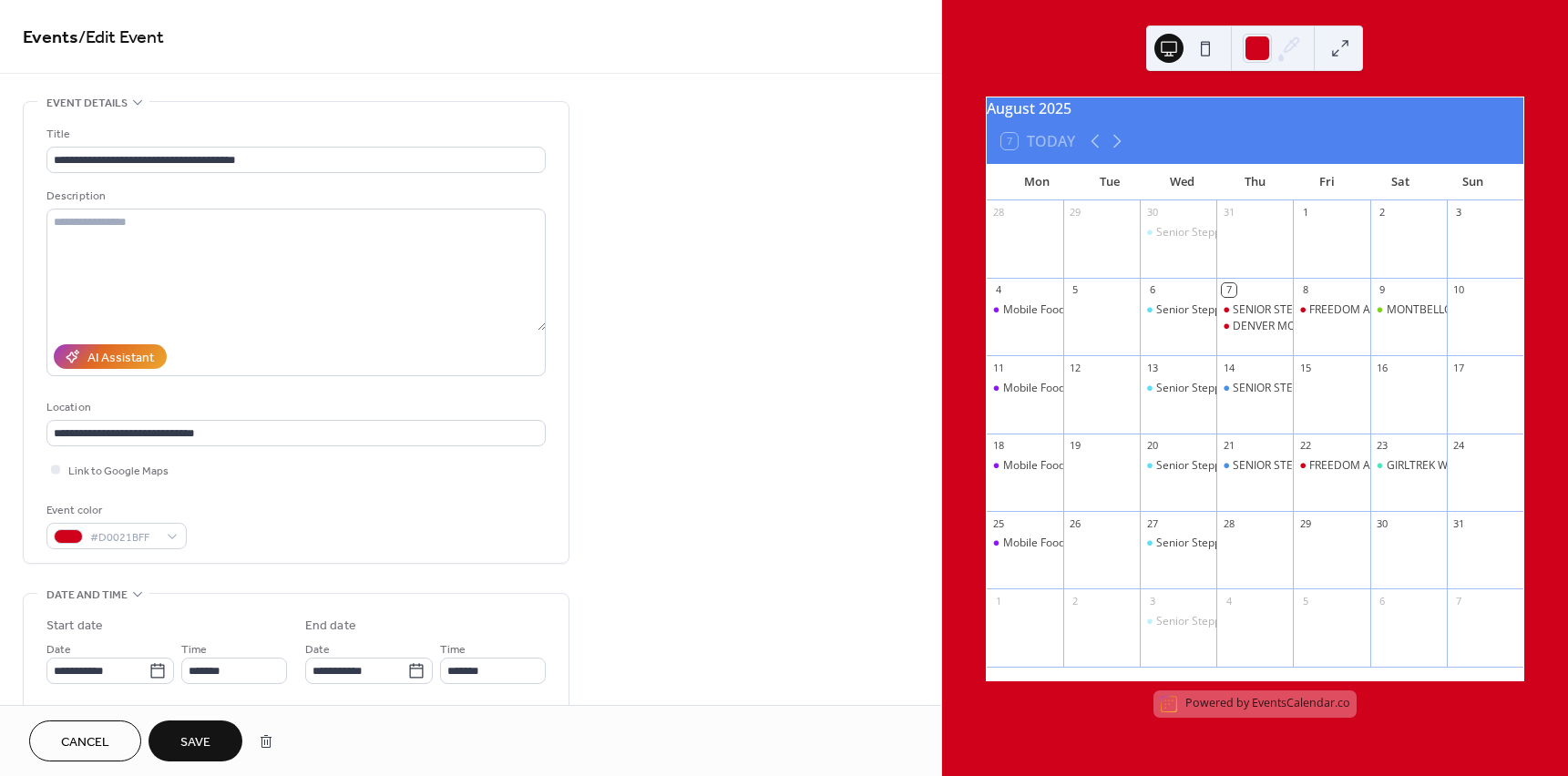 type on "**********" 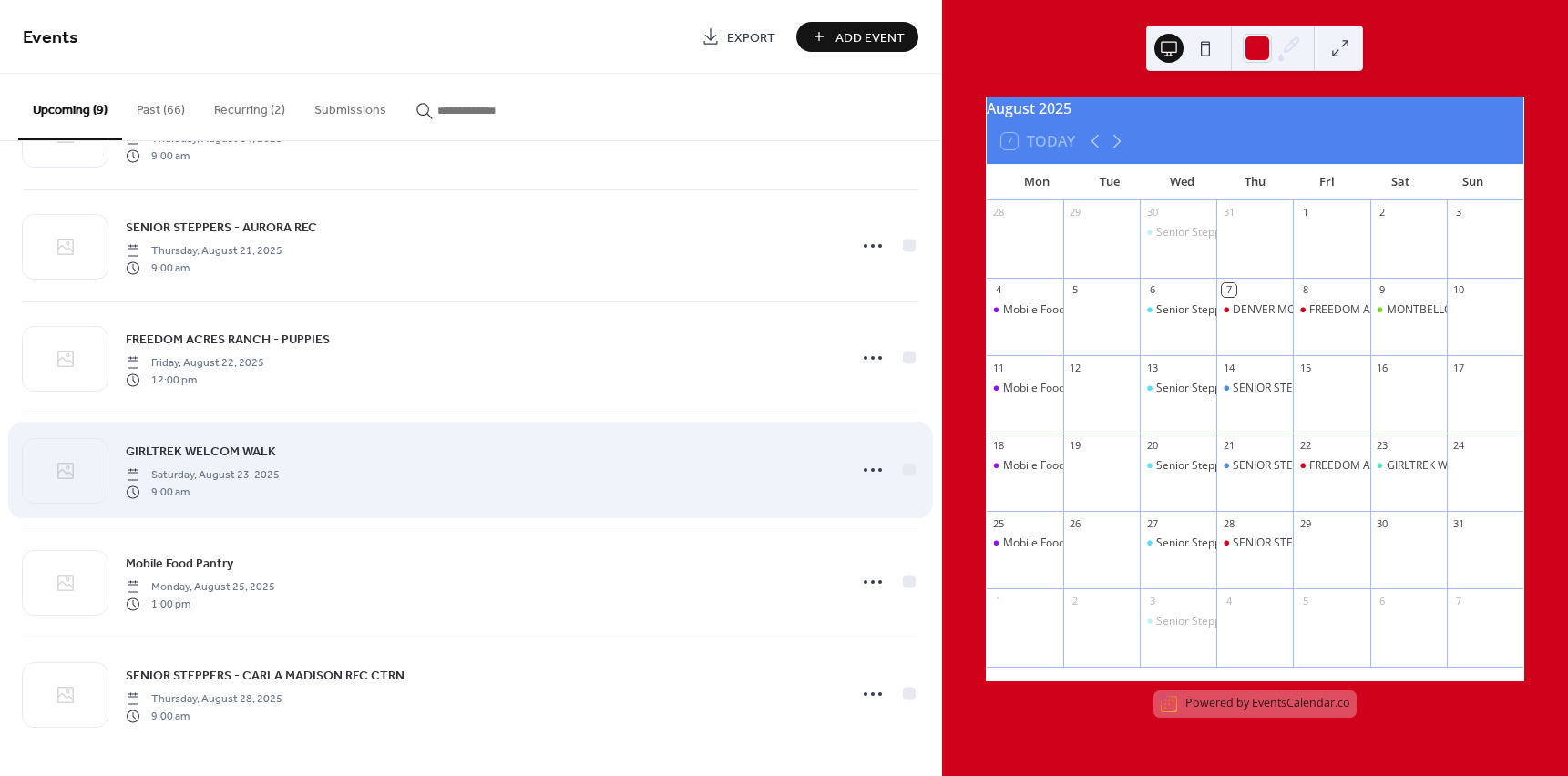 scroll, scrollTop: 427, scrollLeft: 0, axis: vertical 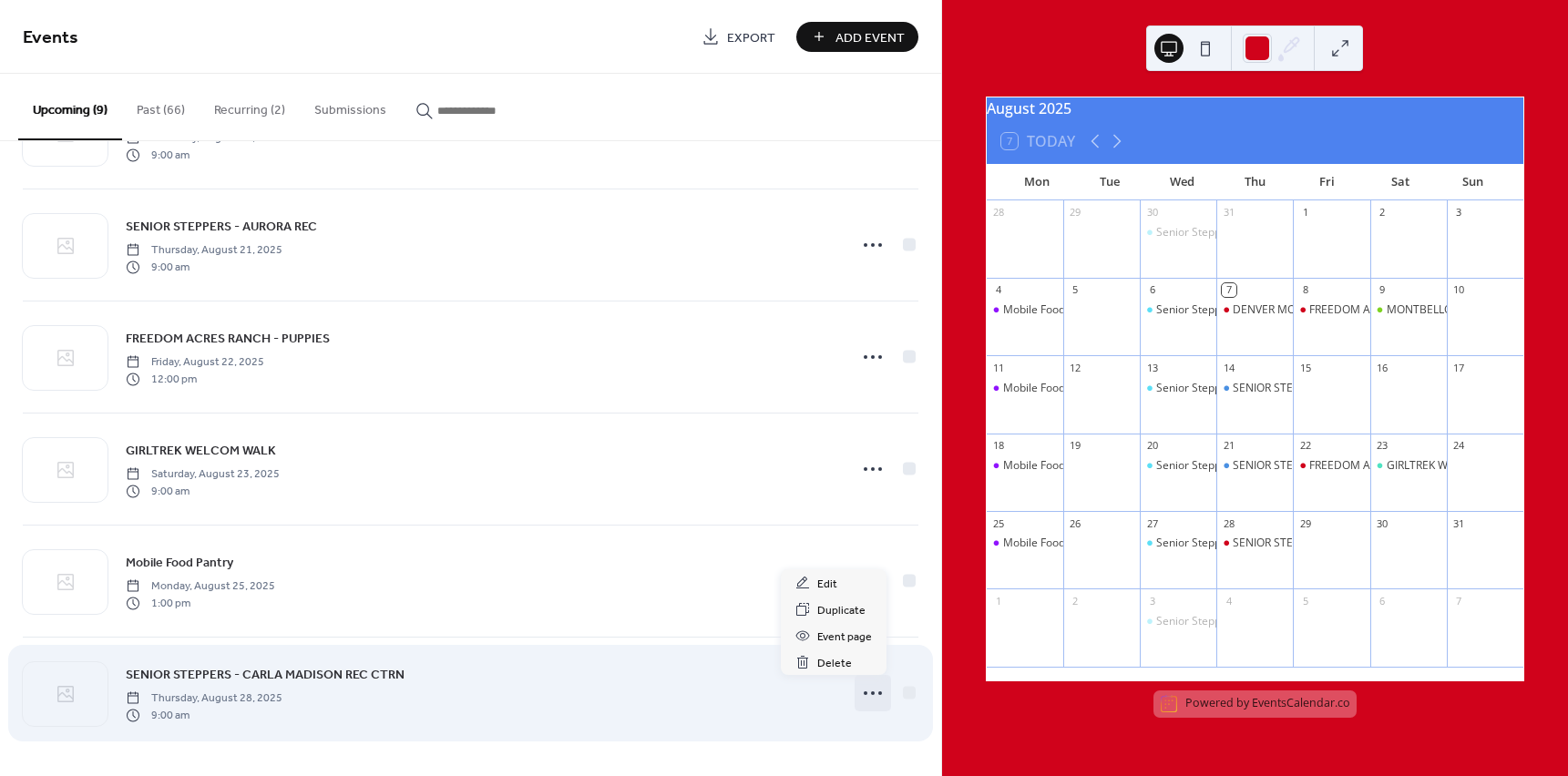click 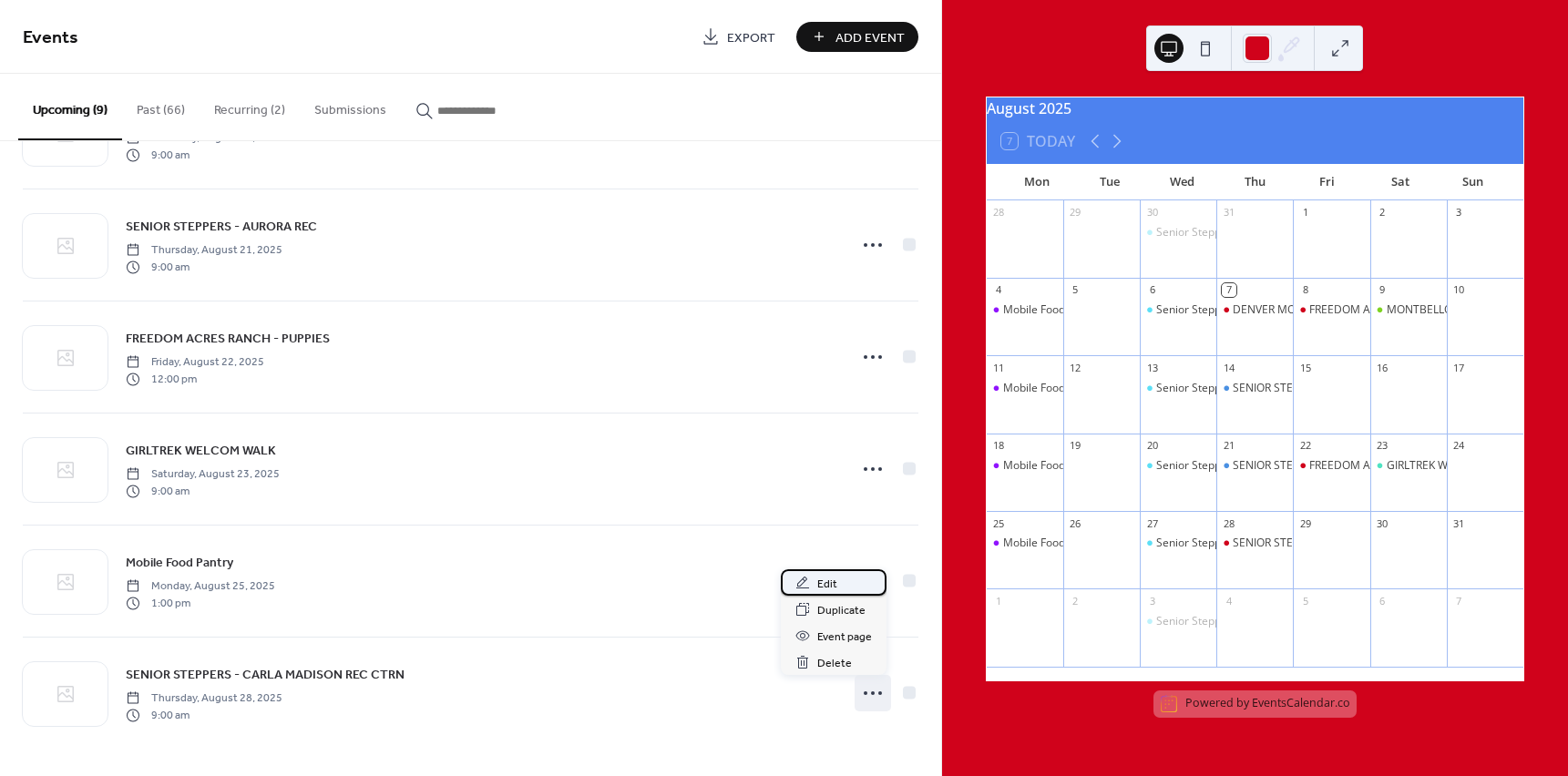 click on "Edit" at bounding box center [827, 584] 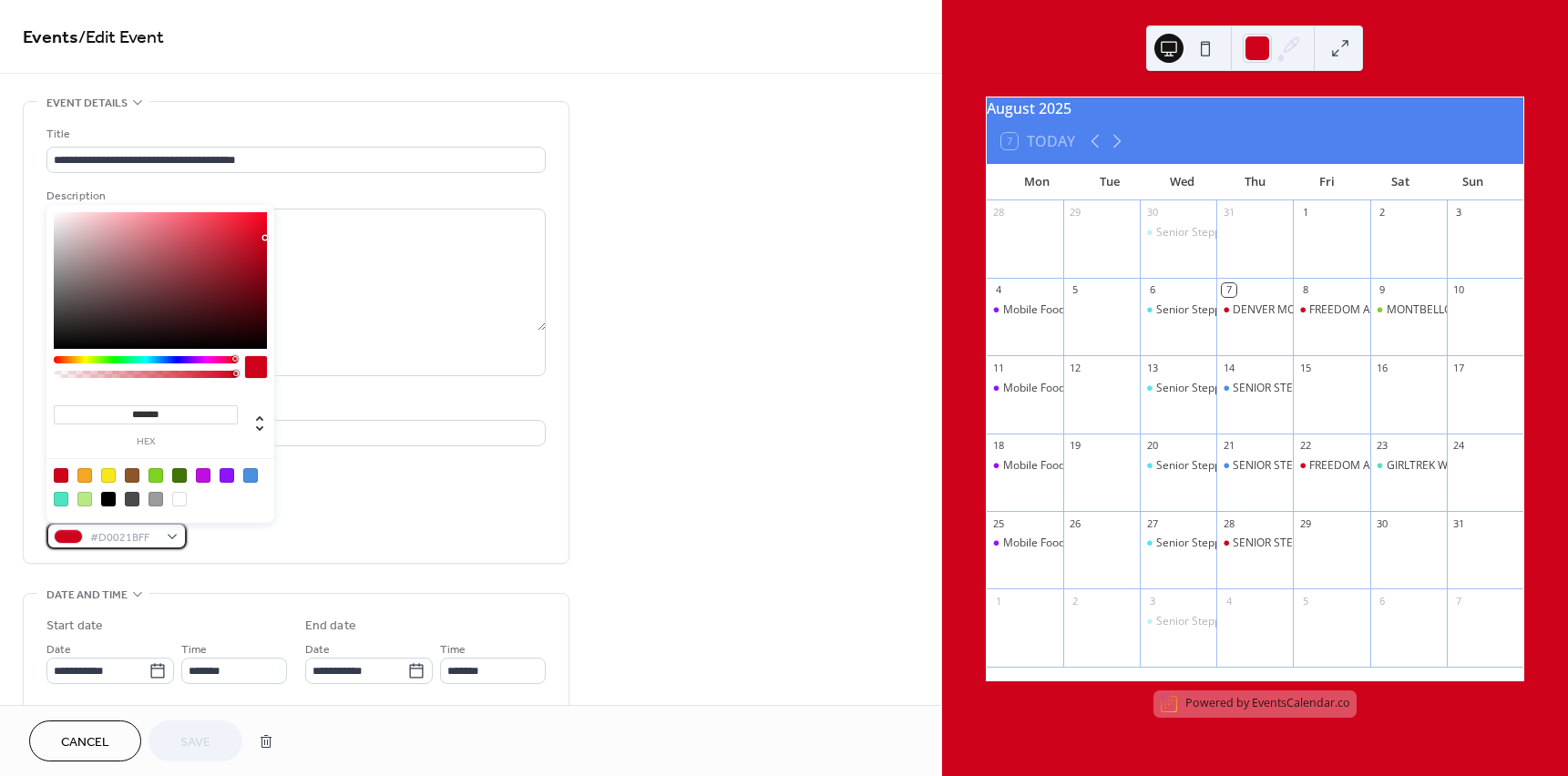 click on "#D0021BFF" at bounding box center [117, 536] 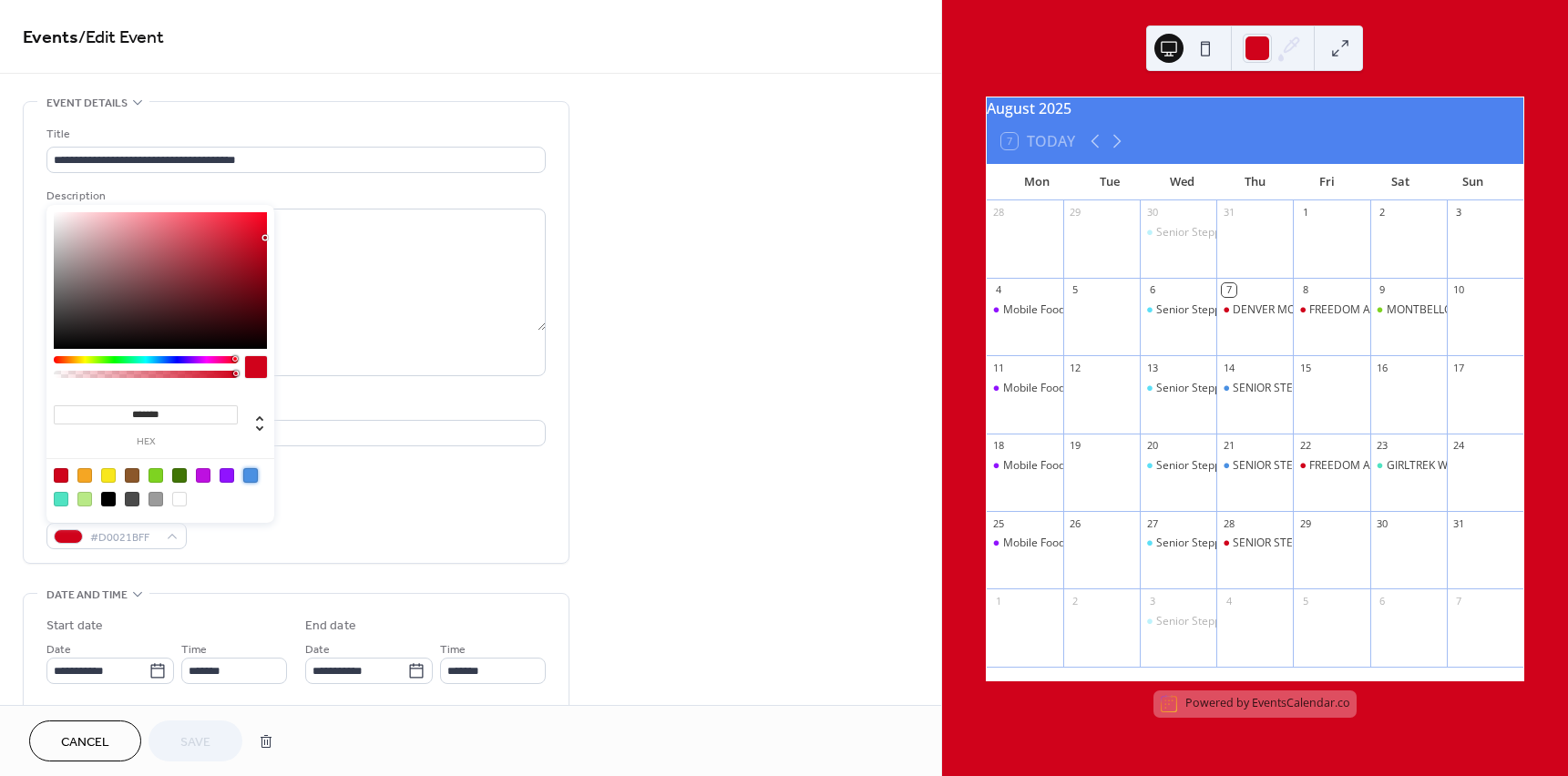 click at bounding box center [251, 475] 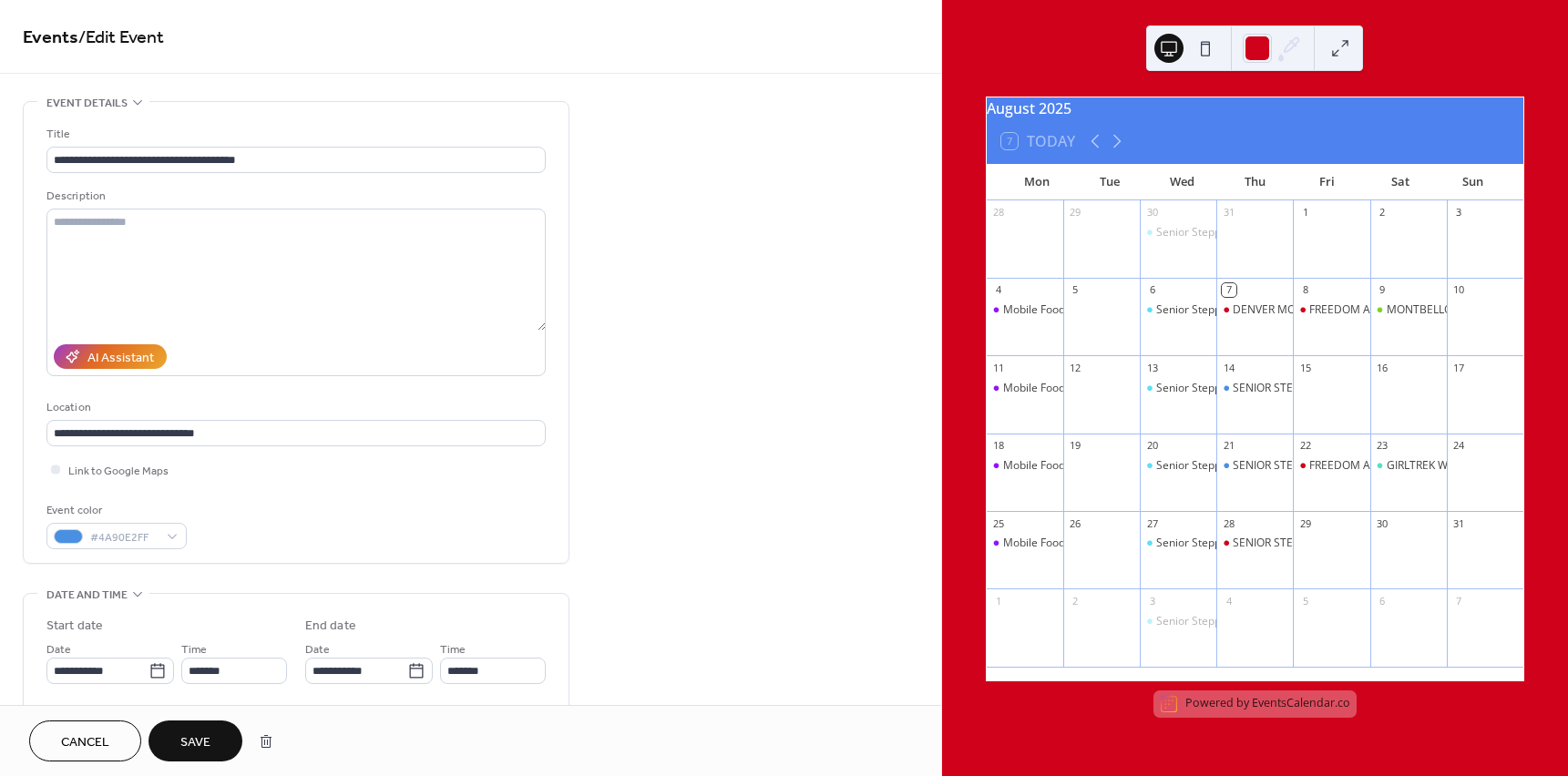 click on "Save" at bounding box center (195, 740) 